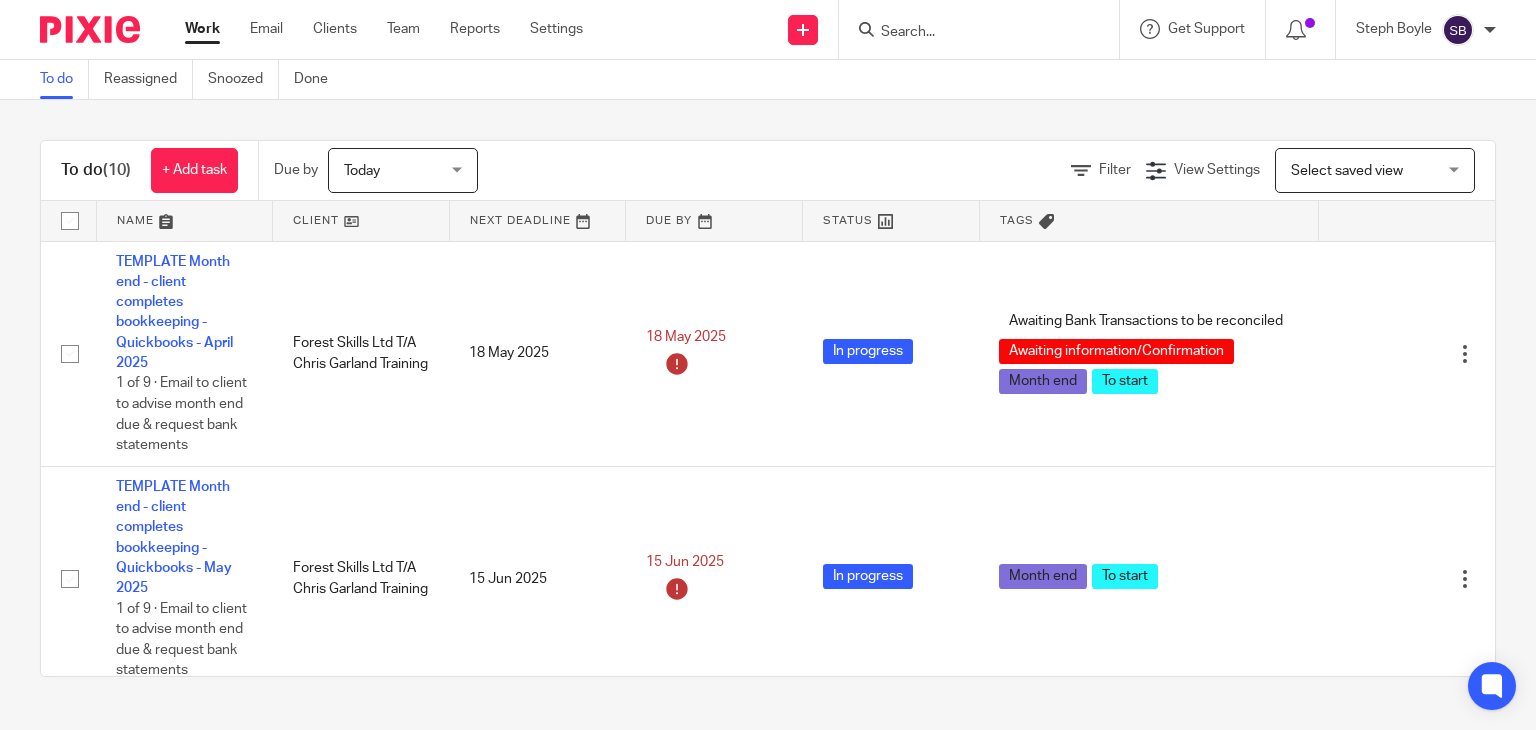 scroll, scrollTop: 0, scrollLeft: 0, axis: both 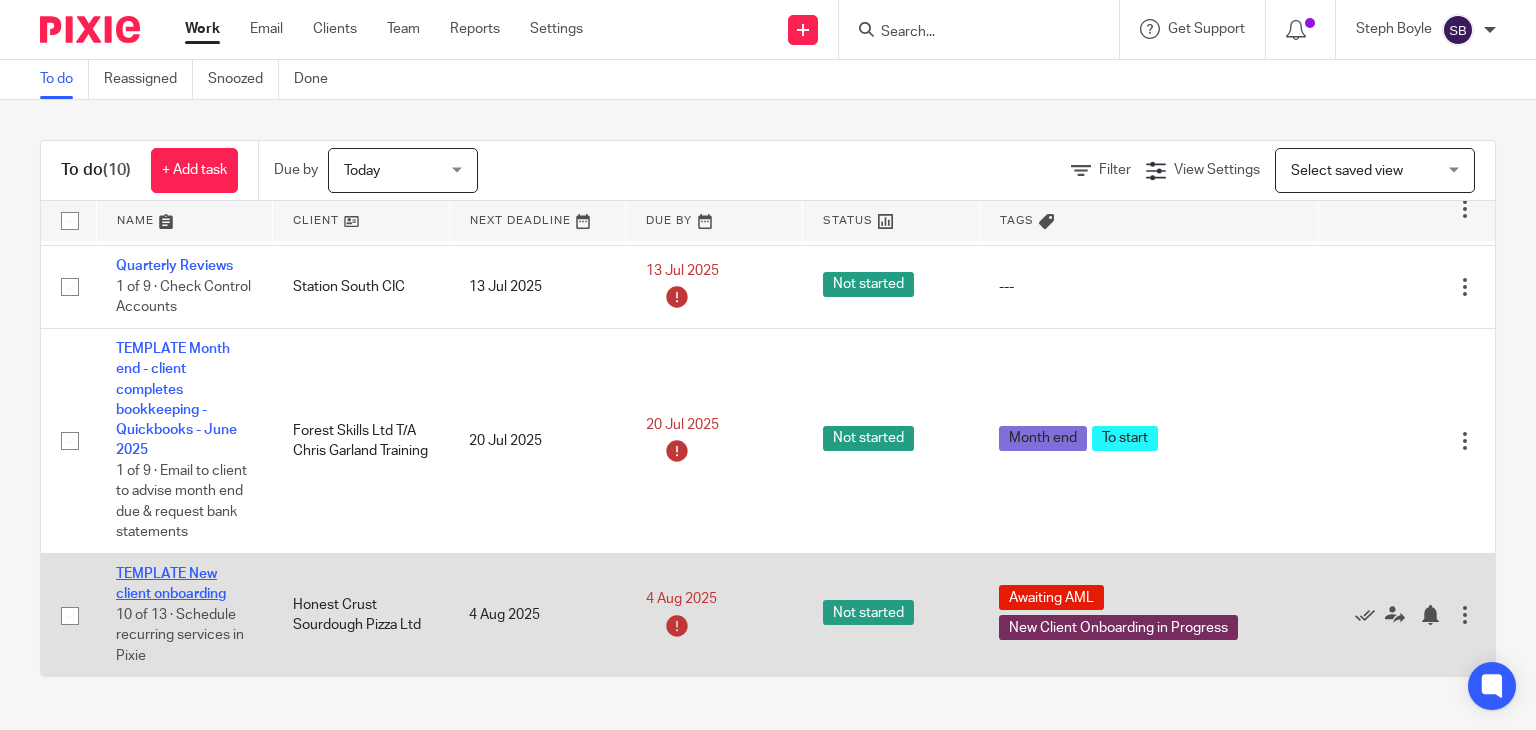 click on "TEMPLATE New client onboarding" at bounding box center (171, 584) 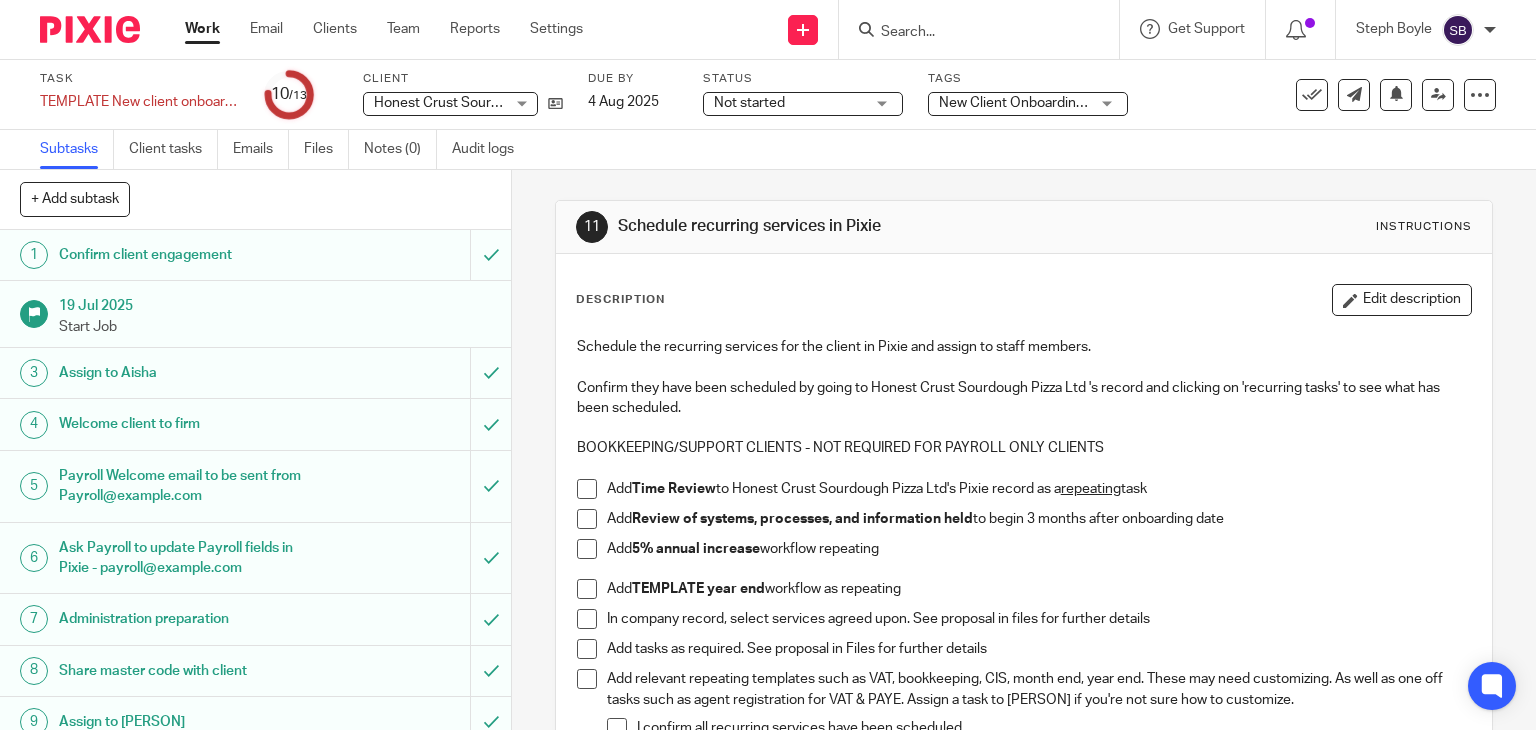 scroll, scrollTop: 0, scrollLeft: 0, axis: both 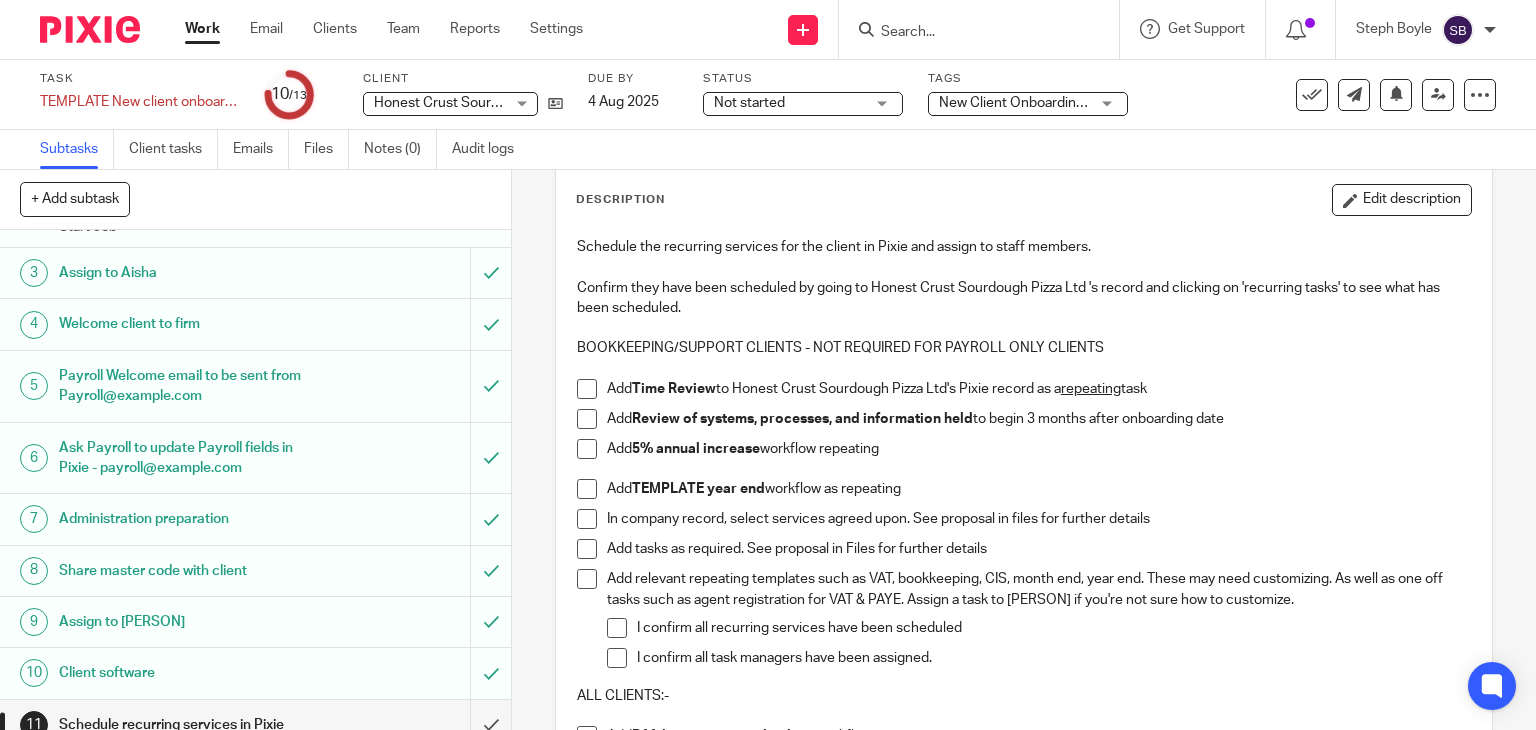click at bounding box center (587, 389) 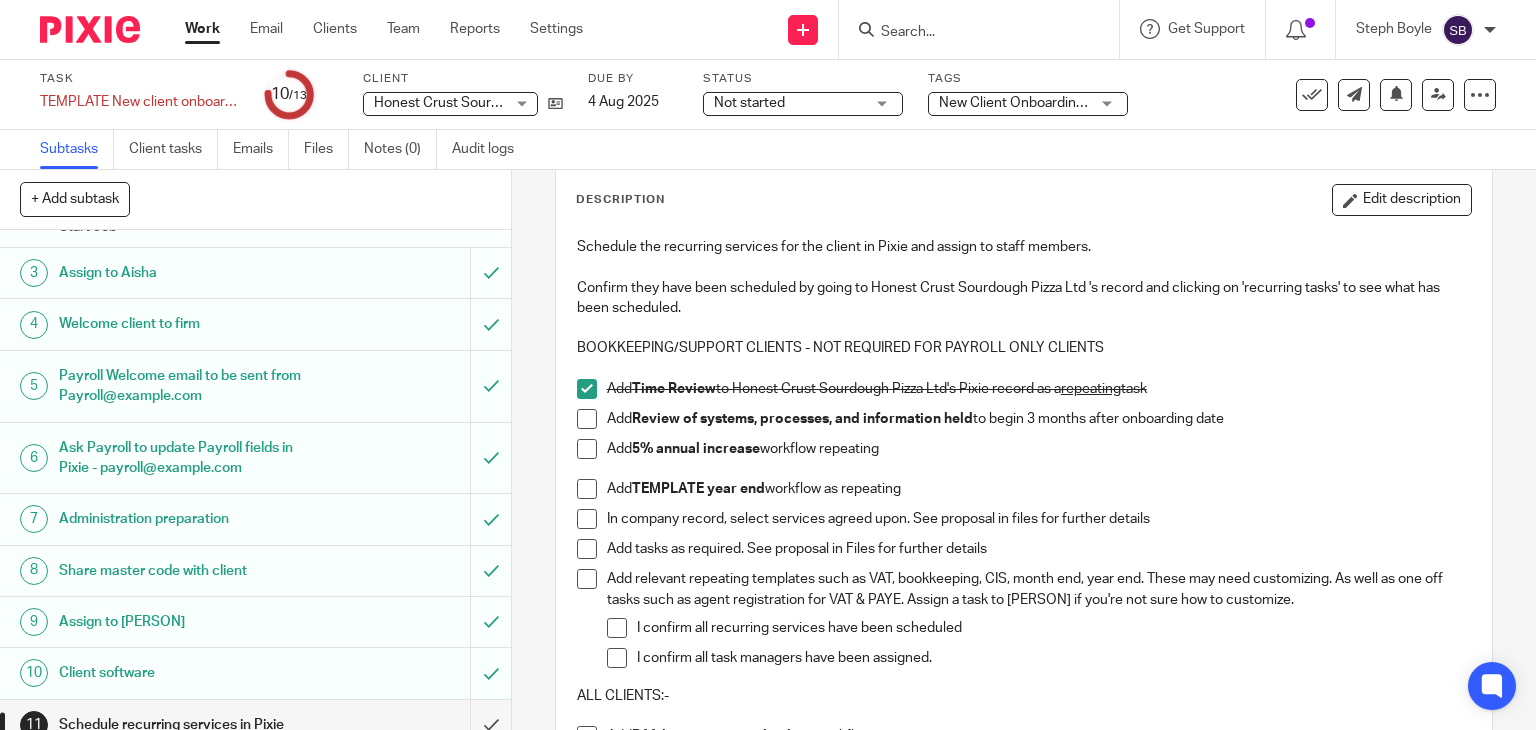 click at bounding box center (587, 419) 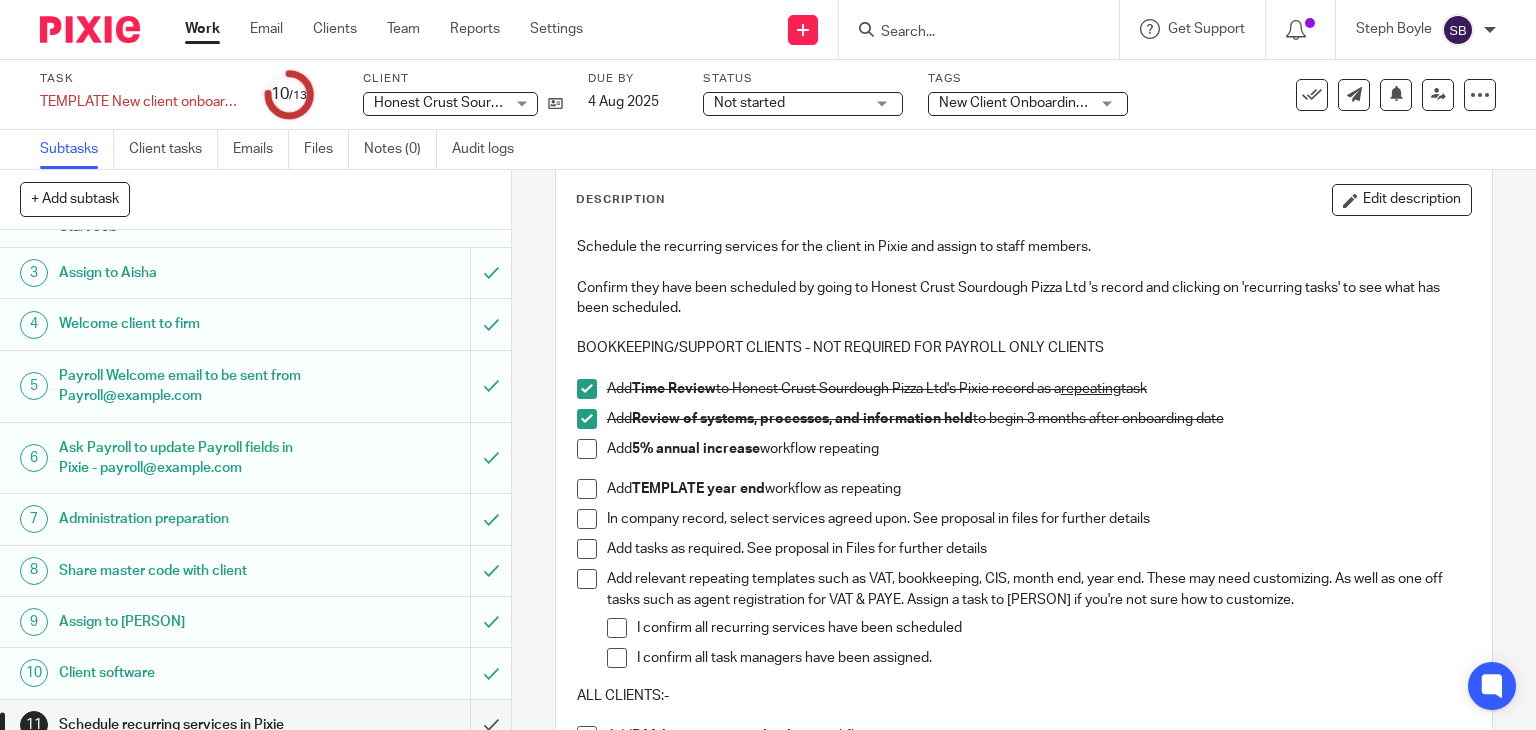 click at bounding box center [587, 449] 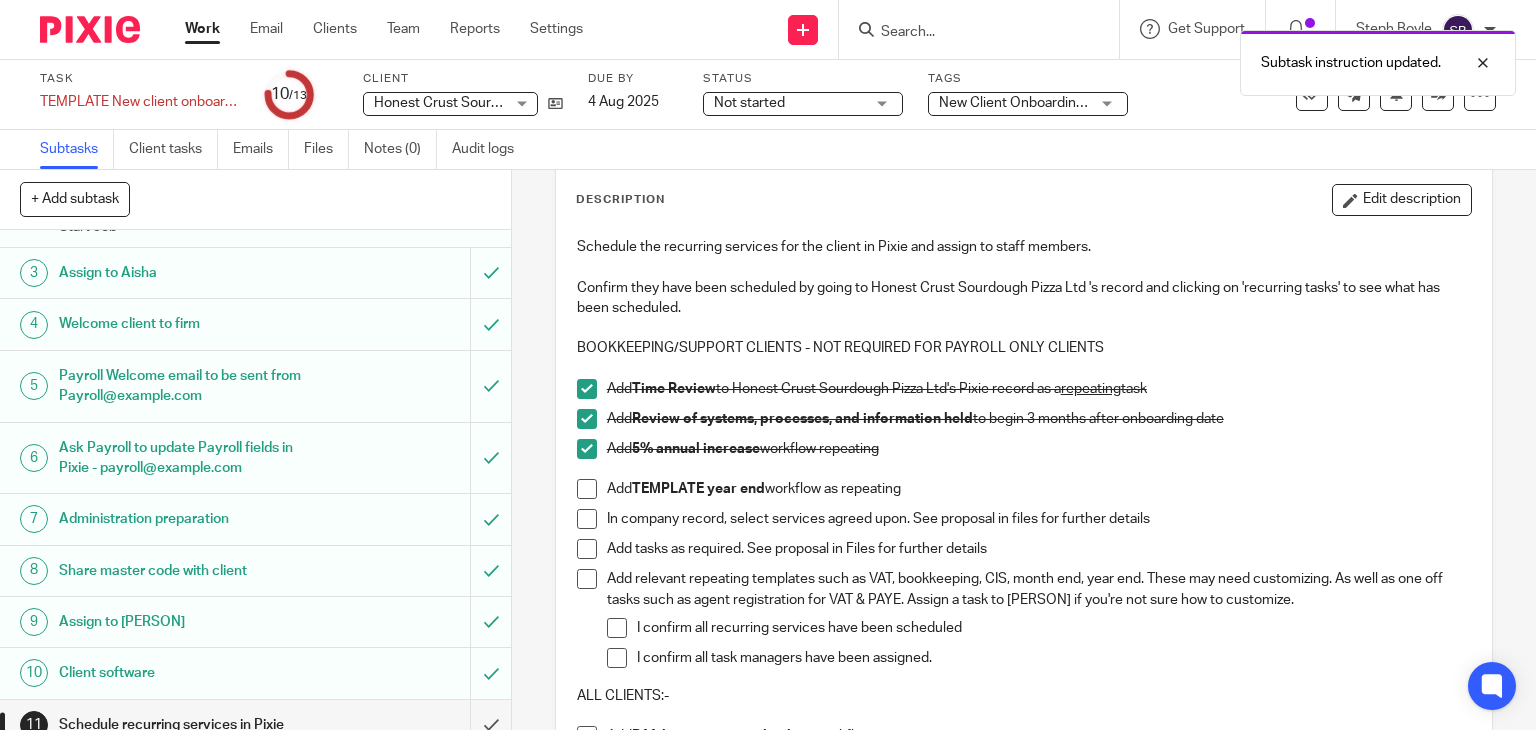 click at bounding box center (587, 489) 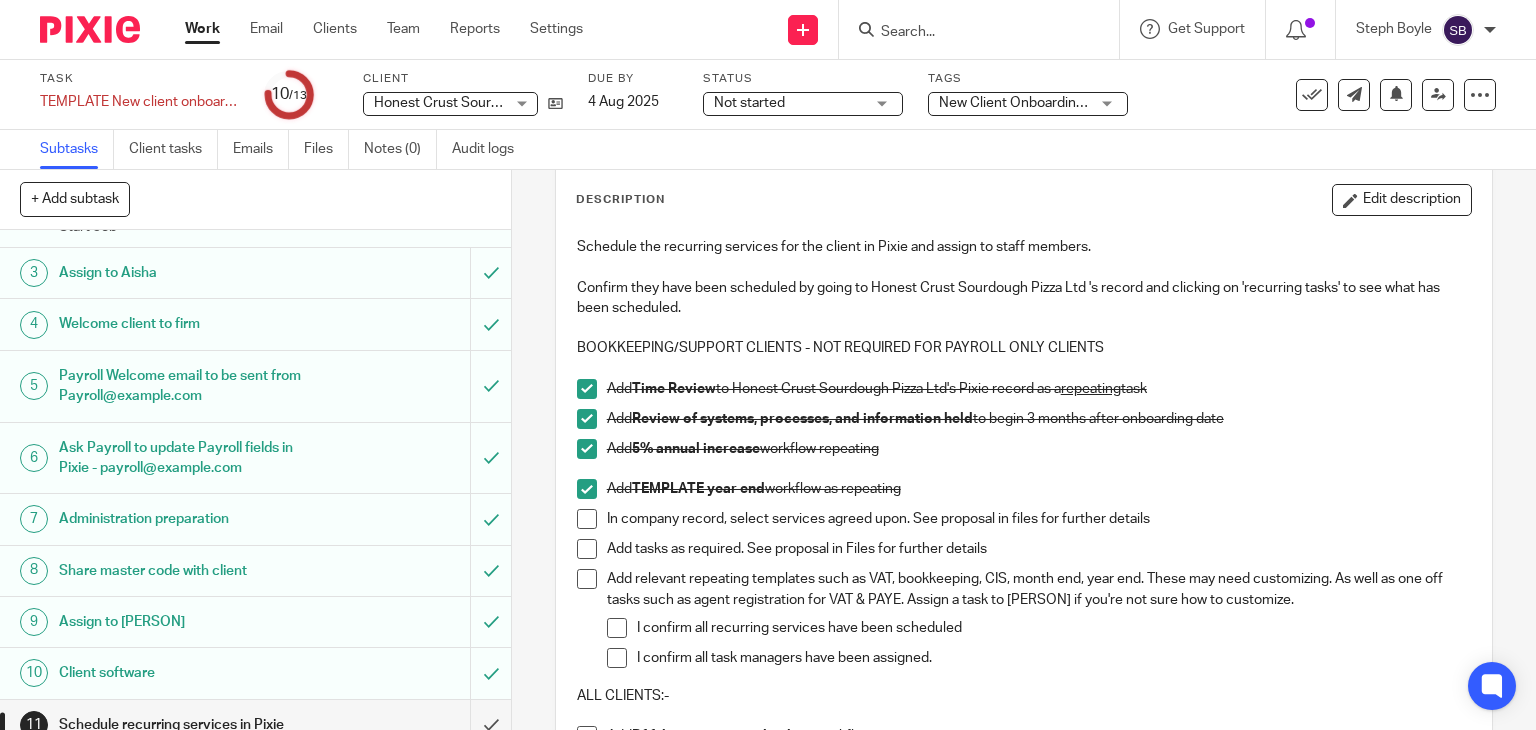 click at bounding box center (587, 519) 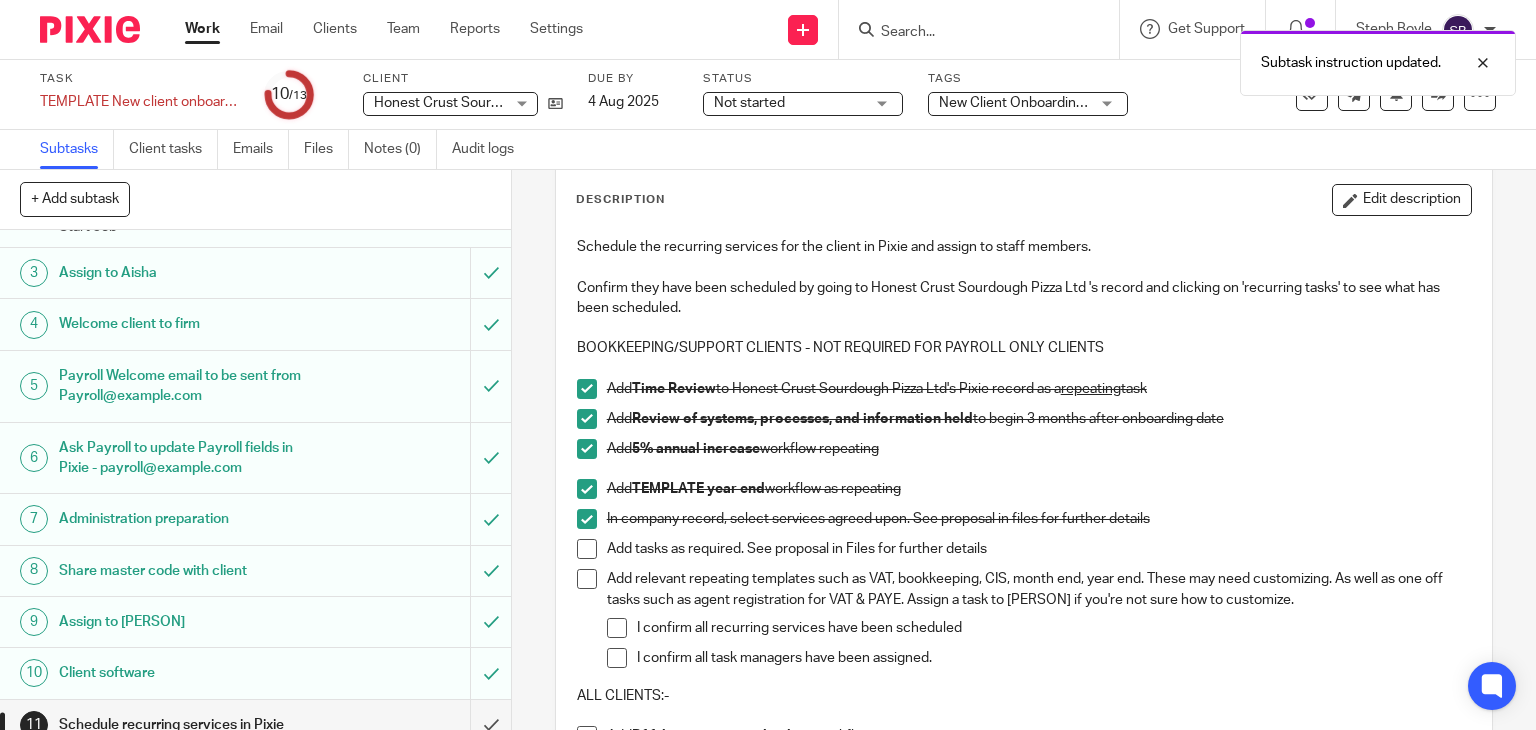 click at bounding box center [587, 549] 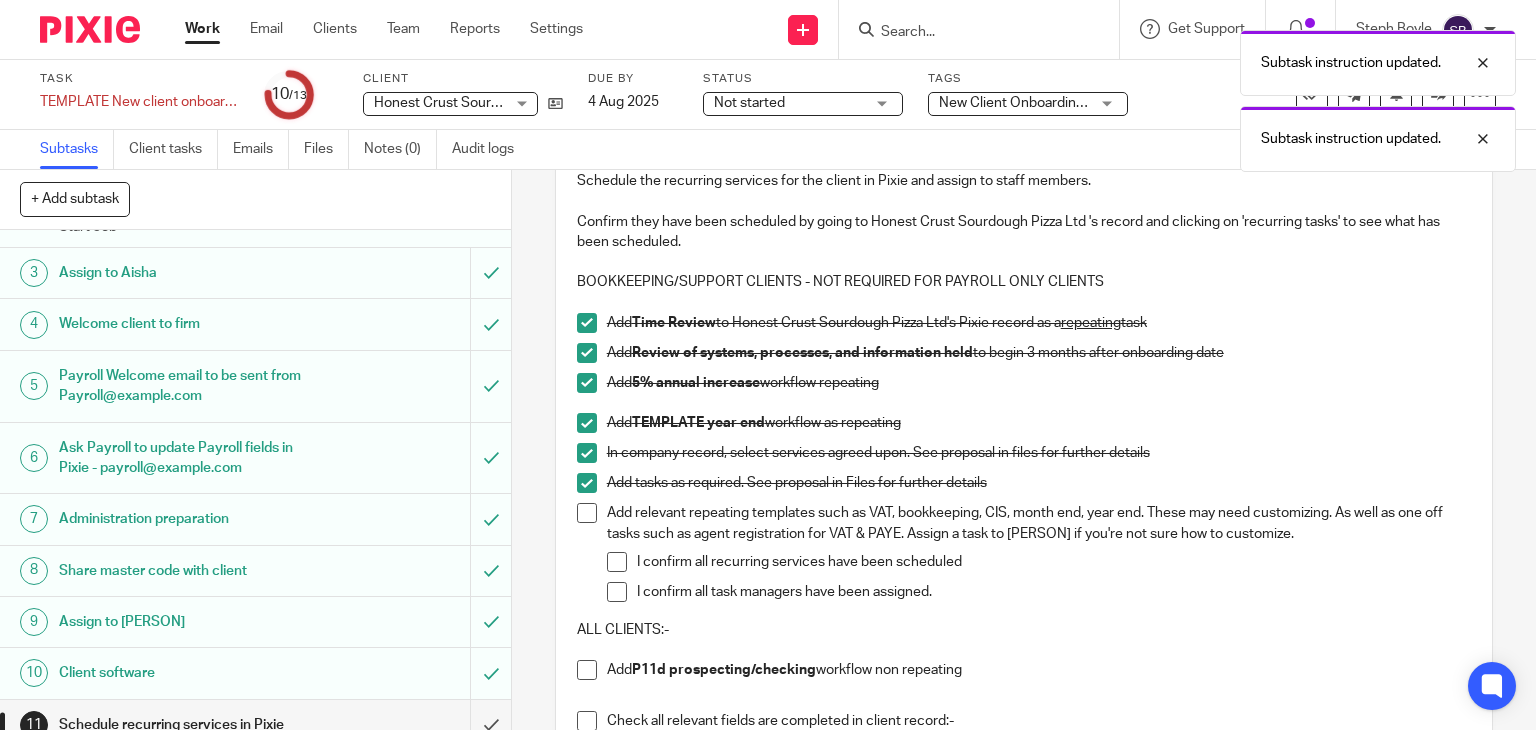 scroll, scrollTop: 200, scrollLeft: 0, axis: vertical 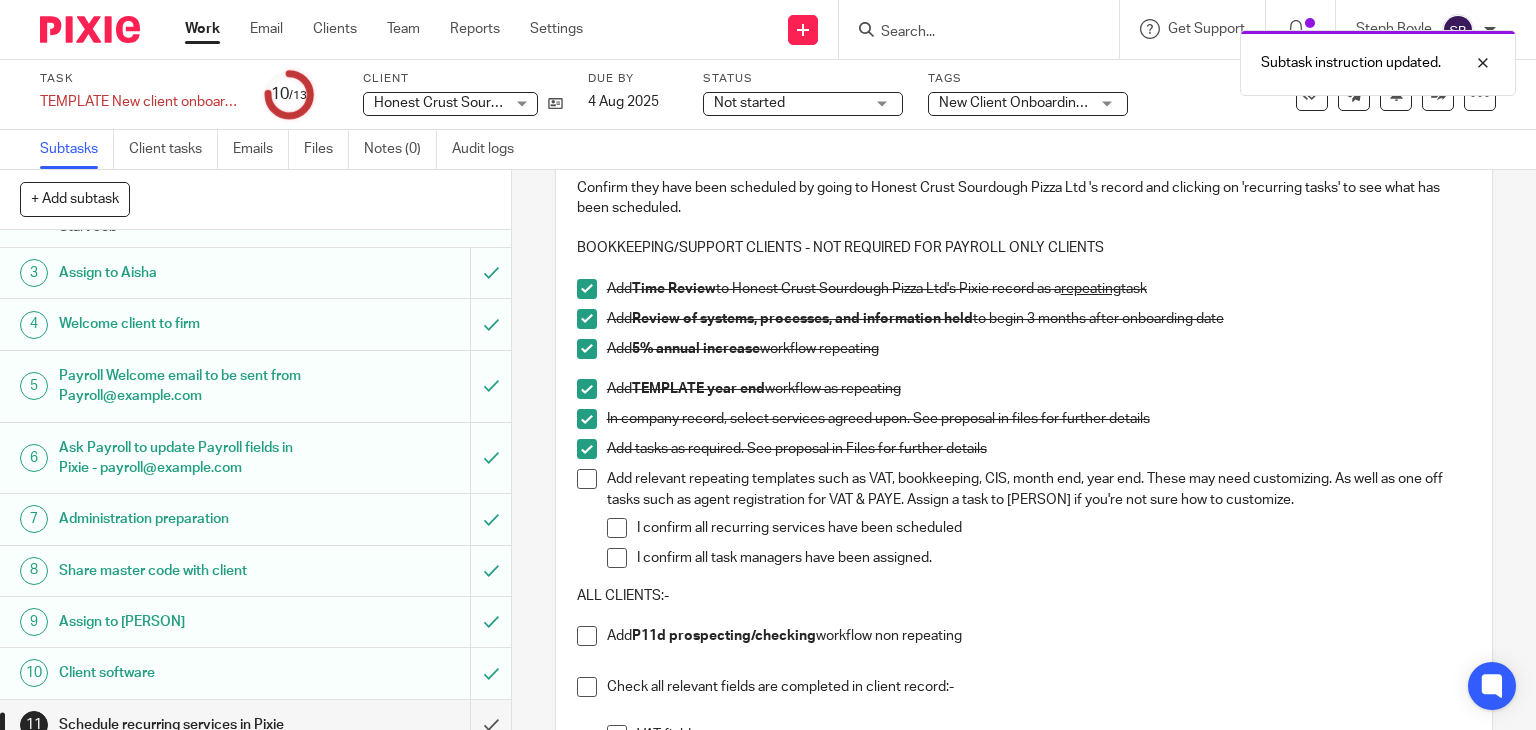 click at bounding box center [587, 479] 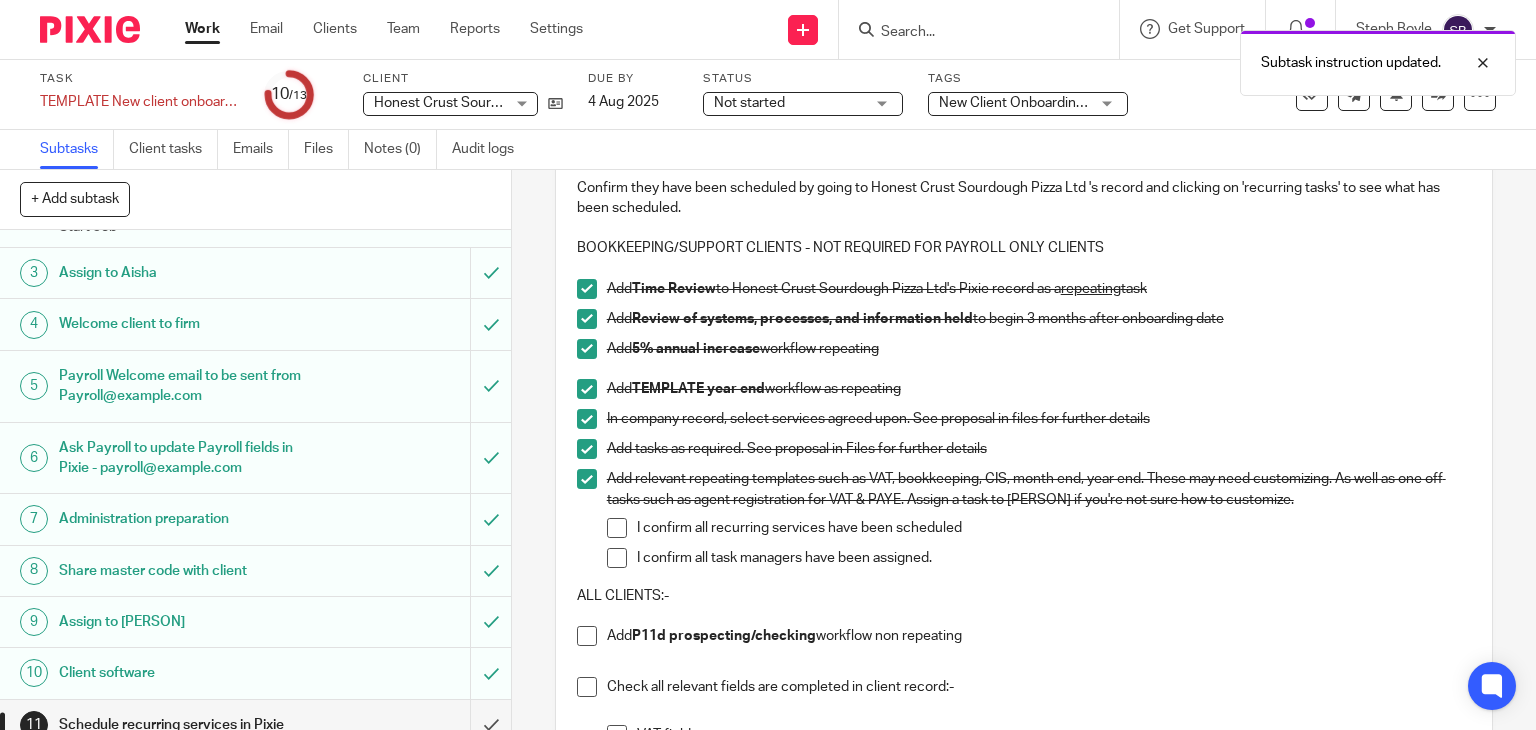 click at bounding box center [617, 528] 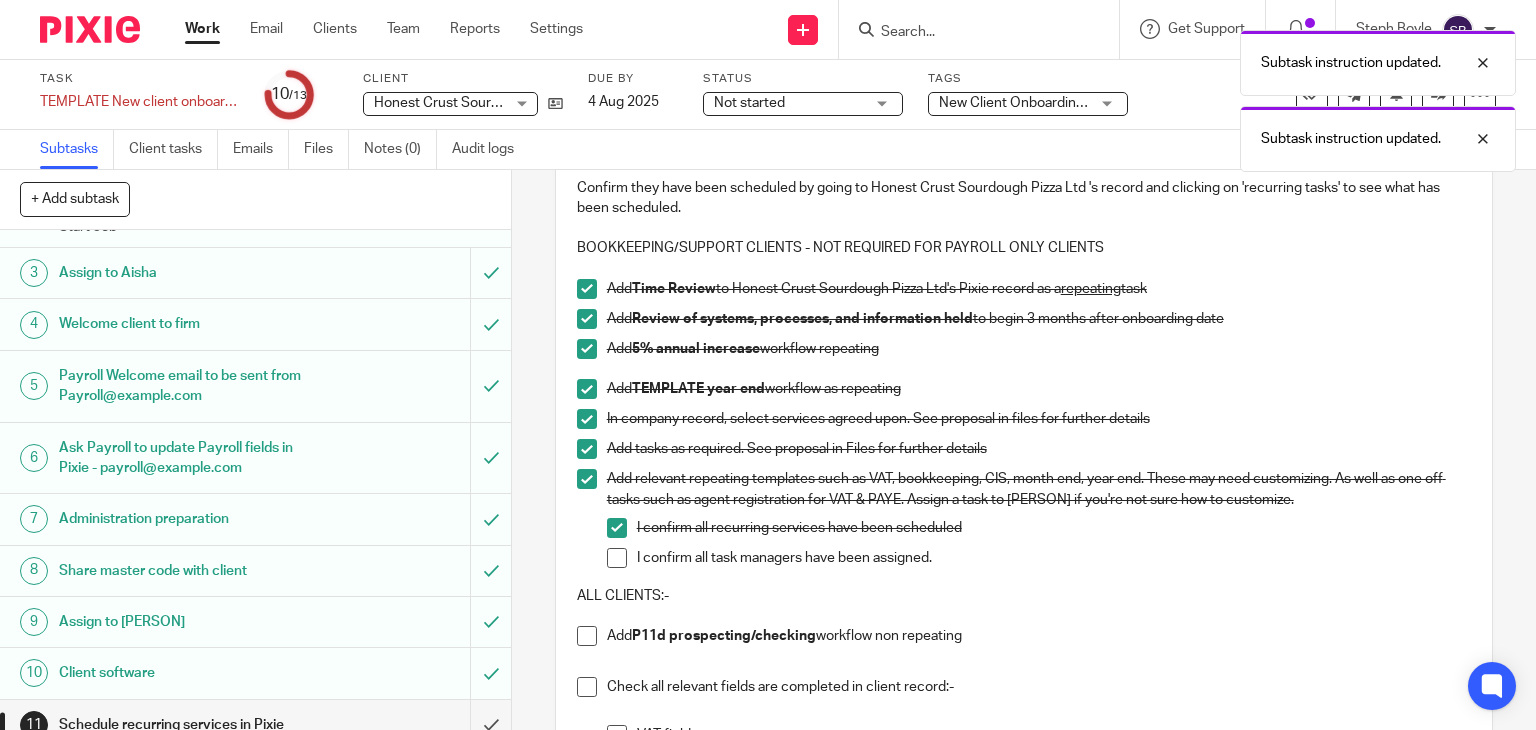 click at bounding box center [617, 558] 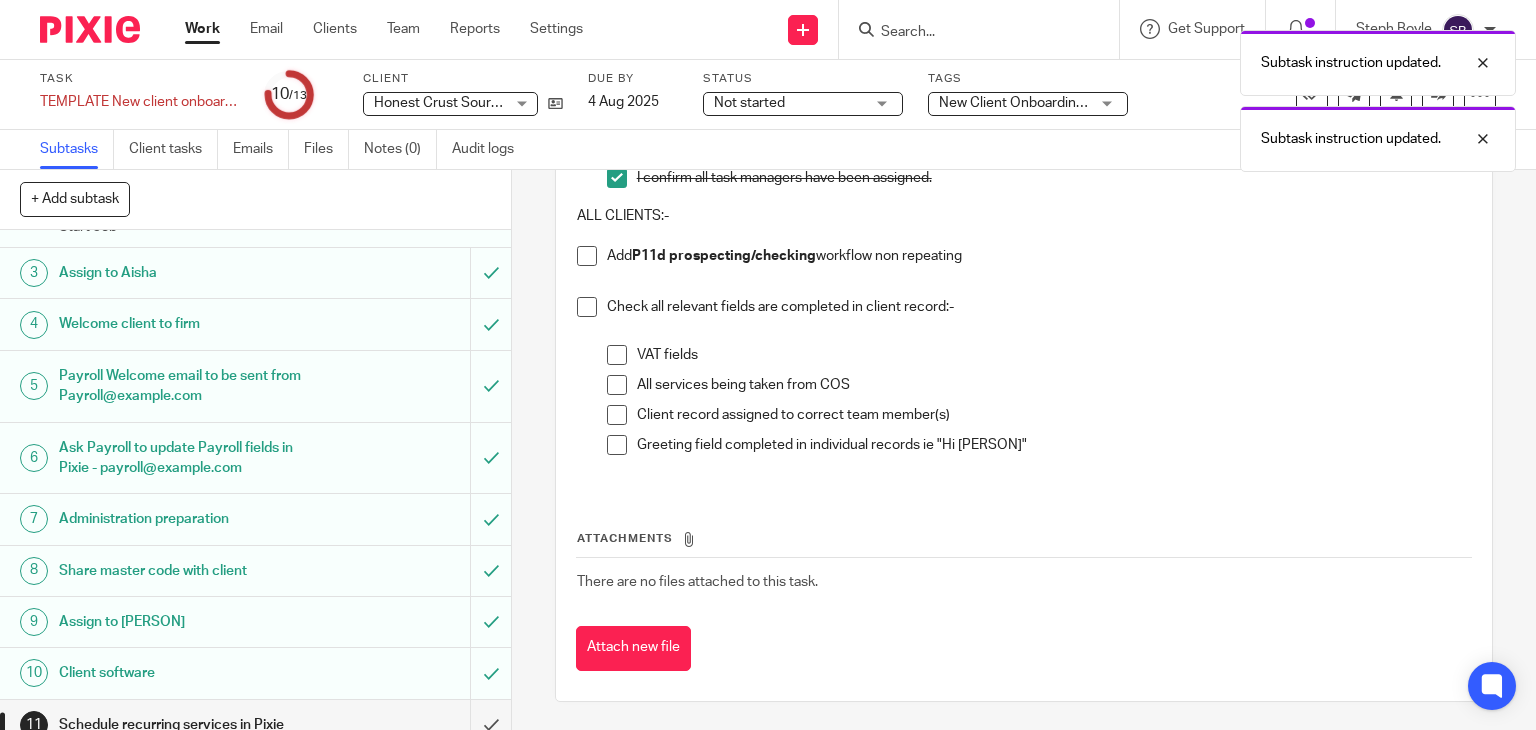 scroll, scrollTop: 480, scrollLeft: 0, axis: vertical 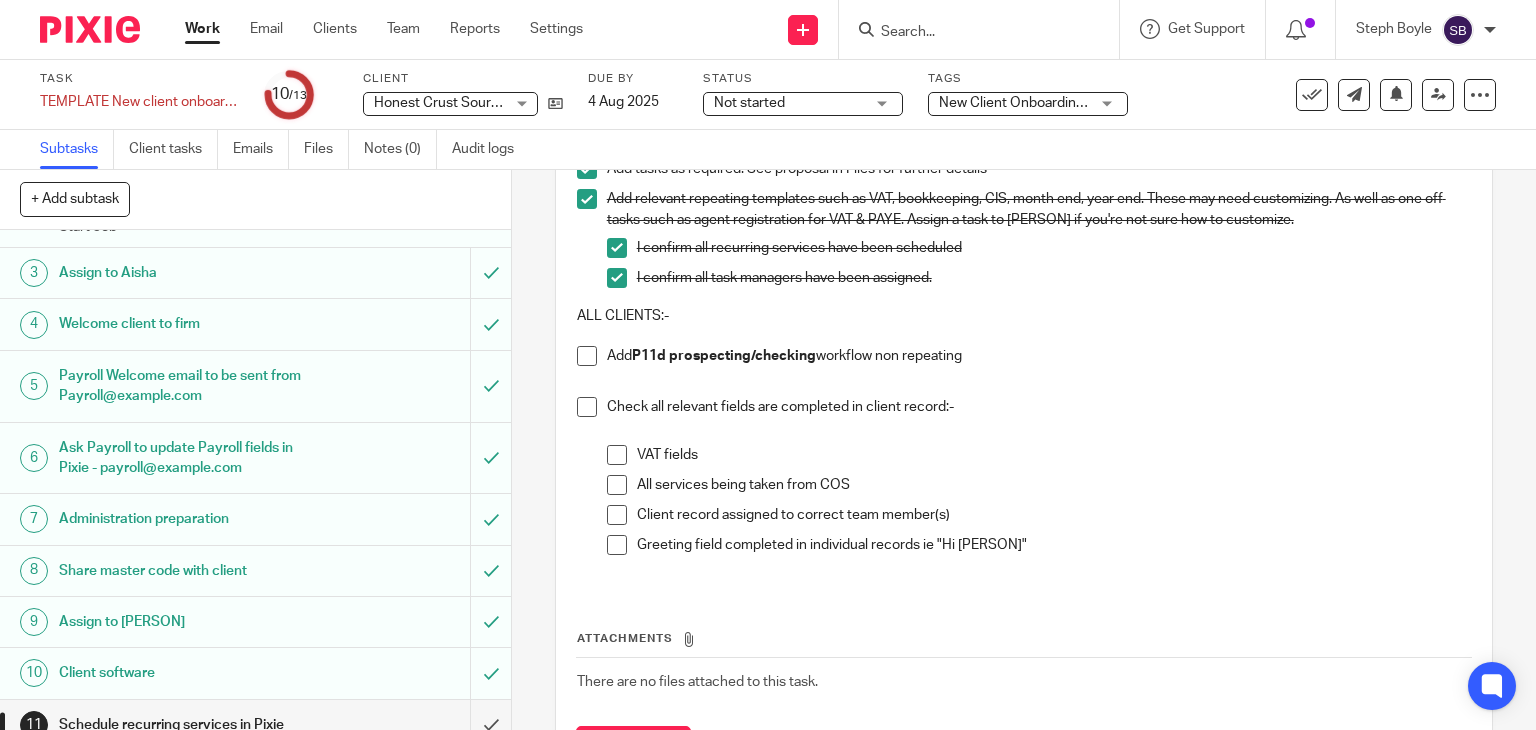 click at bounding box center [617, 485] 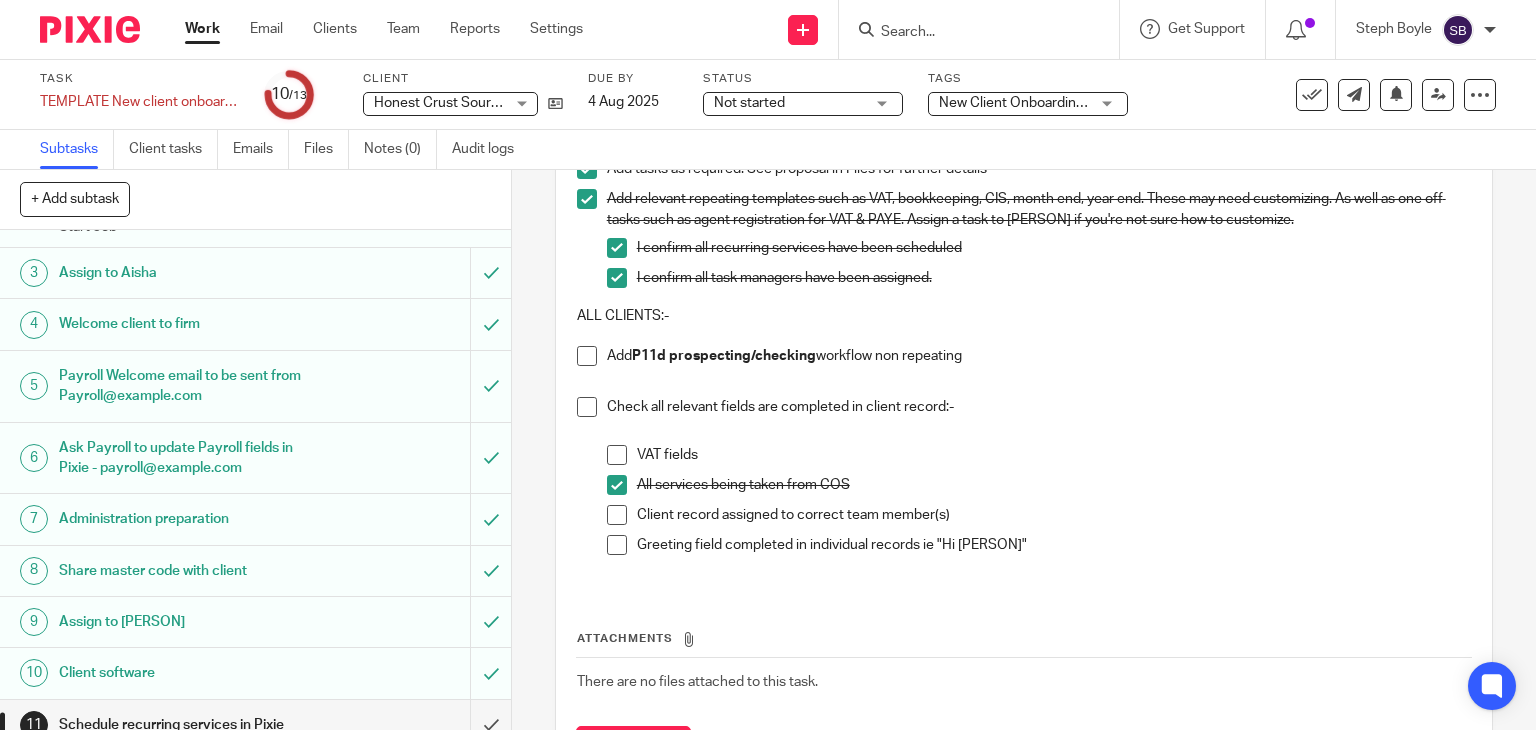 click at bounding box center (617, 455) 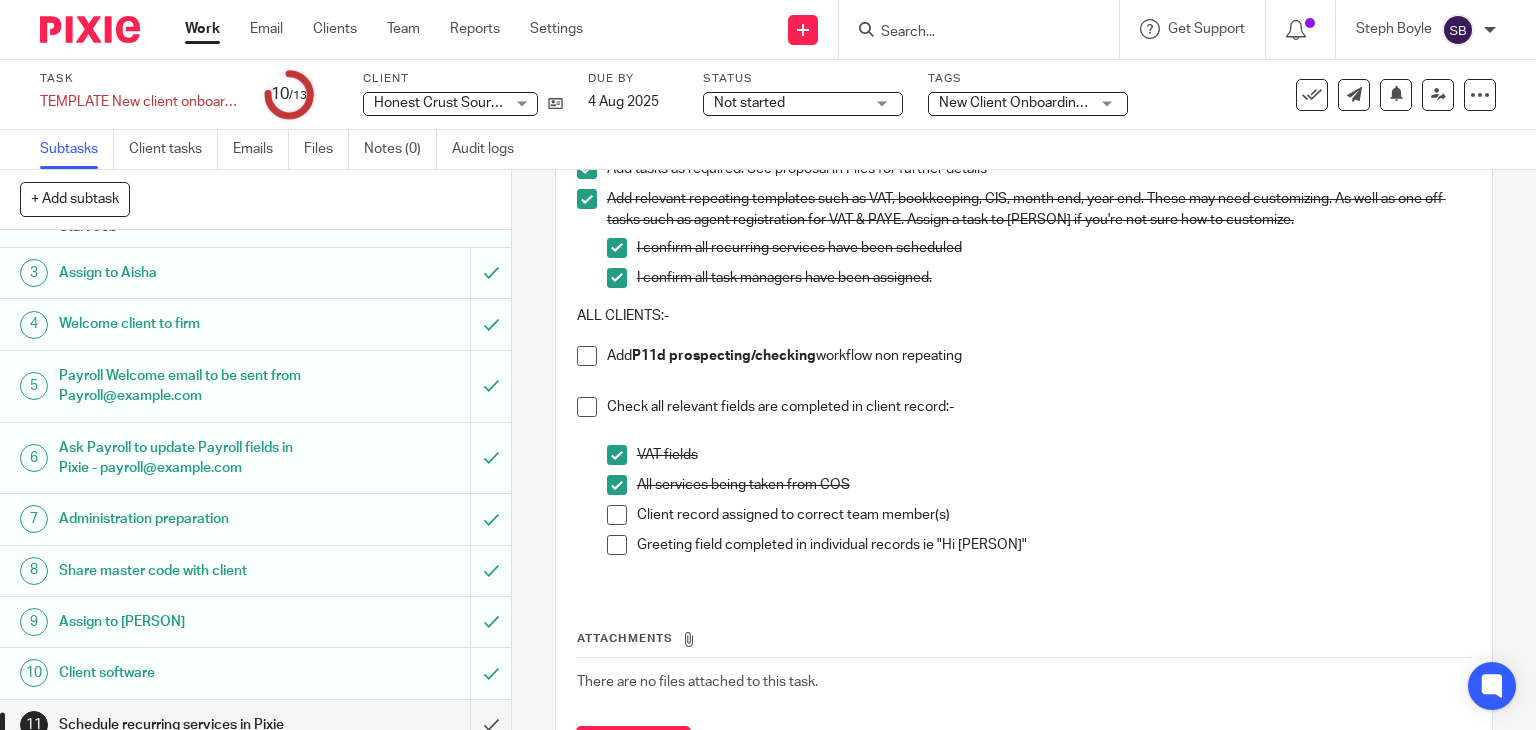 click at bounding box center (617, 515) 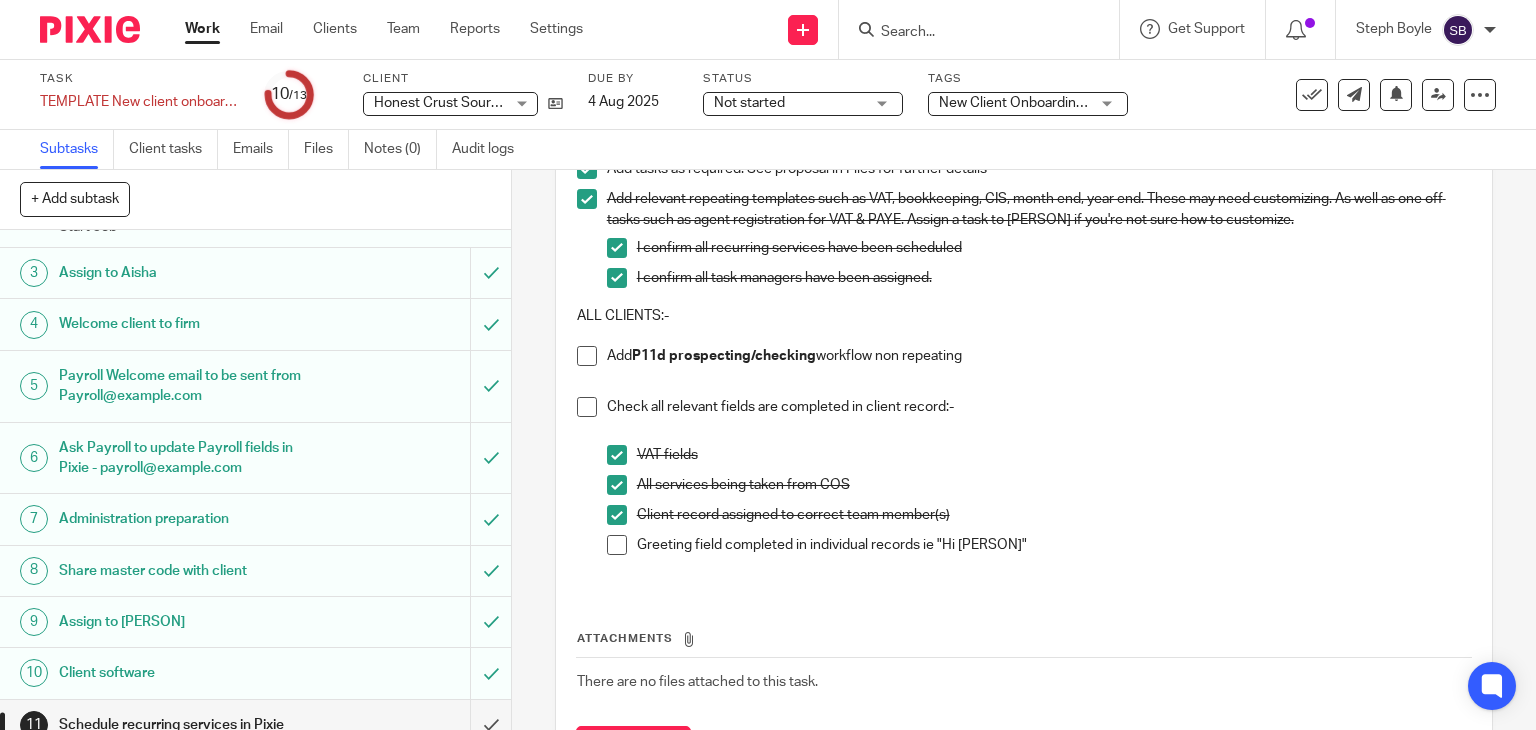 click at bounding box center [617, 545] 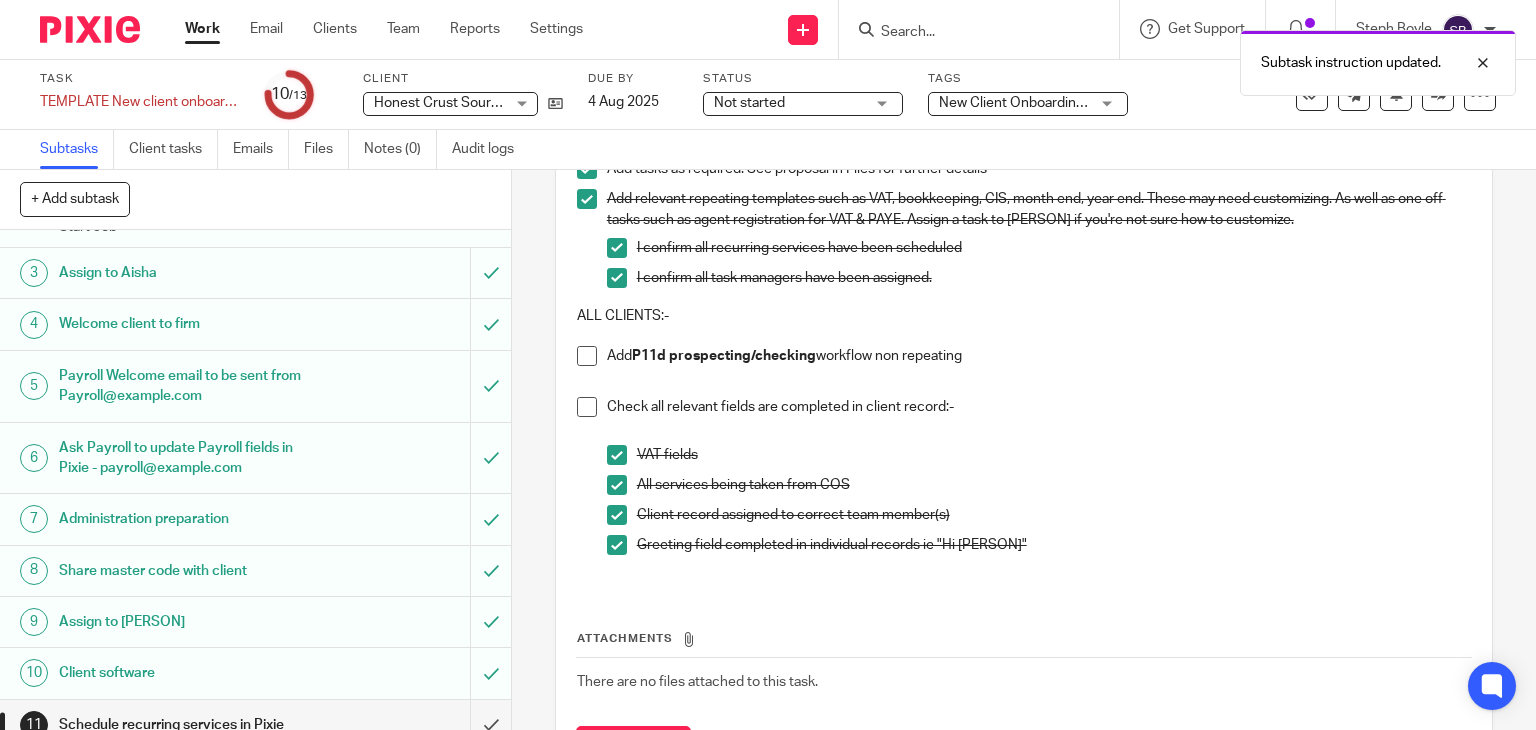 click at bounding box center (587, 407) 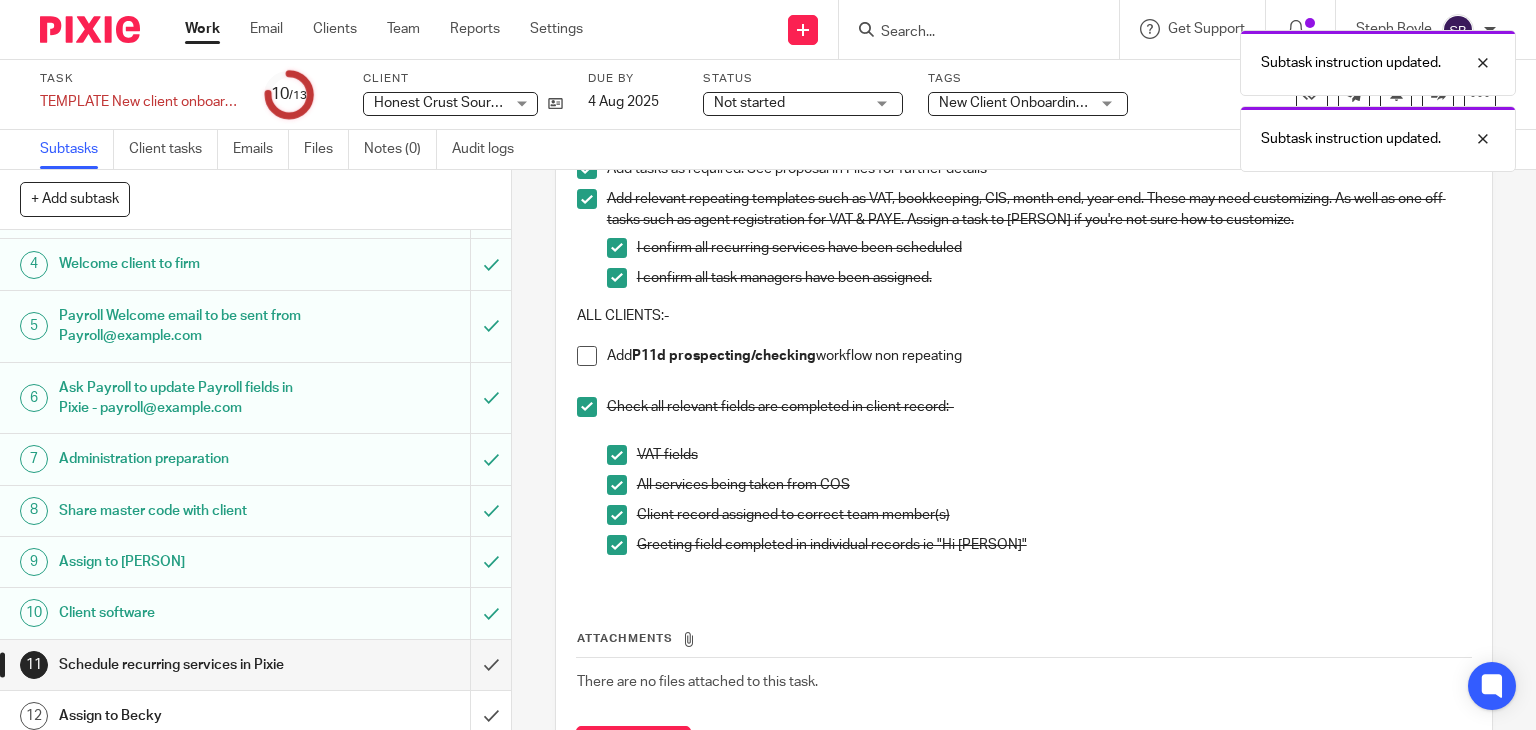 scroll, scrollTop: 221, scrollLeft: 0, axis: vertical 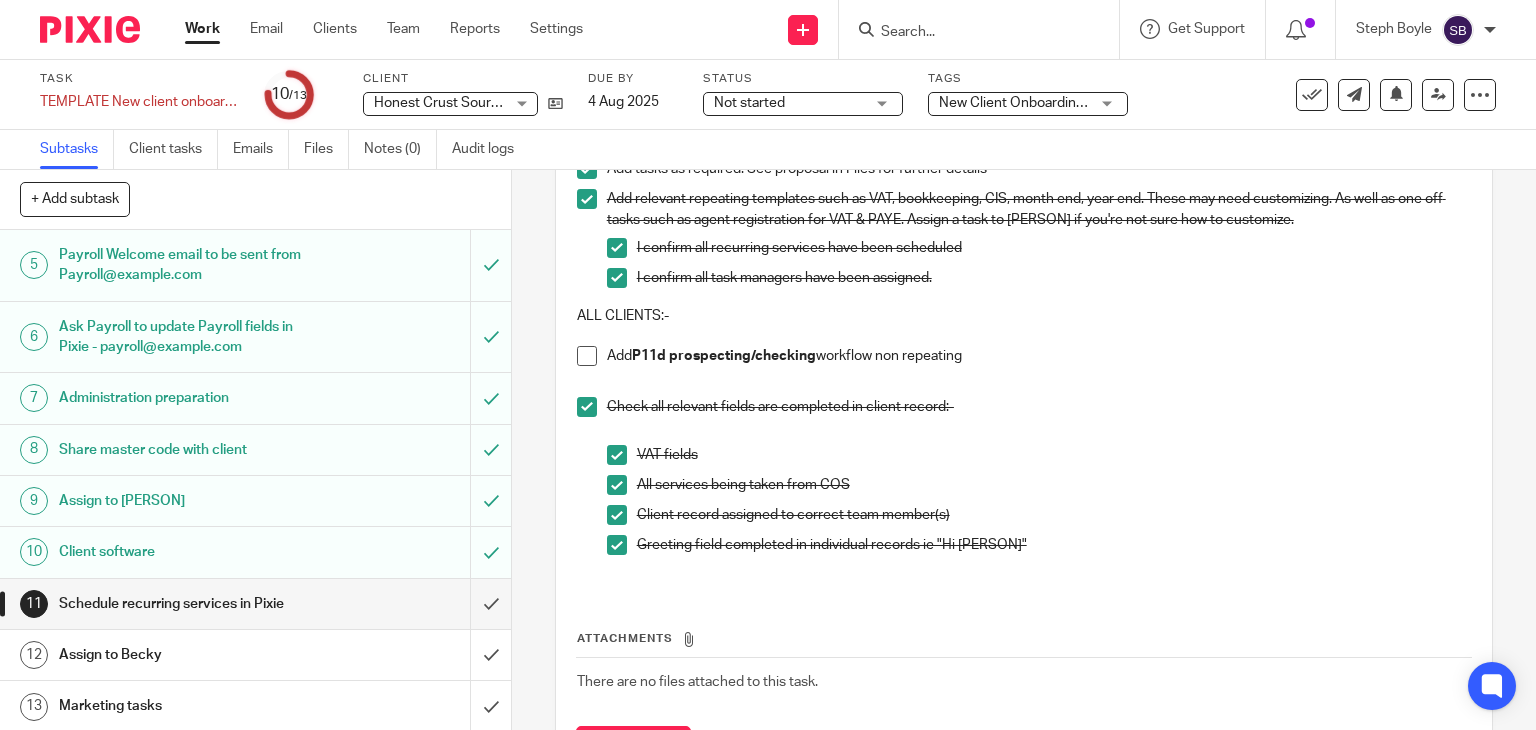 click at bounding box center [587, 356] 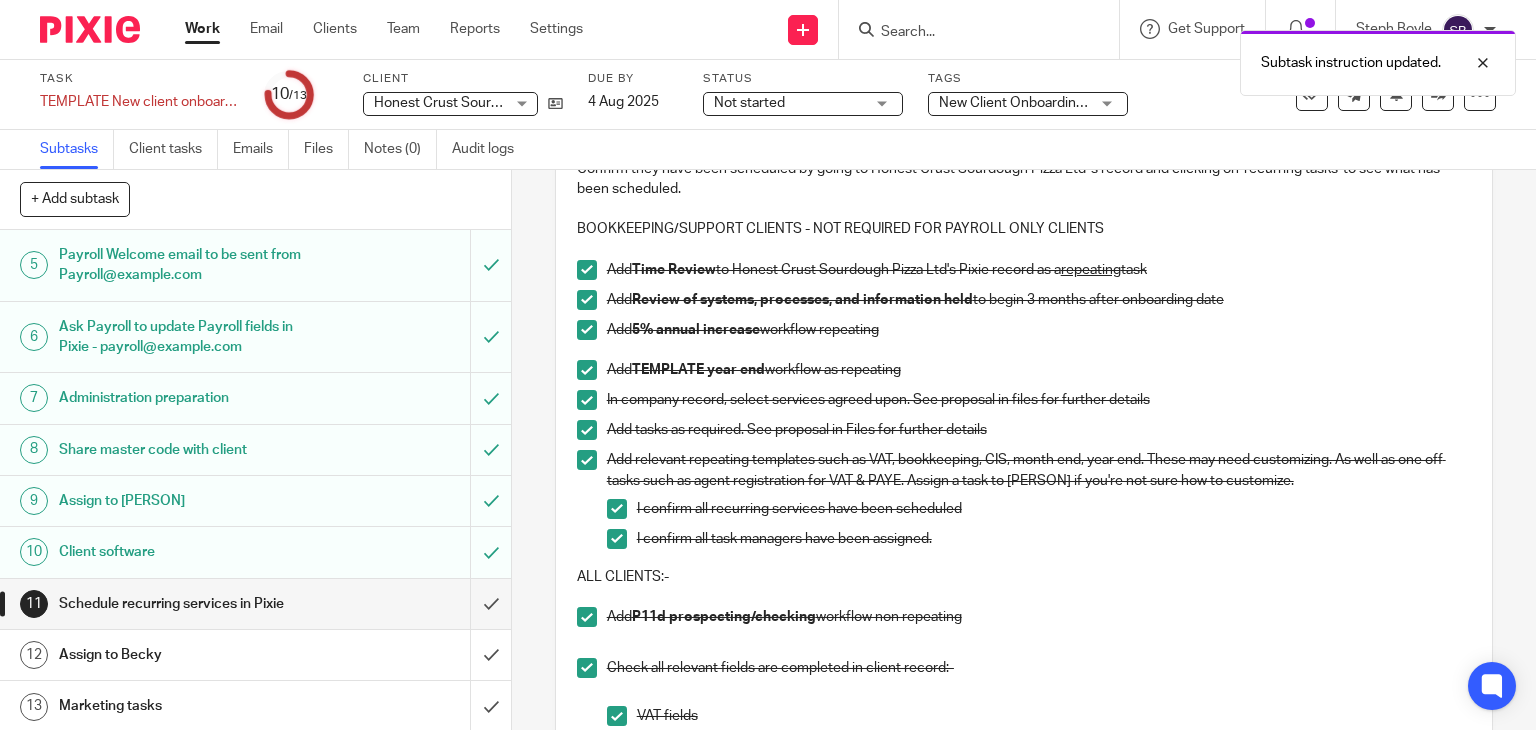 scroll, scrollTop: 180, scrollLeft: 0, axis: vertical 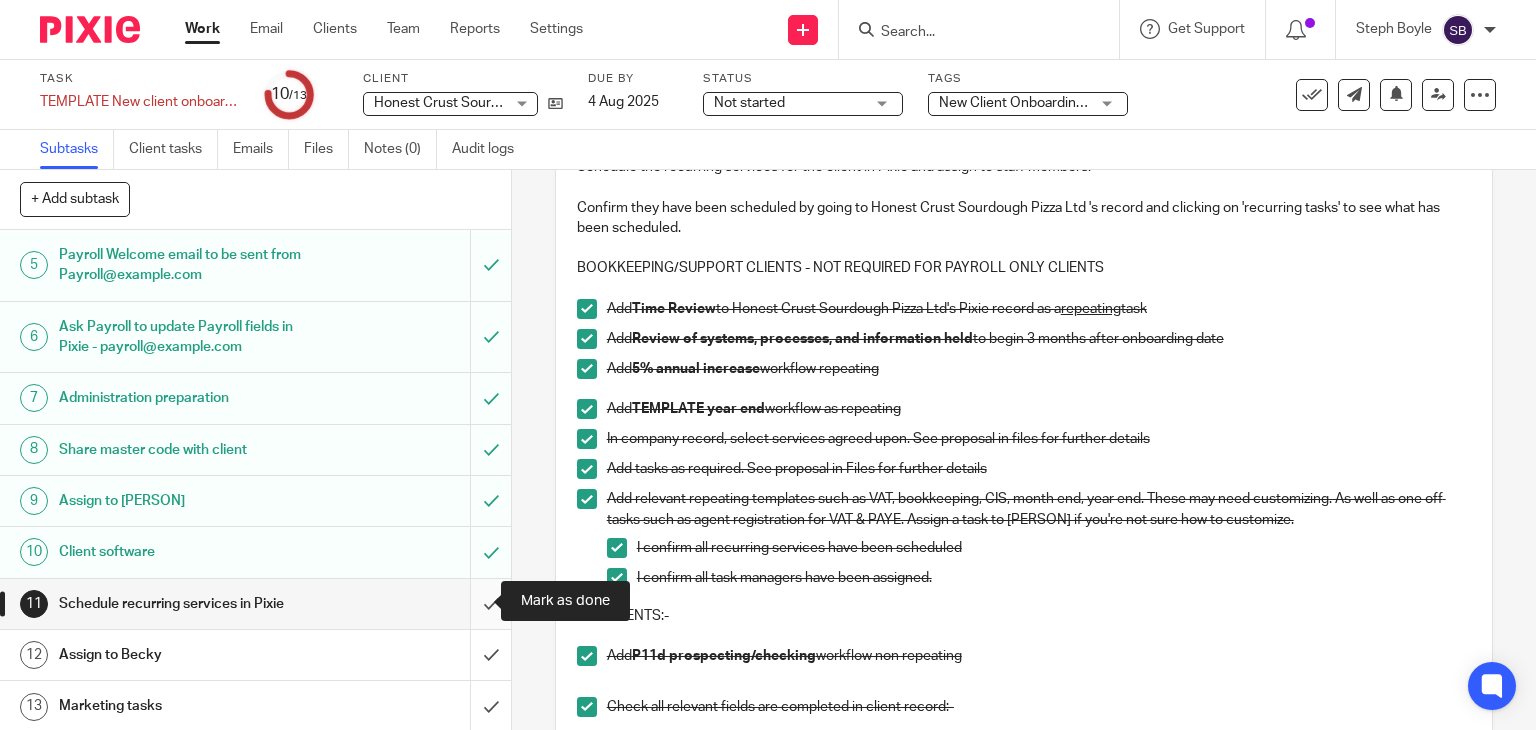 click at bounding box center (255, 604) 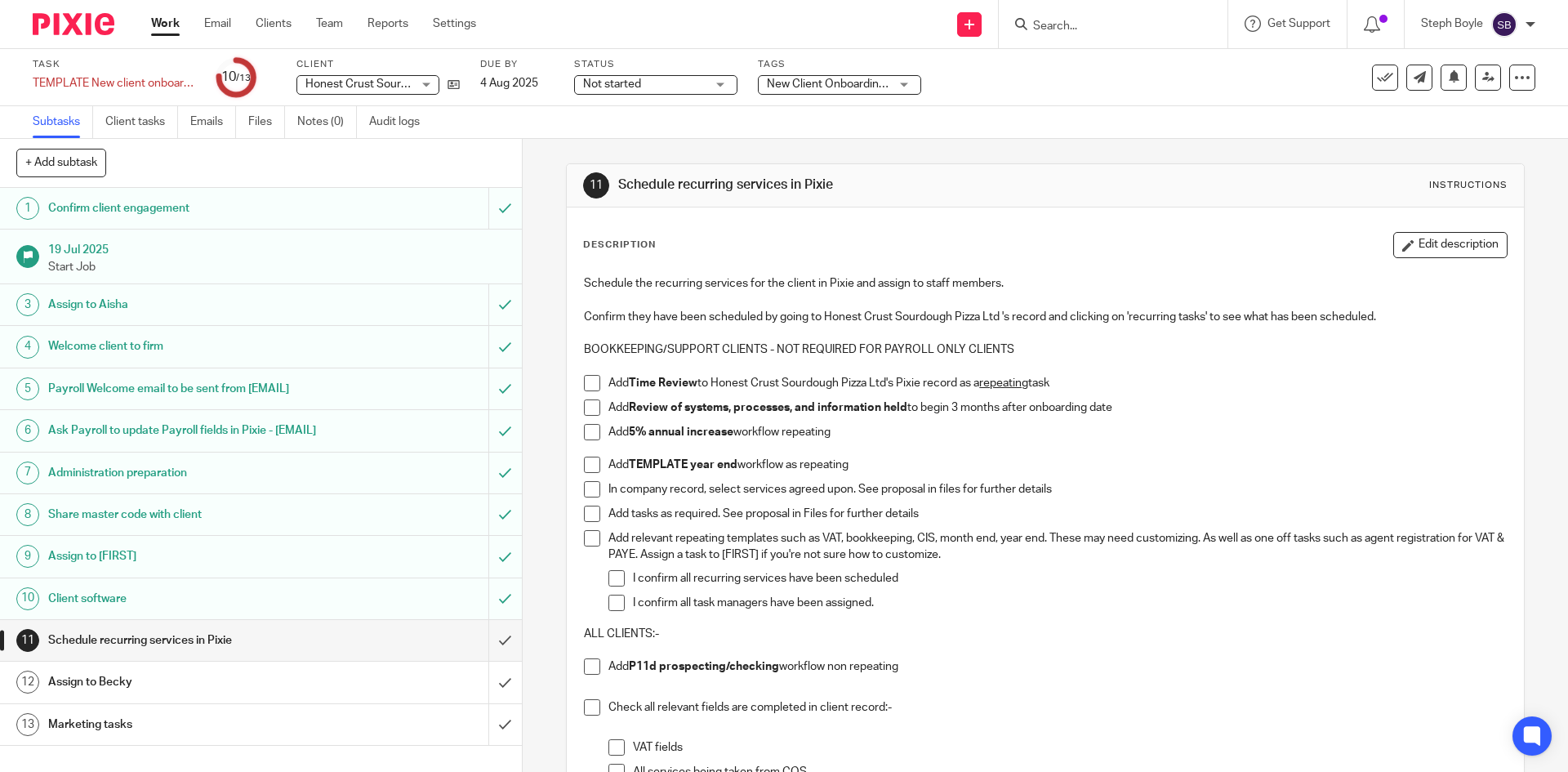 scroll, scrollTop: 0, scrollLeft: 0, axis: both 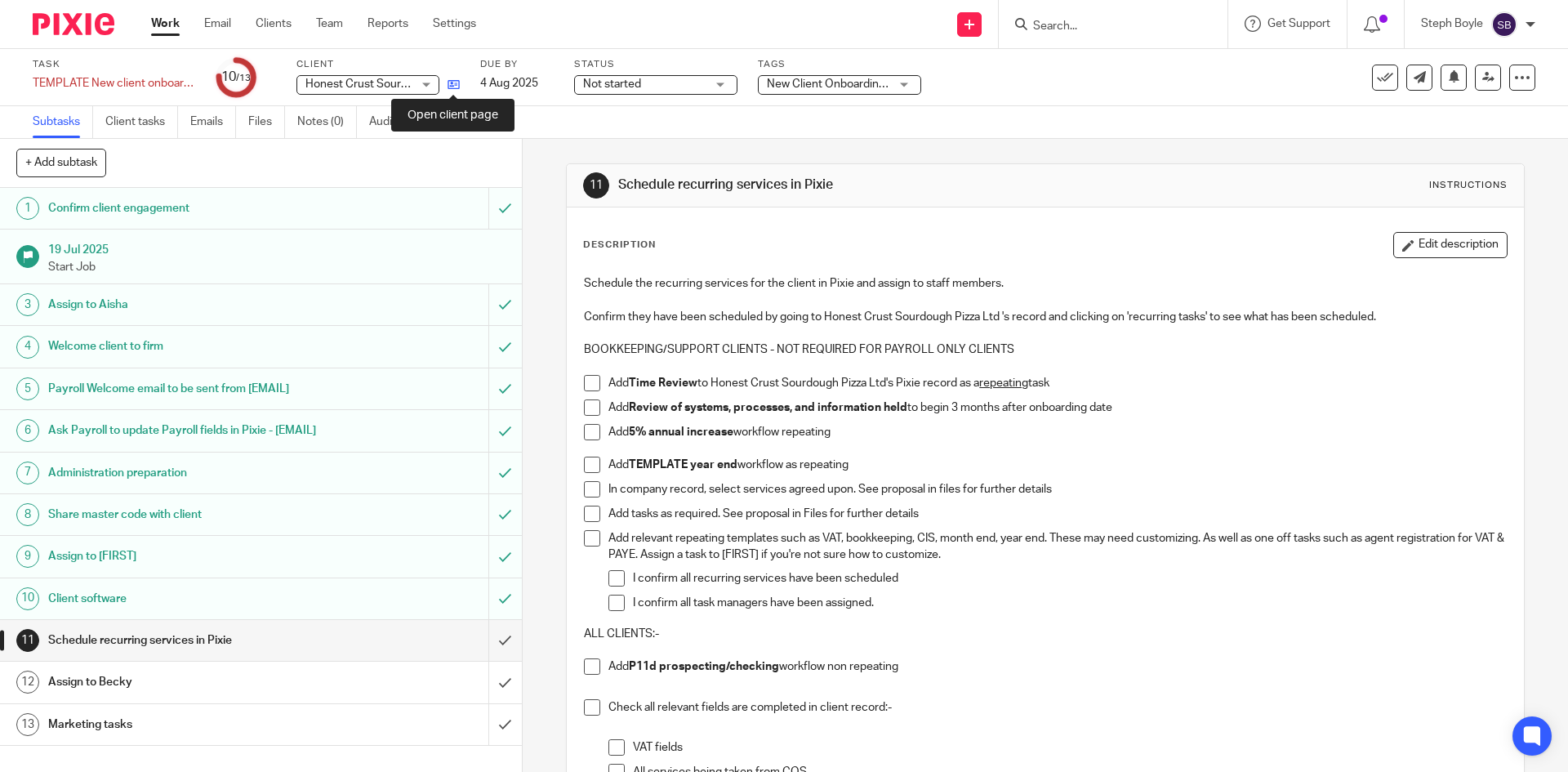 click at bounding box center [453, 84] 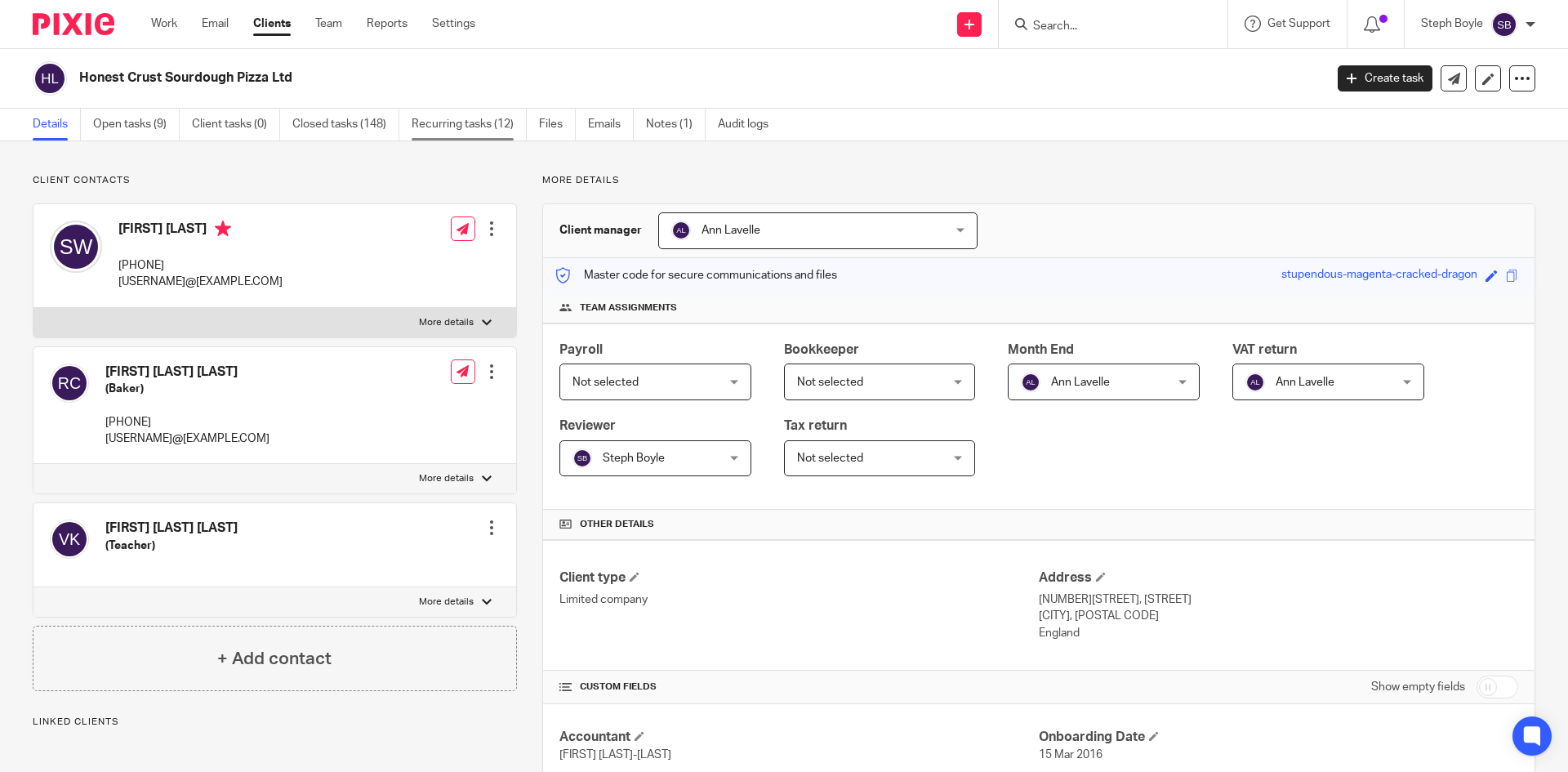 scroll, scrollTop: 0, scrollLeft: 0, axis: both 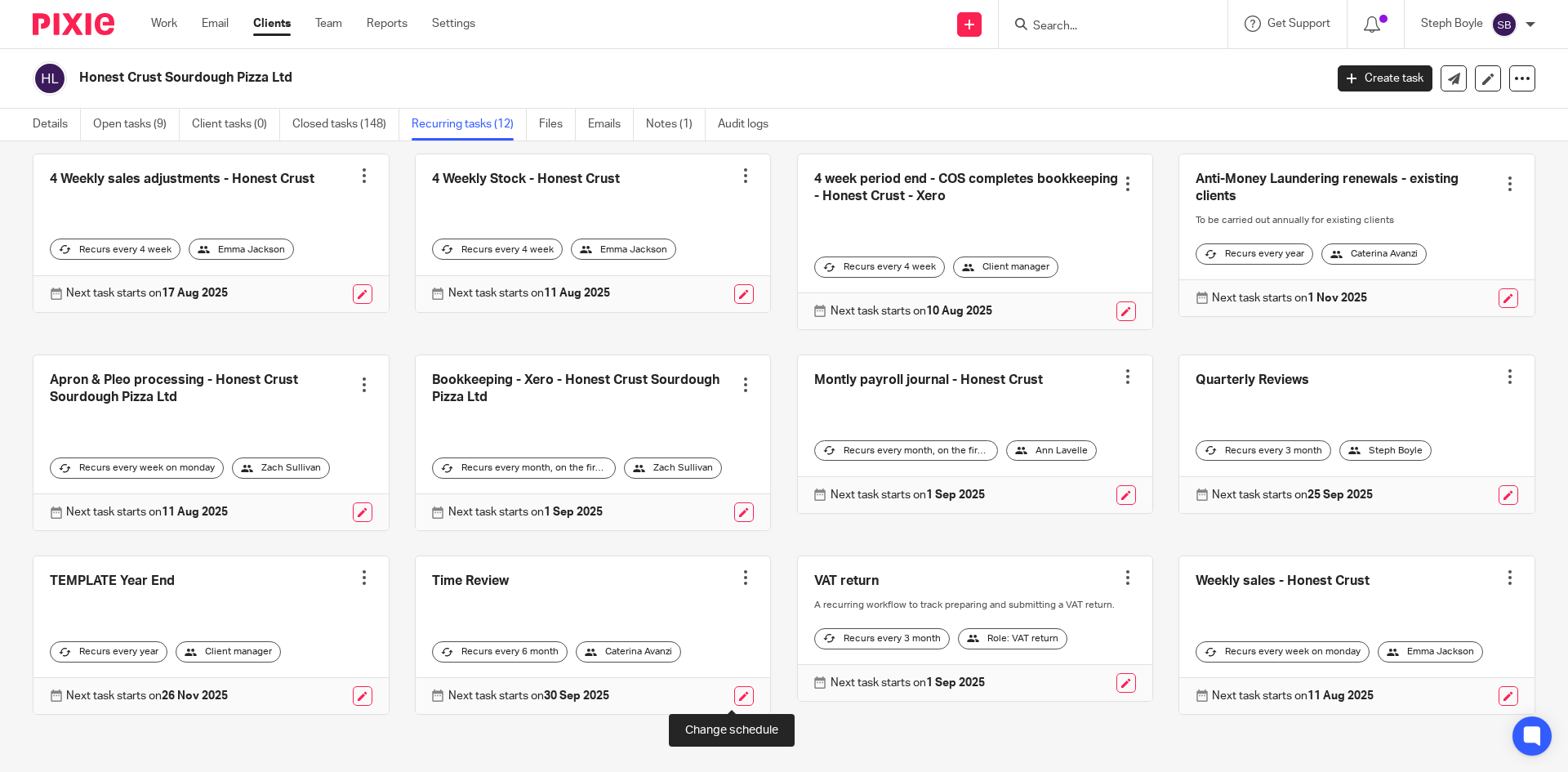click at bounding box center (744, 696) 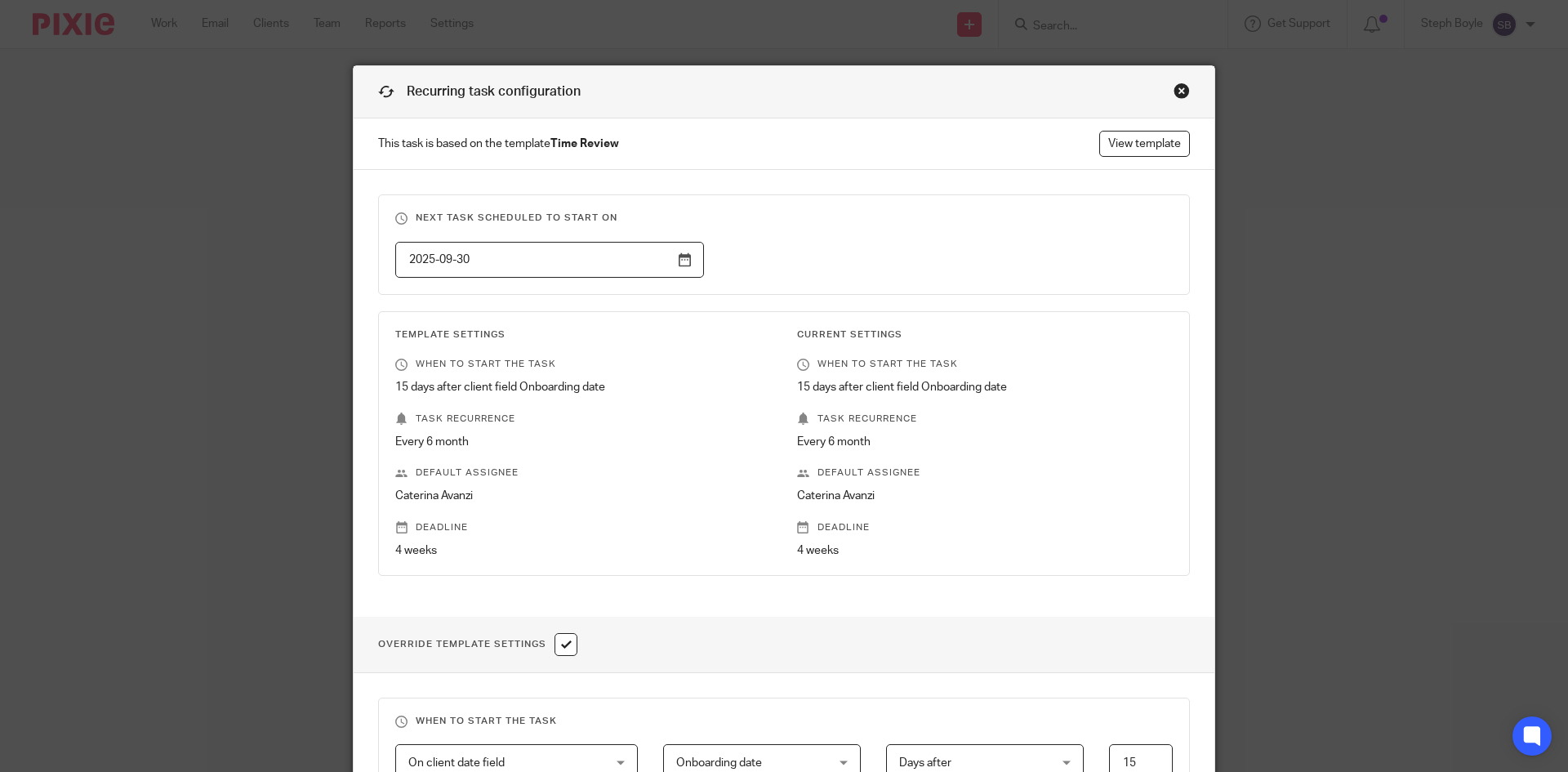 scroll, scrollTop: 0, scrollLeft: 0, axis: both 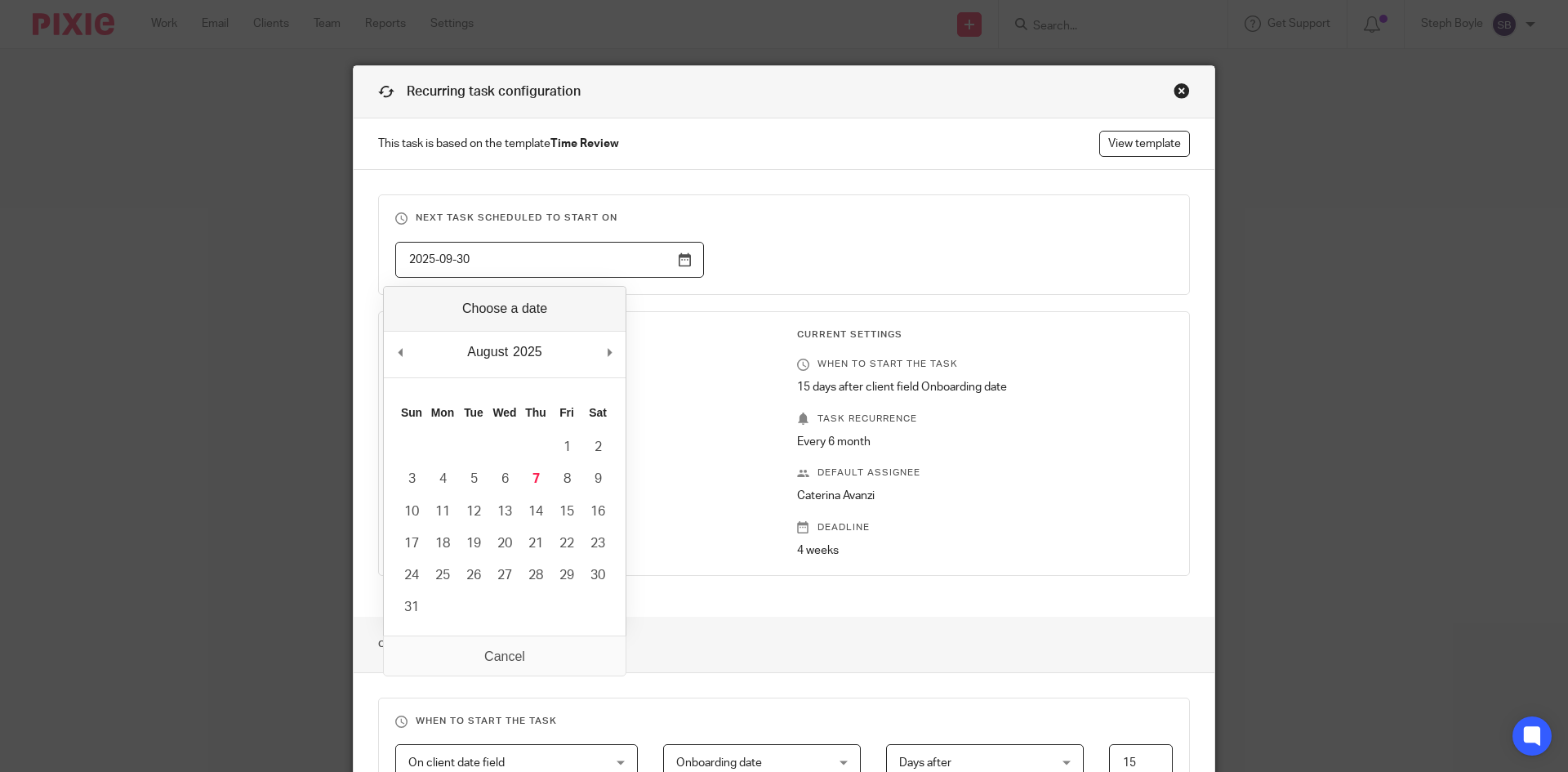 click at bounding box center [1182, 91] 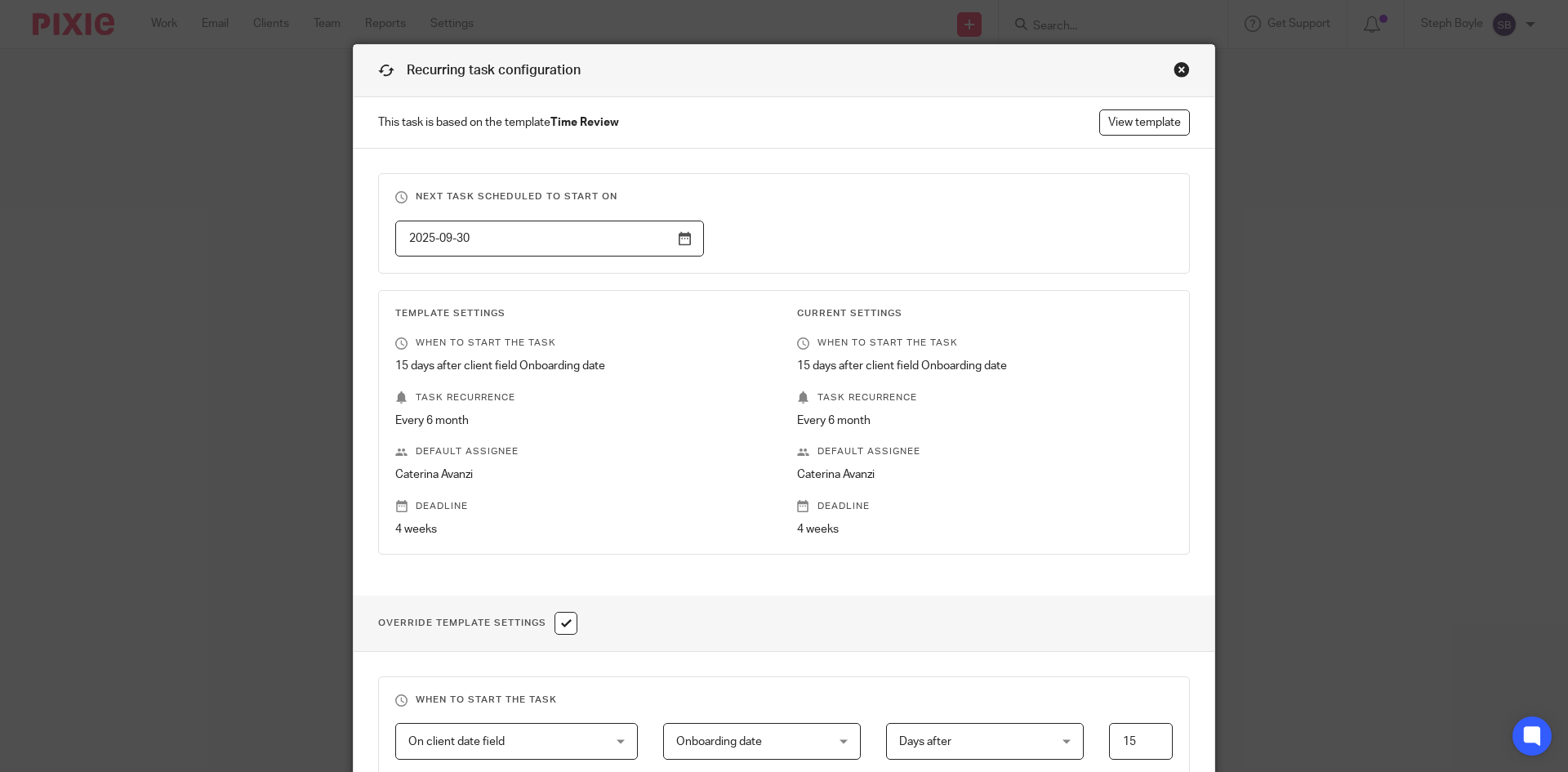 scroll, scrollTop: 170, scrollLeft: 0, axis: vertical 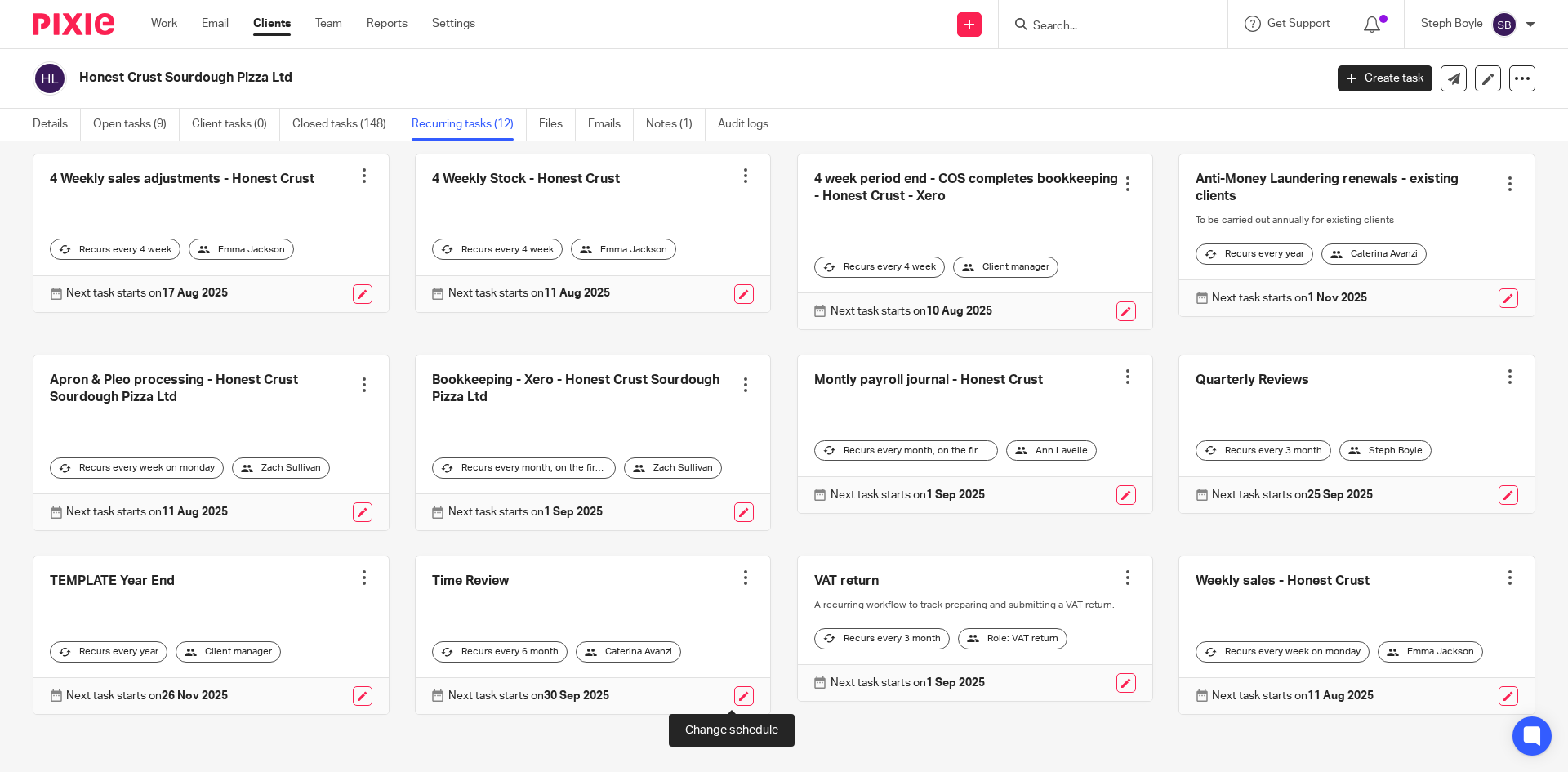 click at bounding box center [744, 696] 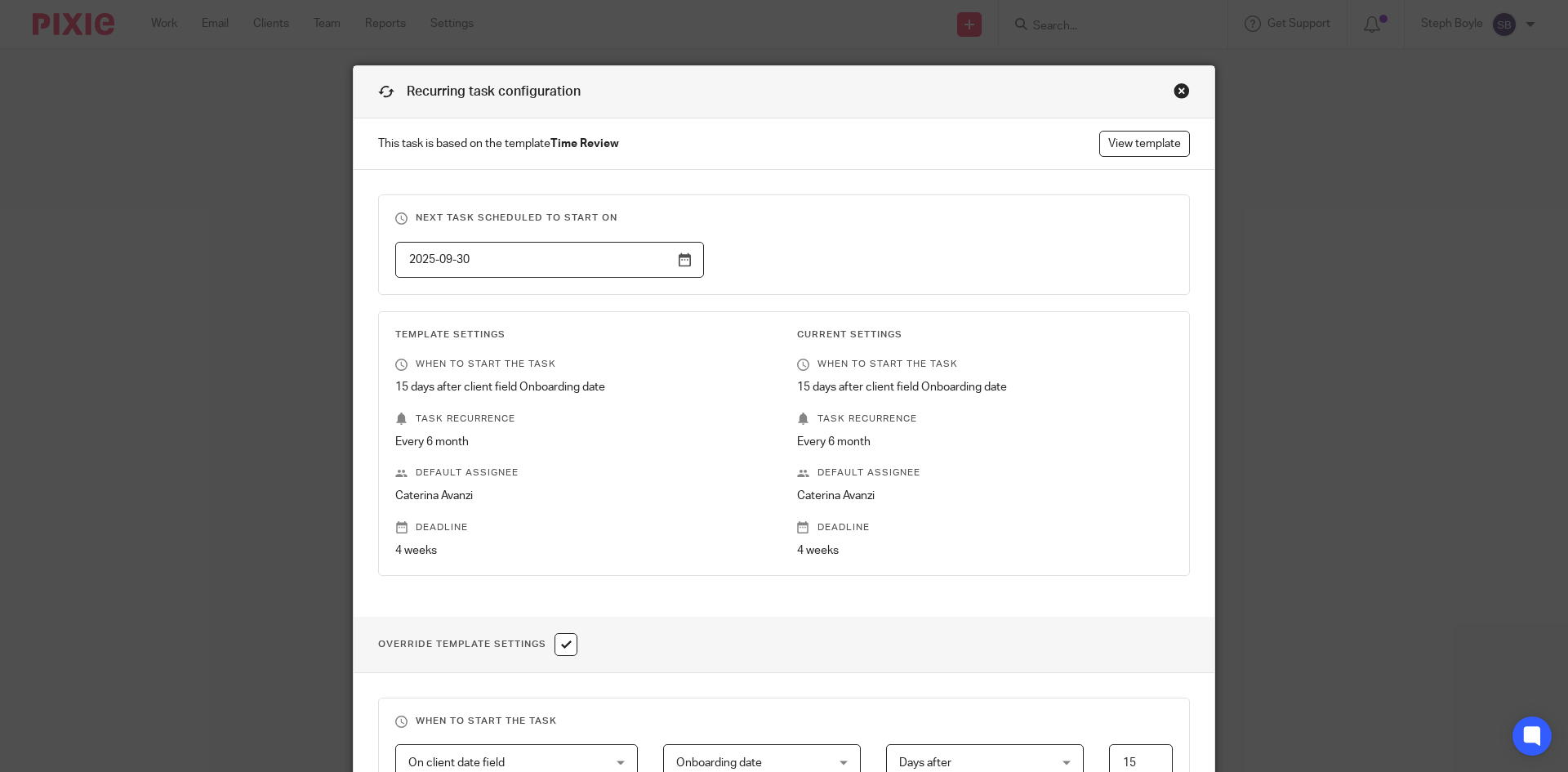 scroll, scrollTop: 0, scrollLeft: 0, axis: both 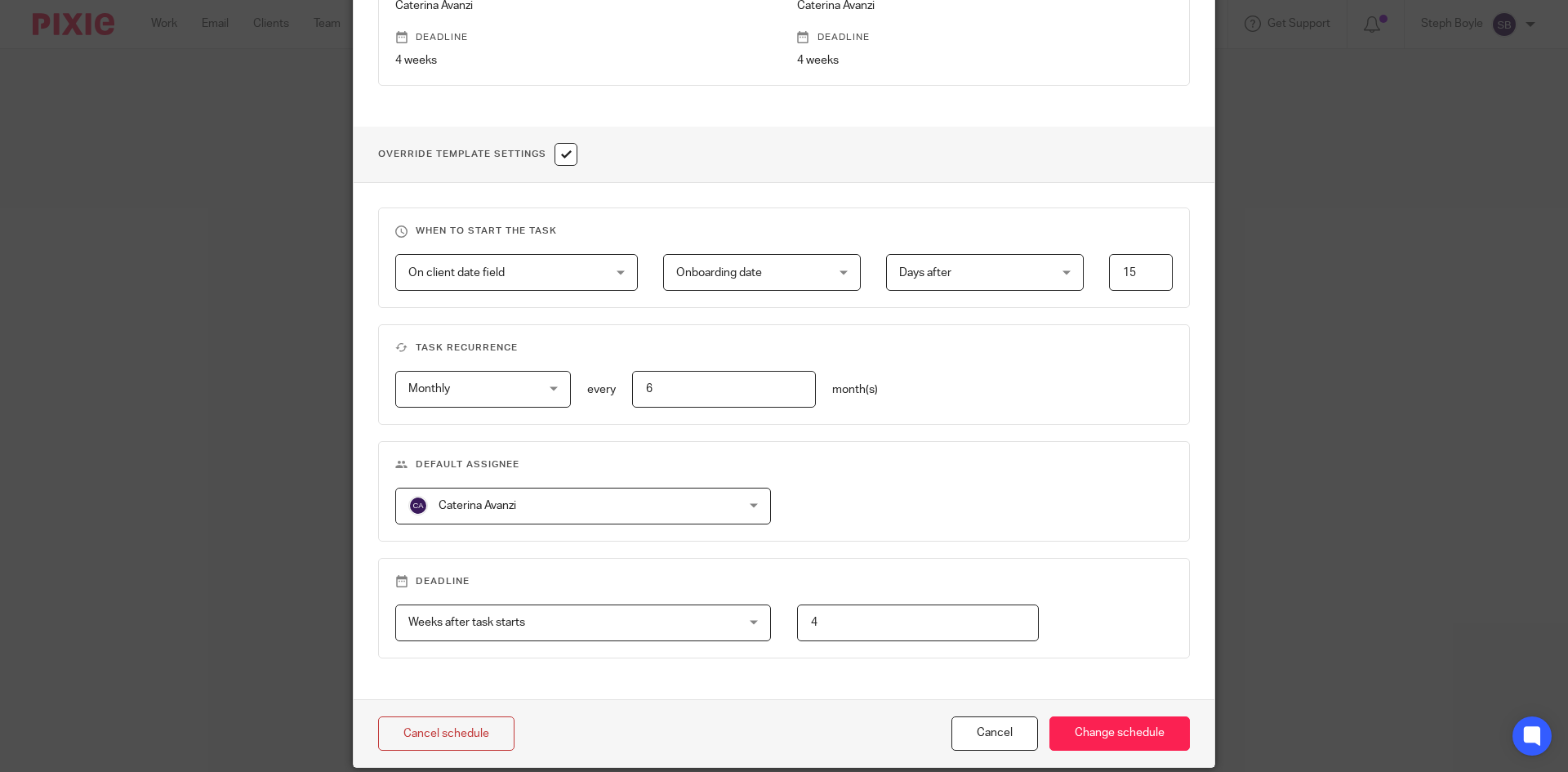 click on "On client date field" at bounding box center (500, 272) 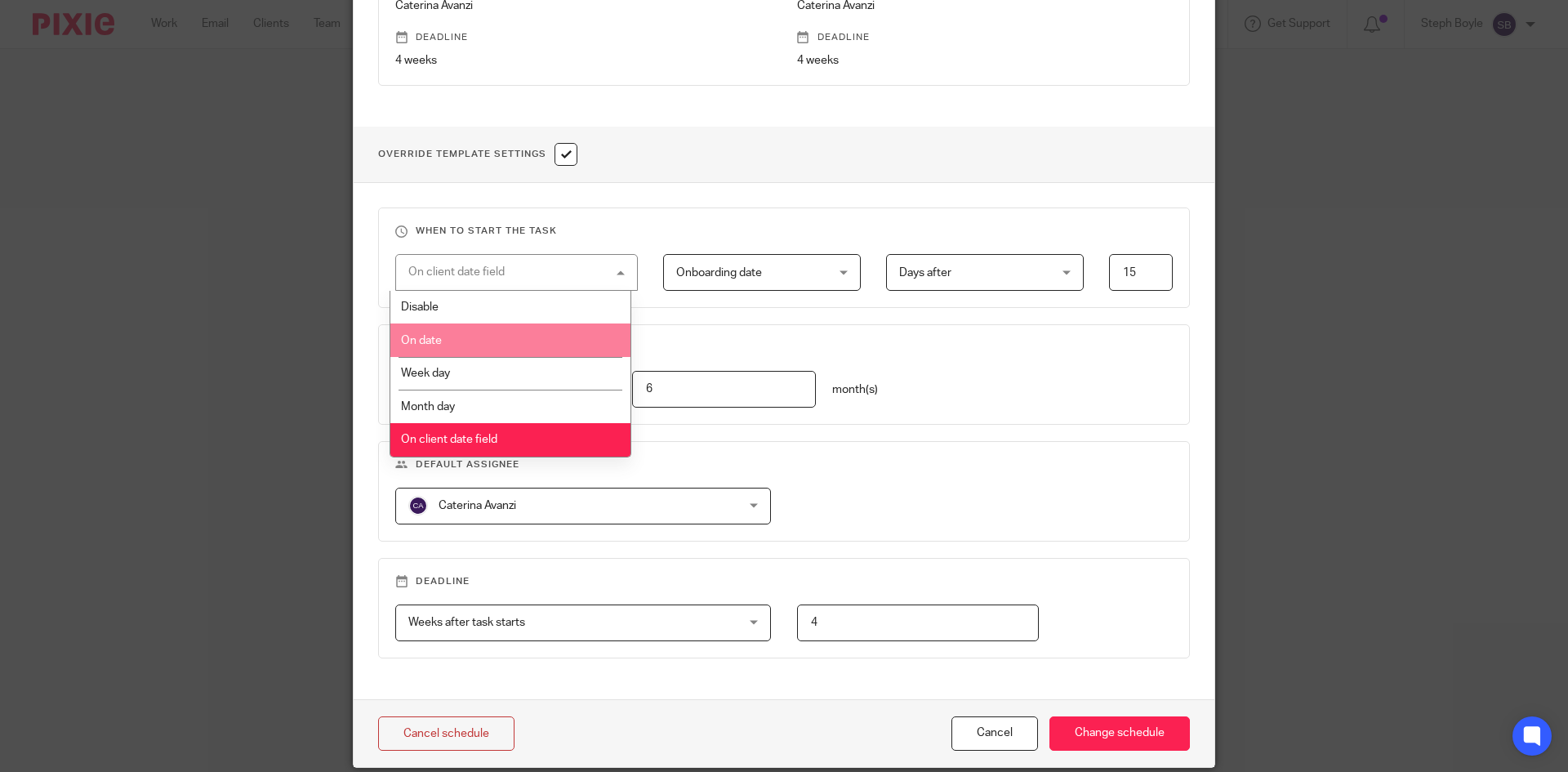 click on "On date" at bounding box center (510, 340) 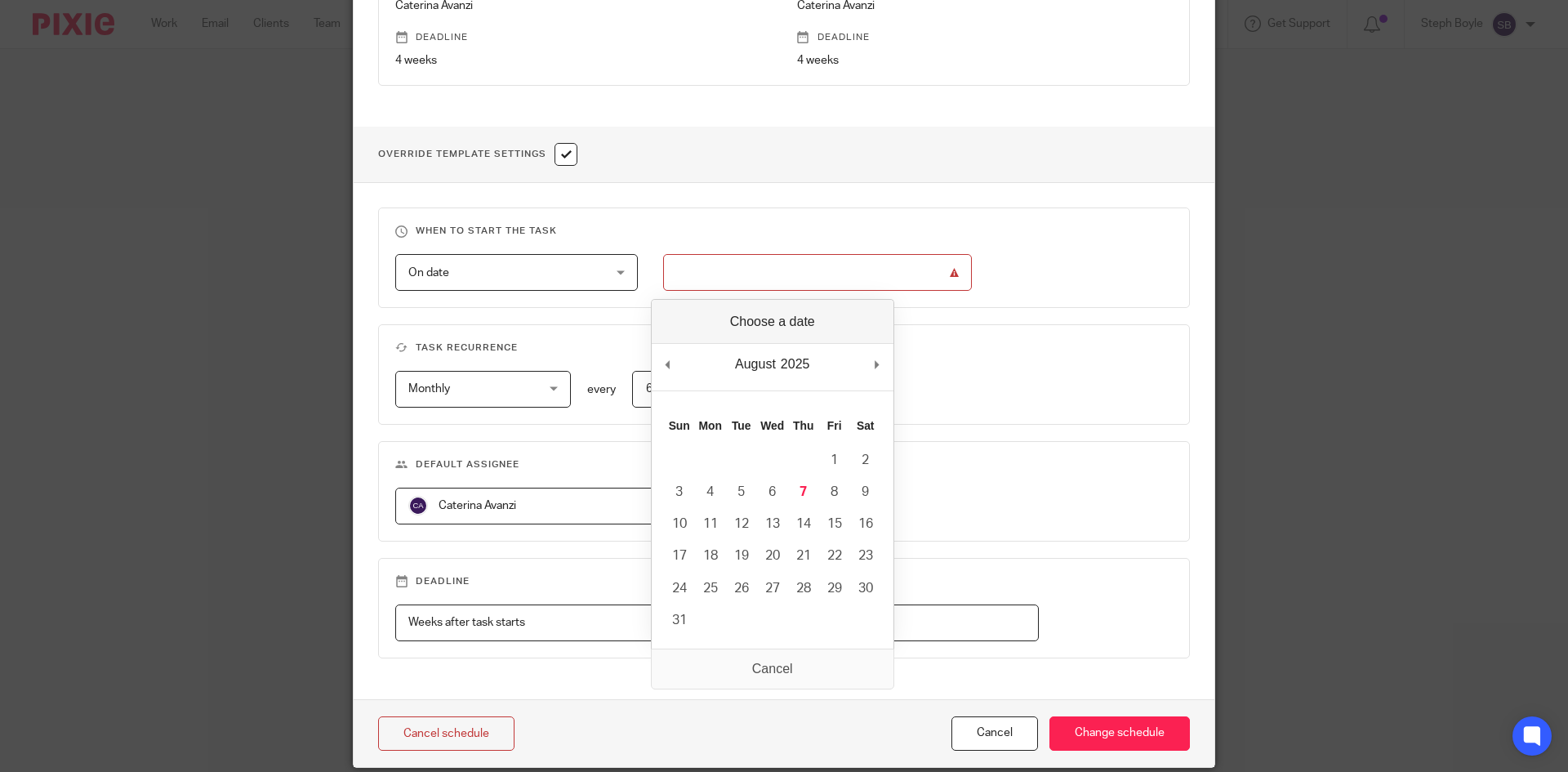 click at bounding box center [817, 272] 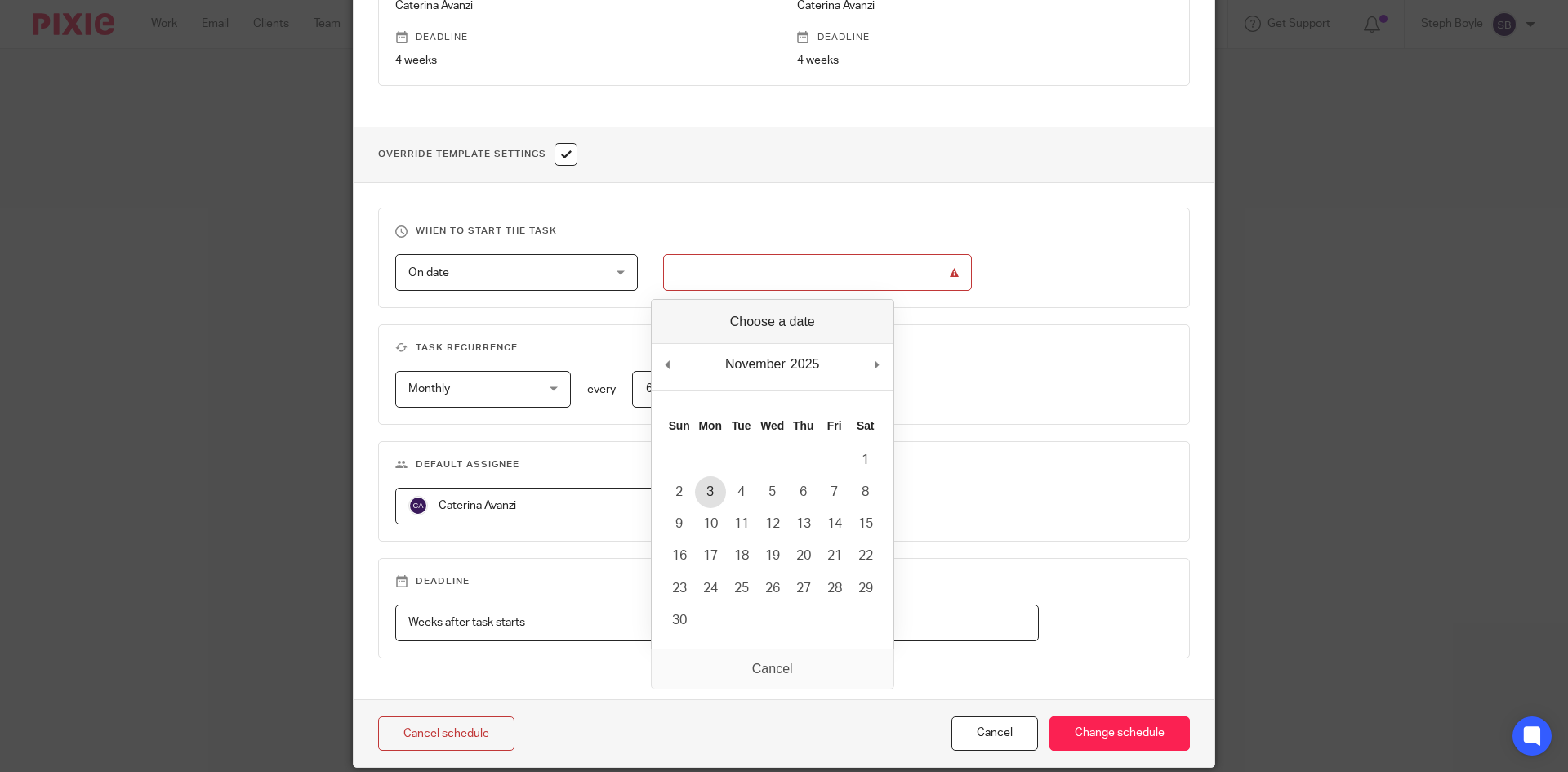 type on "2025-11-03" 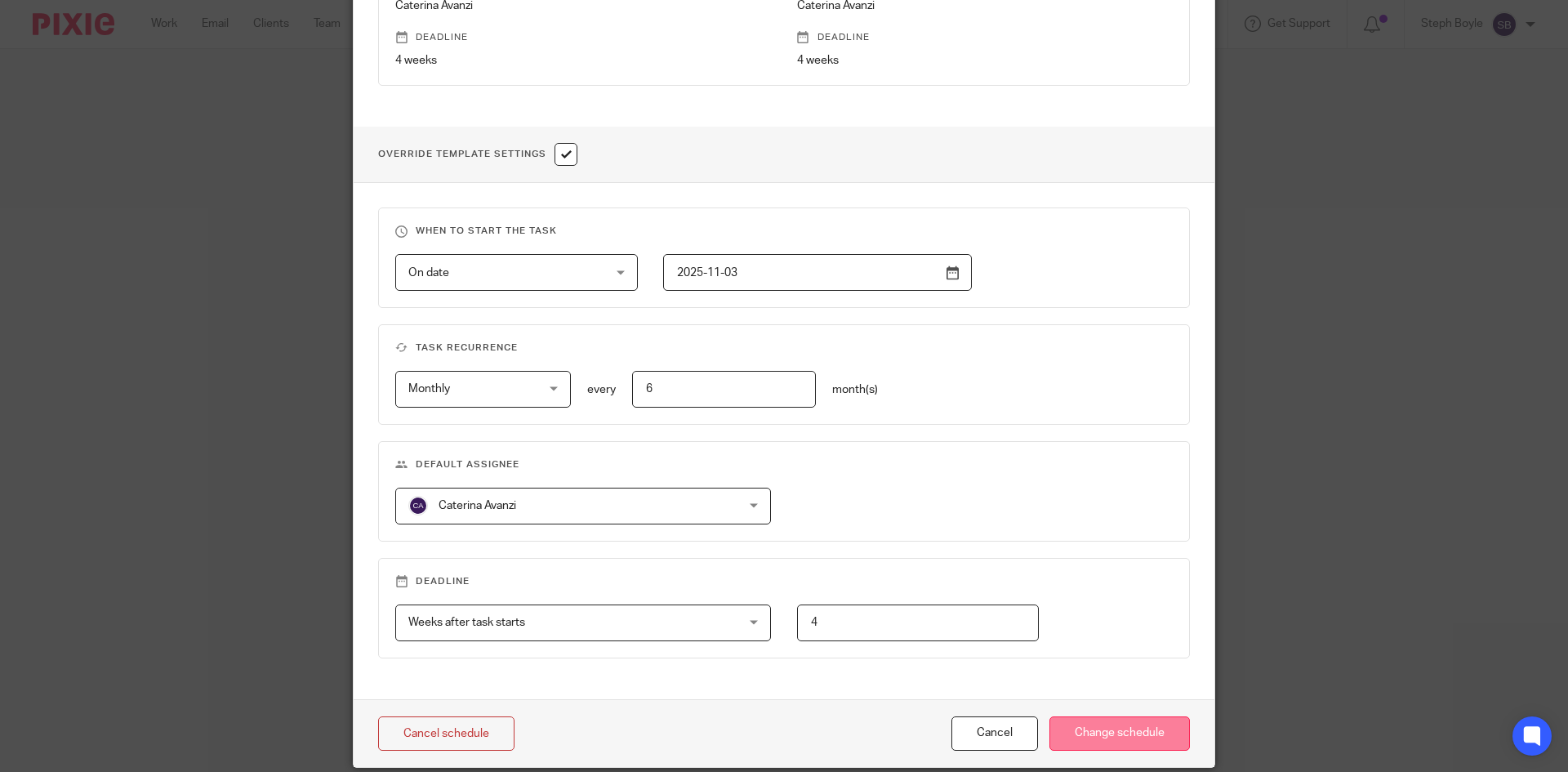 click on "Change schedule" at bounding box center [1120, 734] 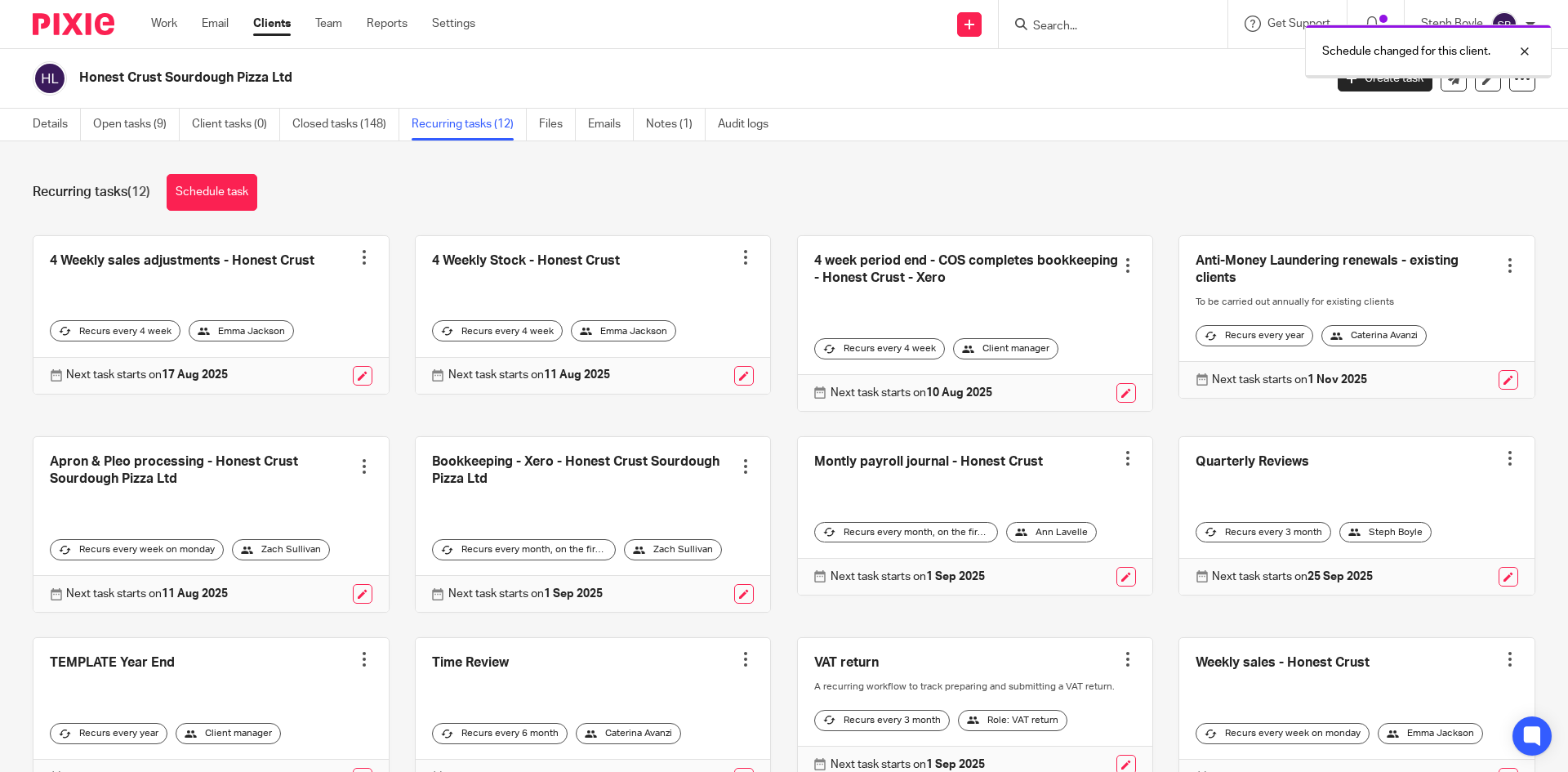 scroll, scrollTop: 0, scrollLeft: 0, axis: both 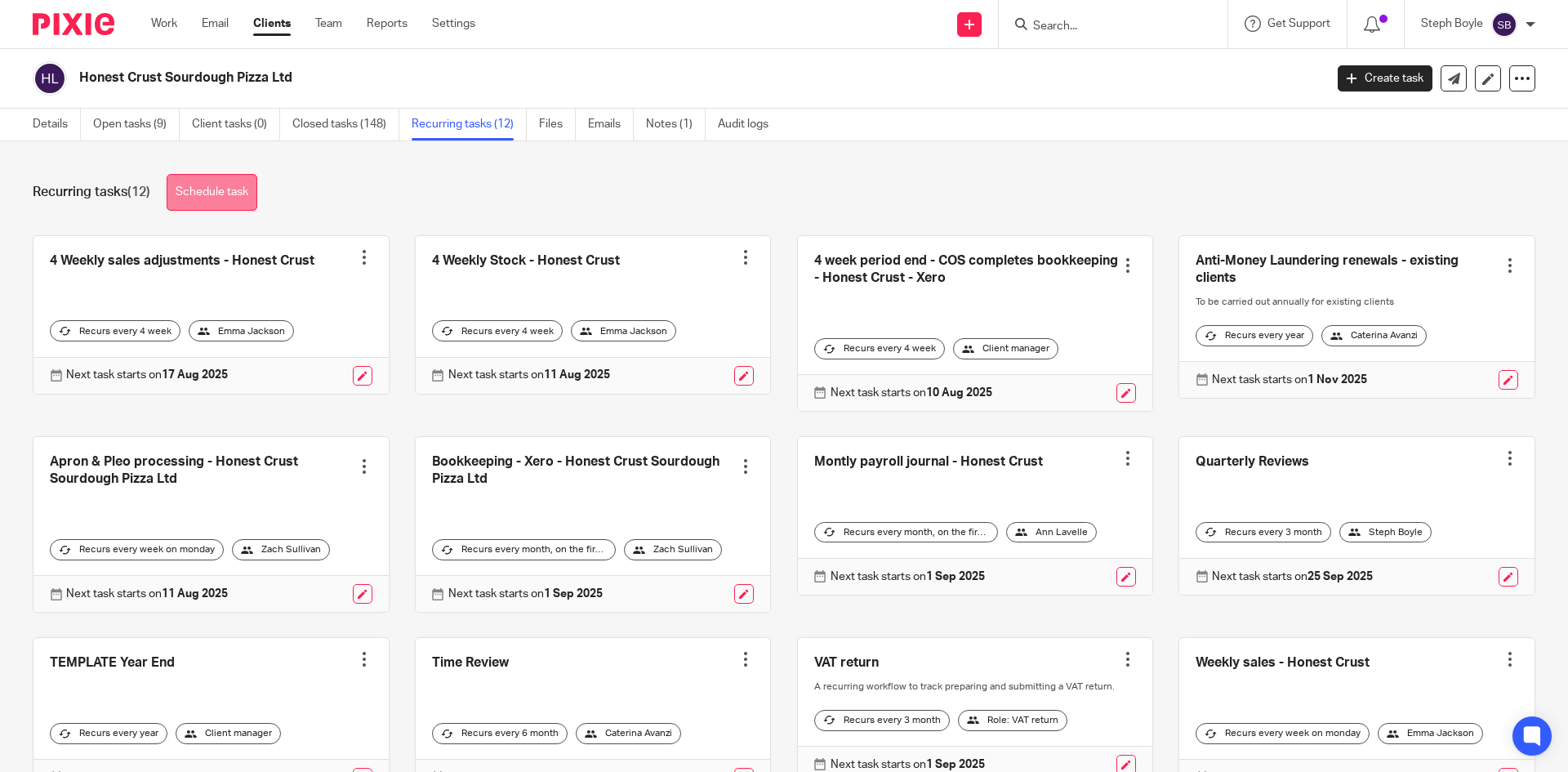 click on "Schedule task" at bounding box center [212, 192] 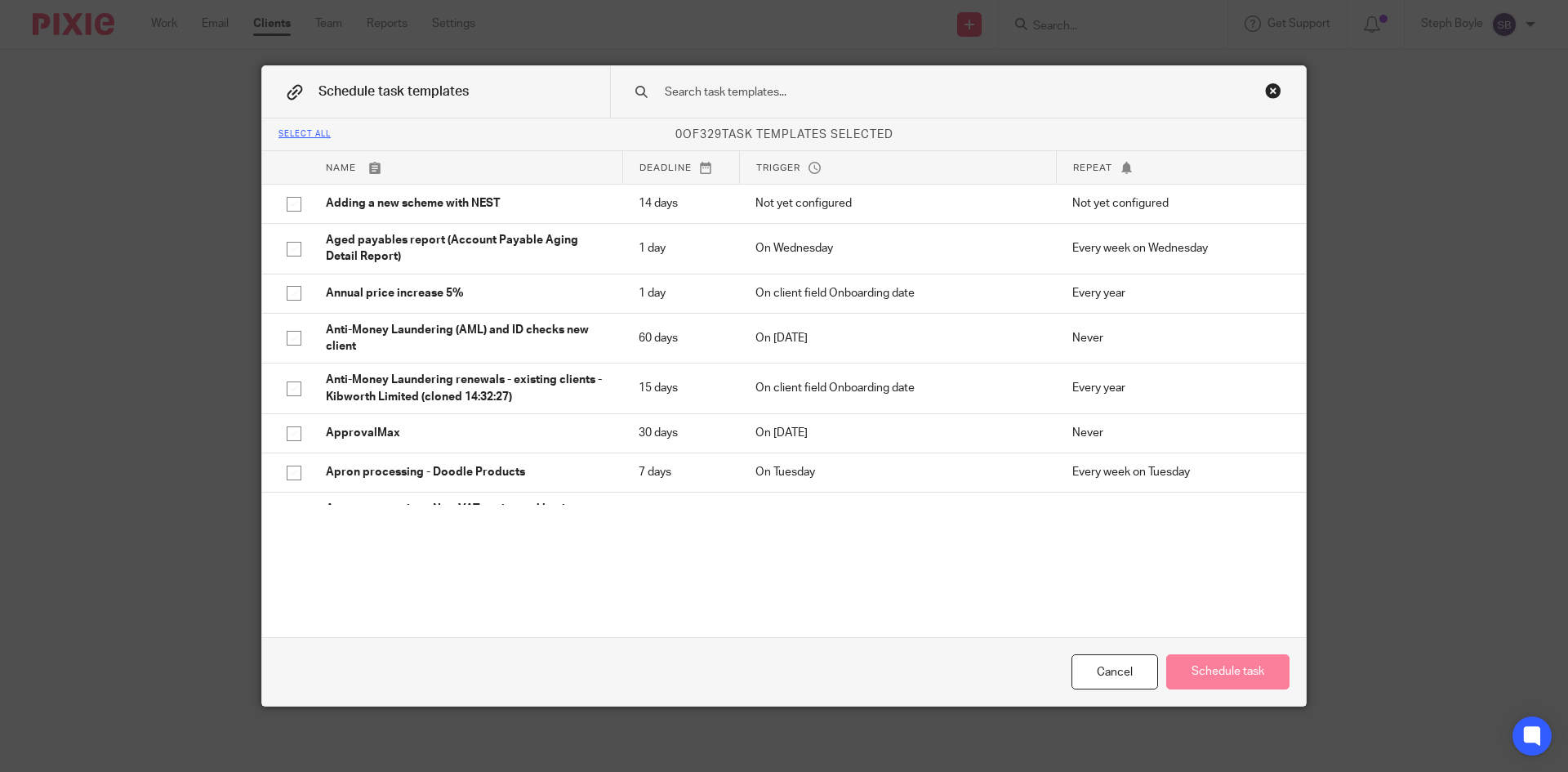 scroll, scrollTop: 0, scrollLeft: 0, axis: both 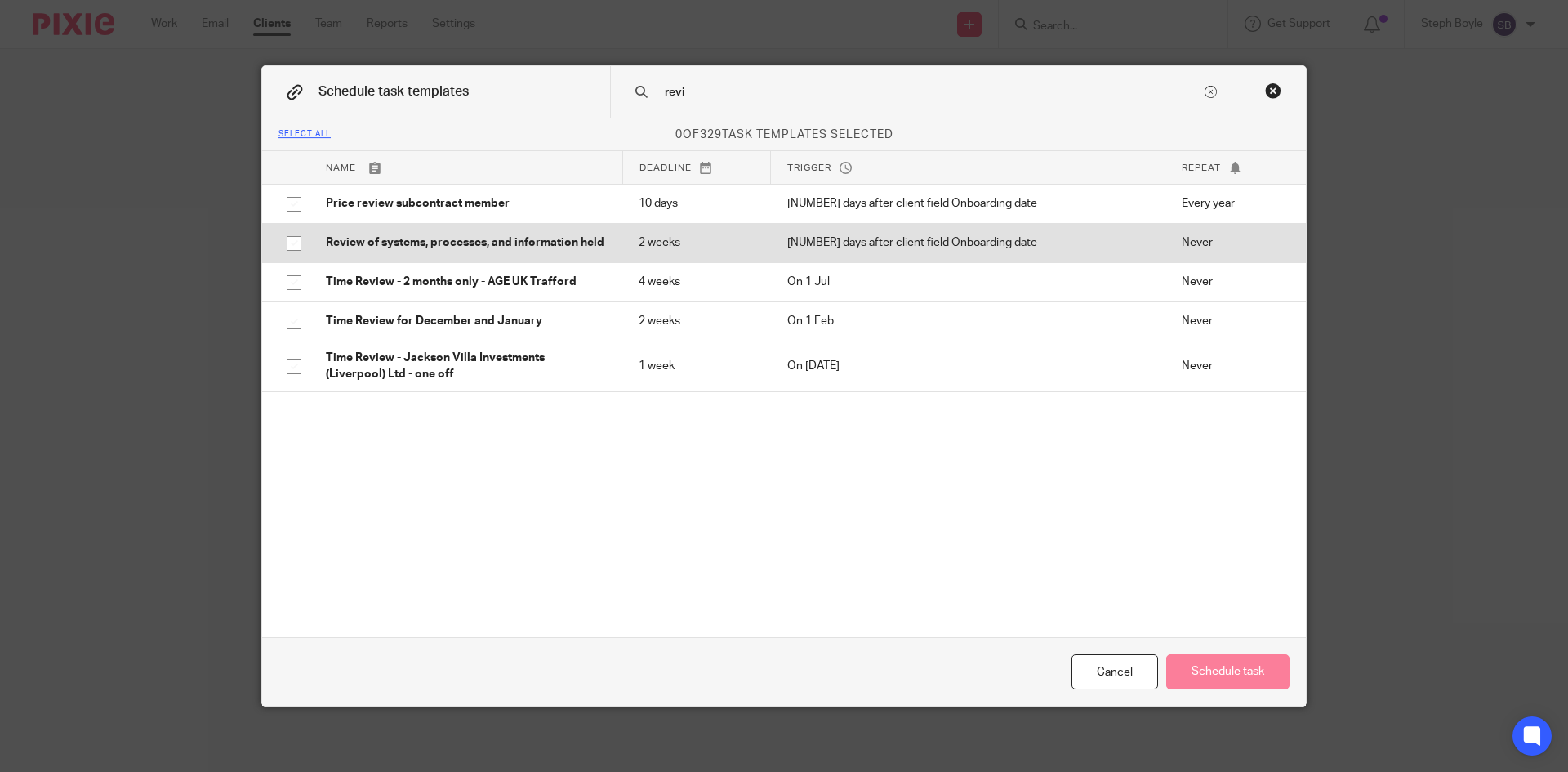 type on "revi" 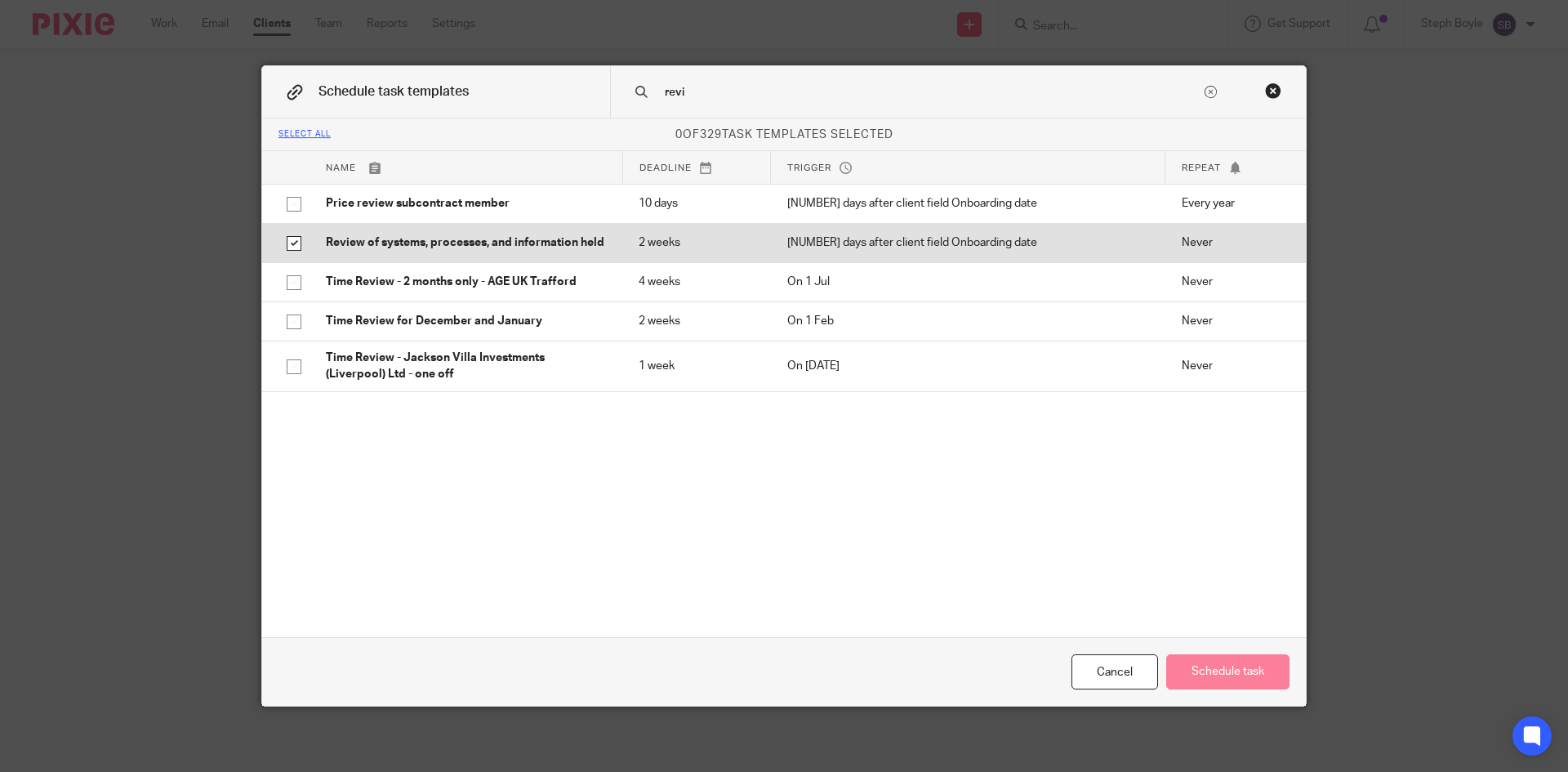 checkbox on "true" 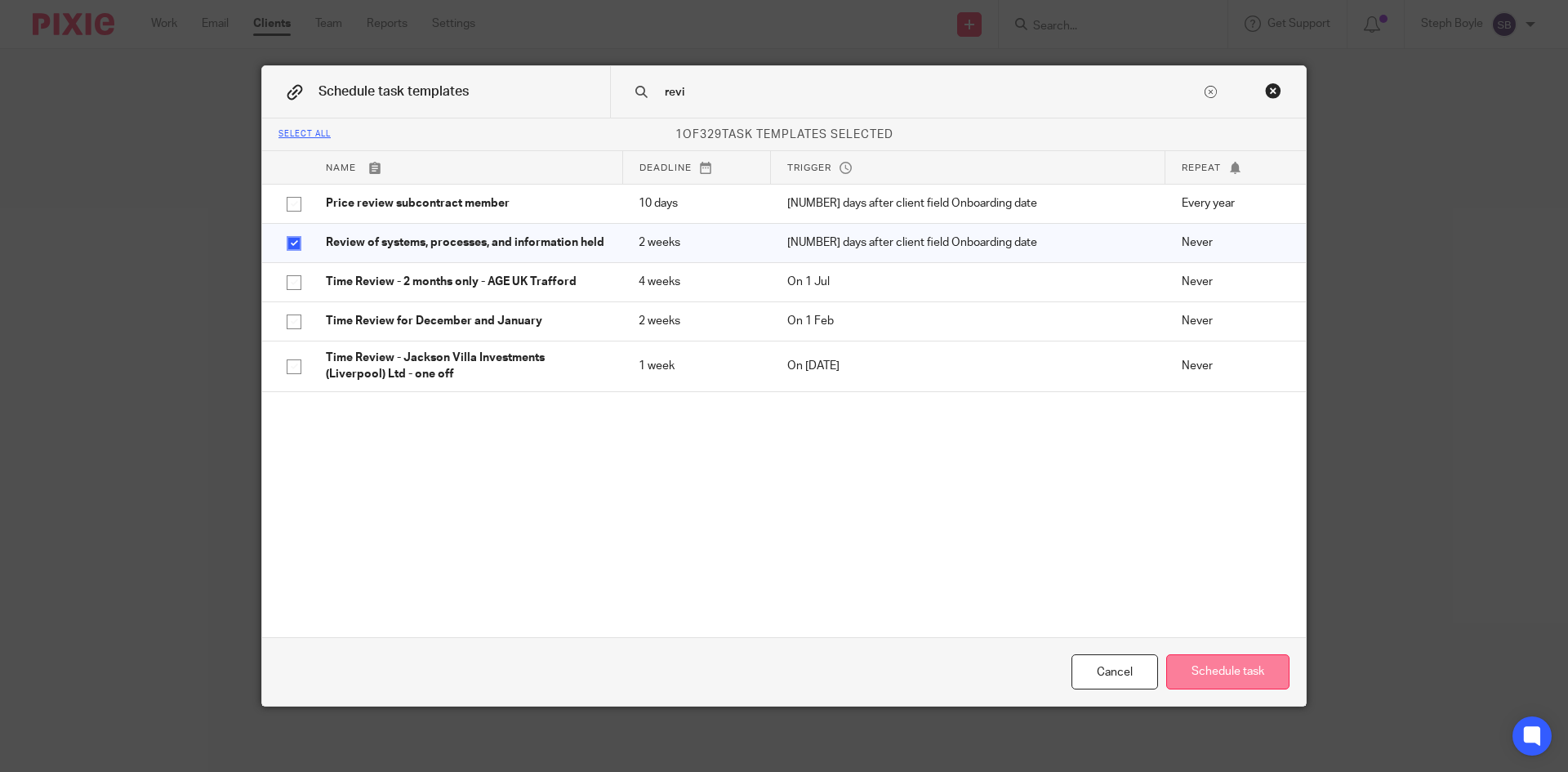 click on "Schedule task" at bounding box center [1227, 672] 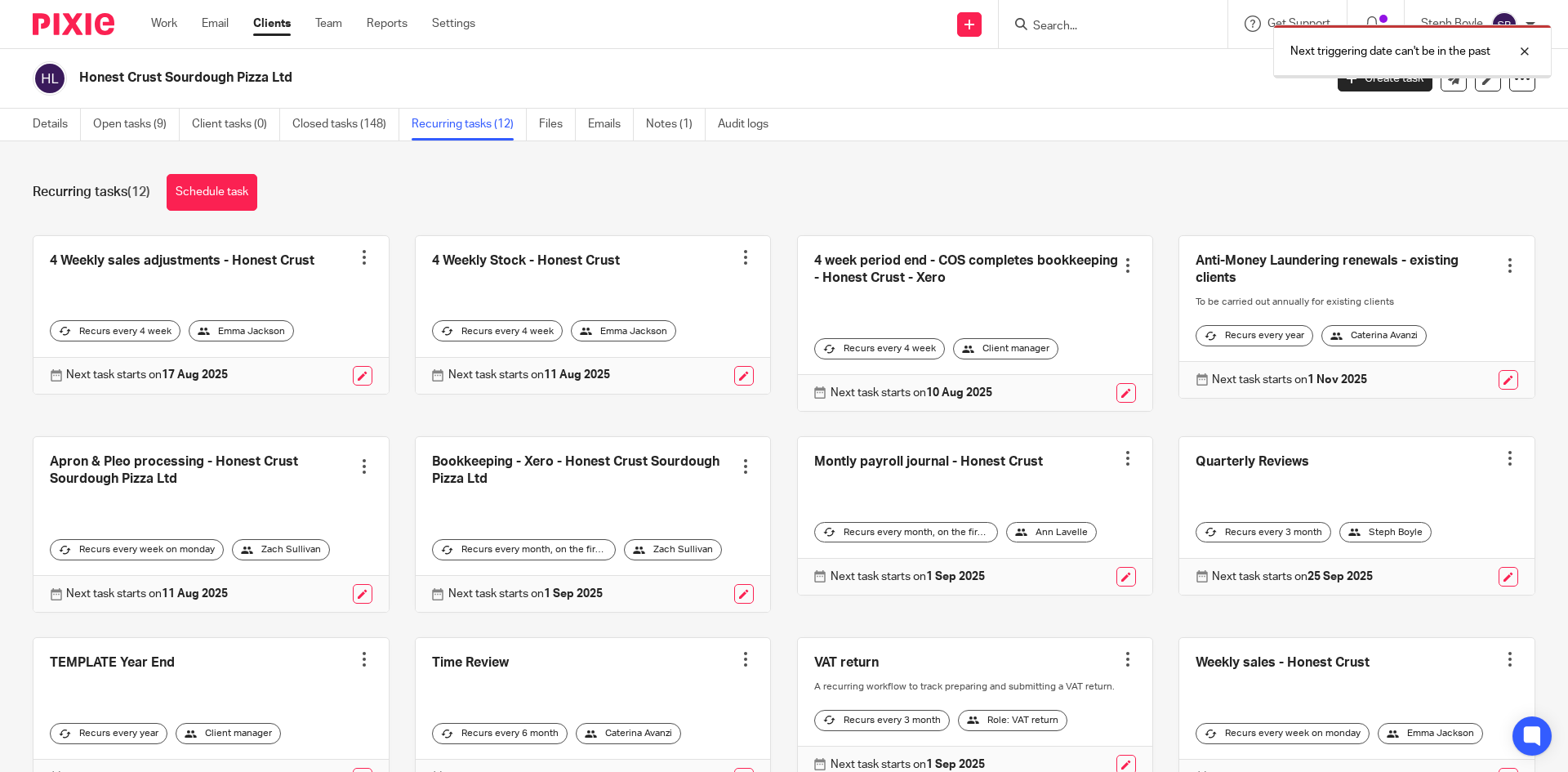 scroll, scrollTop: 0, scrollLeft: 0, axis: both 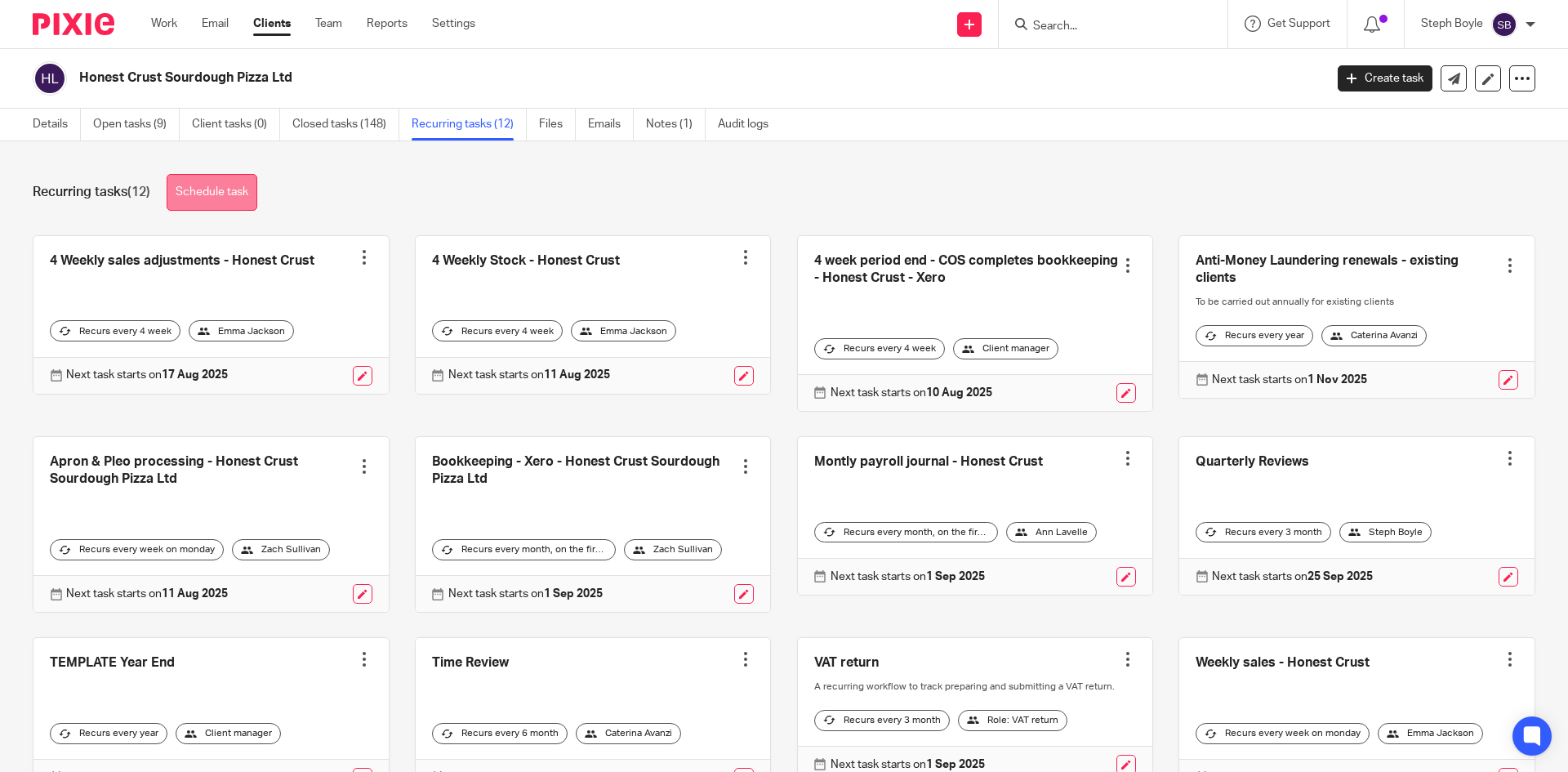click on "Schedule task" at bounding box center [212, 192] 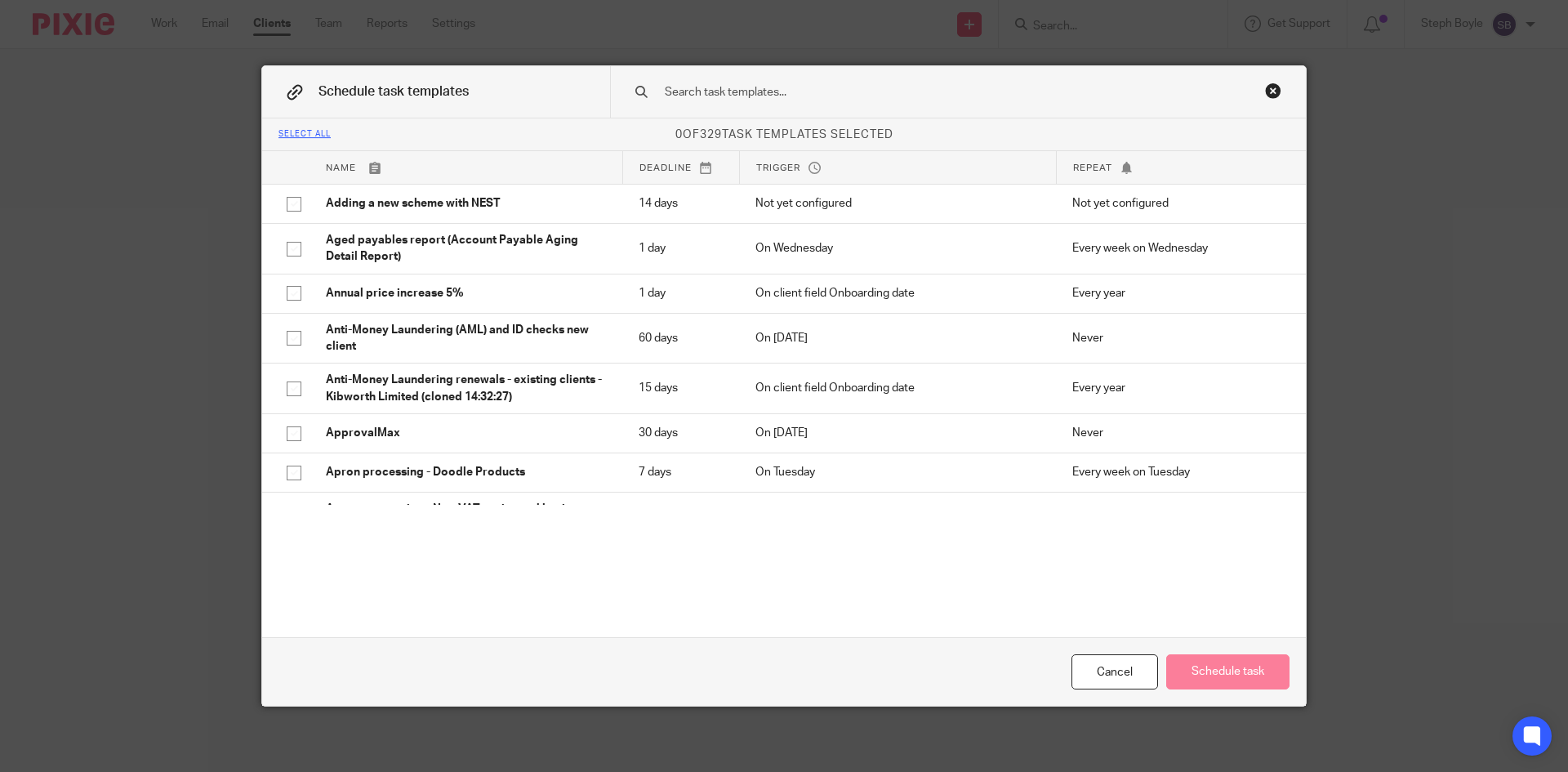 scroll, scrollTop: 0, scrollLeft: 0, axis: both 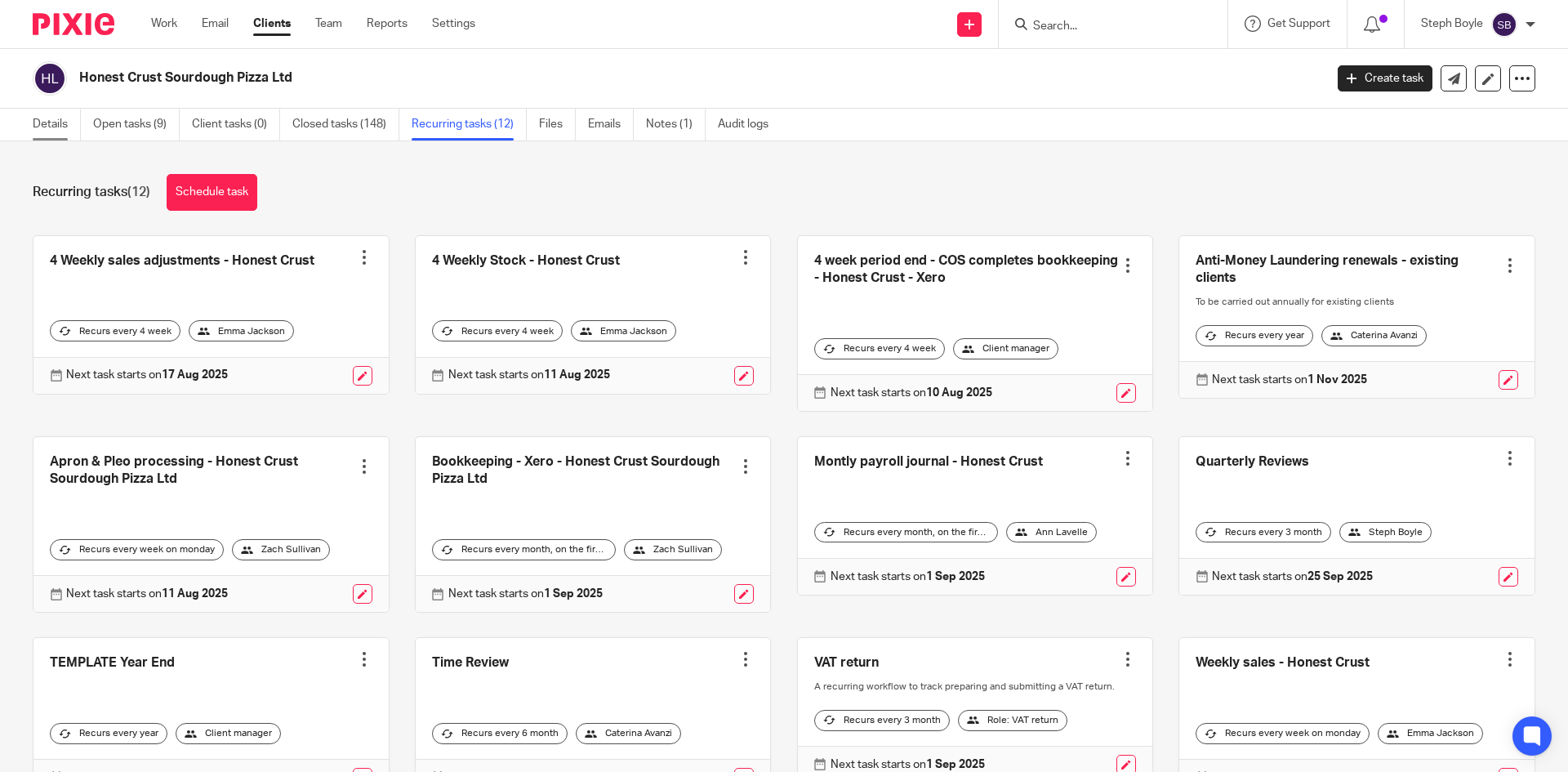 click on "Details" at bounding box center (56, 124) 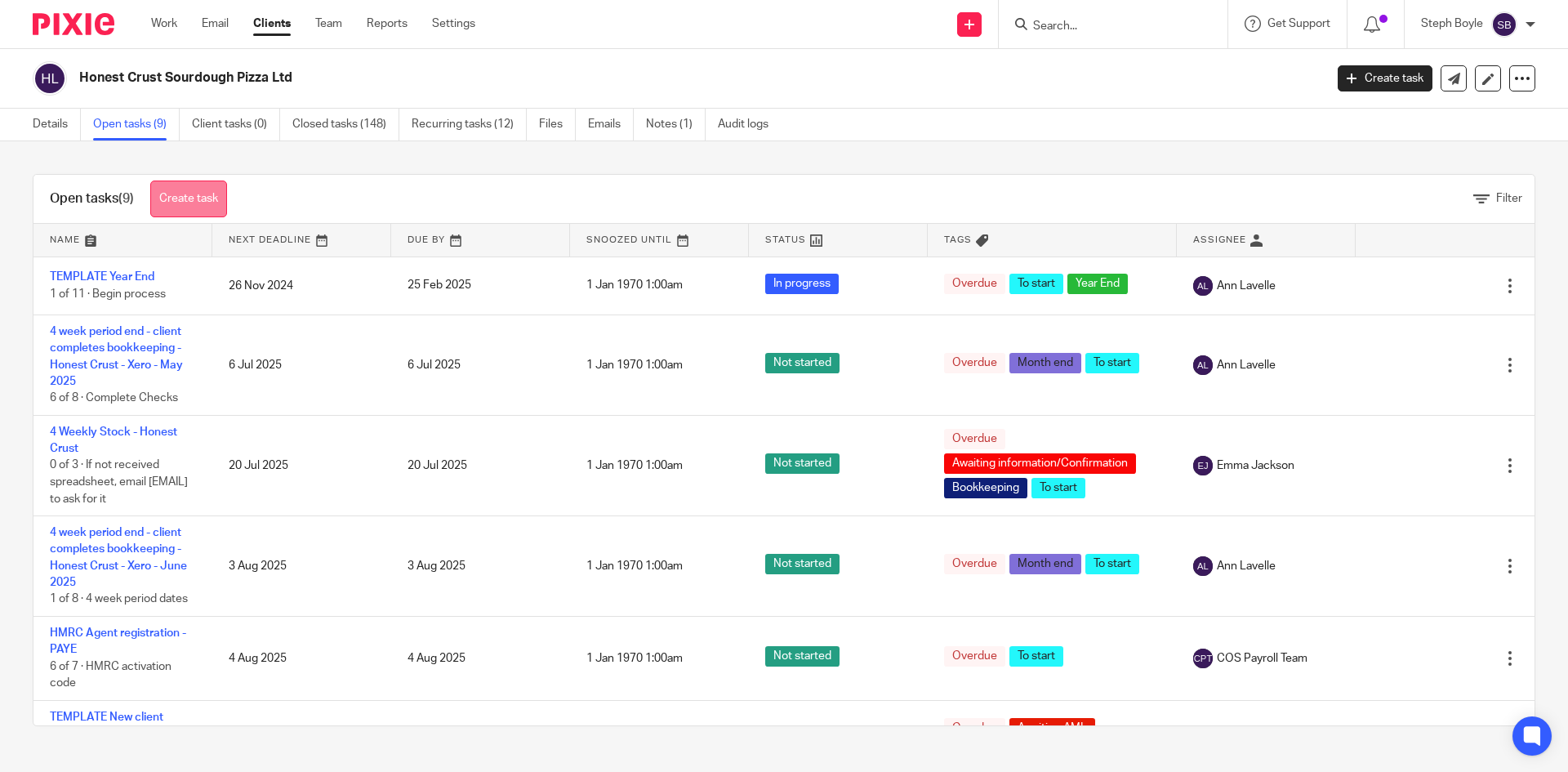 scroll, scrollTop: 0, scrollLeft: 0, axis: both 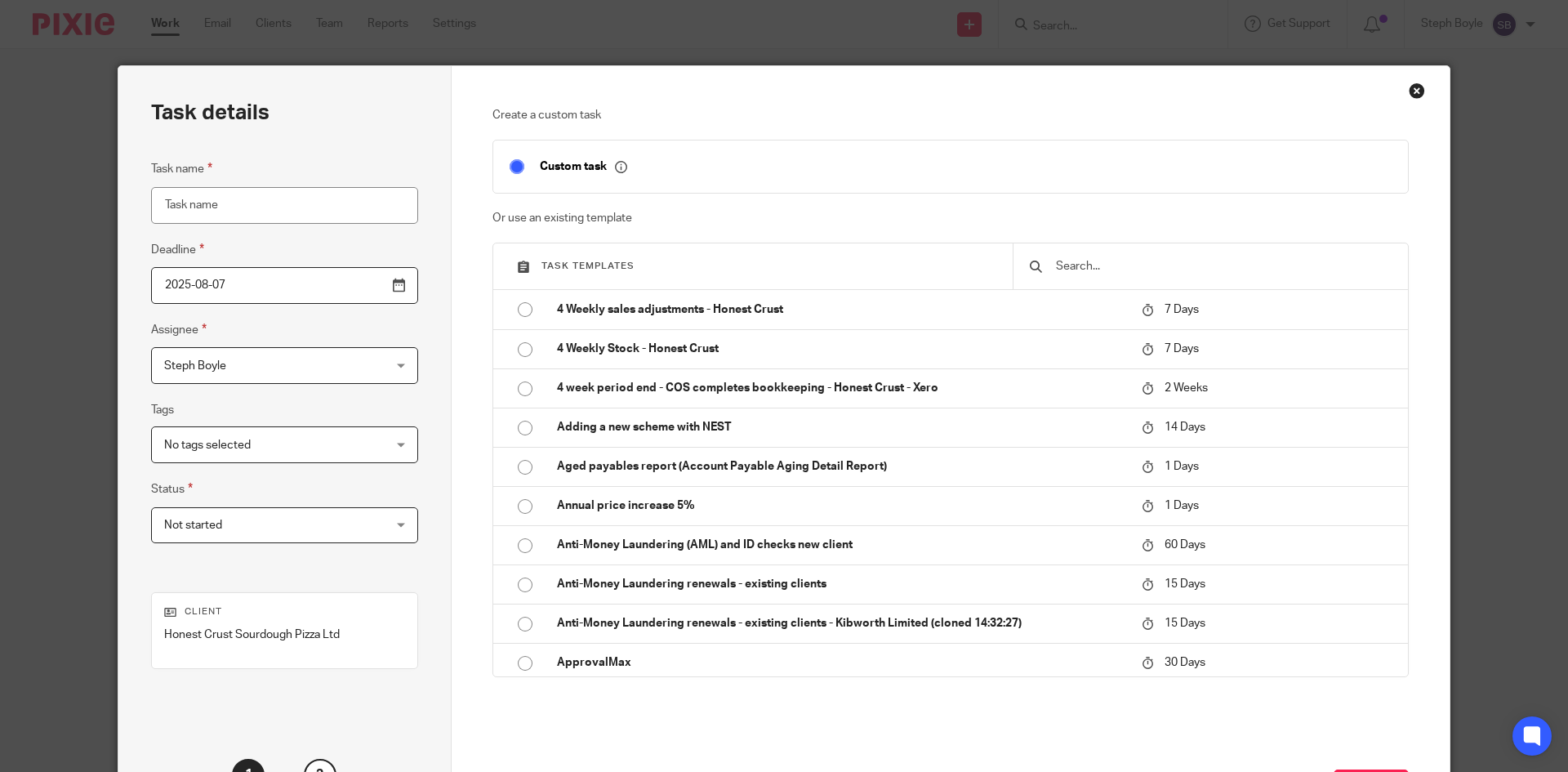click at bounding box center [1223, 266] 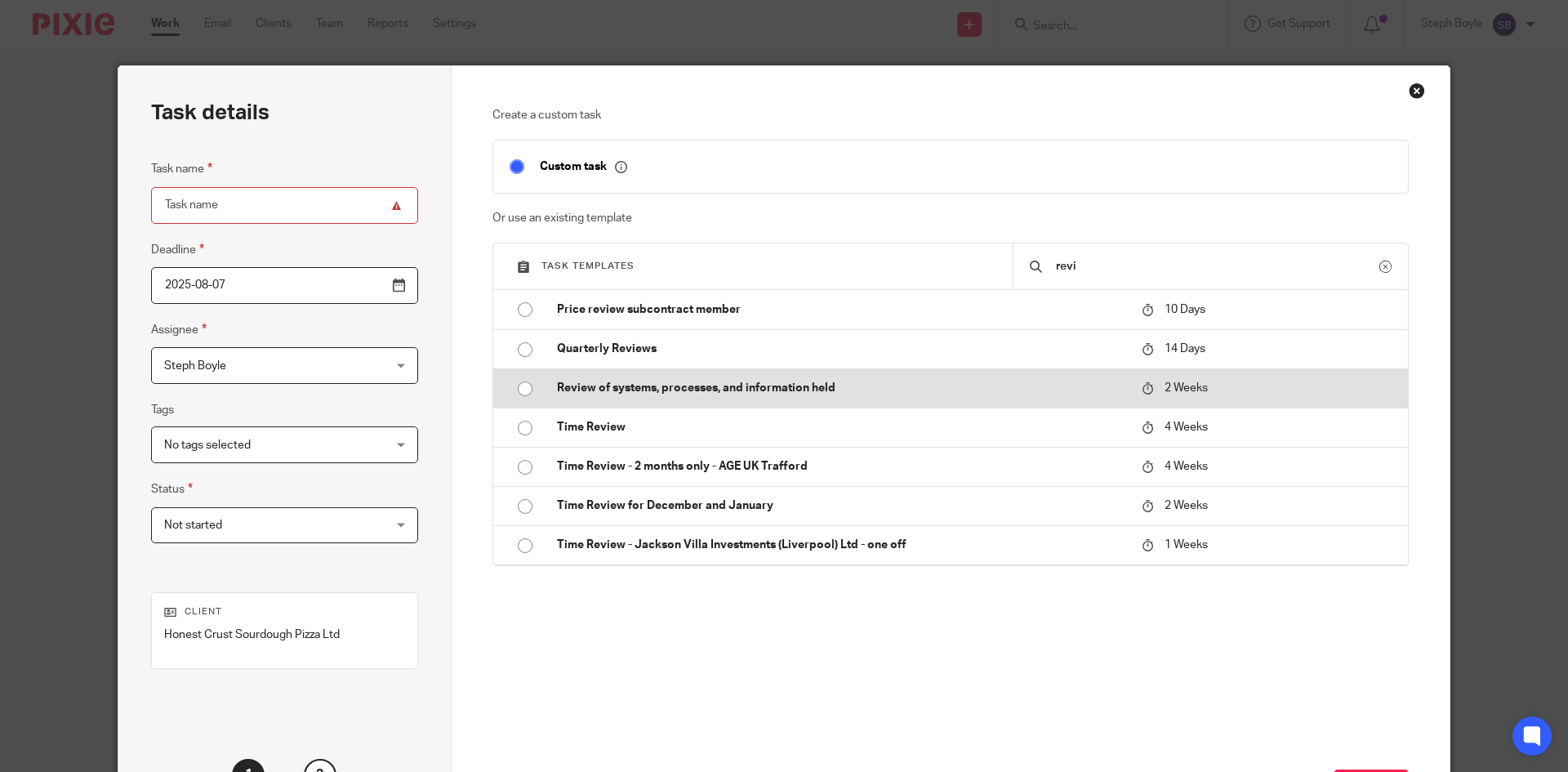 type on "revi" 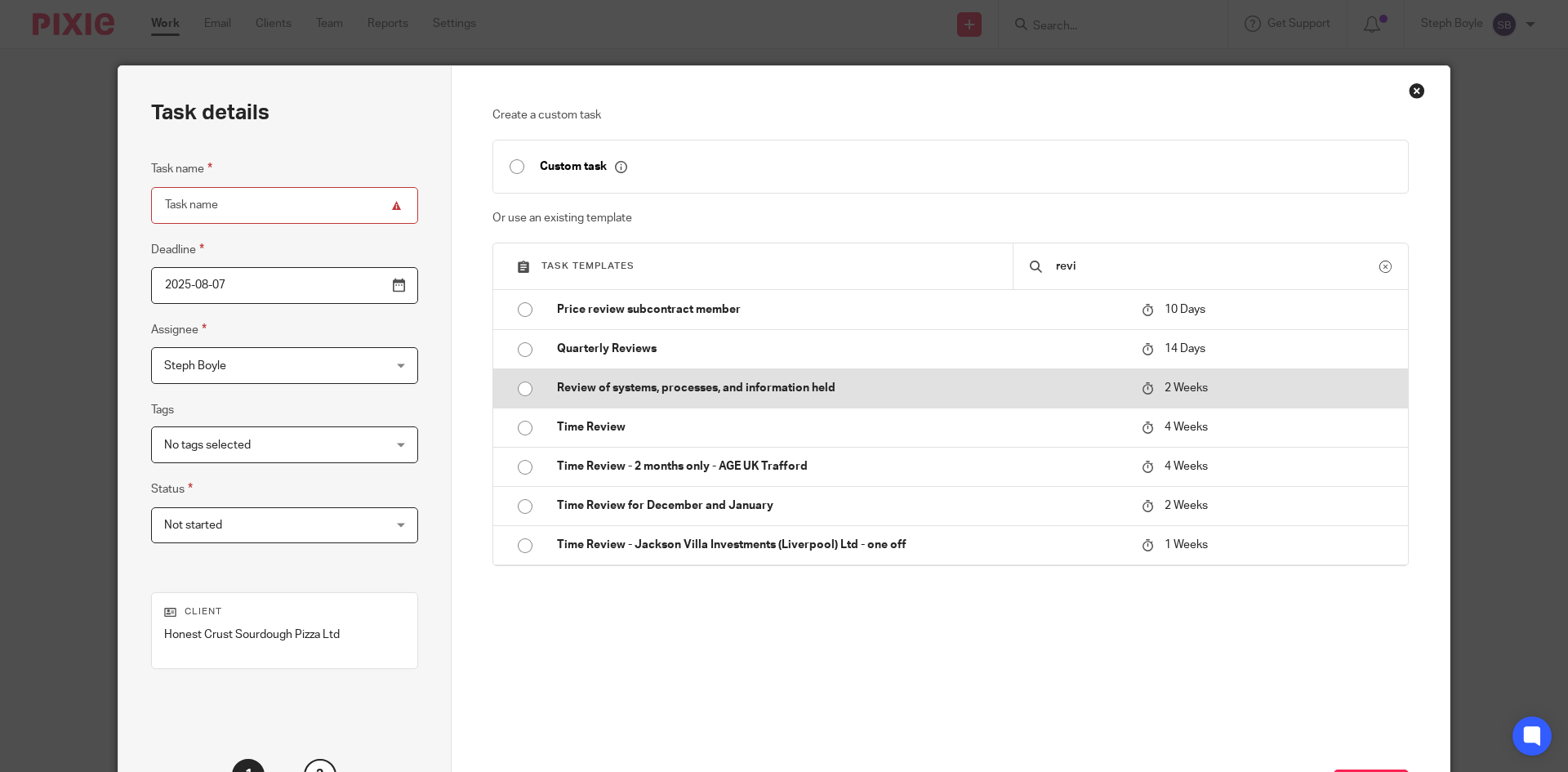 type on "2025-08-21" 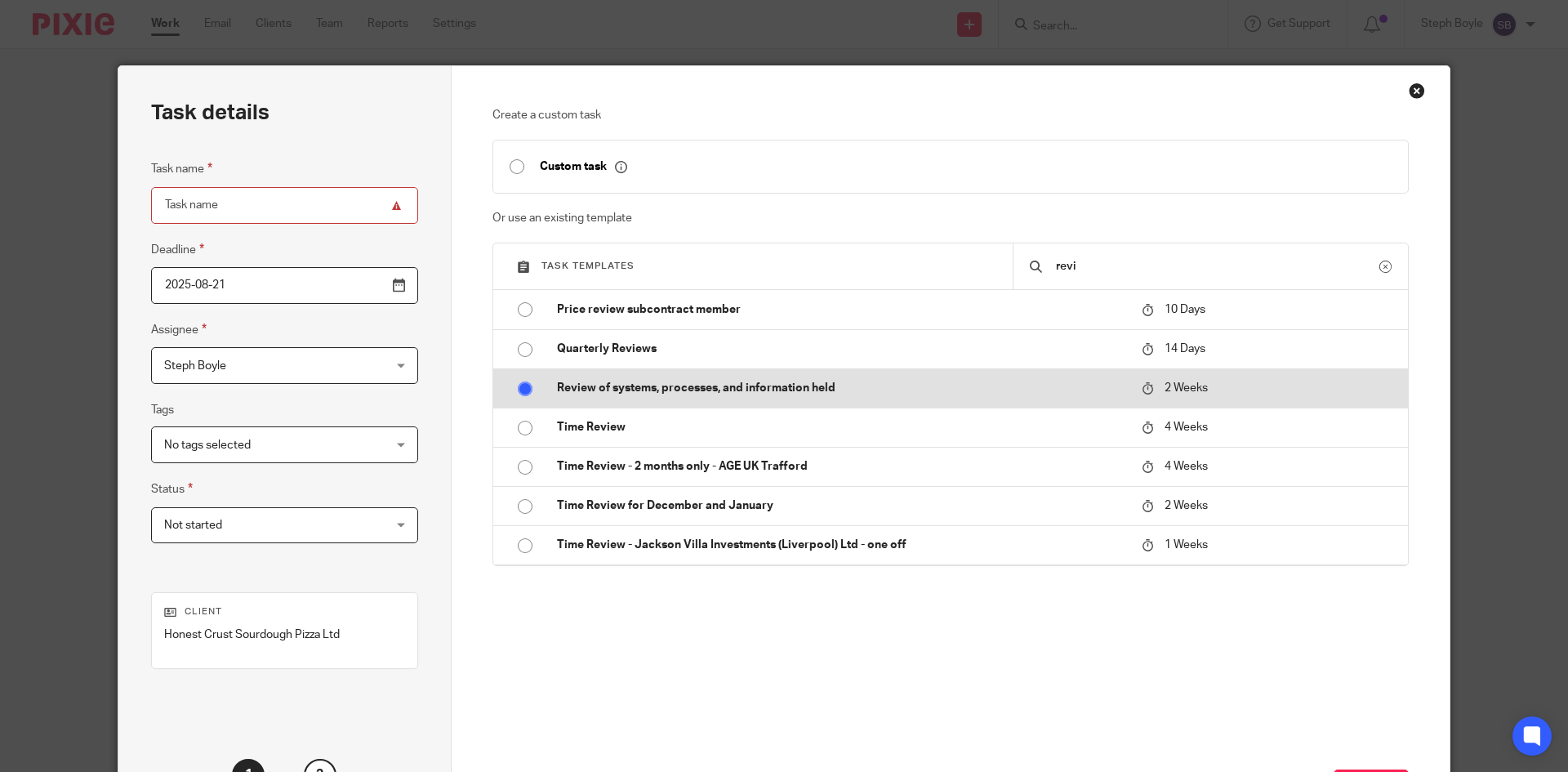 type on "Review of systems, processes, and information held" 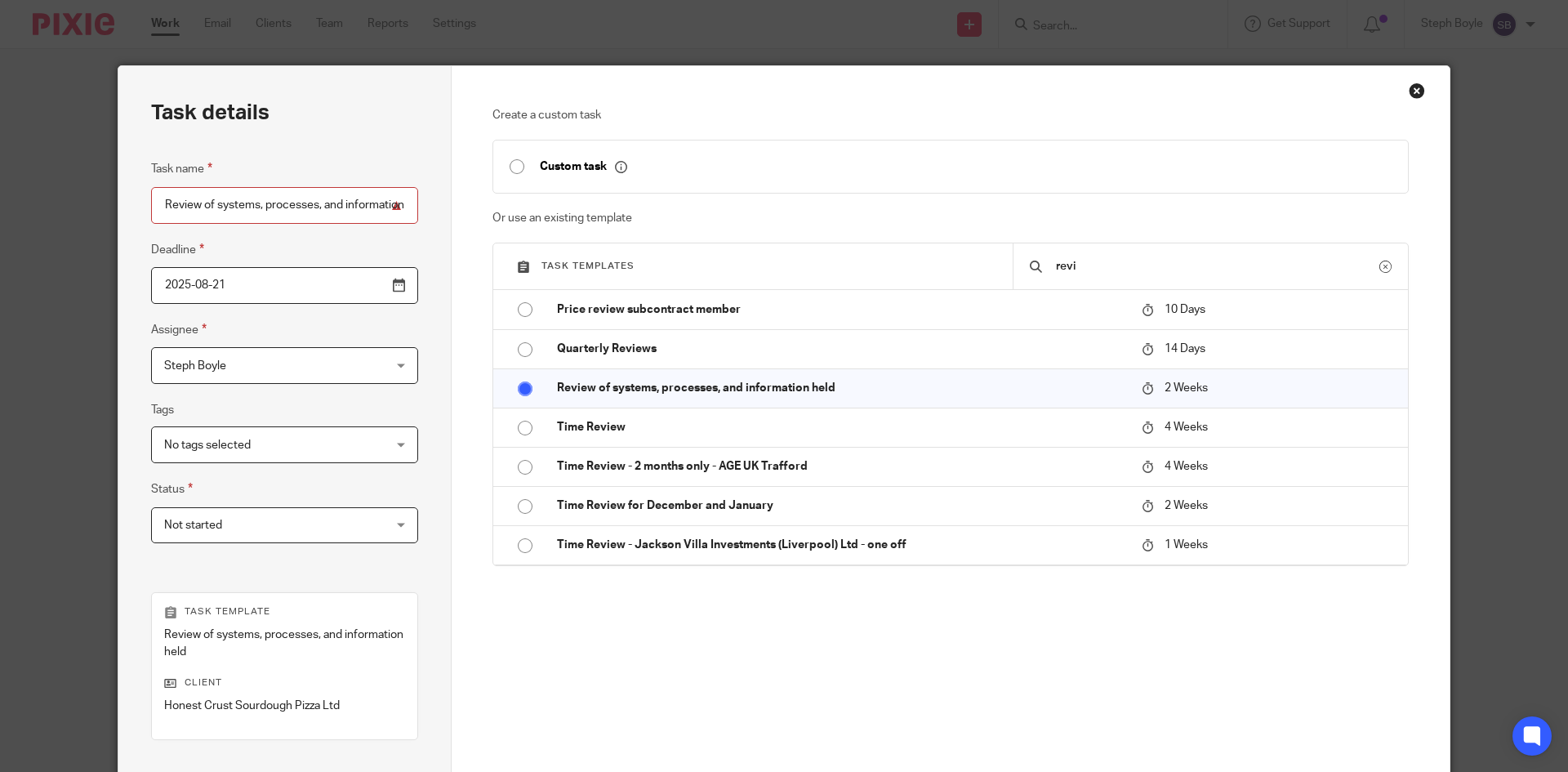 click at bounding box center (1417, 91) 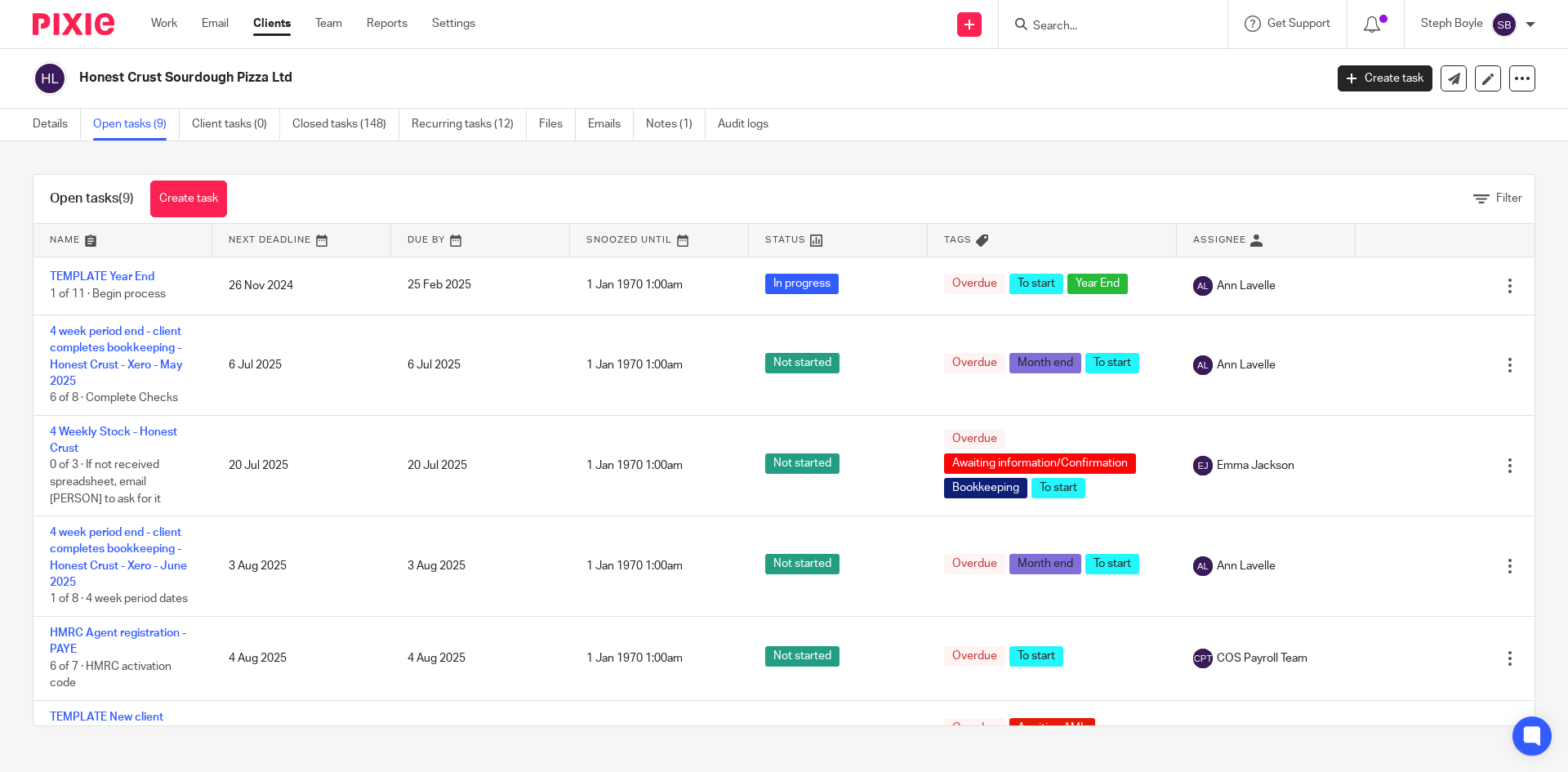 scroll, scrollTop: 0, scrollLeft: 0, axis: both 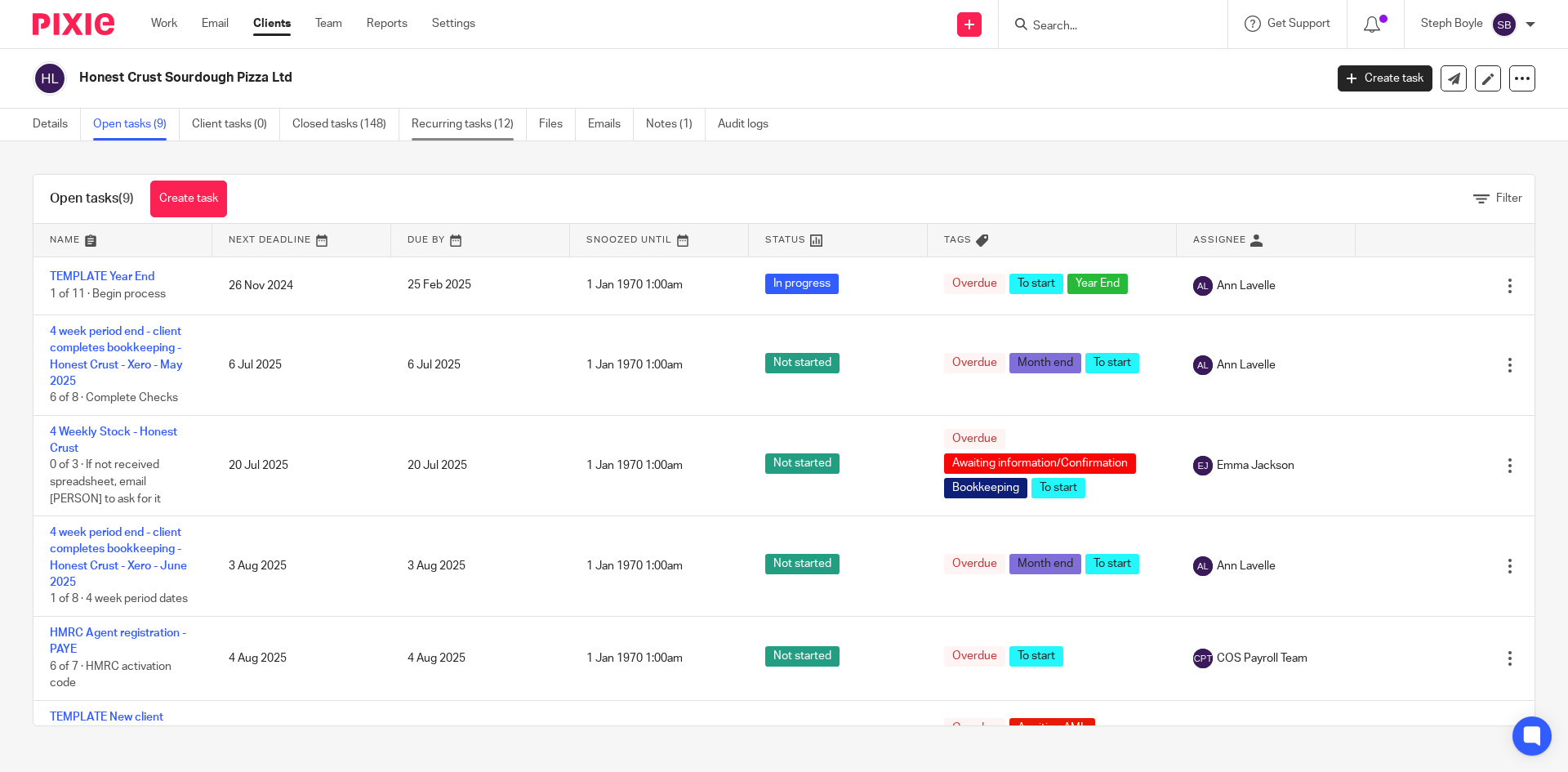 click on "Recurring tasks (12)" at bounding box center [469, 124] 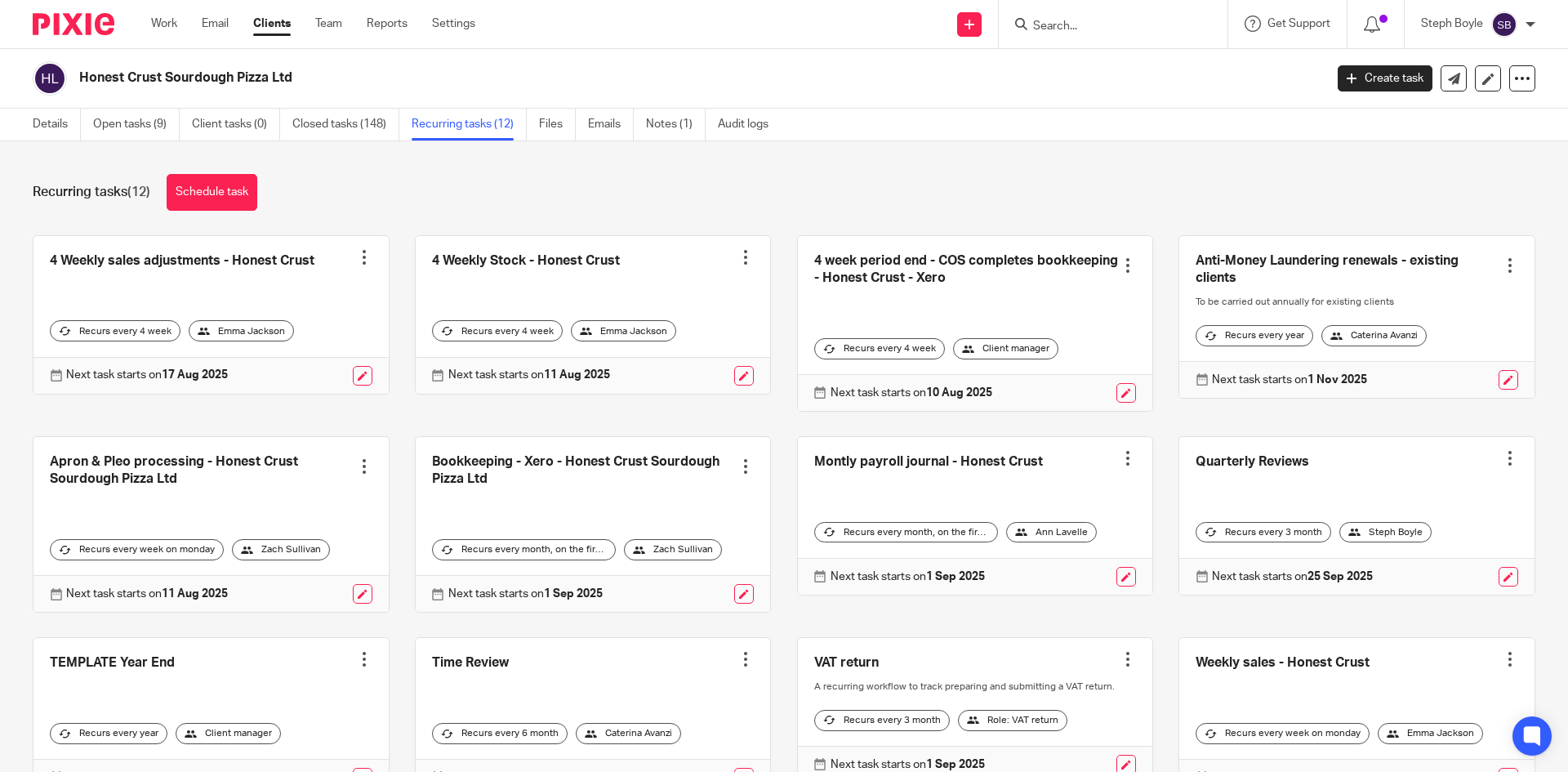 scroll, scrollTop: 0, scrollLeft: 0, axis: both 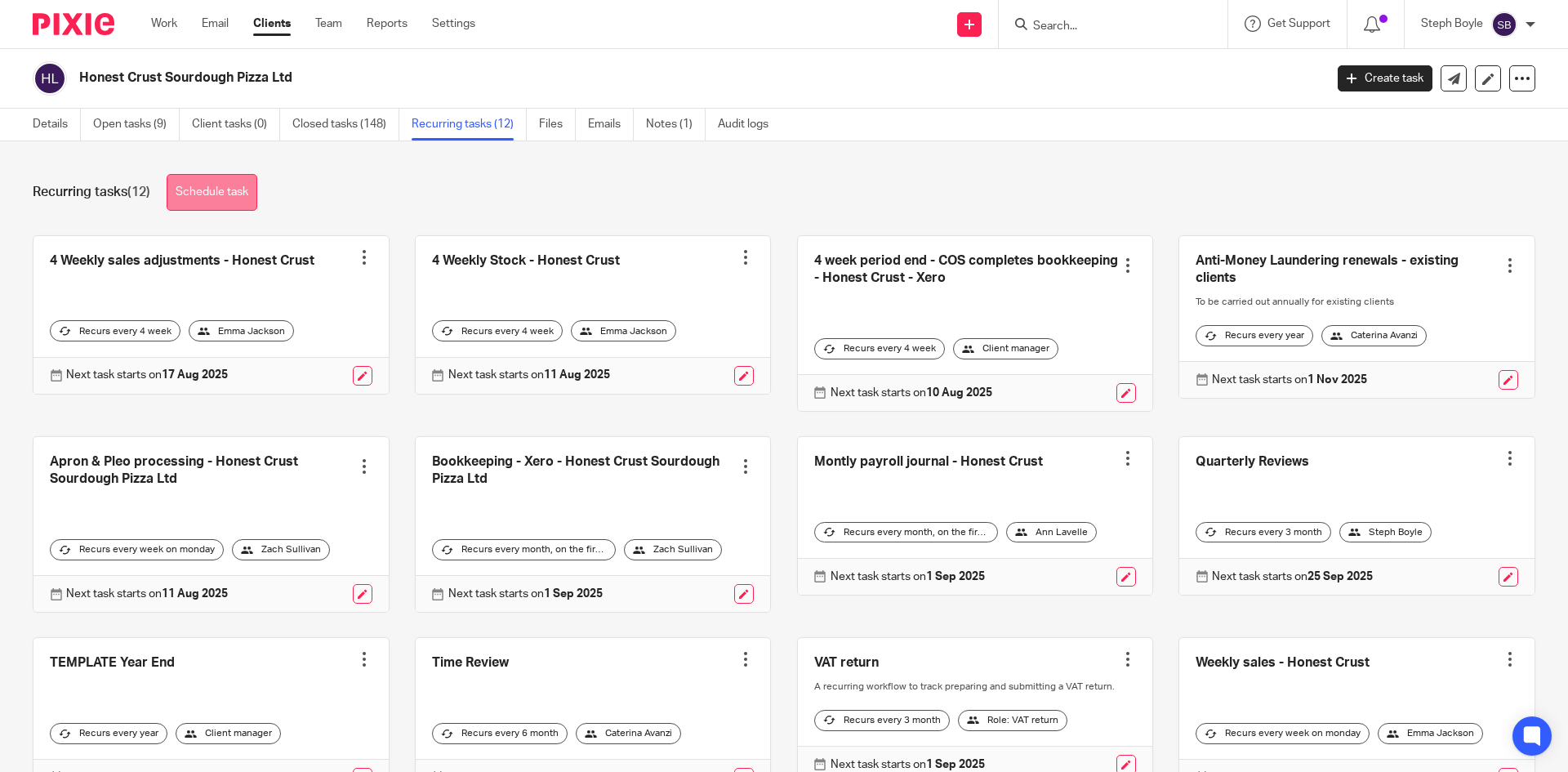 click on "Schedule task" at bounding box center (212, 192) 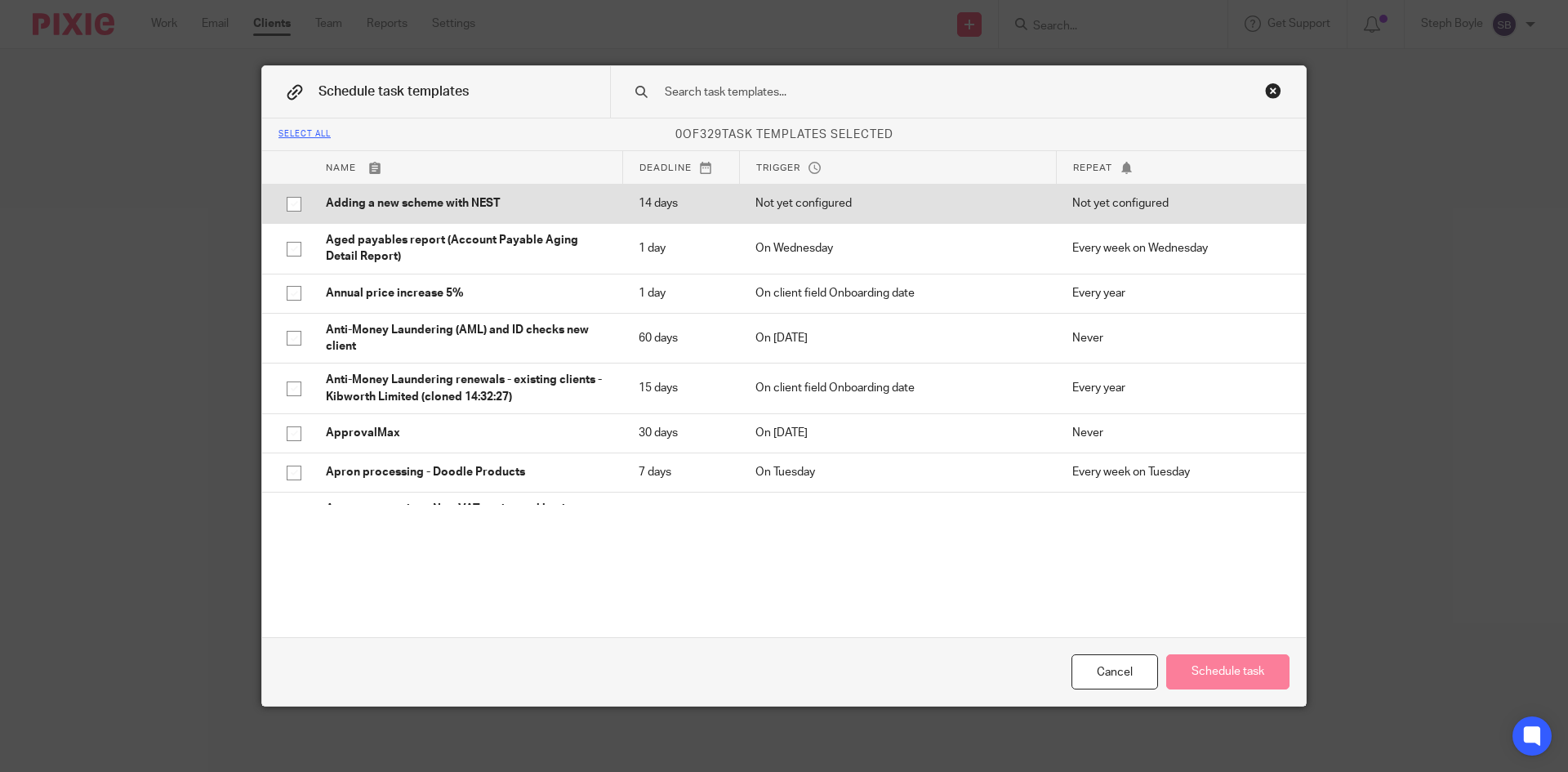 scroll, scrollTop: 0, scrollLeft: 0, axis: both 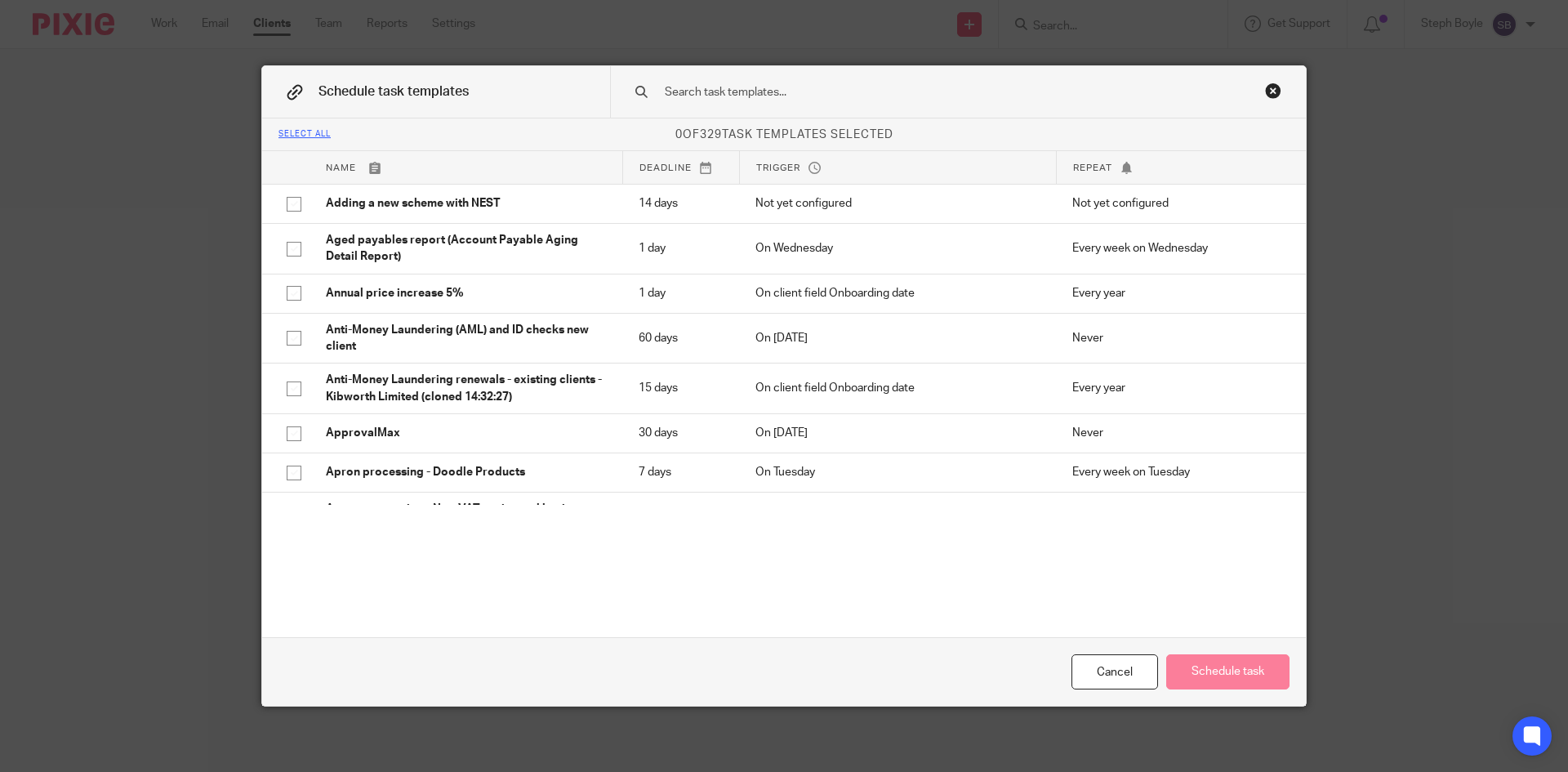 click at bounding box center (932, 92) 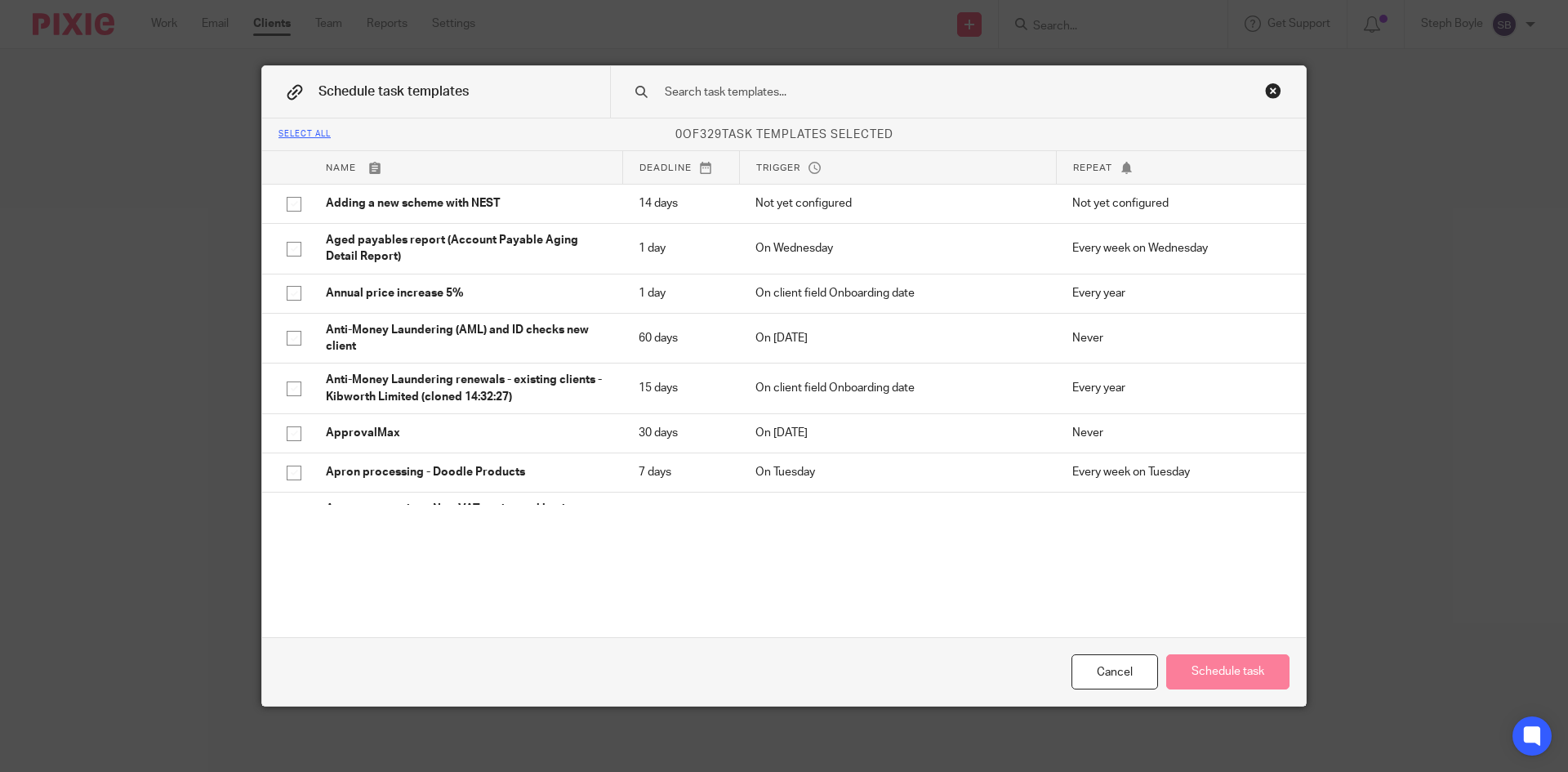 type on "p" 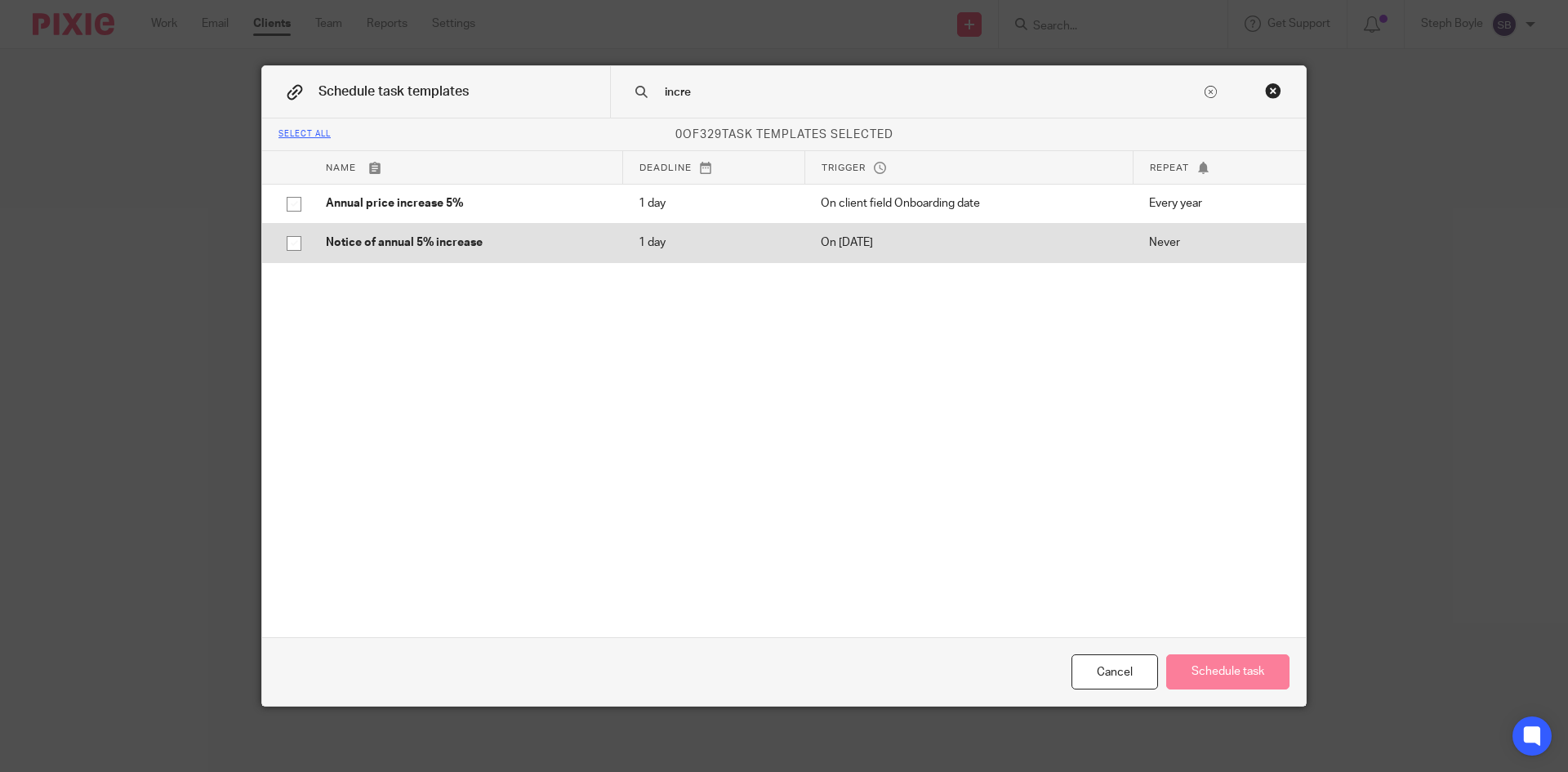 type on "incre" 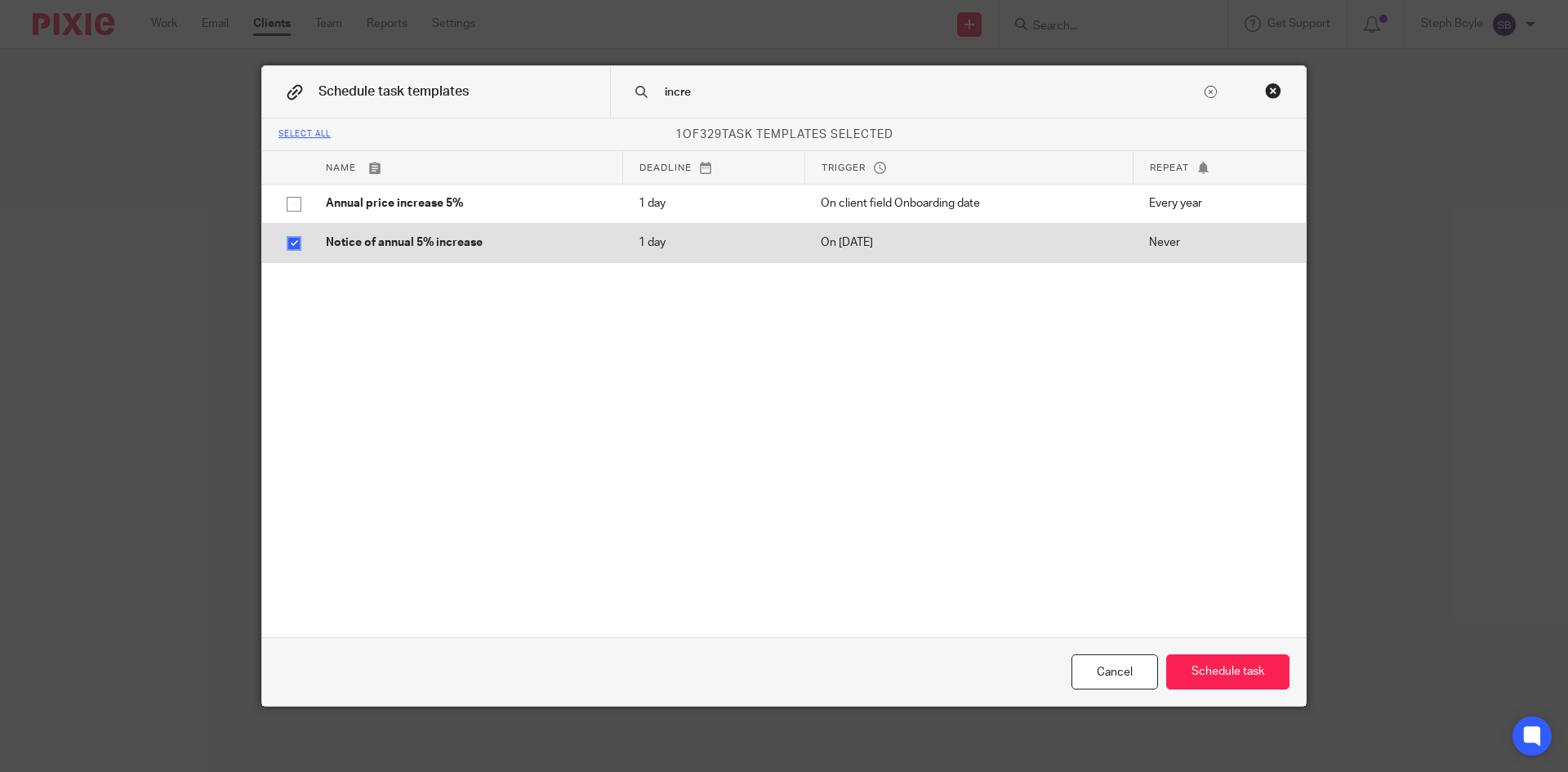 click at bounding box center (294, 243) 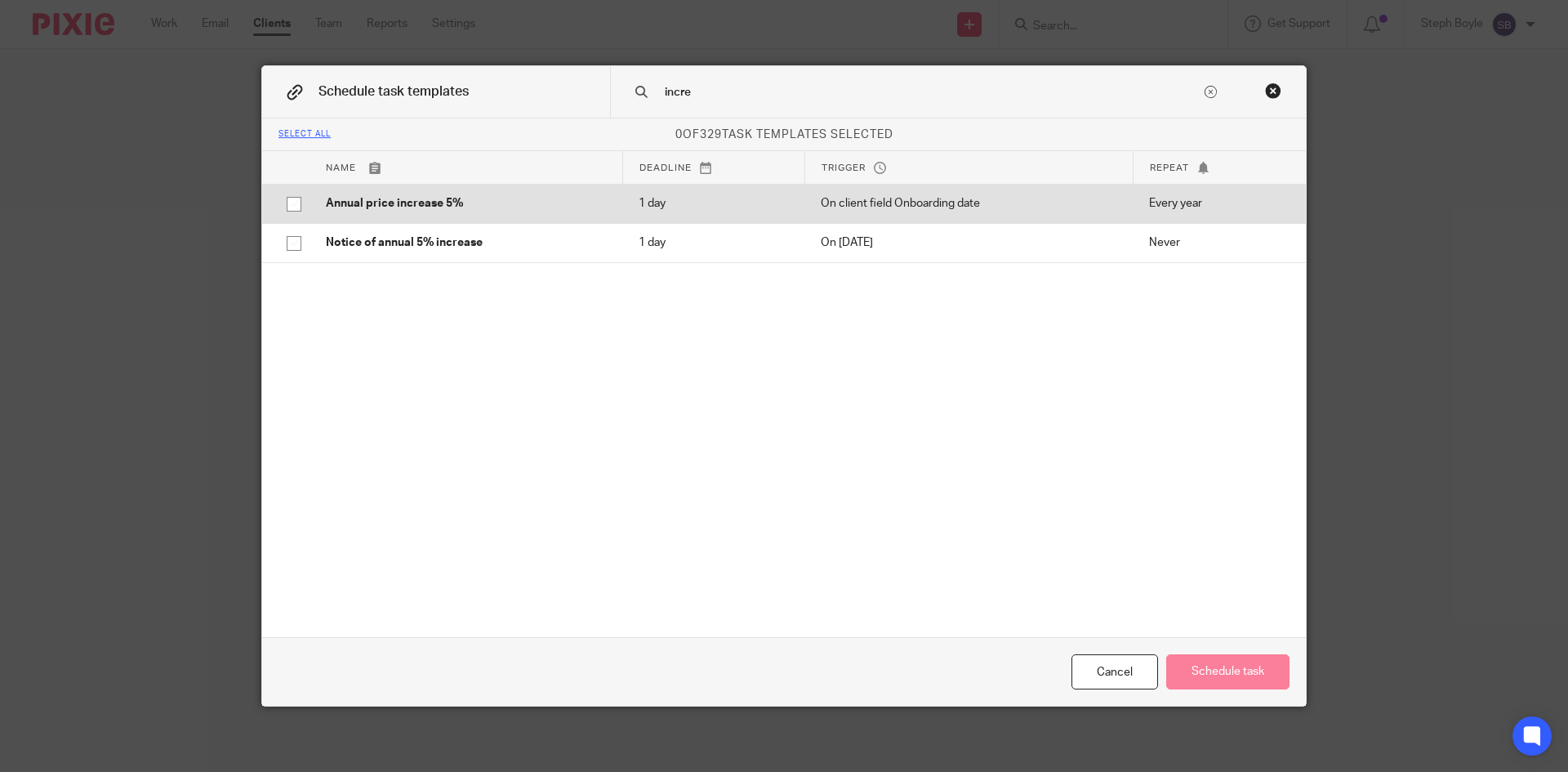 click at bounding box center [294, 204] 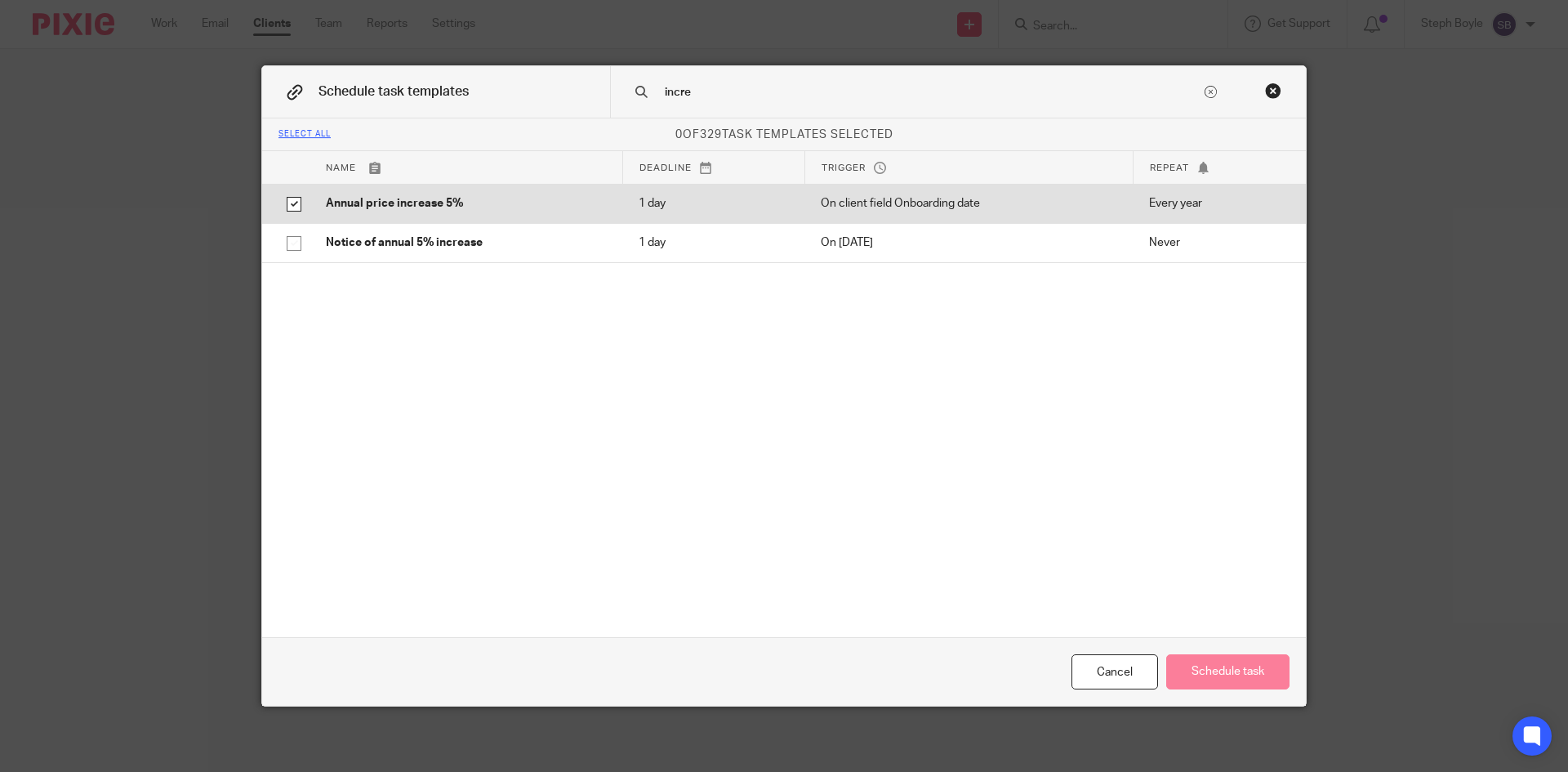 checkbox on "true" 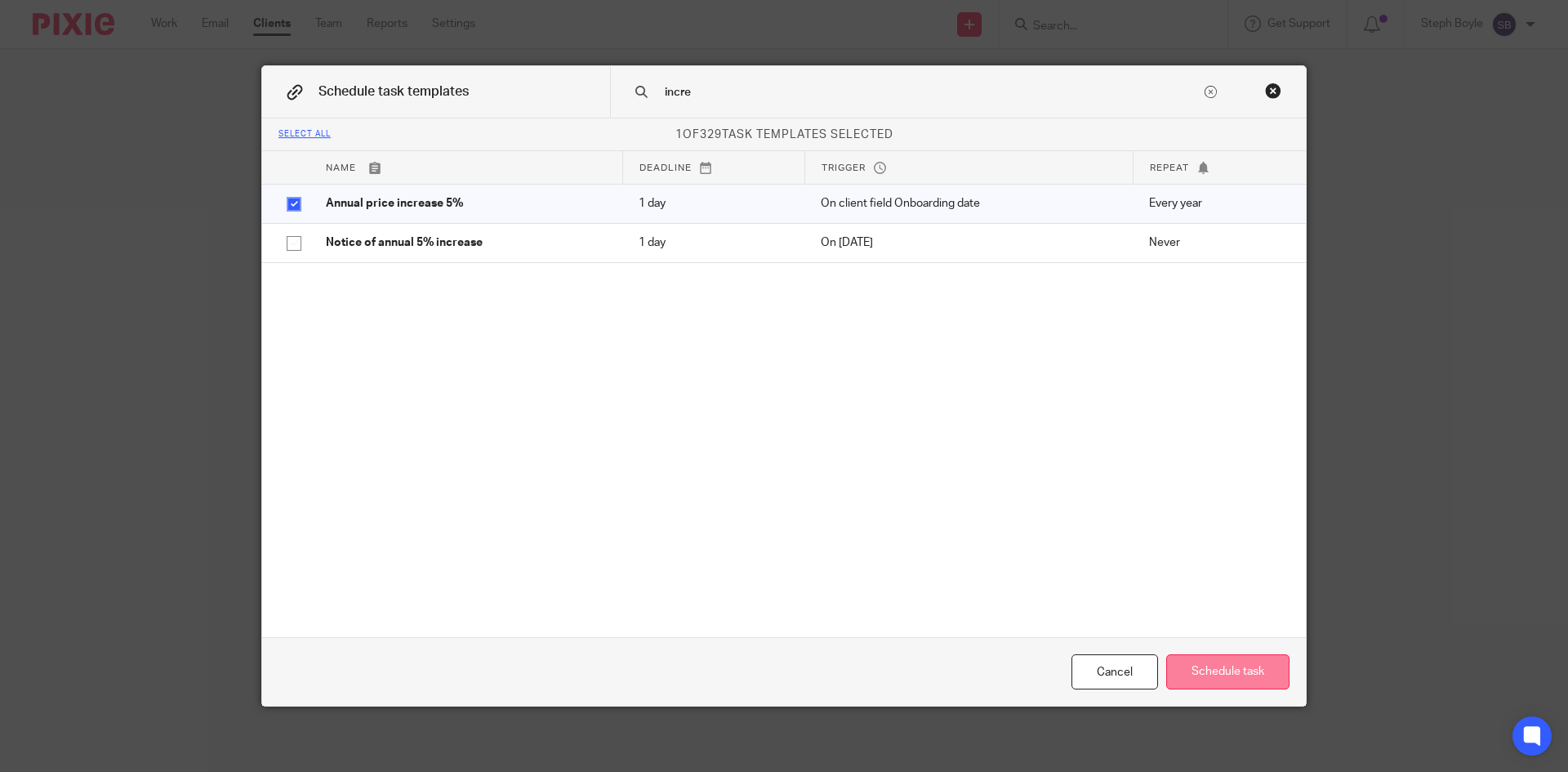 click on "Schedule task" at bounding box center [1227, 672] 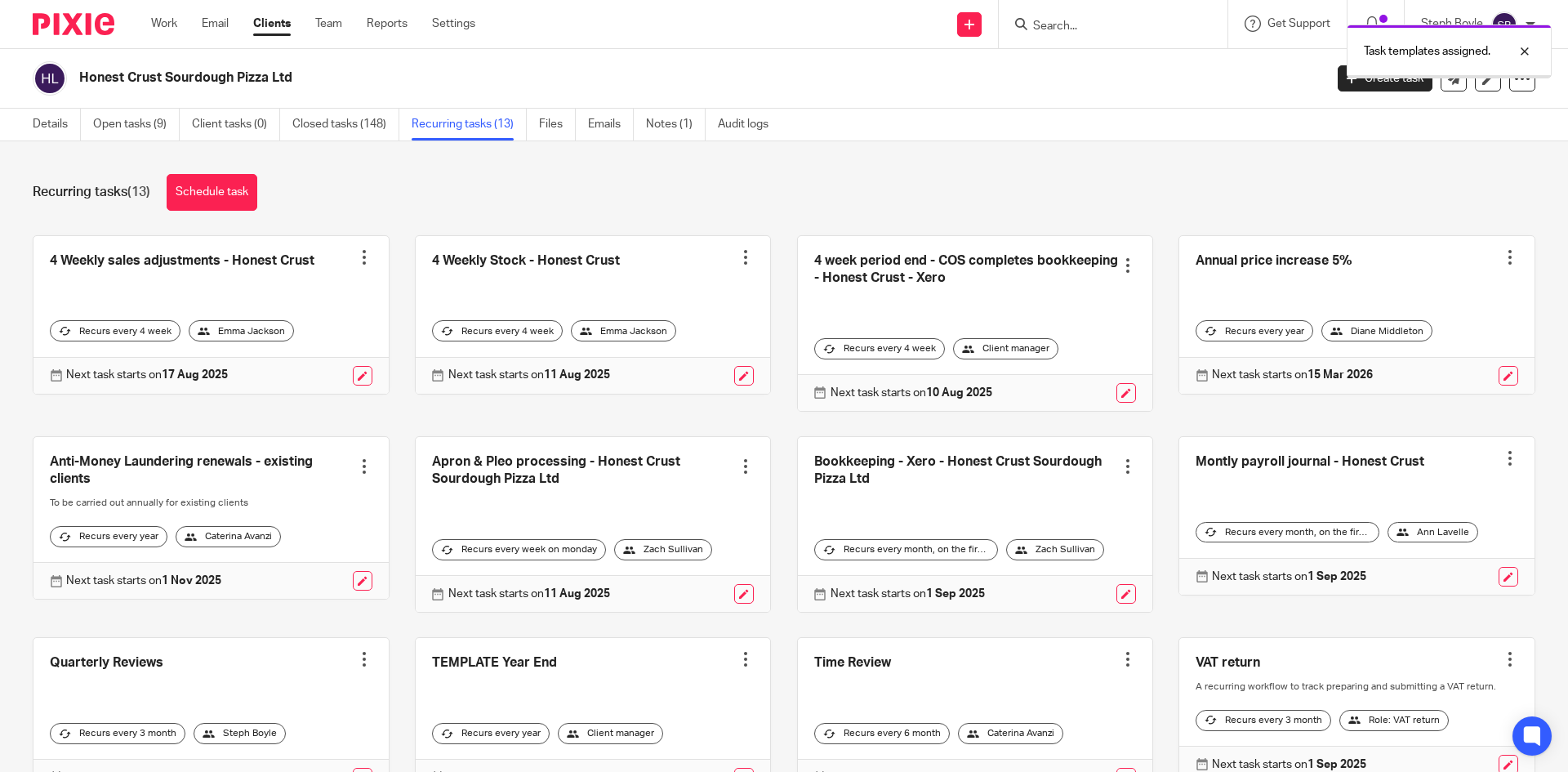 scroll, scrollTop: 0, scrollLeft: 0, axis: both 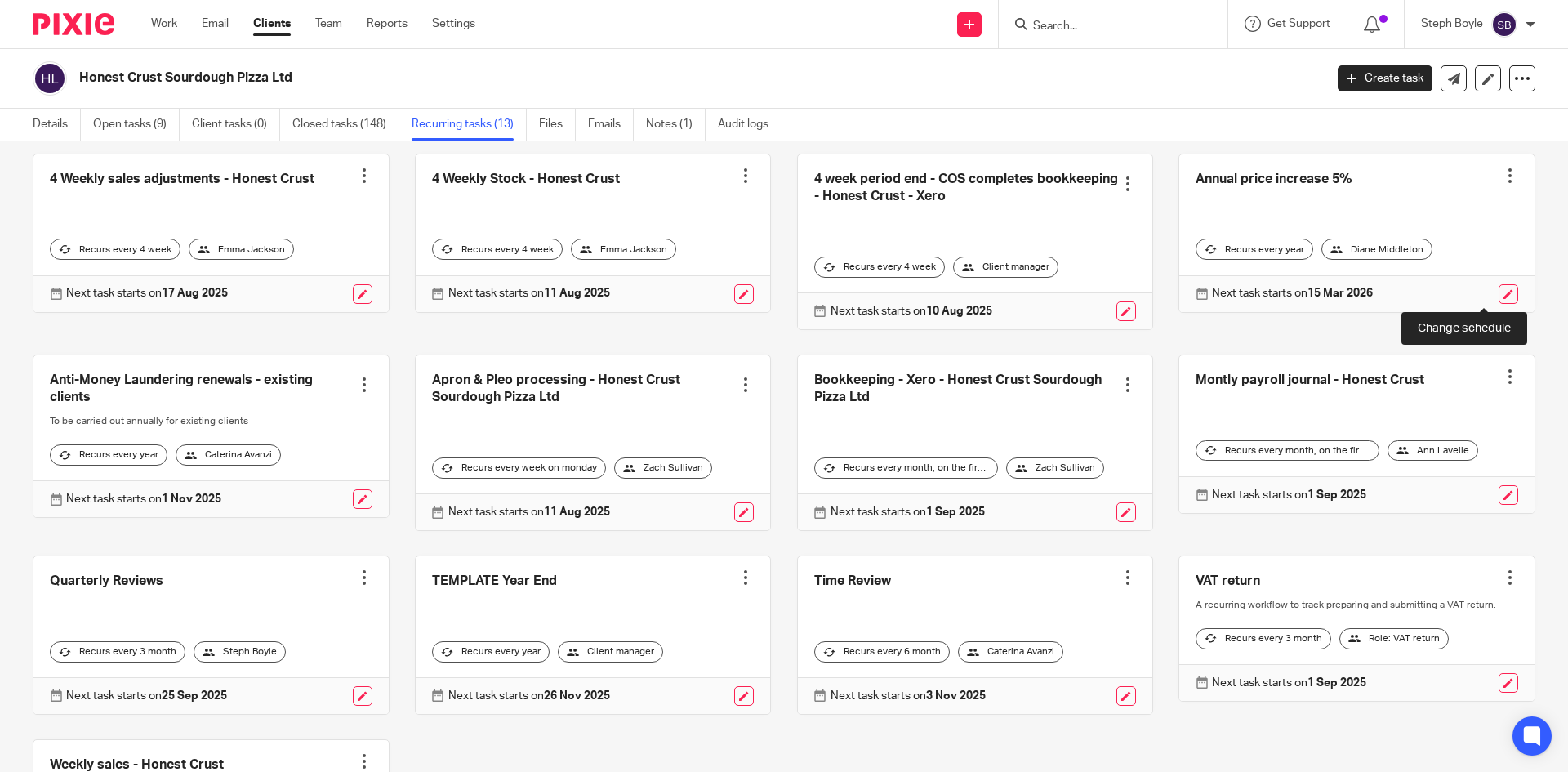 click at bounding box center (1508, 294) 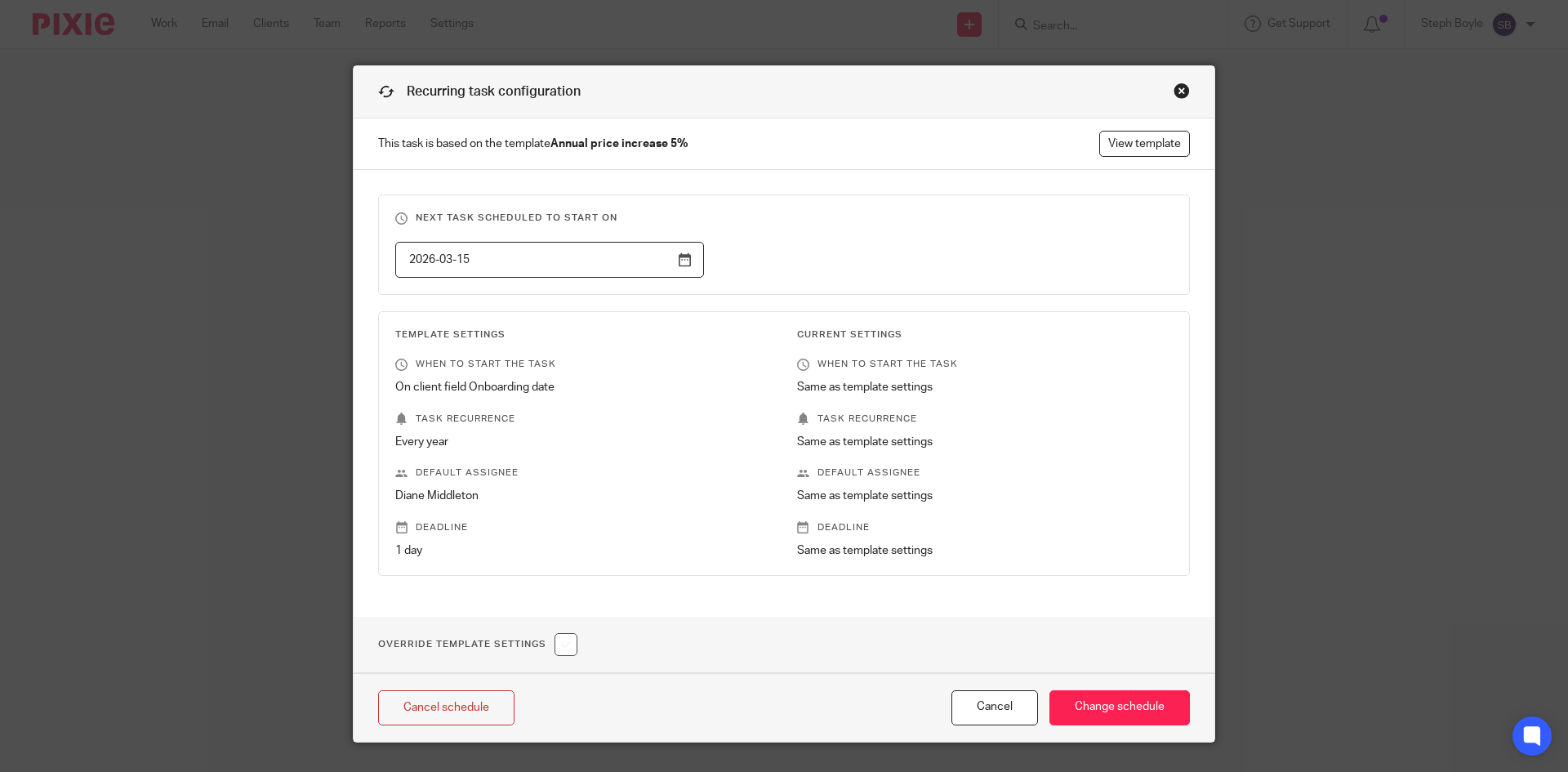 scroll, scrollTop: 0, scrollLeft: 0, axis: both 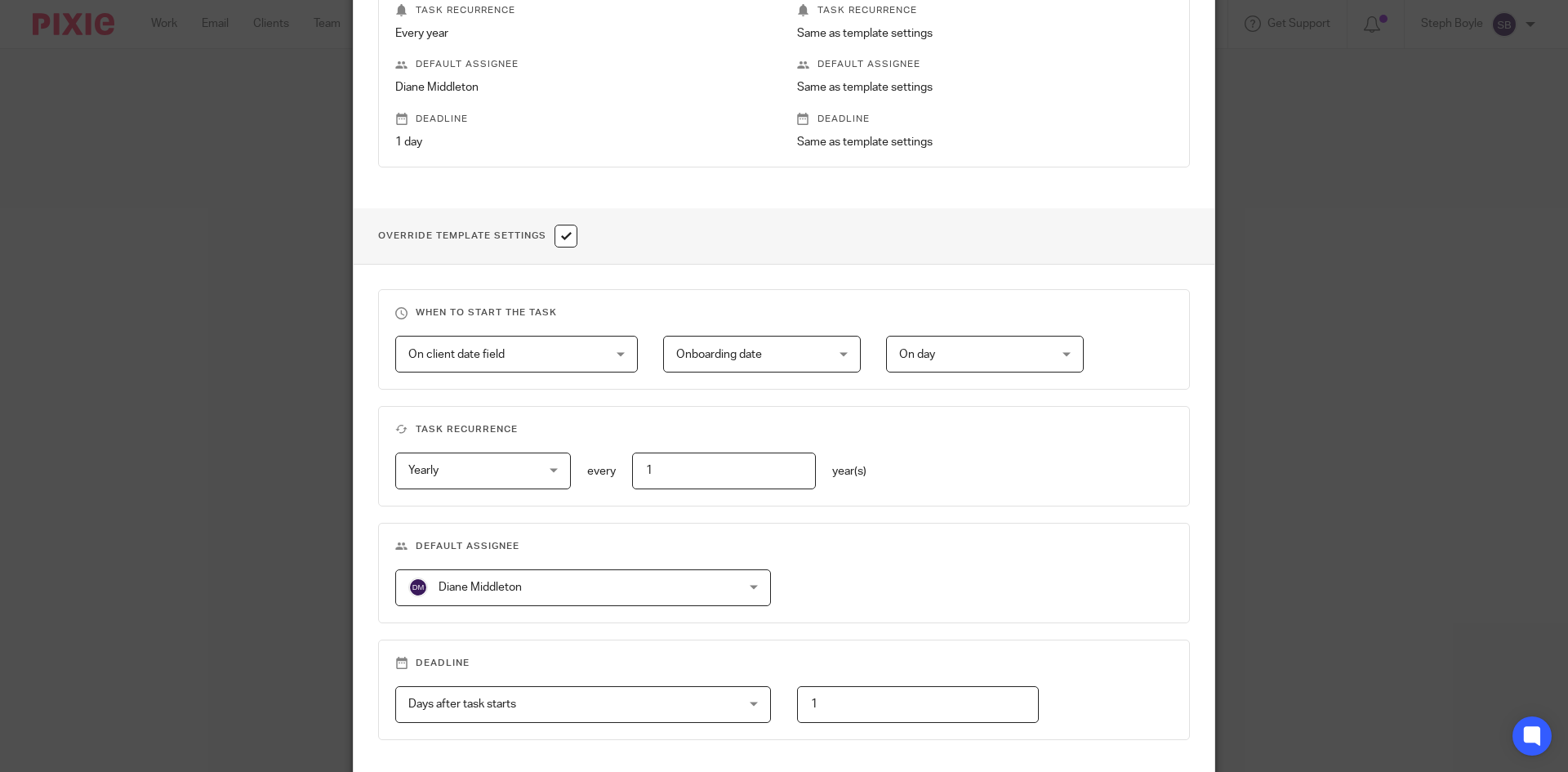 click on "On client date field" at bounding box center [500, 354] 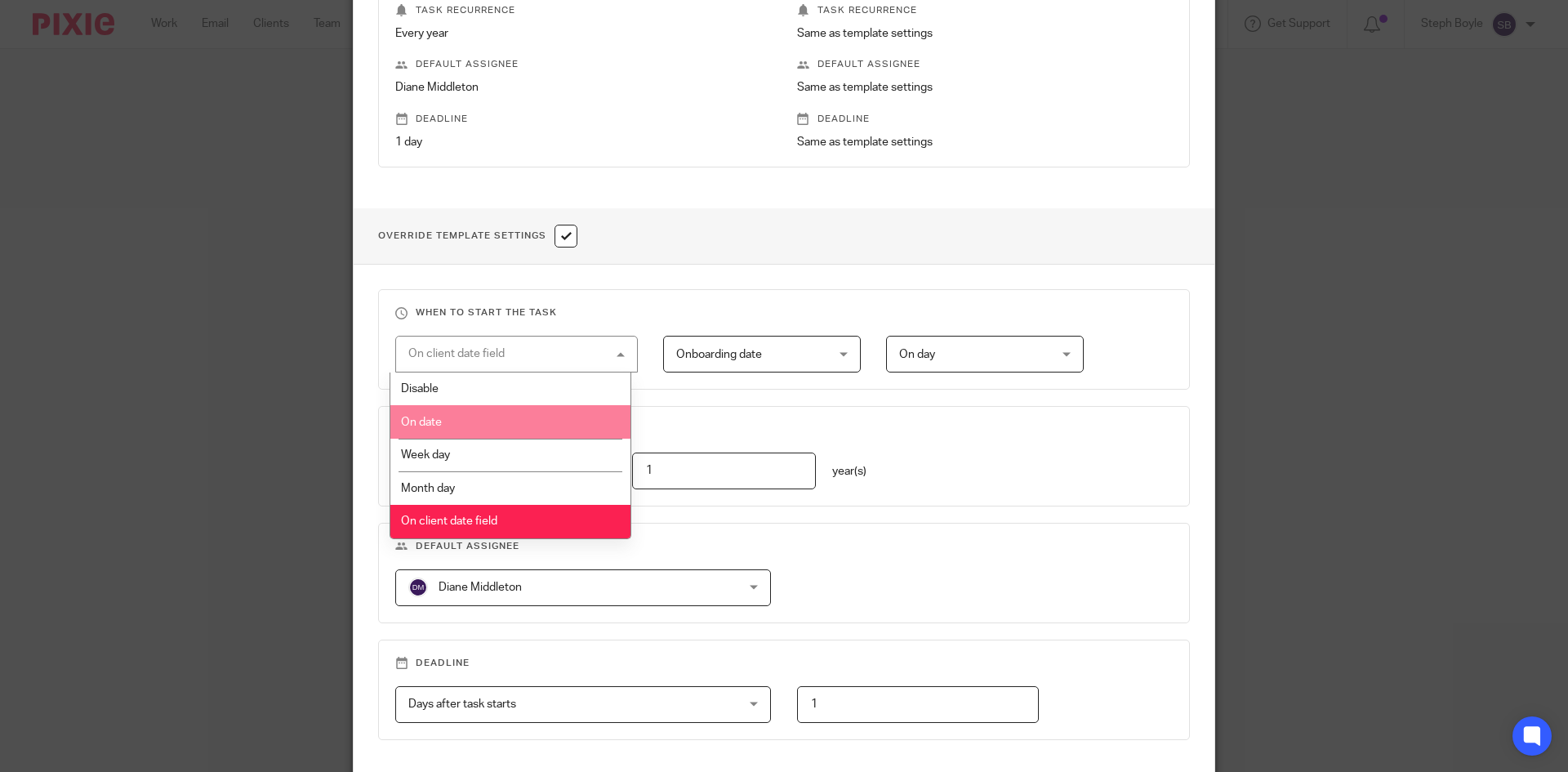 click on "On date" at bounding box center (510, 422) 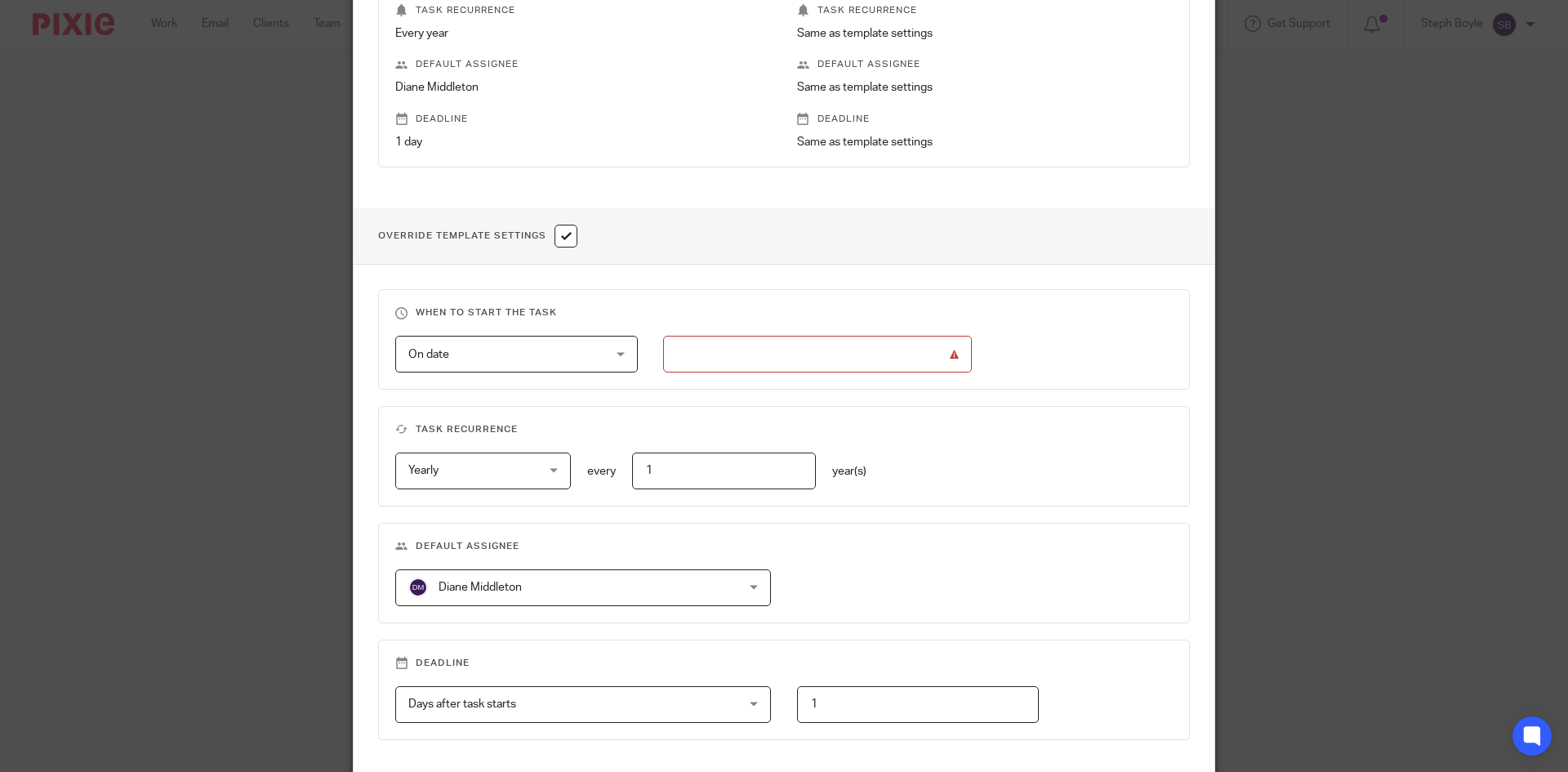 click at bounding box center (817, 354) 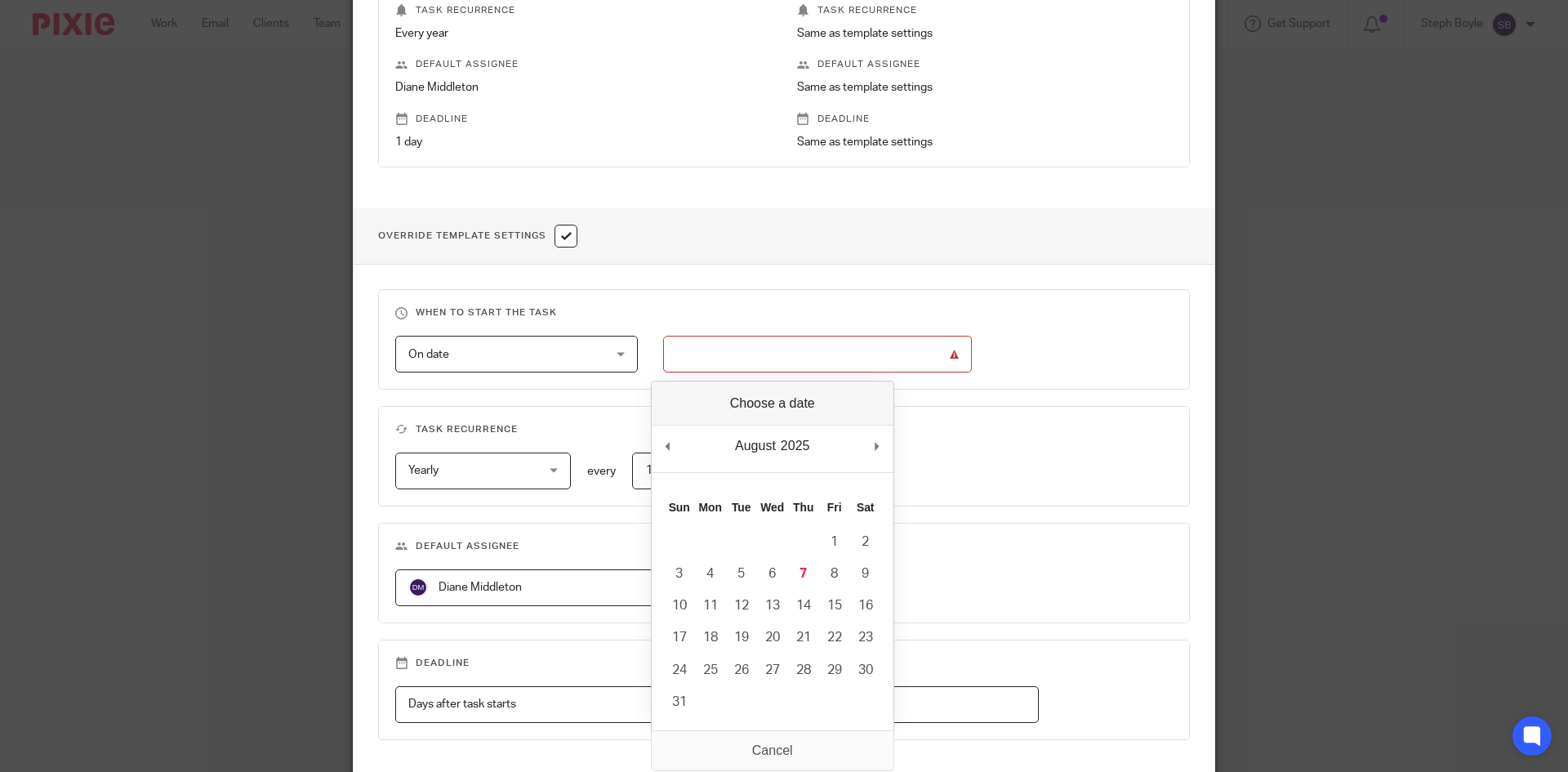 click on "August January February March April May June July August September October November December 2025 2015 2016 2017 2018 2019 2020 2021 2022 2023 2024 2025 2026 2027 2028 2029 2030 2031 2032 2033 2034 2035 Previous Month Next Month Sun Mon Tue Wed Thu Fri Sat 1 2 3 4 5 6 7 8 9 10 11 12 13 14 15 16 17 18 19 20 21 22 23 24 25 26 27 28 29 30 31" at bounding box center (773, 556) 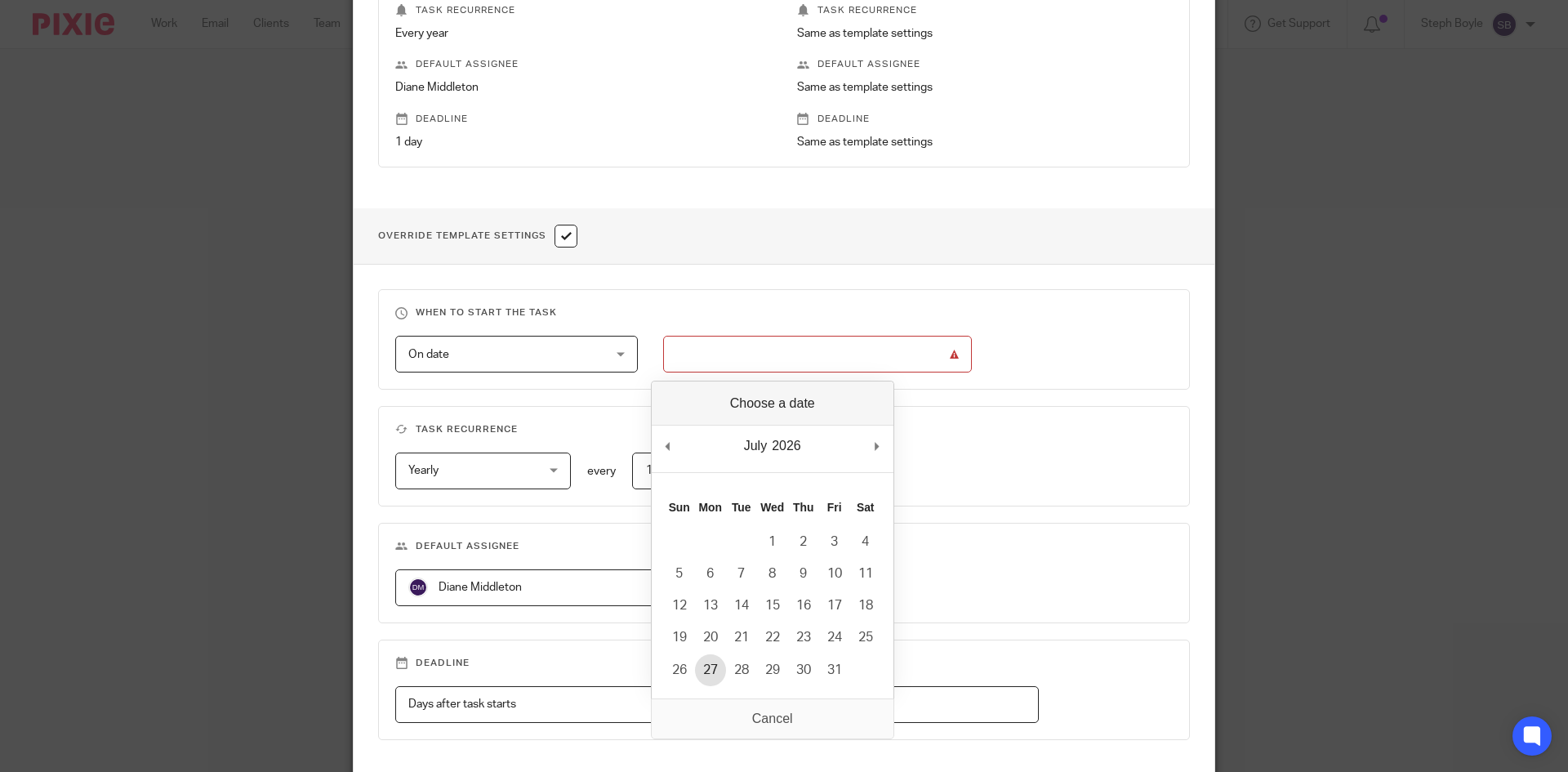 type on "[DATE]" 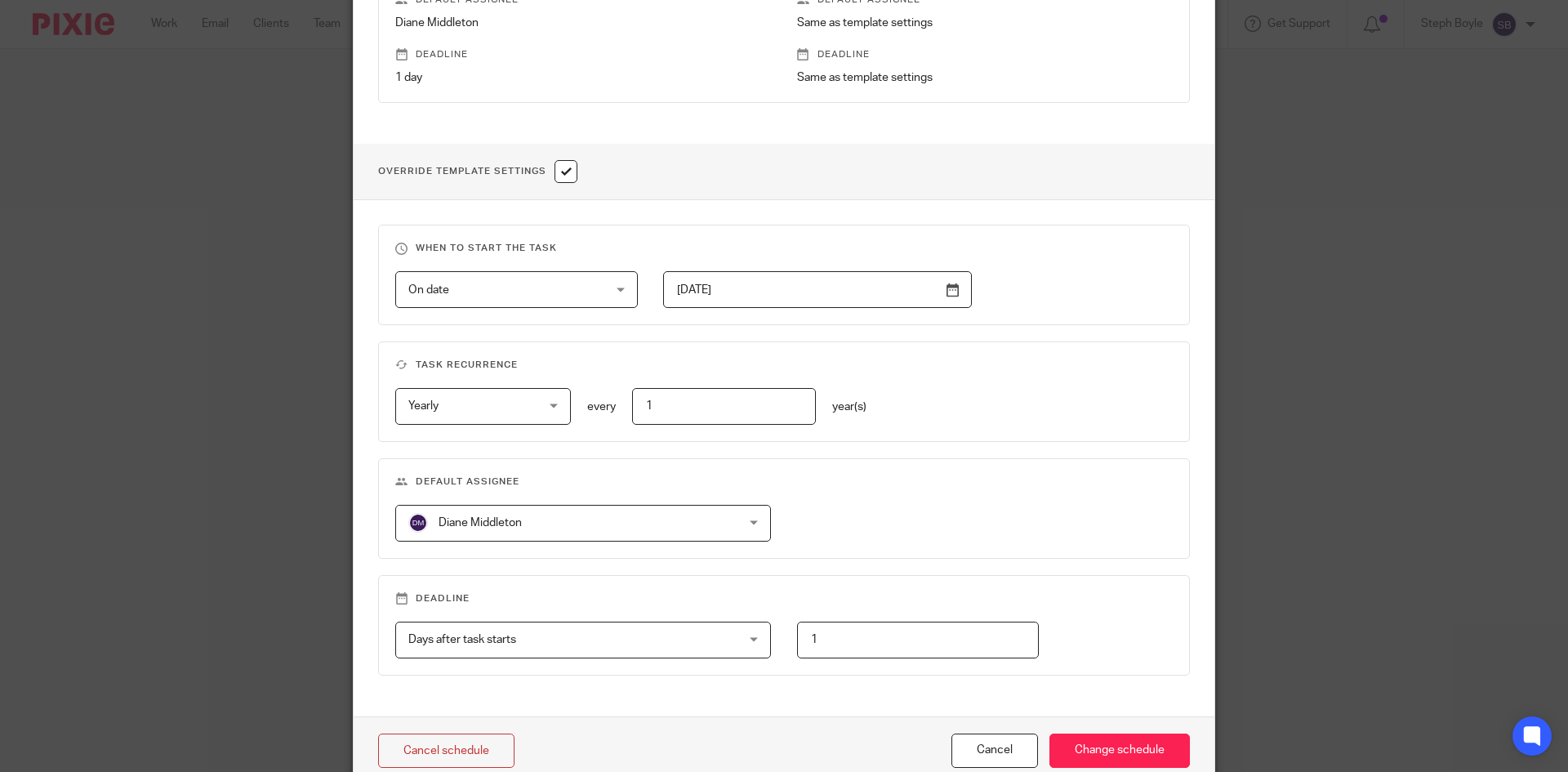 scroll, scrollTop: 551, scrollLeft: 0, axis: vertical 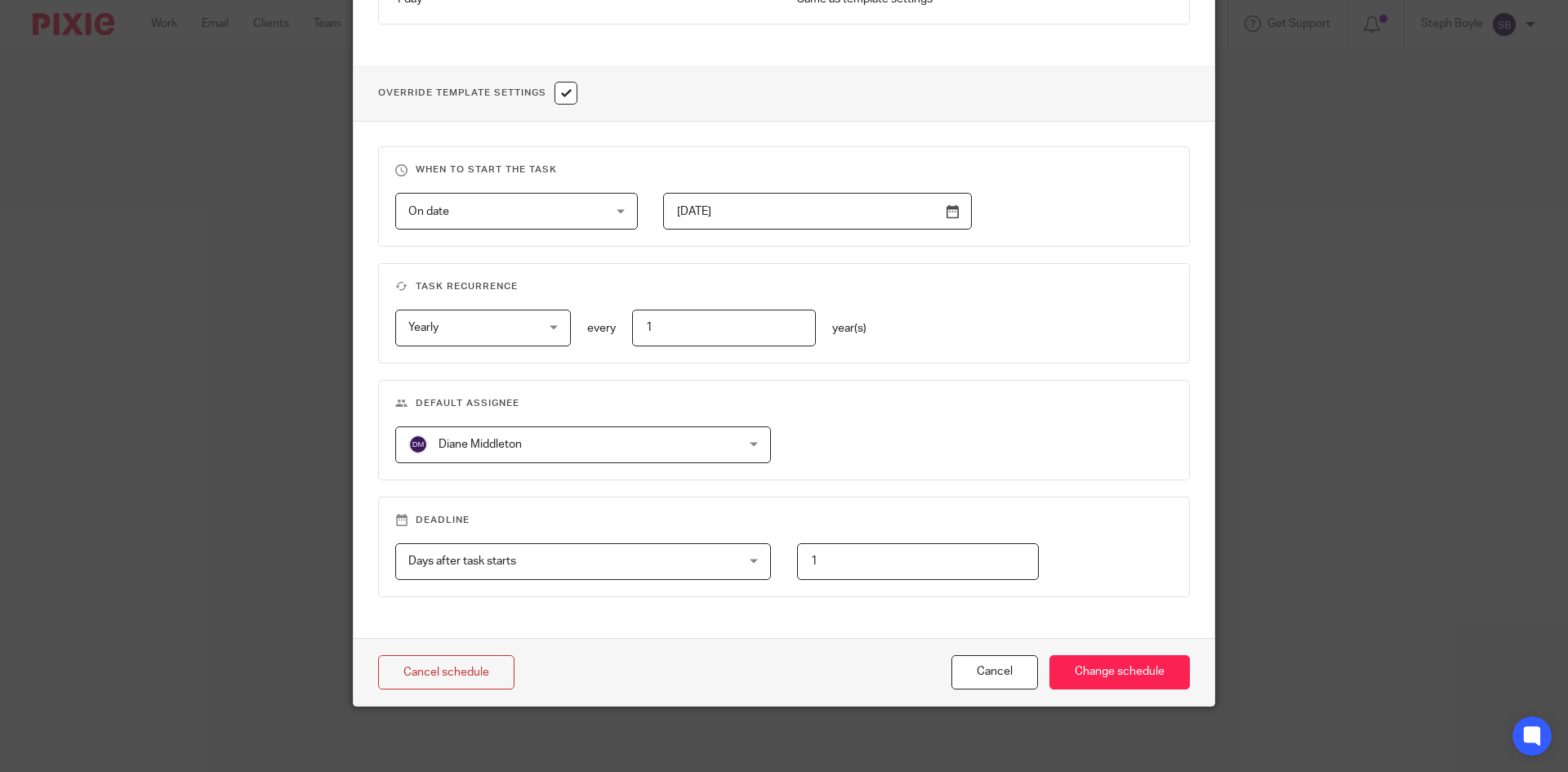 drag, startPoint x: 884, startPoint y: 569, endPoint x: 782, endPoint y: 578, distance: 102.39629 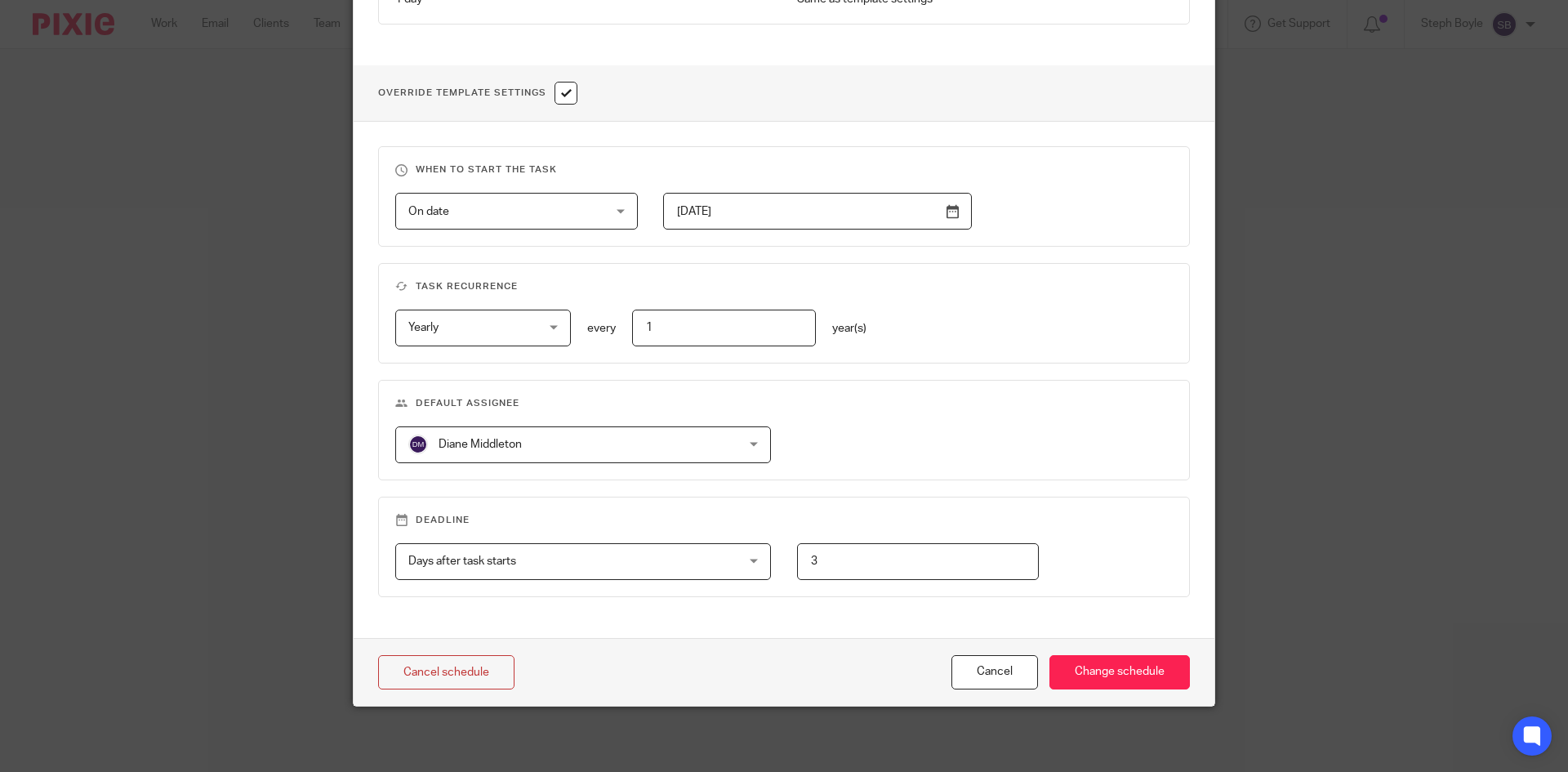 type on "3" 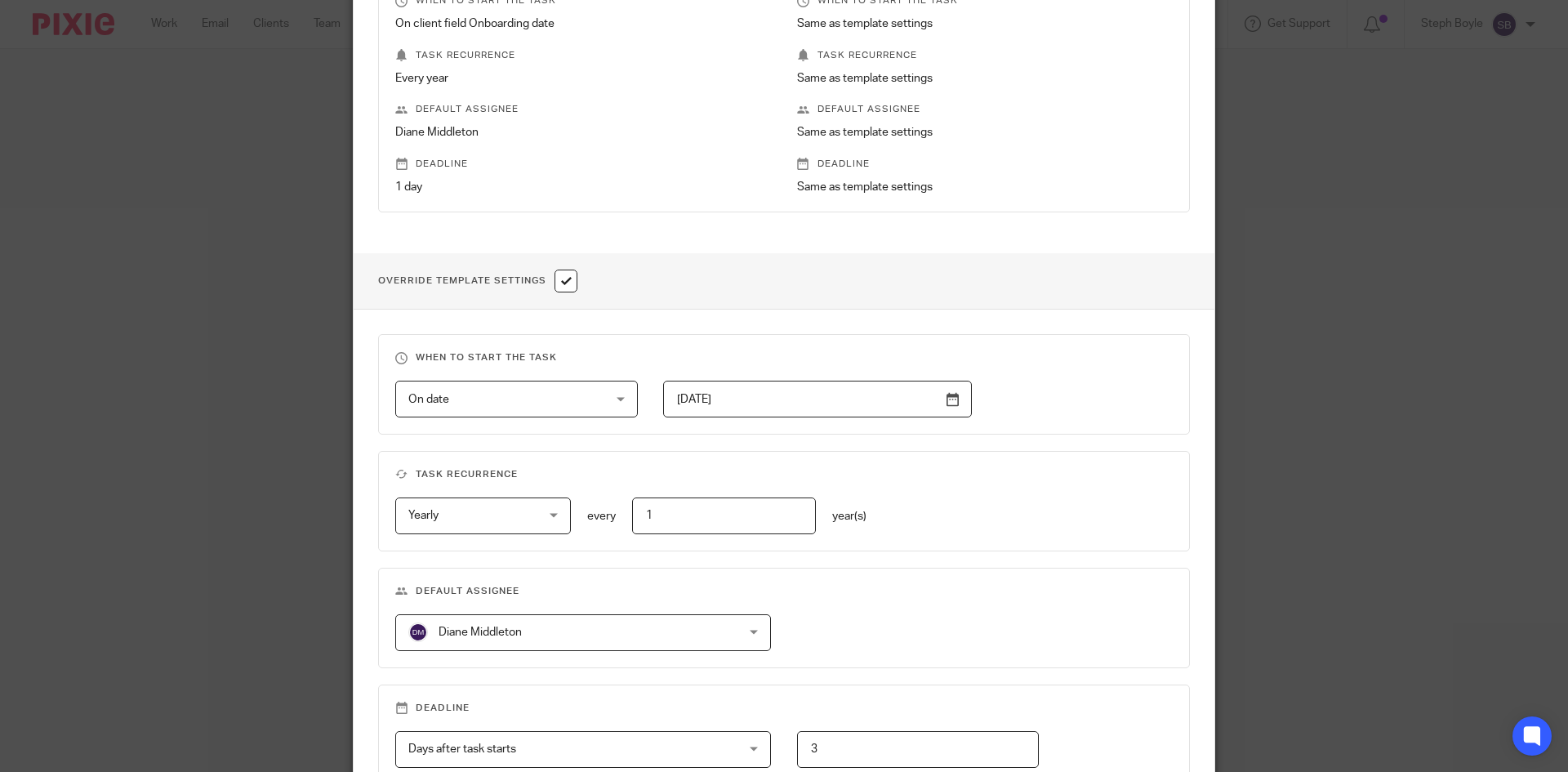 scroll, scrollTop: 551, scrollLeft: 0, axis: vertical 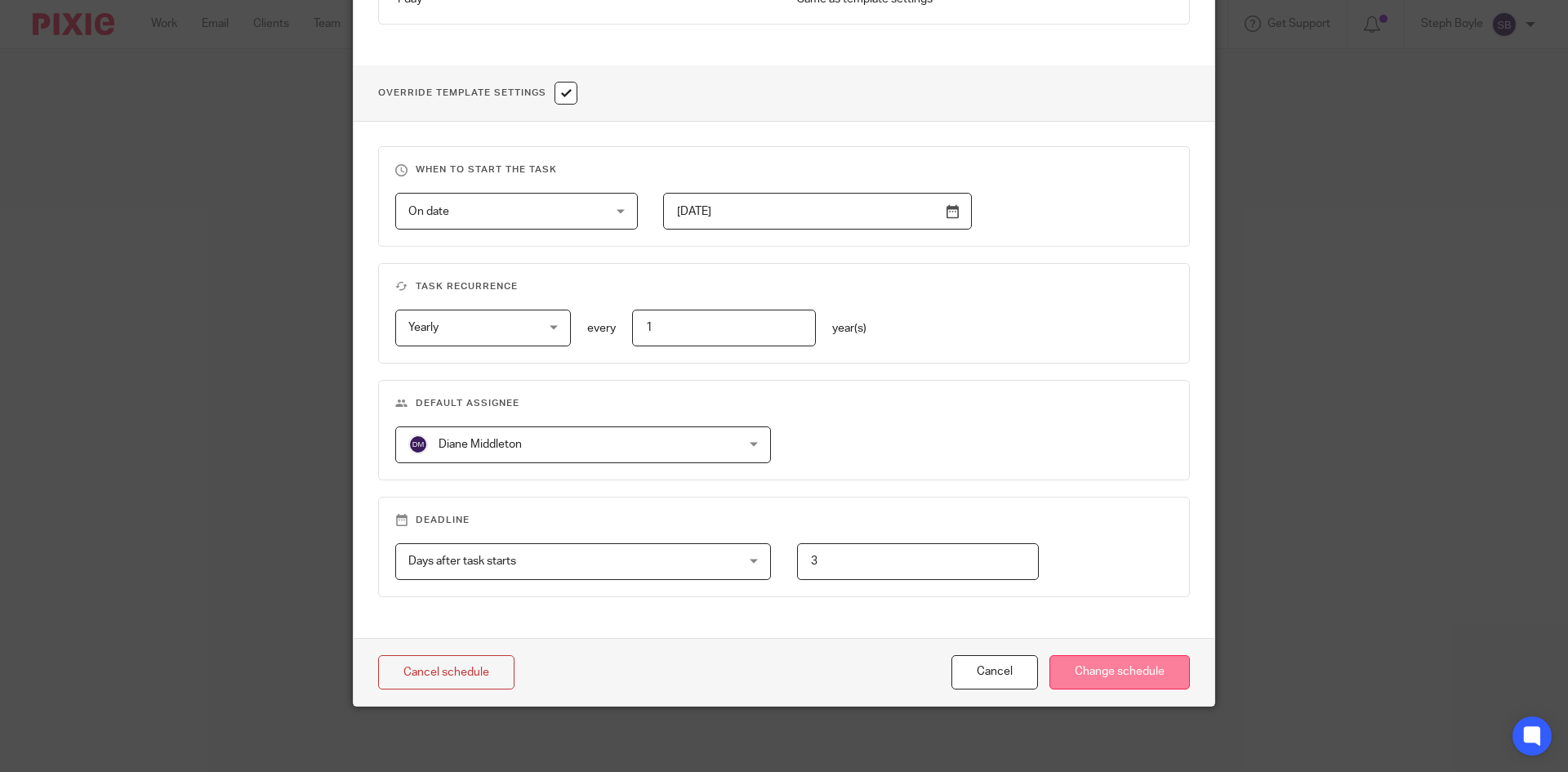 click on "Change schedule" at bounding box center (1120, 672) 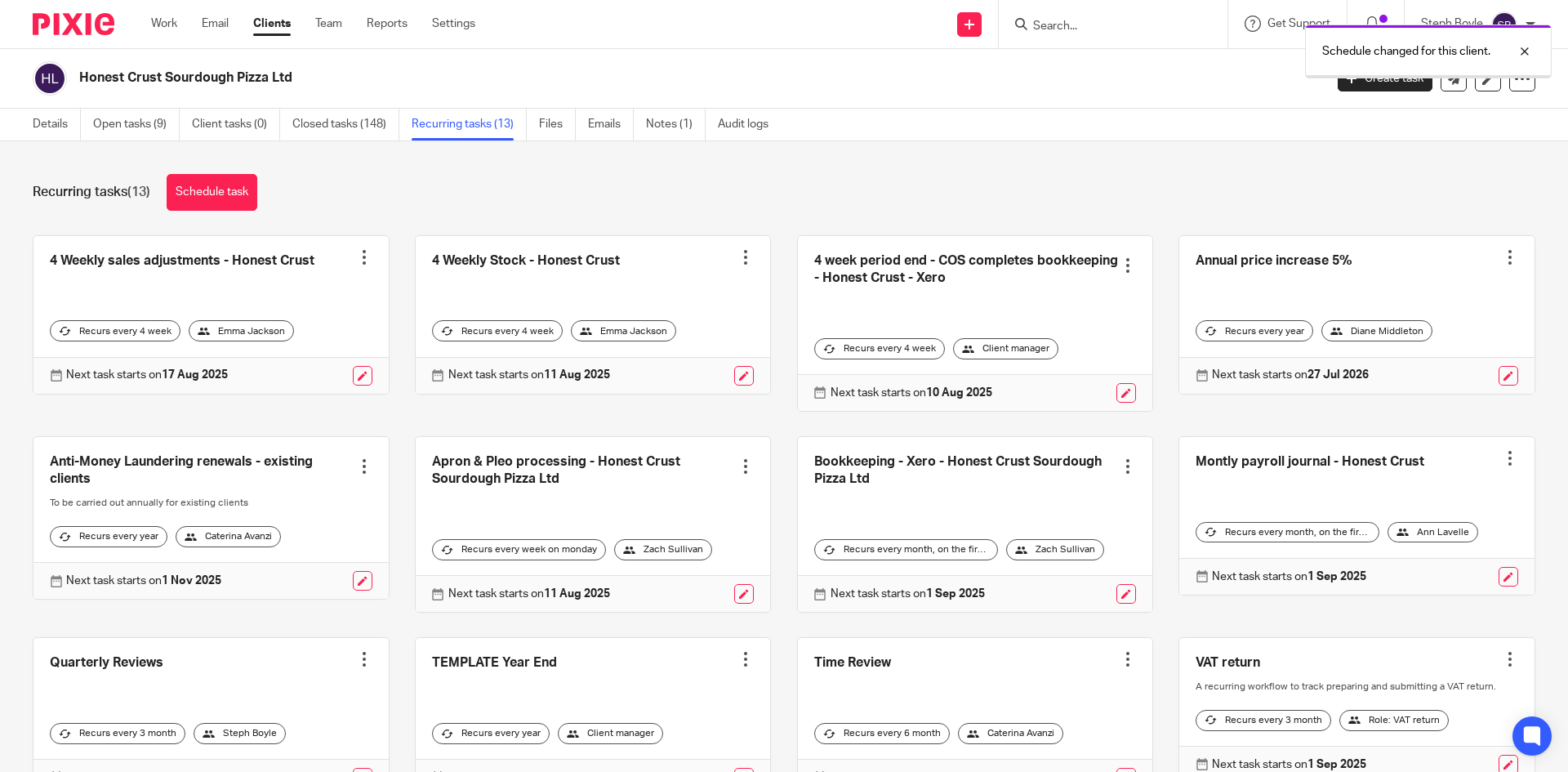 scroll, scrollTop: 0, scrollLeft: 0, axis: both 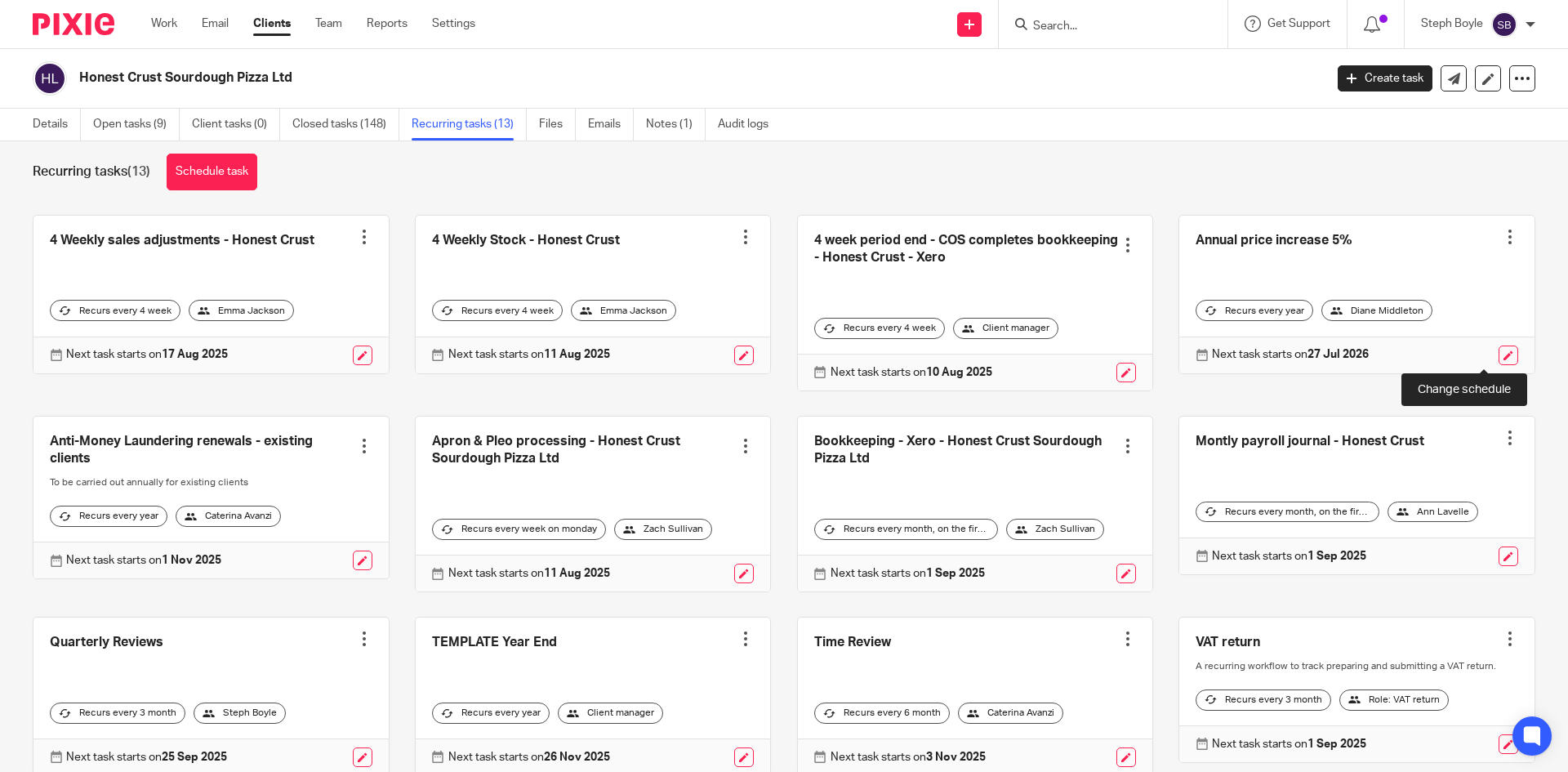 click at bounding box center [1508, 355] 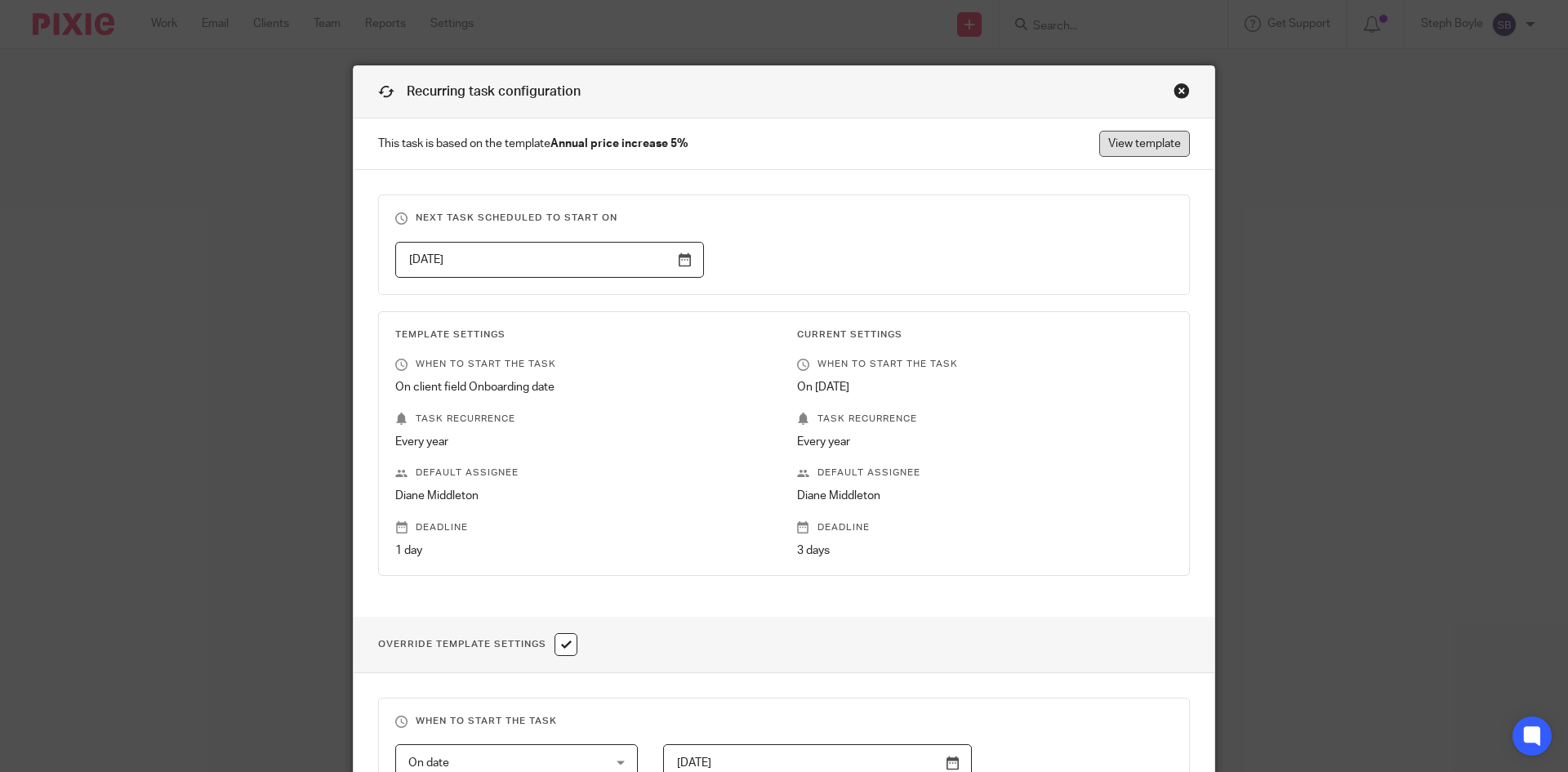 scroll, scrollTop: 0, scrollLeft: 0, axis: both 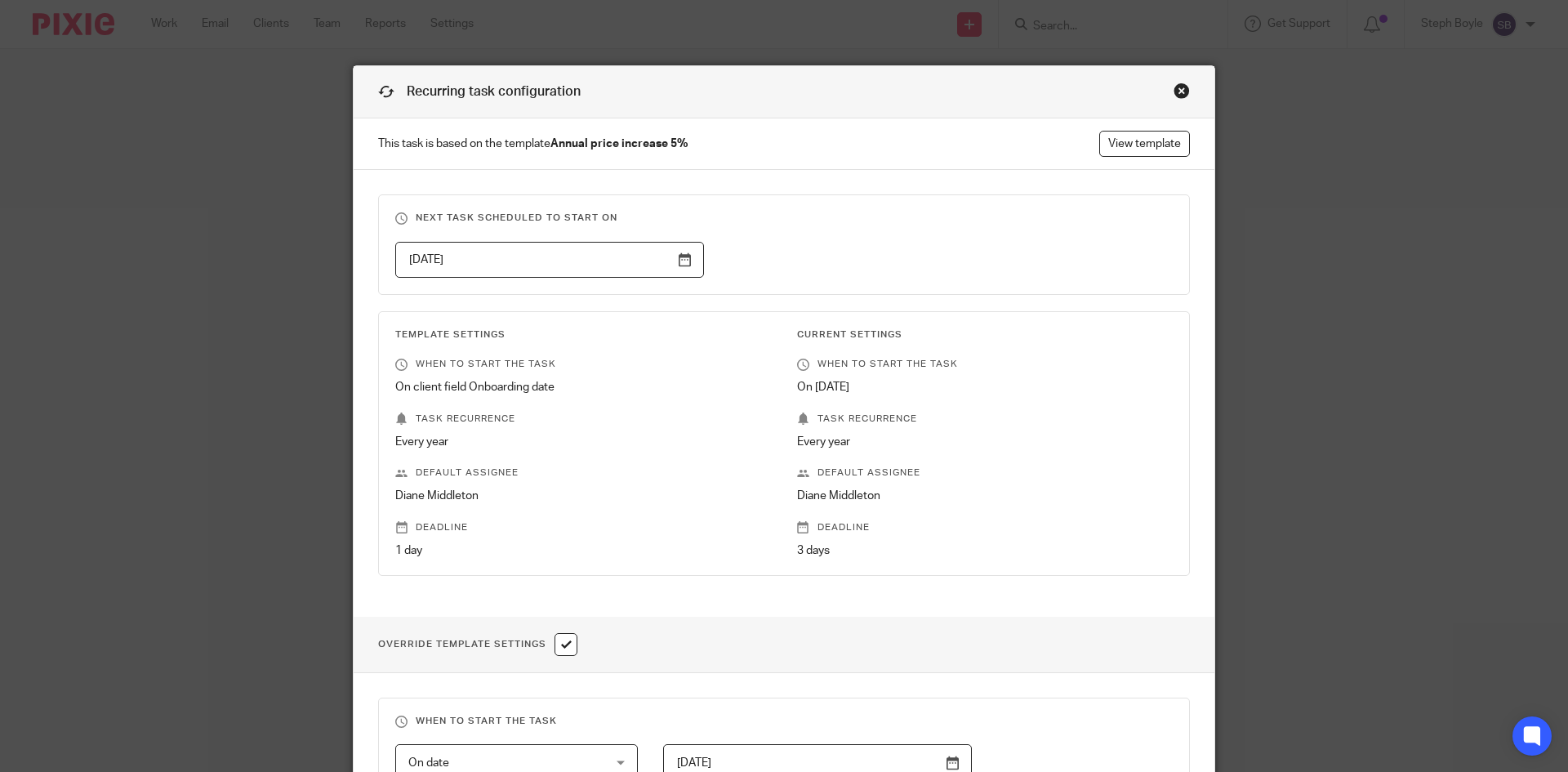 click at bounding box center [1182, 91] 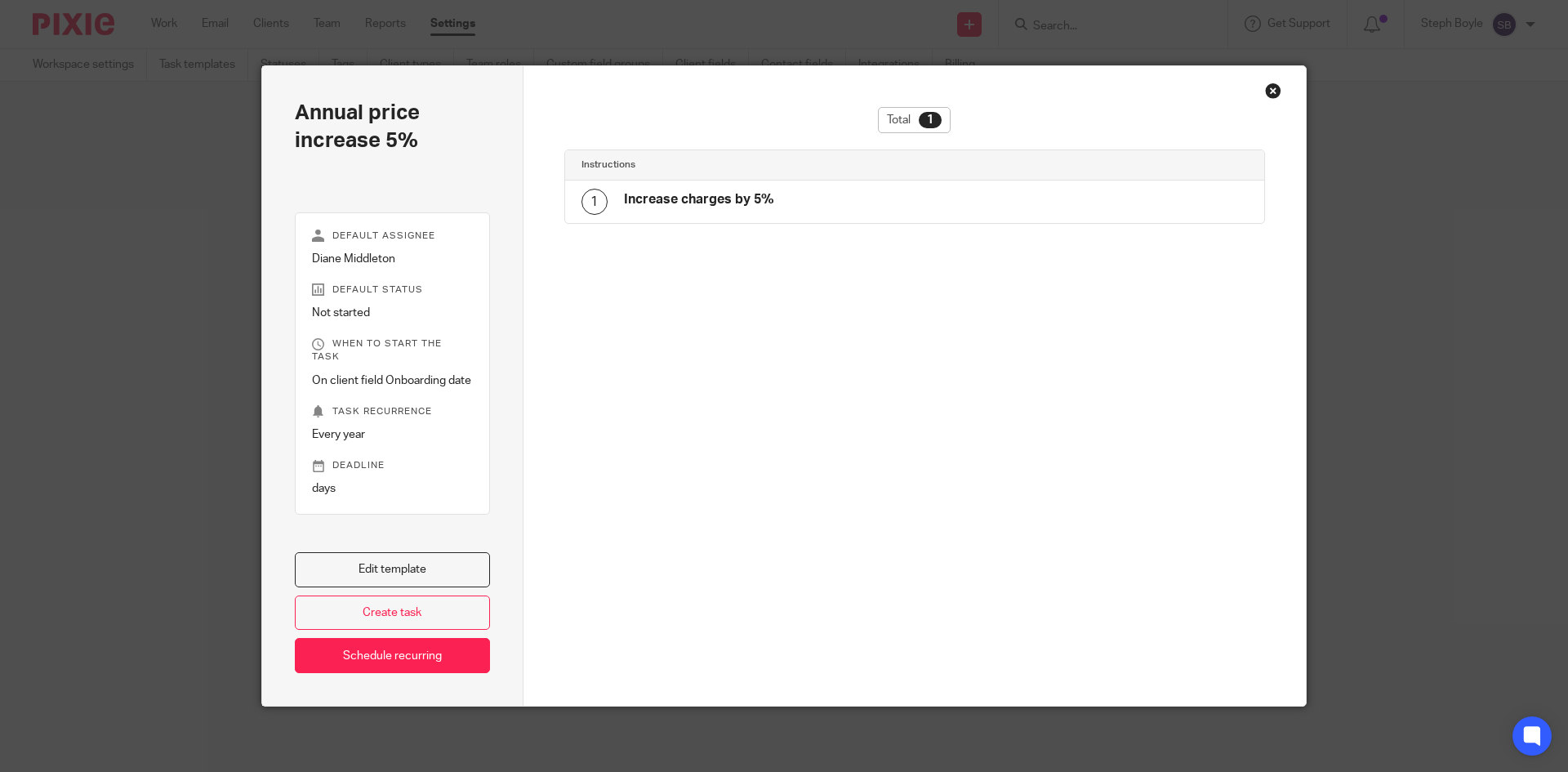 scroll, scrollTop: 0, scrollLeft: 0, axis: both 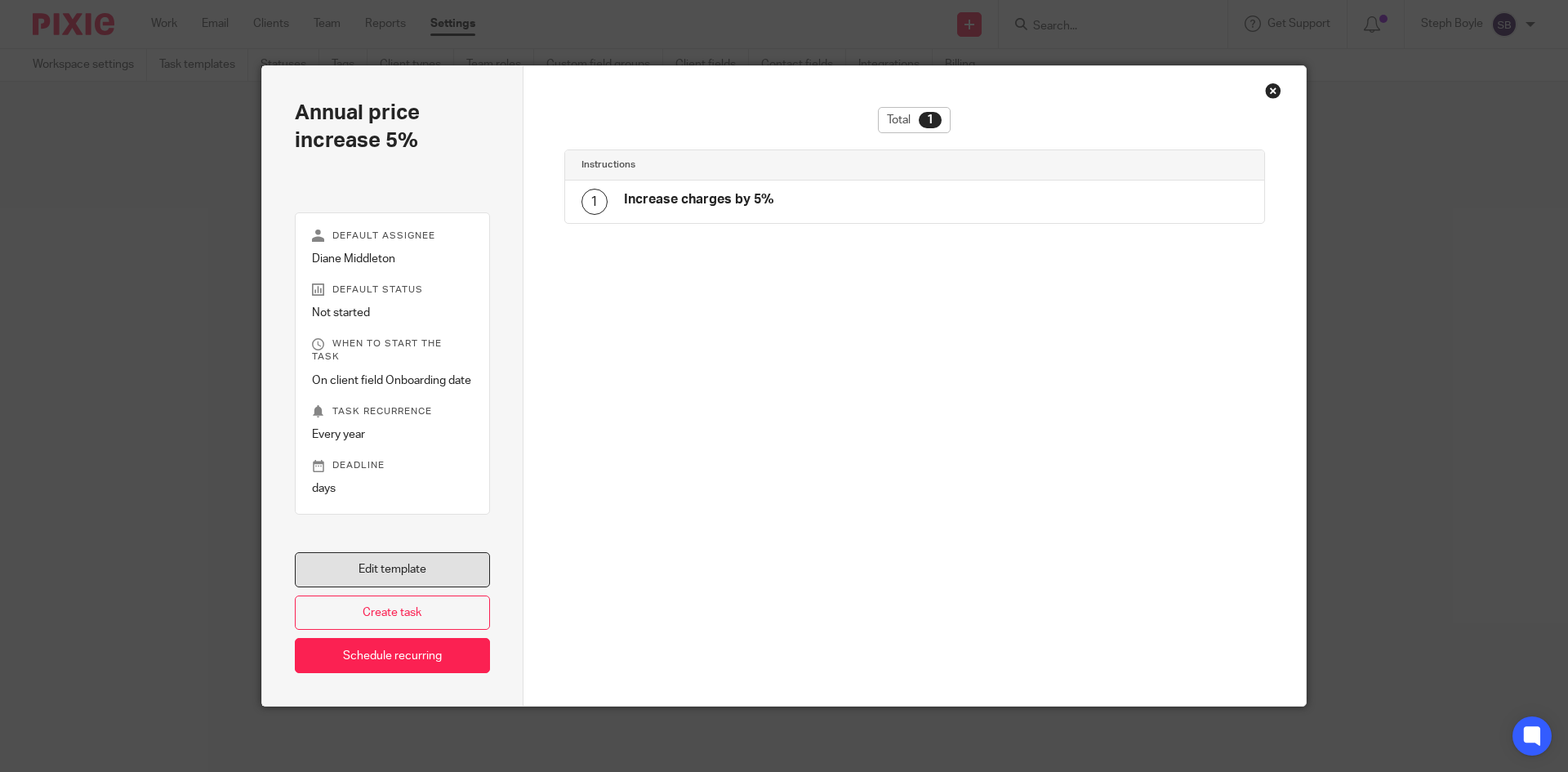 click on "Edit template" at bounding box center (392, 569) 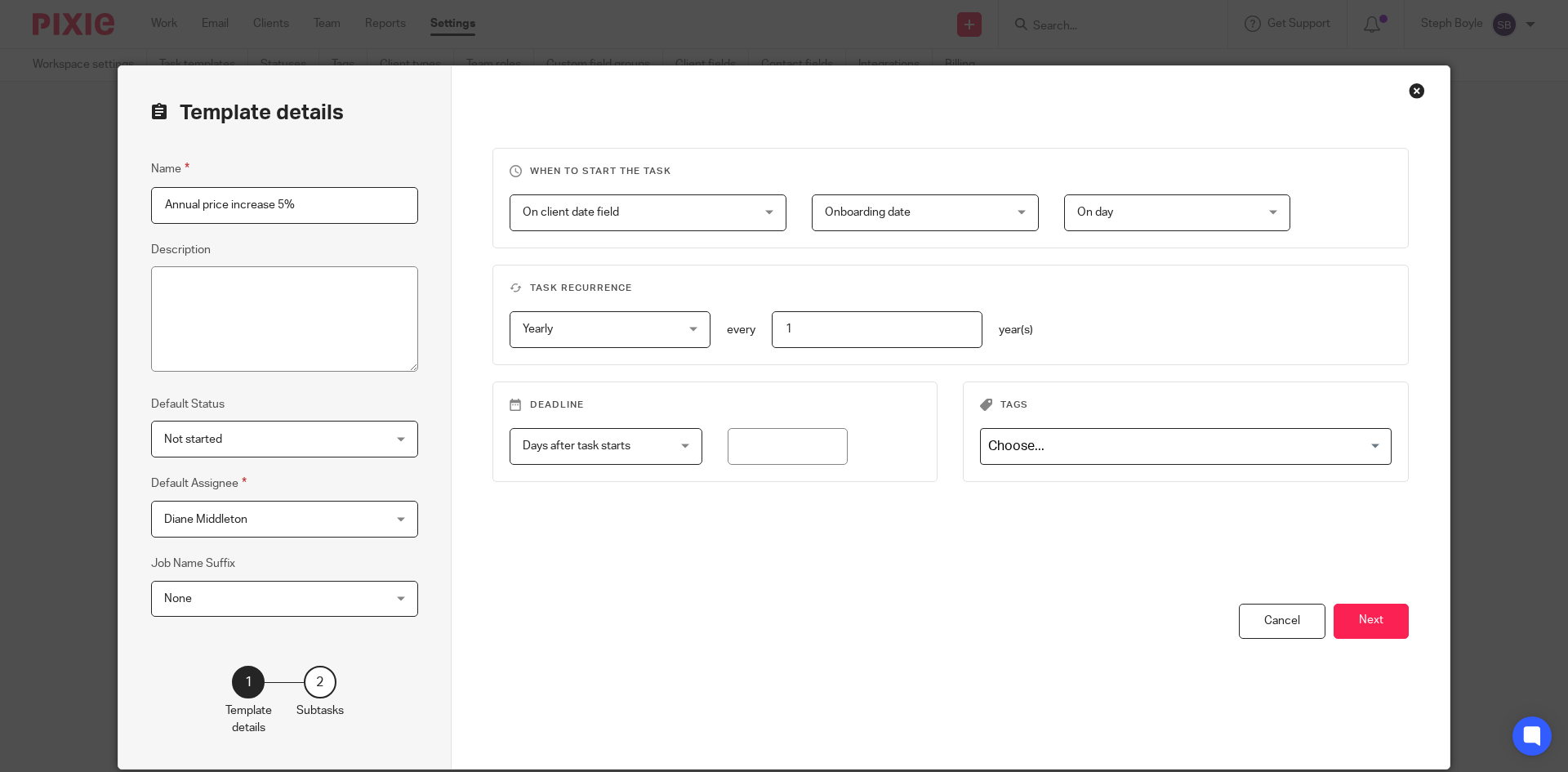 scroll, scrollTop: 0, scrollLeft: 0, axis: both 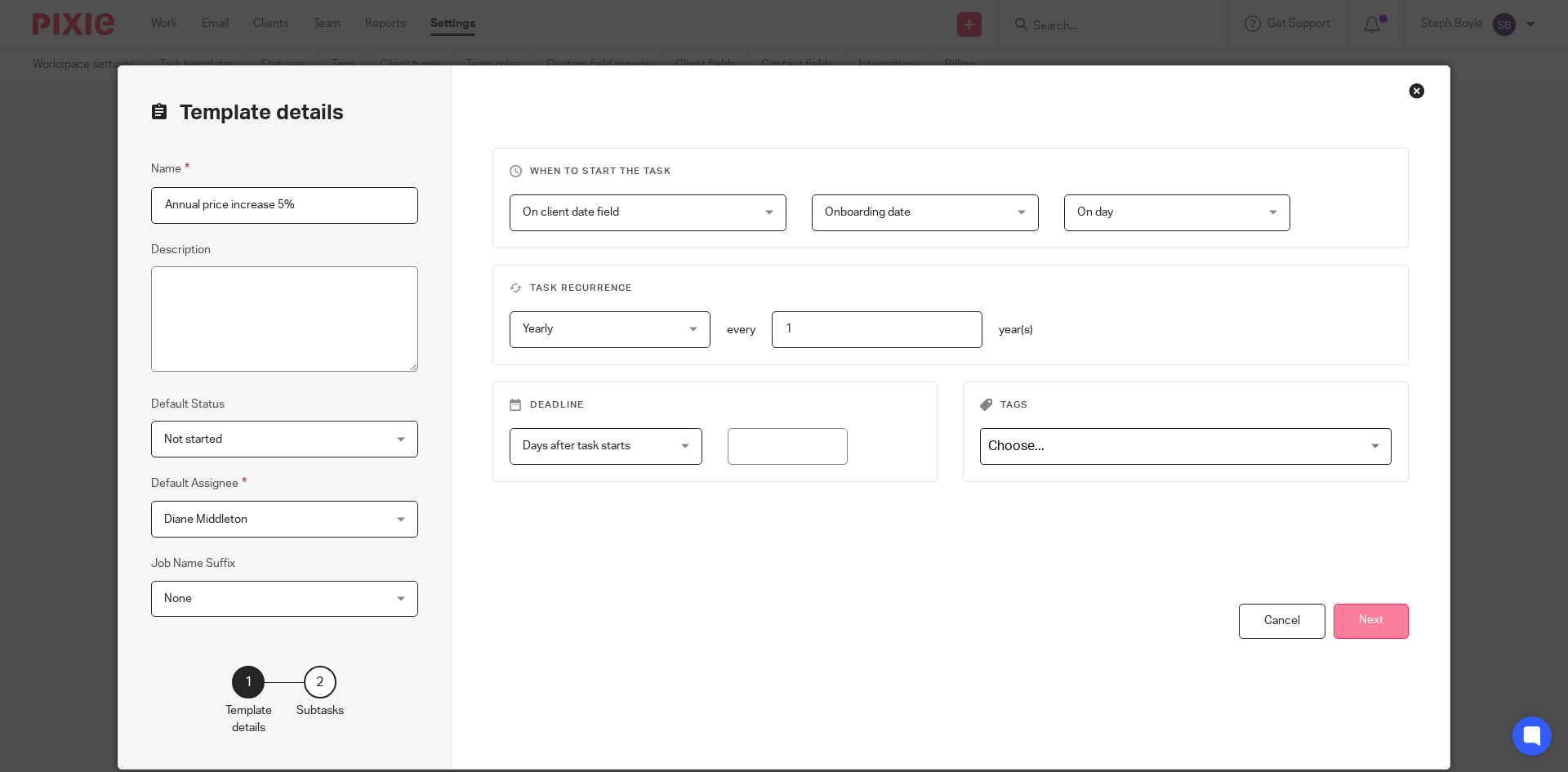 click on "Next" at bounding box center (1371, 621) 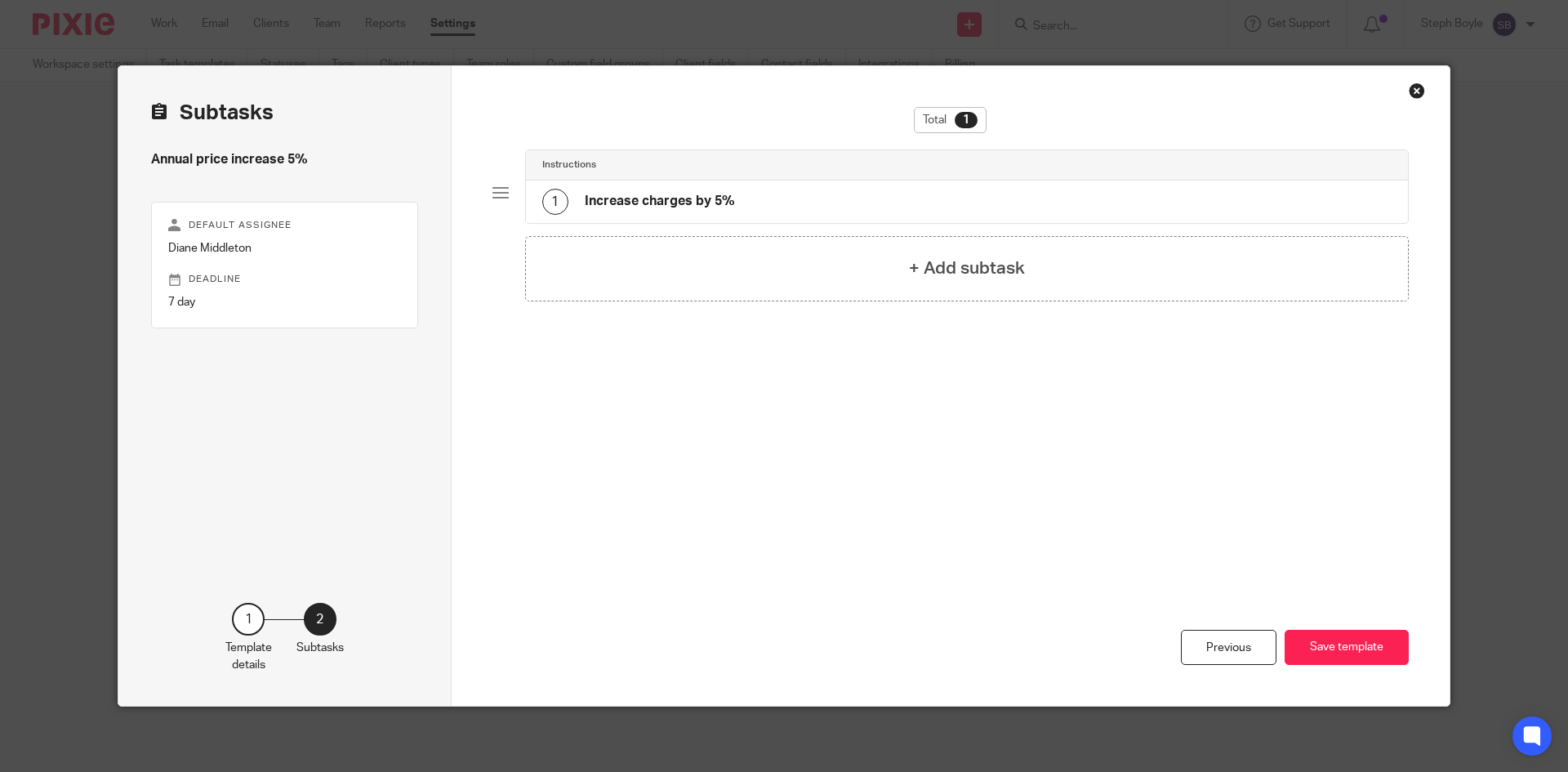 click on "1
Increase charges by 5%" at bounding box center (967, 202) 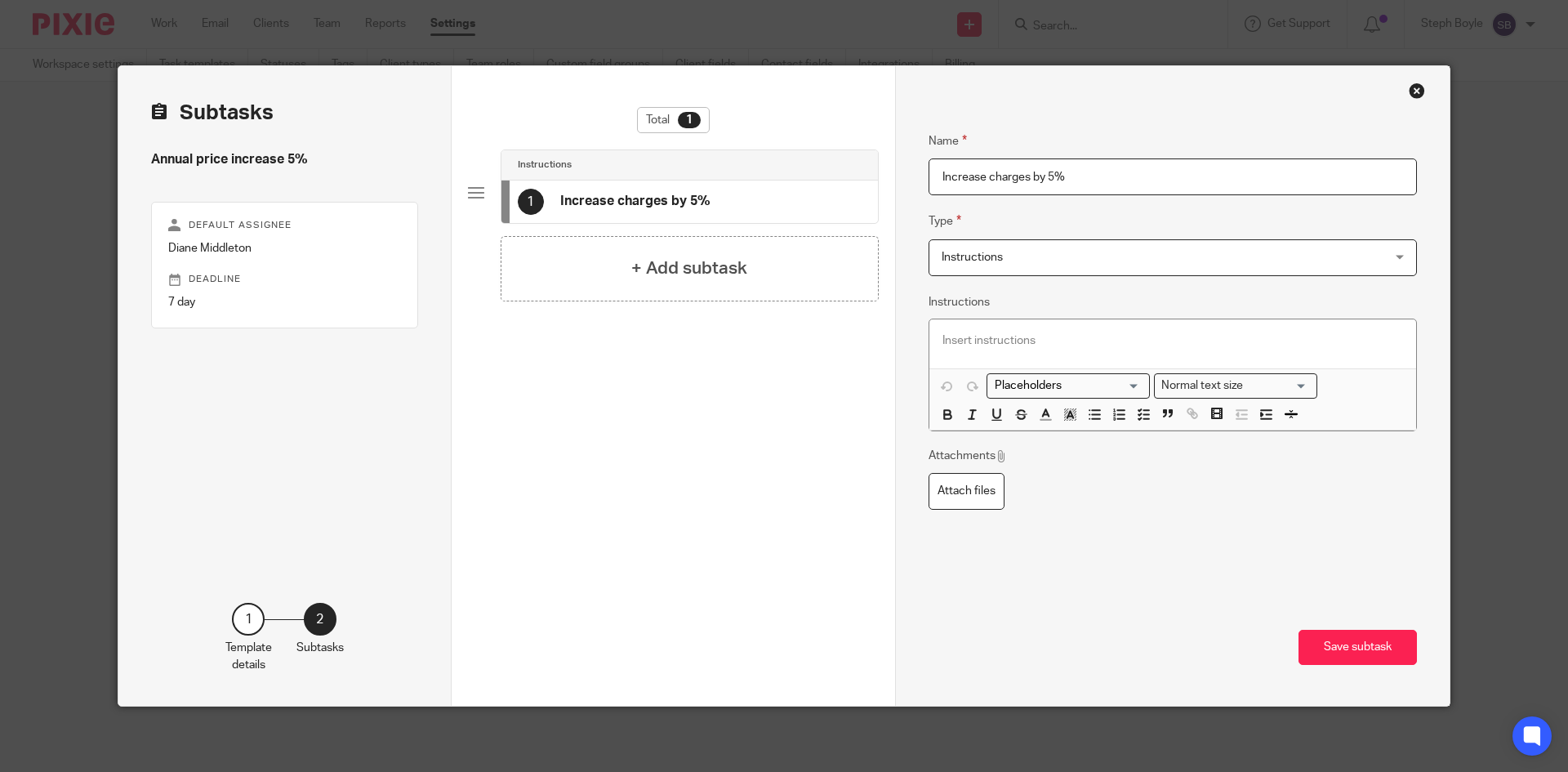 click at bounding box center [1417, 91] 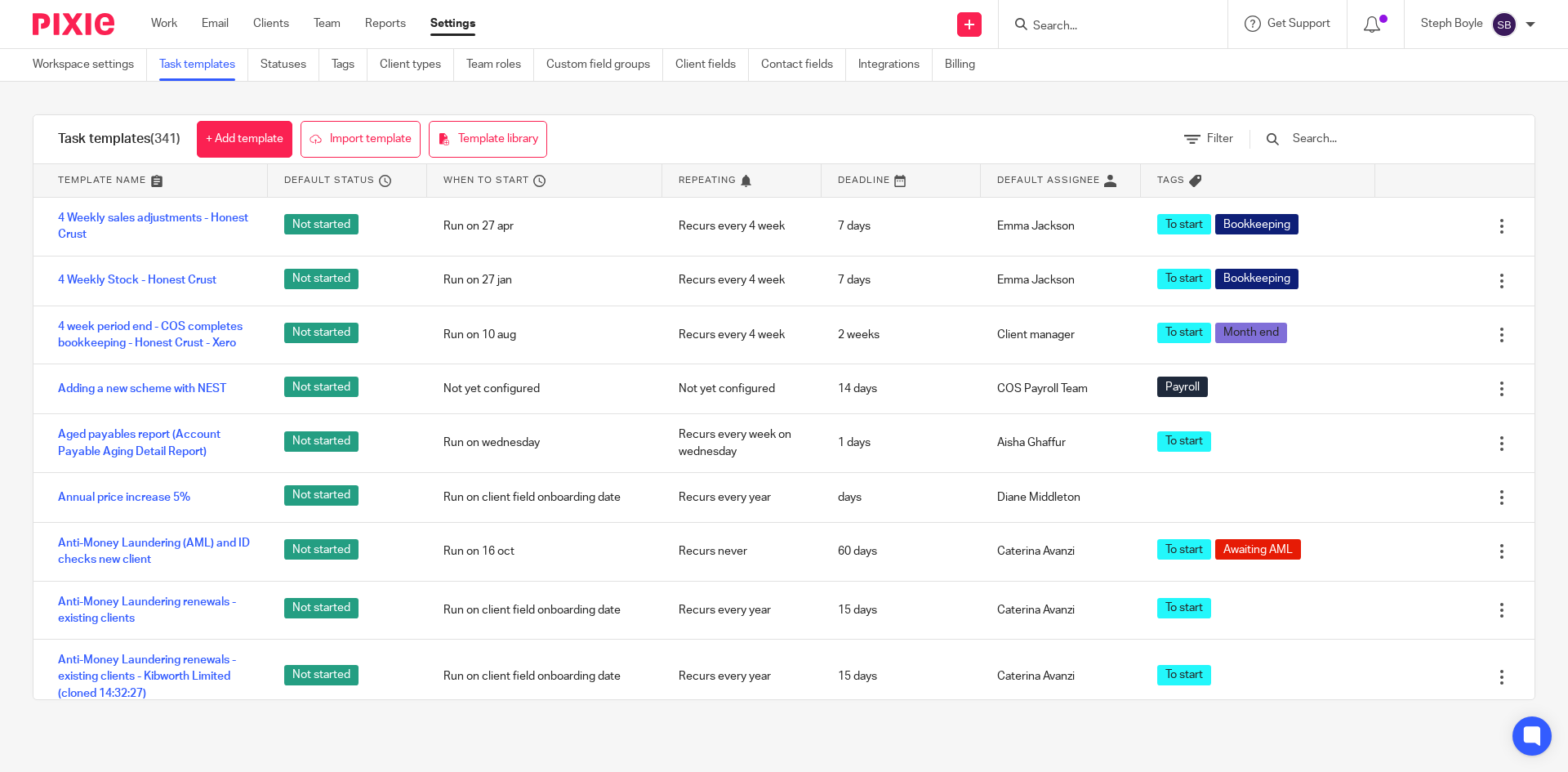 scroll, scrollTop: 0, scrollLeft: 0, axis: both 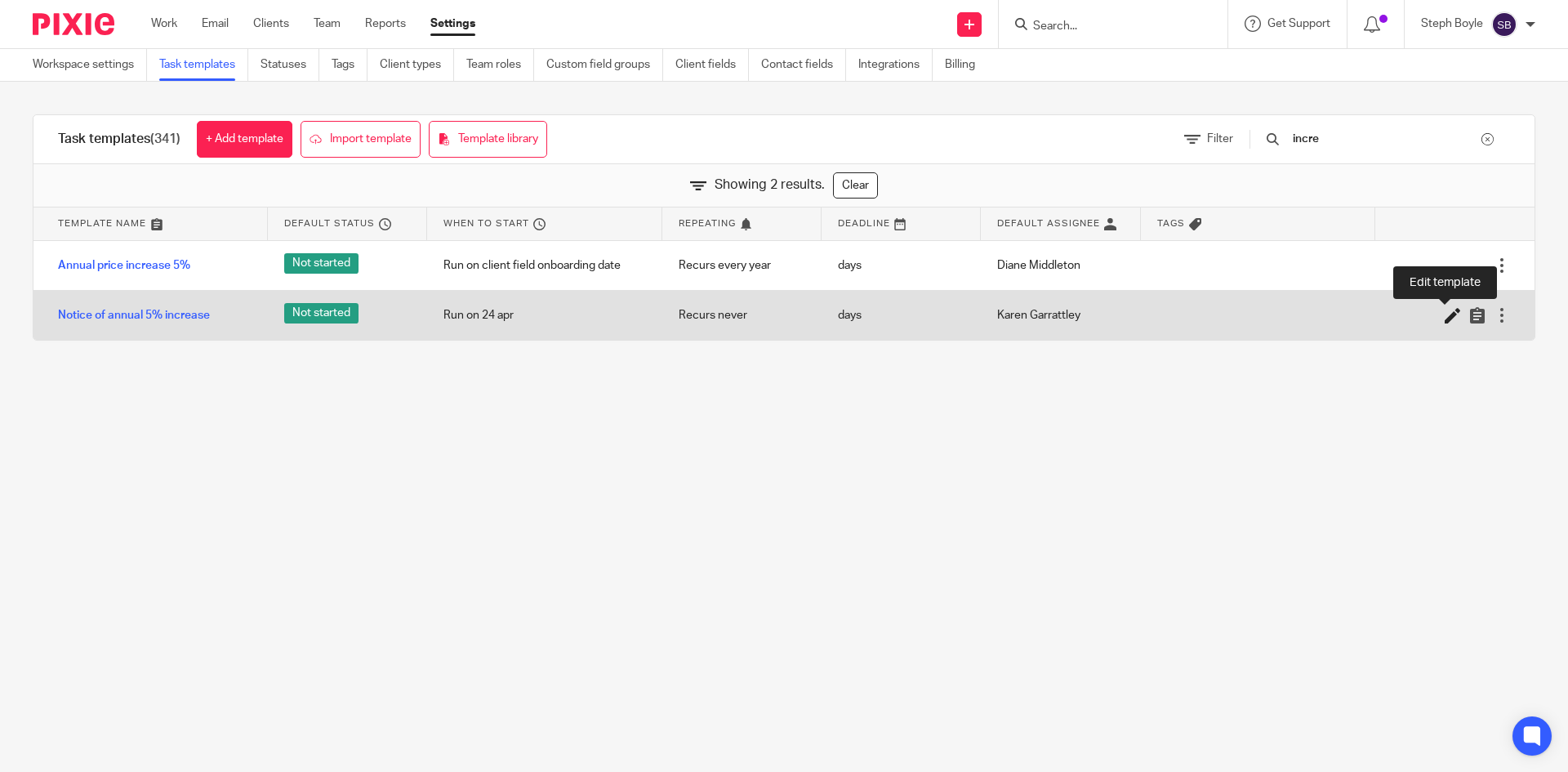 type on "incre" 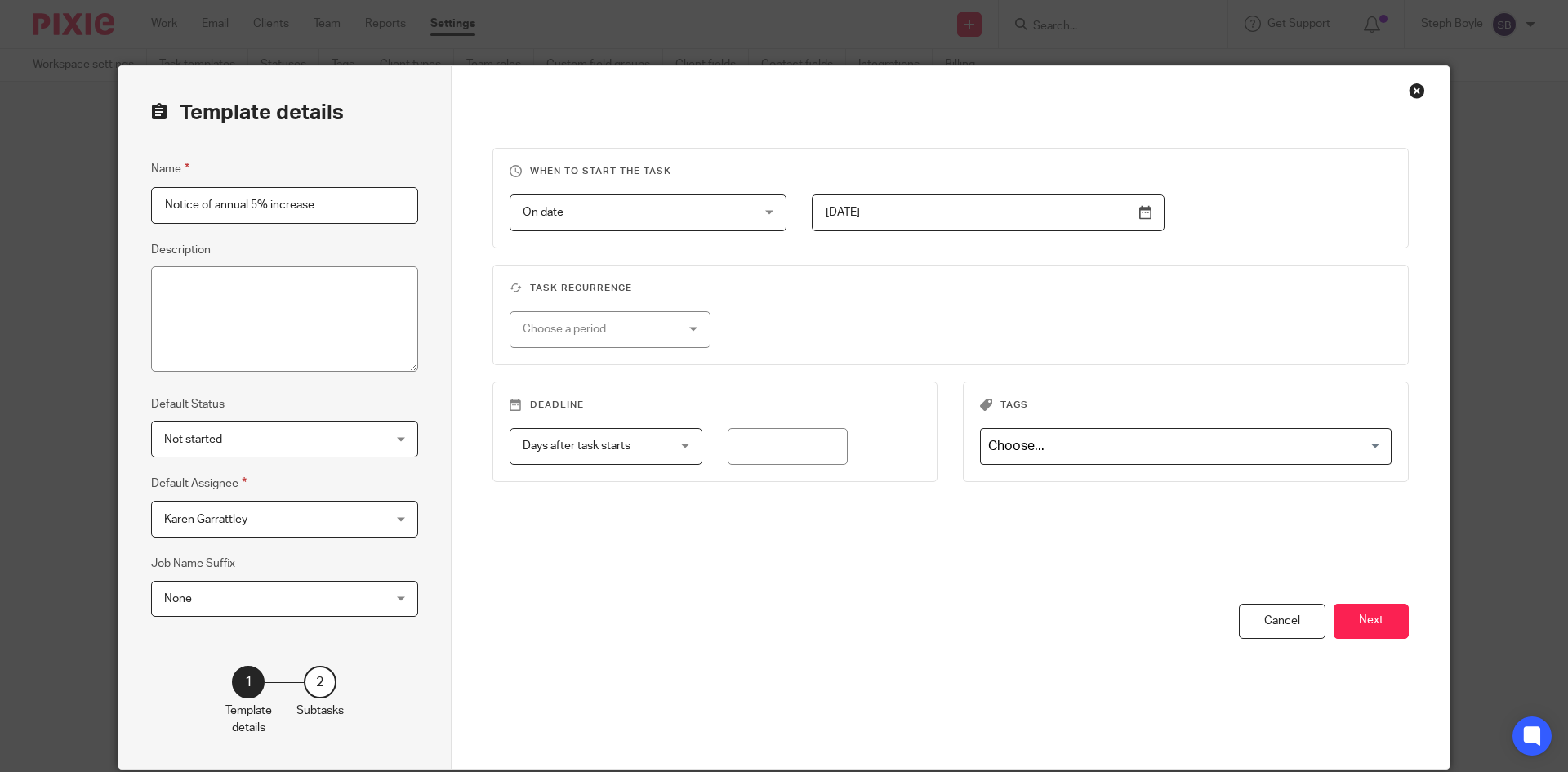 scroll, scrollTop: 0, scrollLeft: 0, axis: both 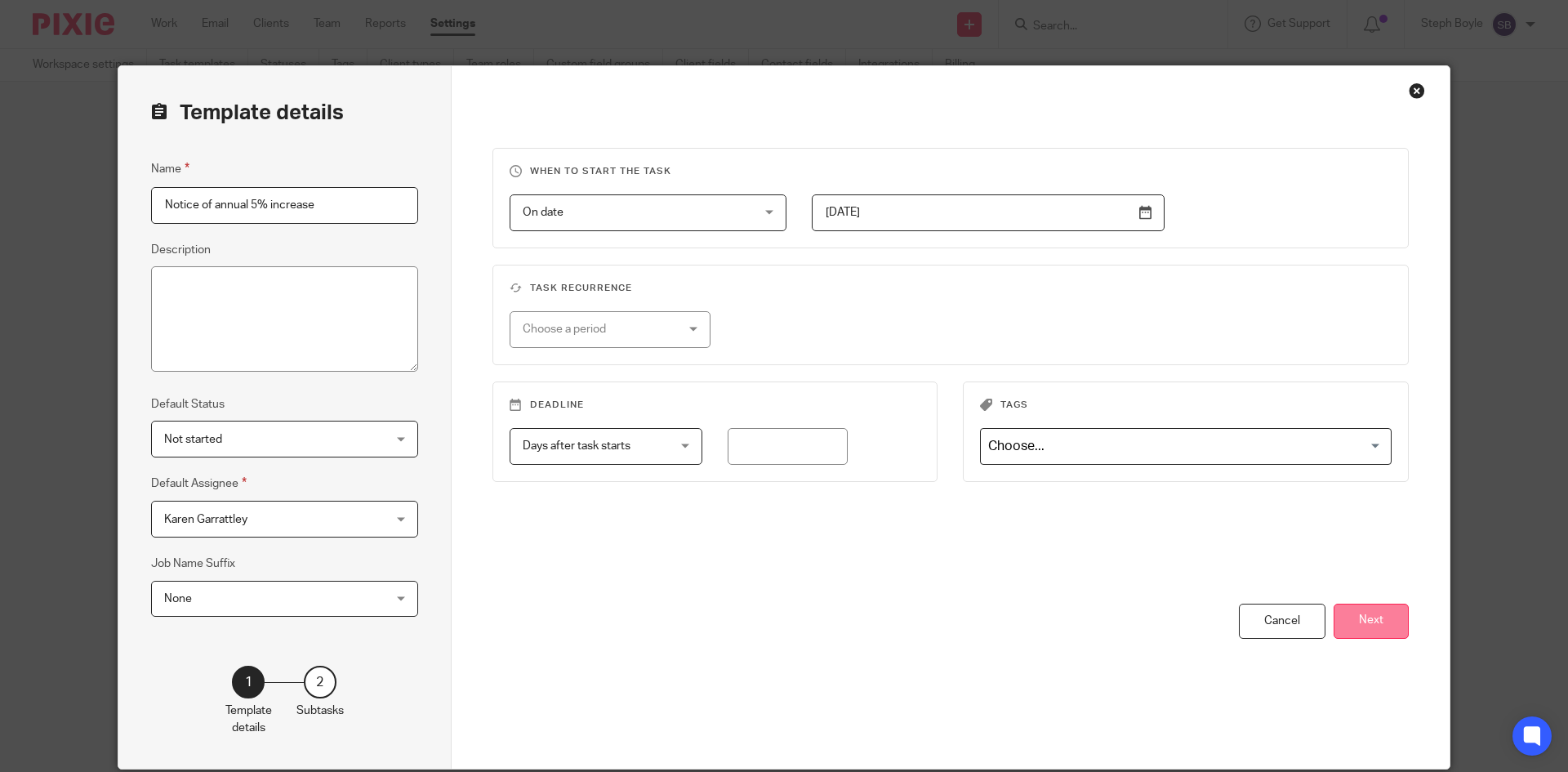 click on "Next" at bounding box center (1371, 621) 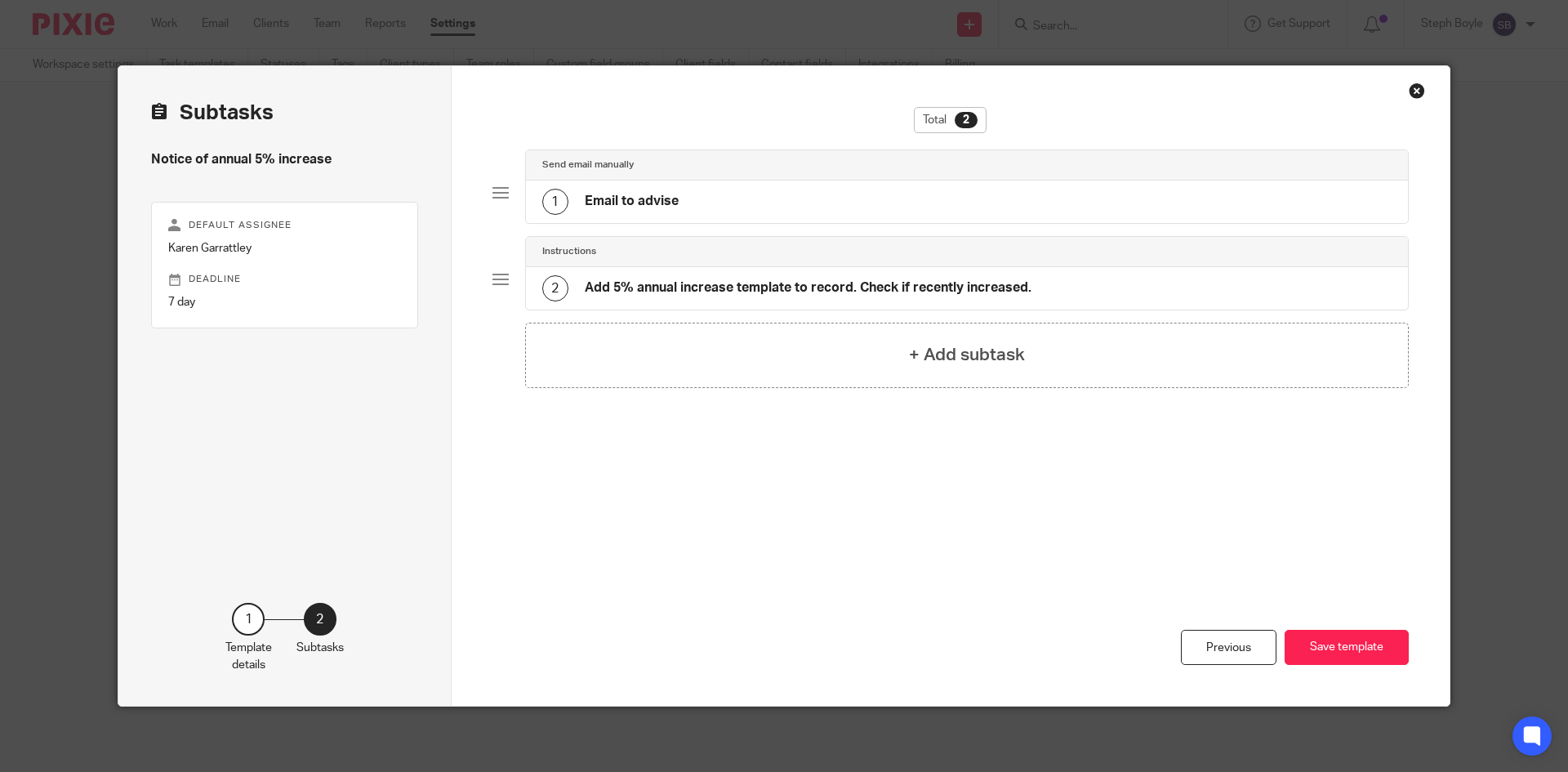 click on "1
Email to advise" 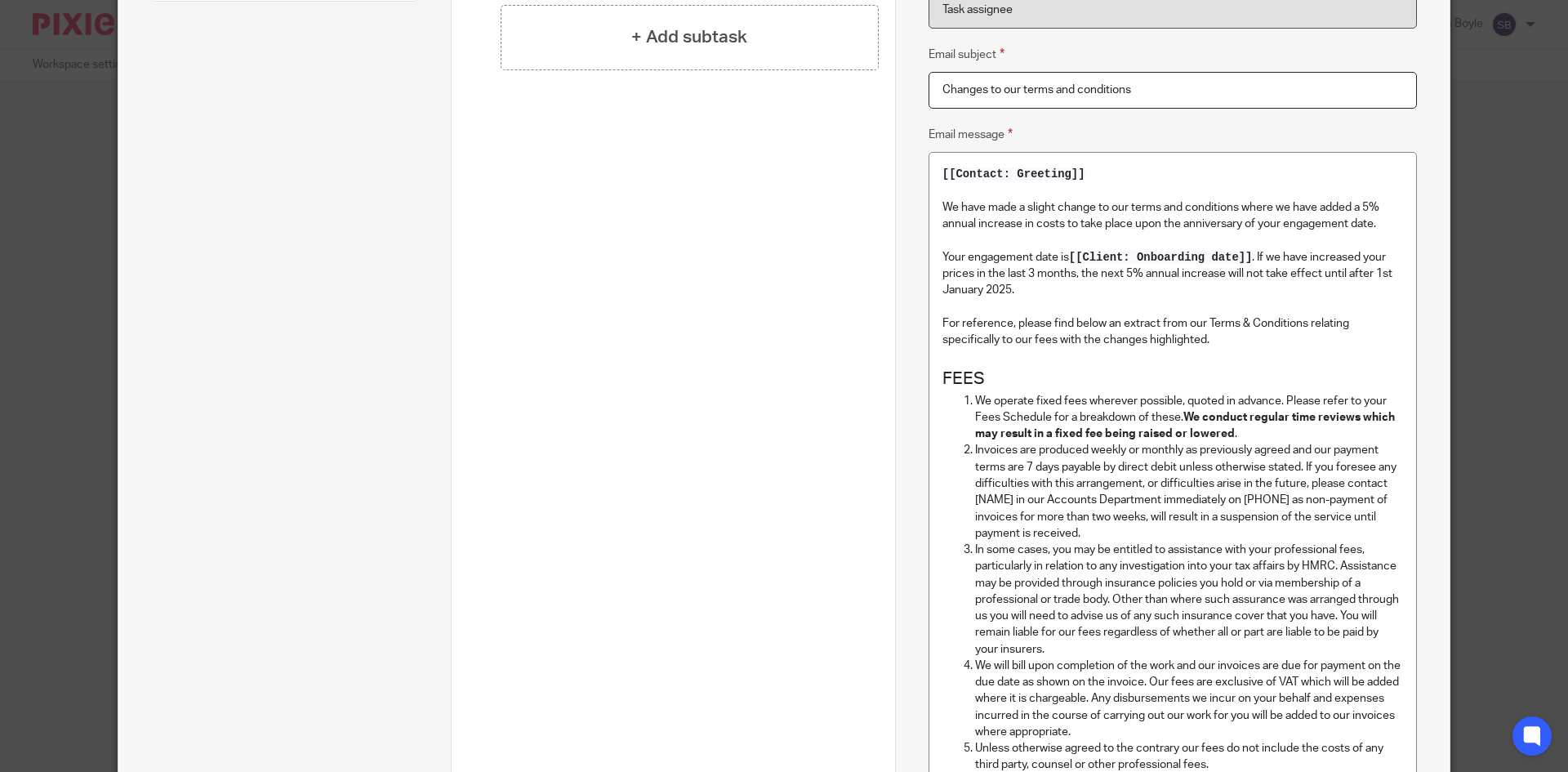 scroll, scrollTop: 0, scrollLeft: 0, axis: both 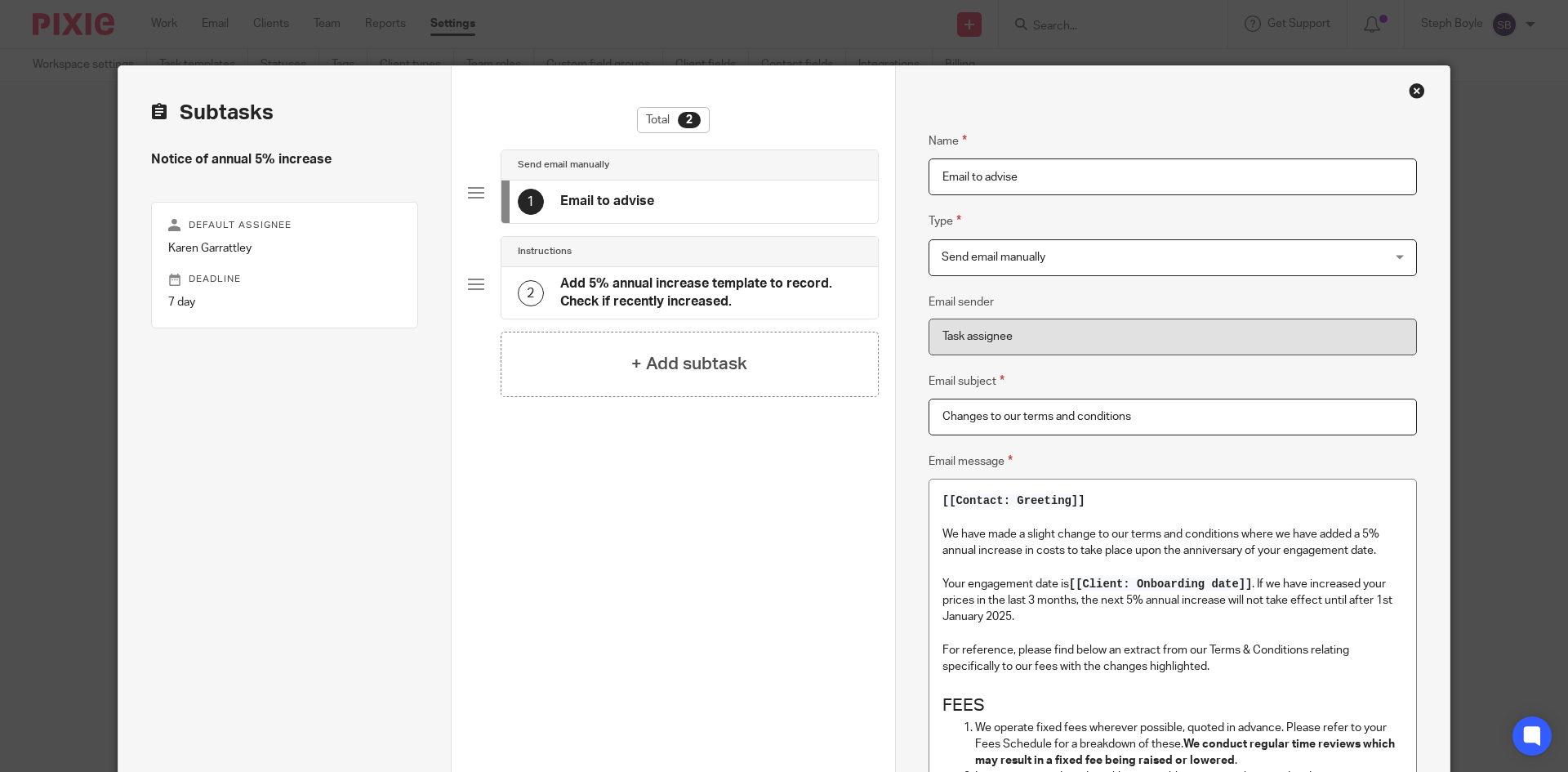 click at bounding box center [1417, 91] 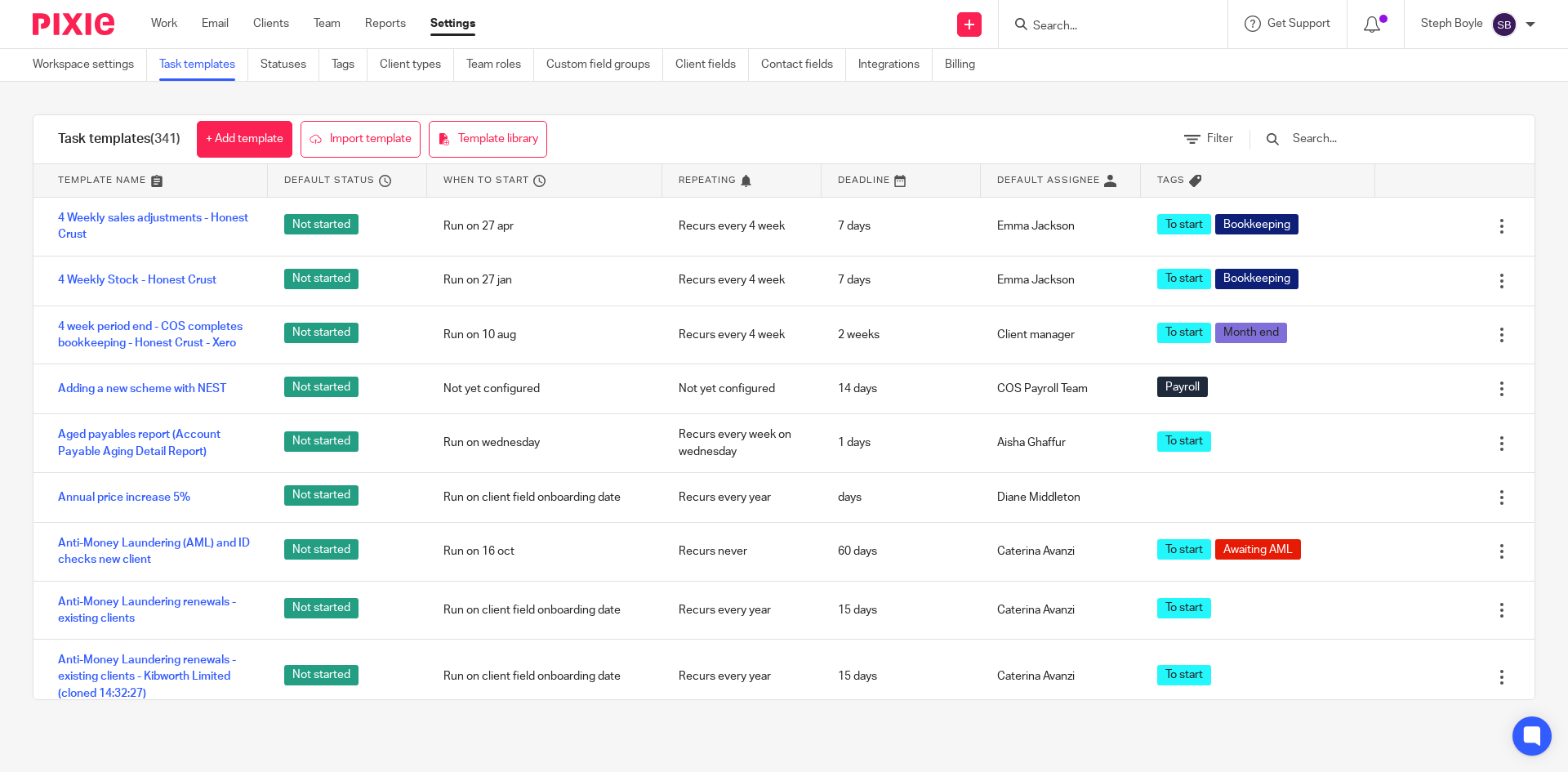scroll, scrollTop: 0, scrollLeft: 0, axis: both 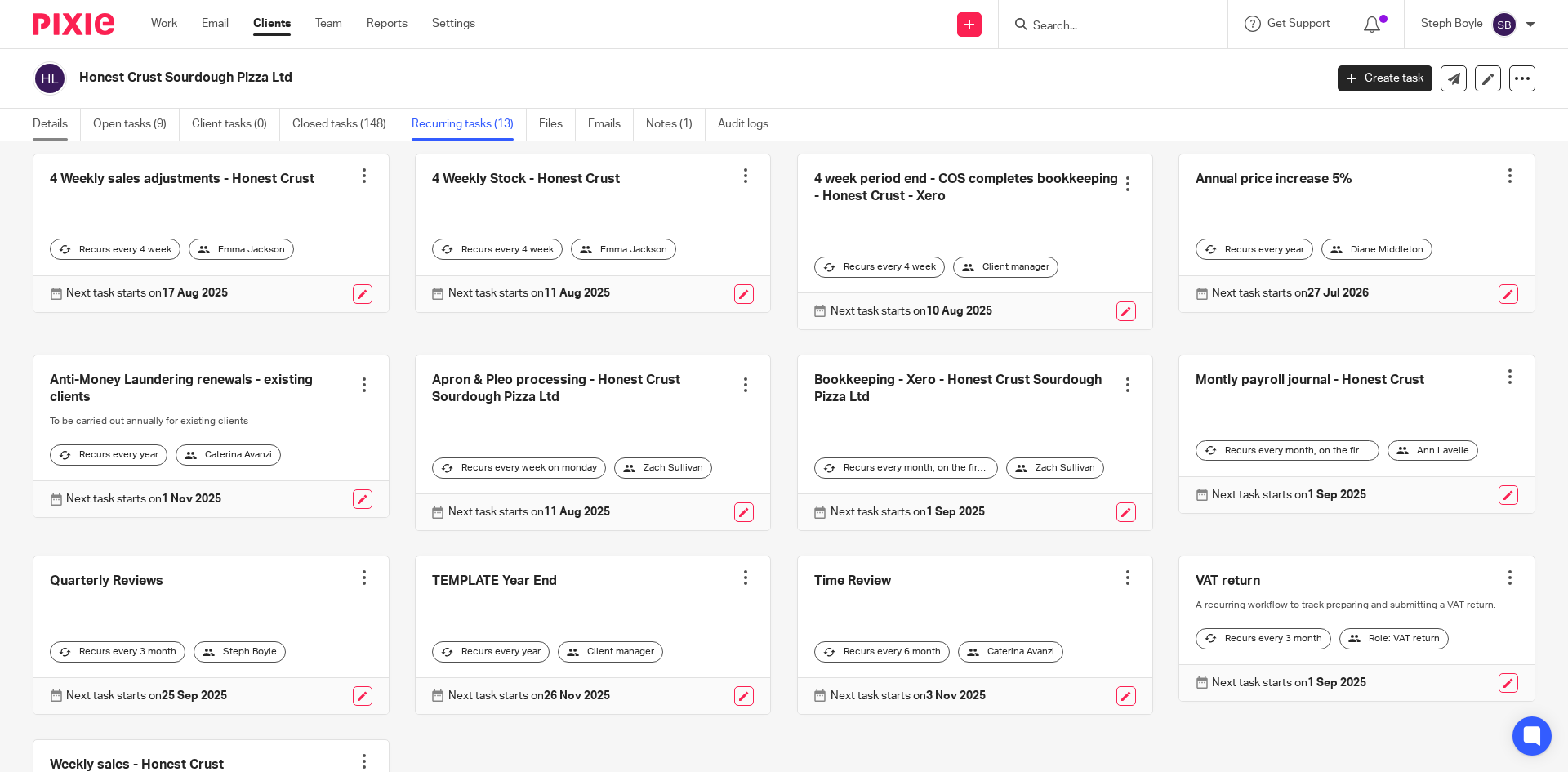 click on "Details" at bounding box center [56, 124] 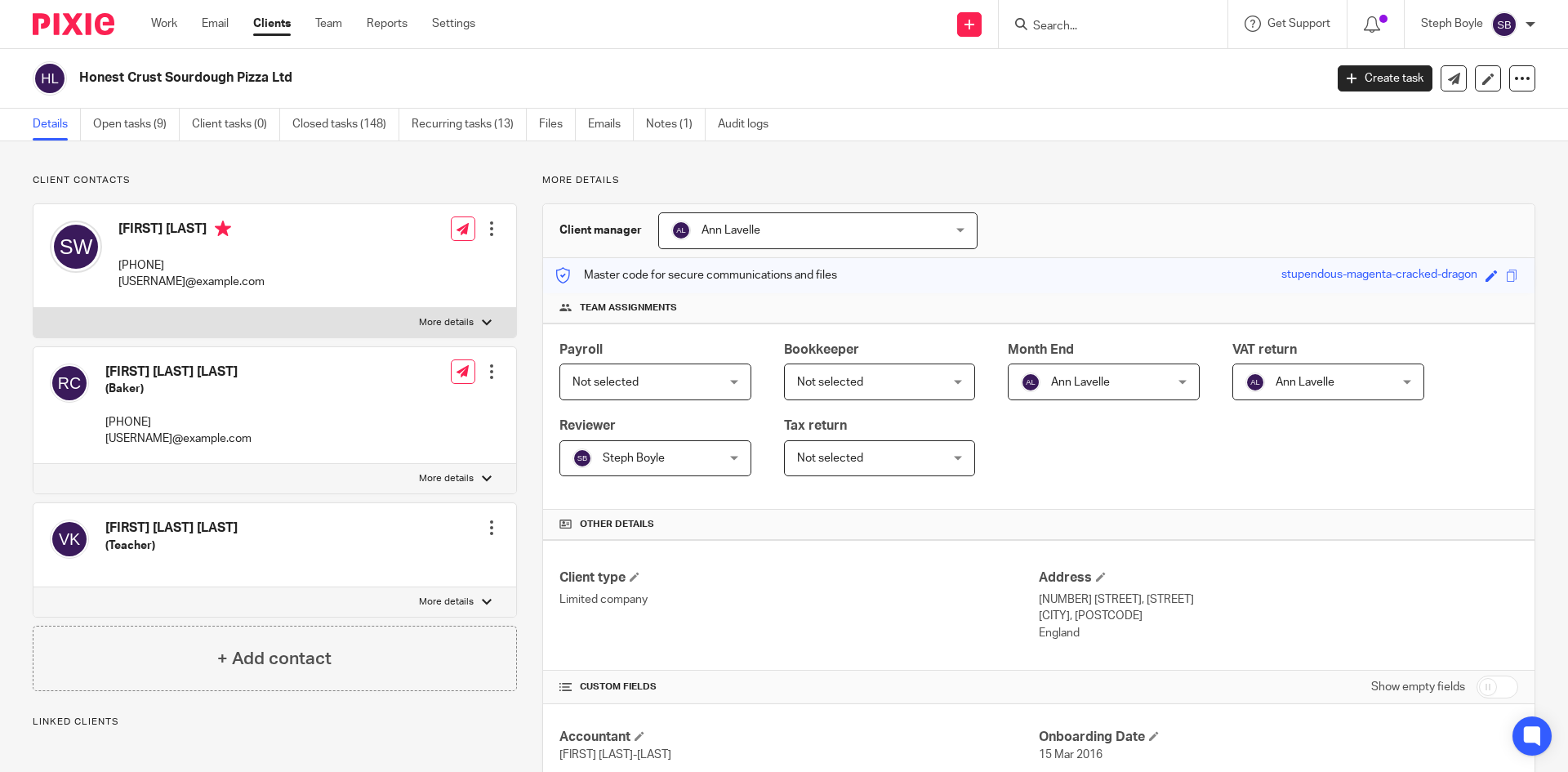 scroll, scrollTop: 0, scrollLeft: 0, axis: both 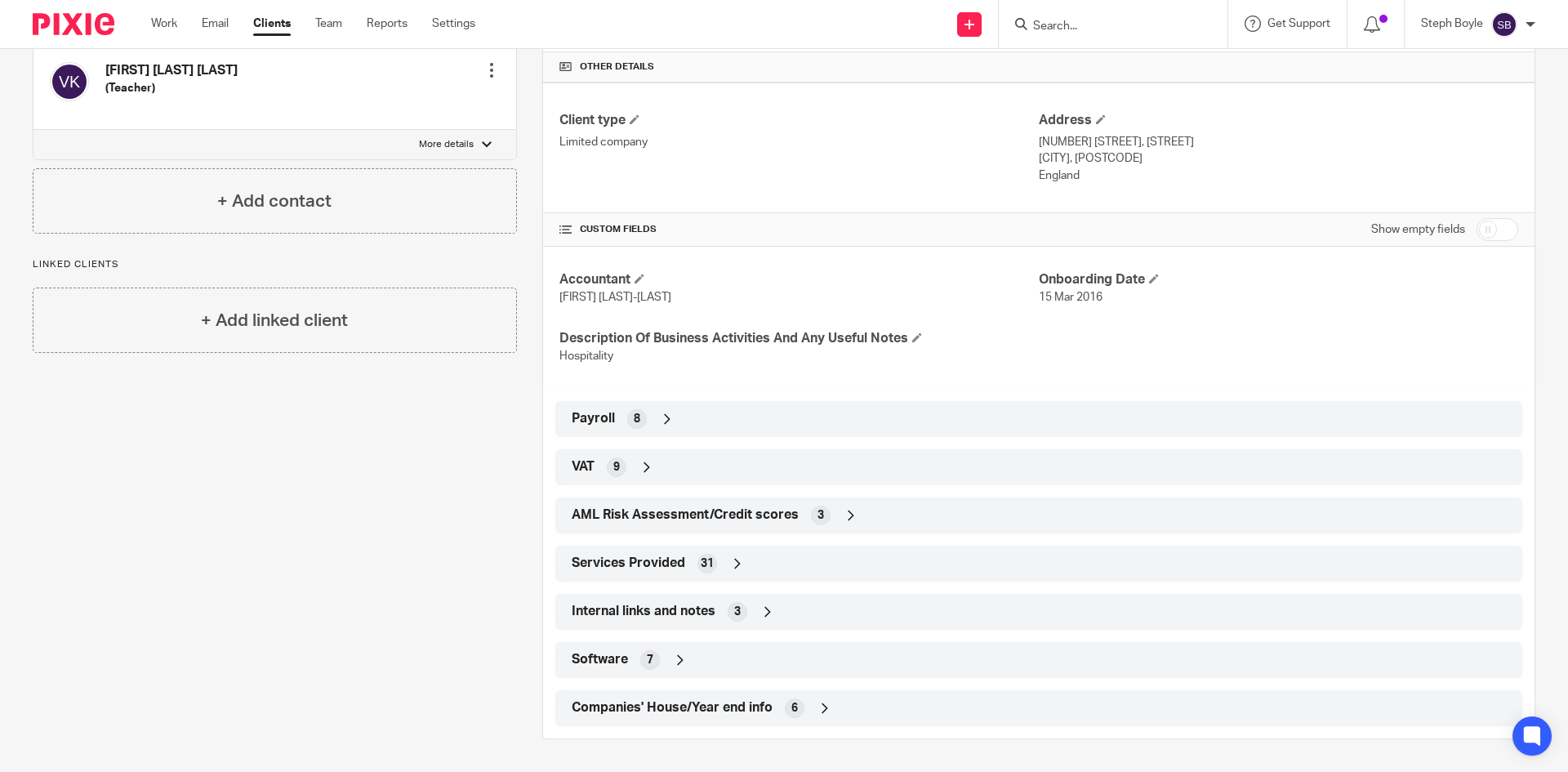 click at bounding box center [737, 564] 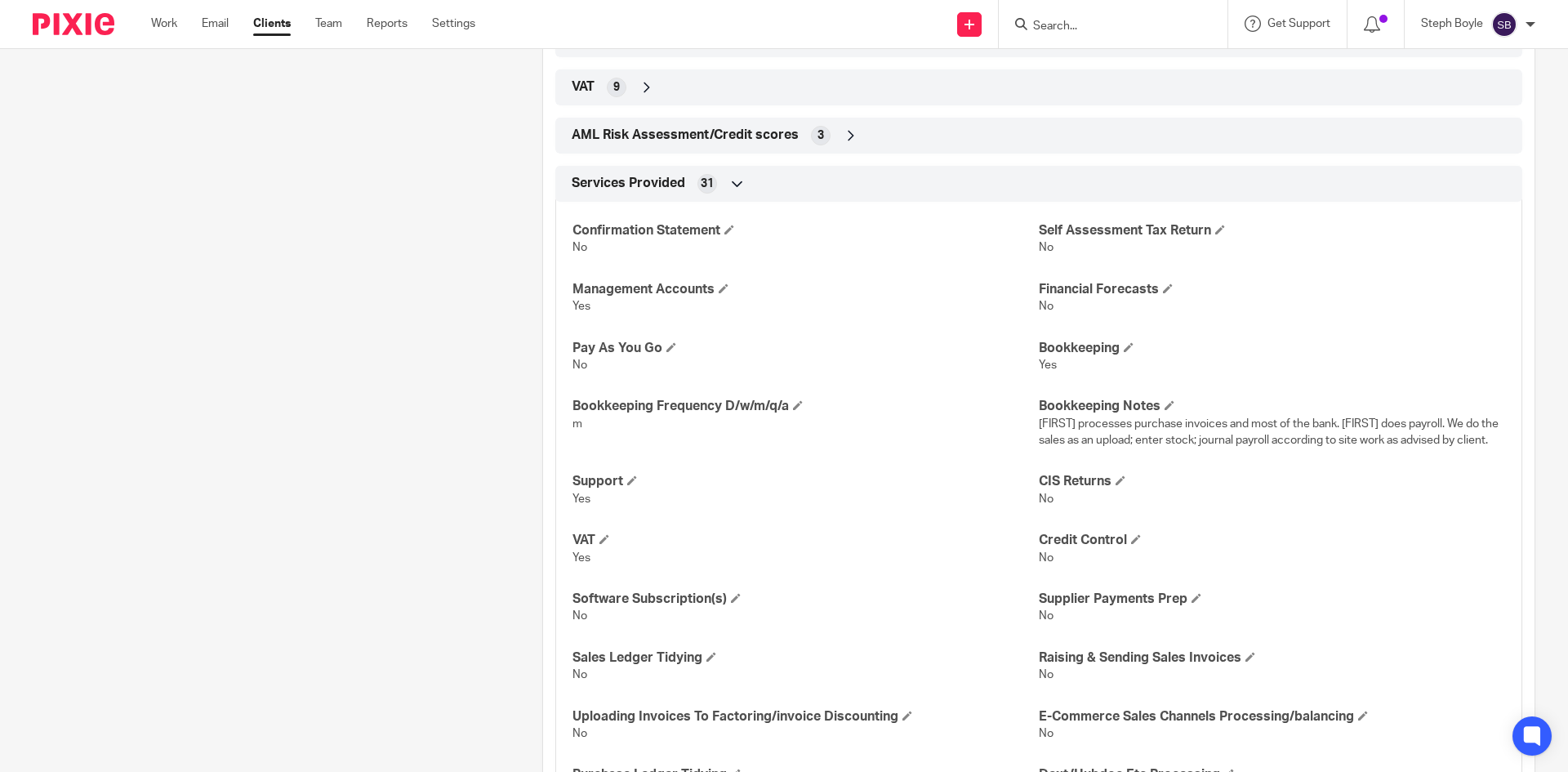 scroll, scrollTop: 866, scrollLeft: 0, axis: vertical 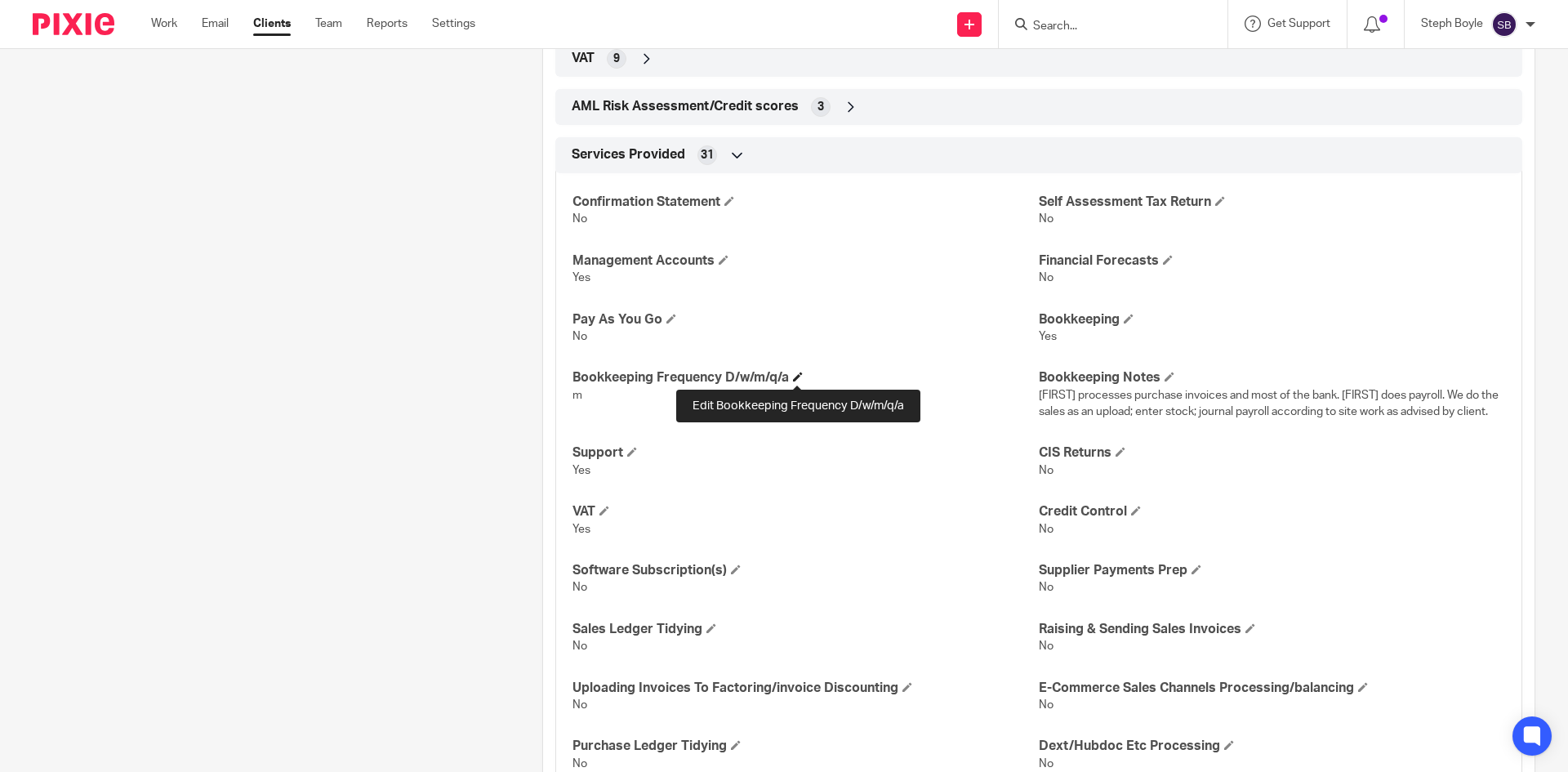 click at bounding box center (798, 377) 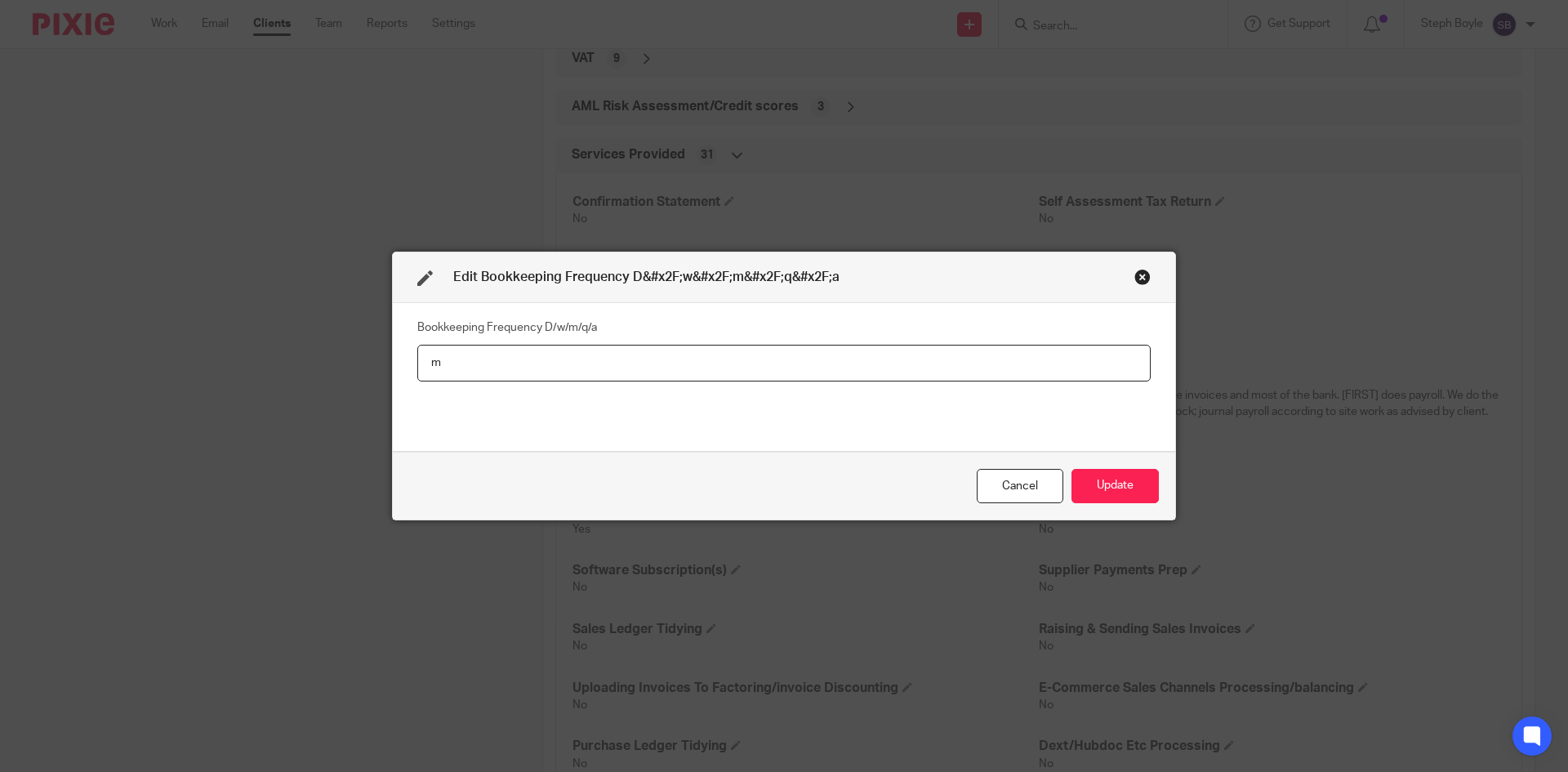 drag, startPoint x: 443, startPoint y: 357, endPoint x: 422, endPoint y: 362, distance: 21.58703 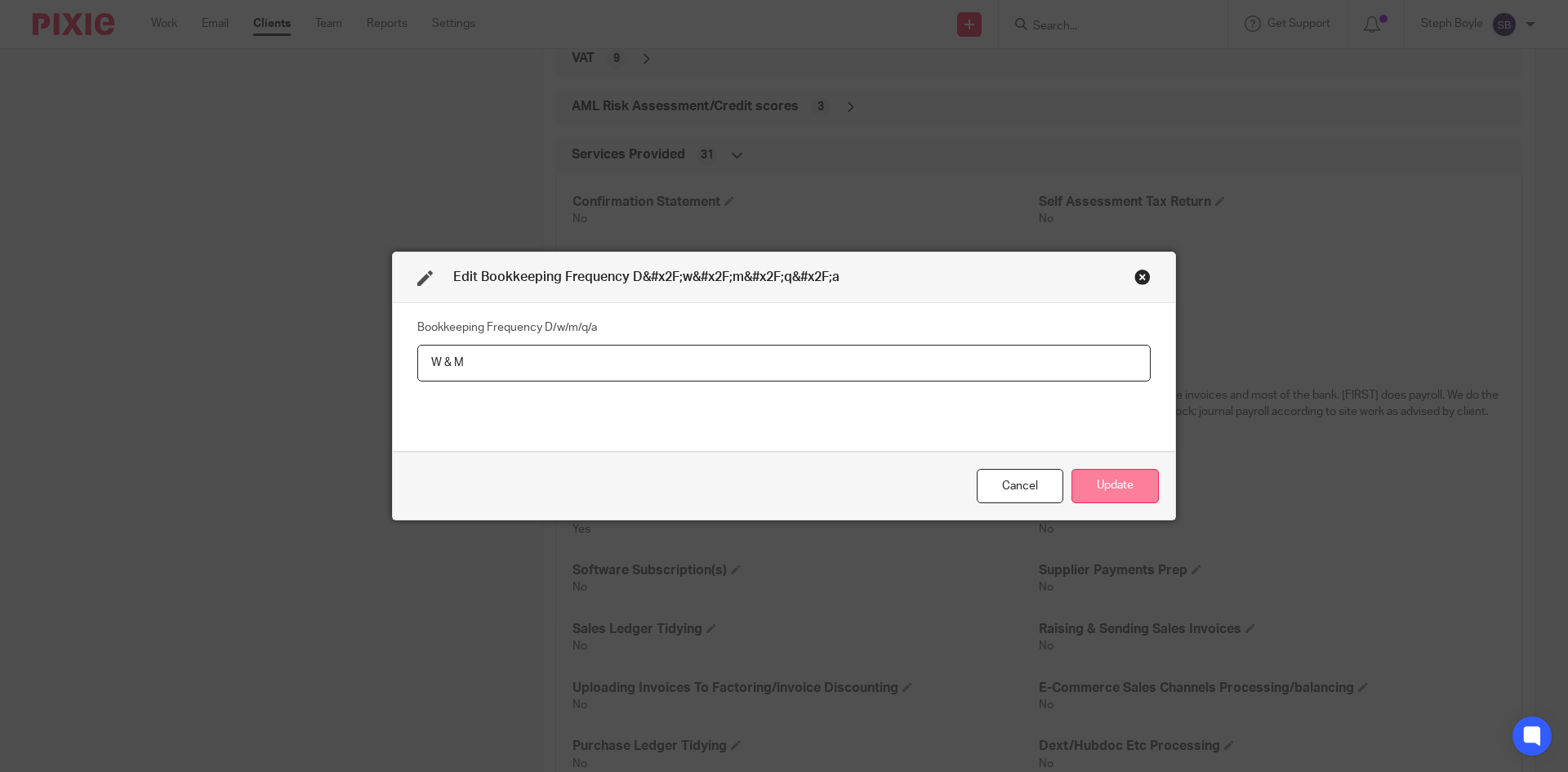 type on "W & M" 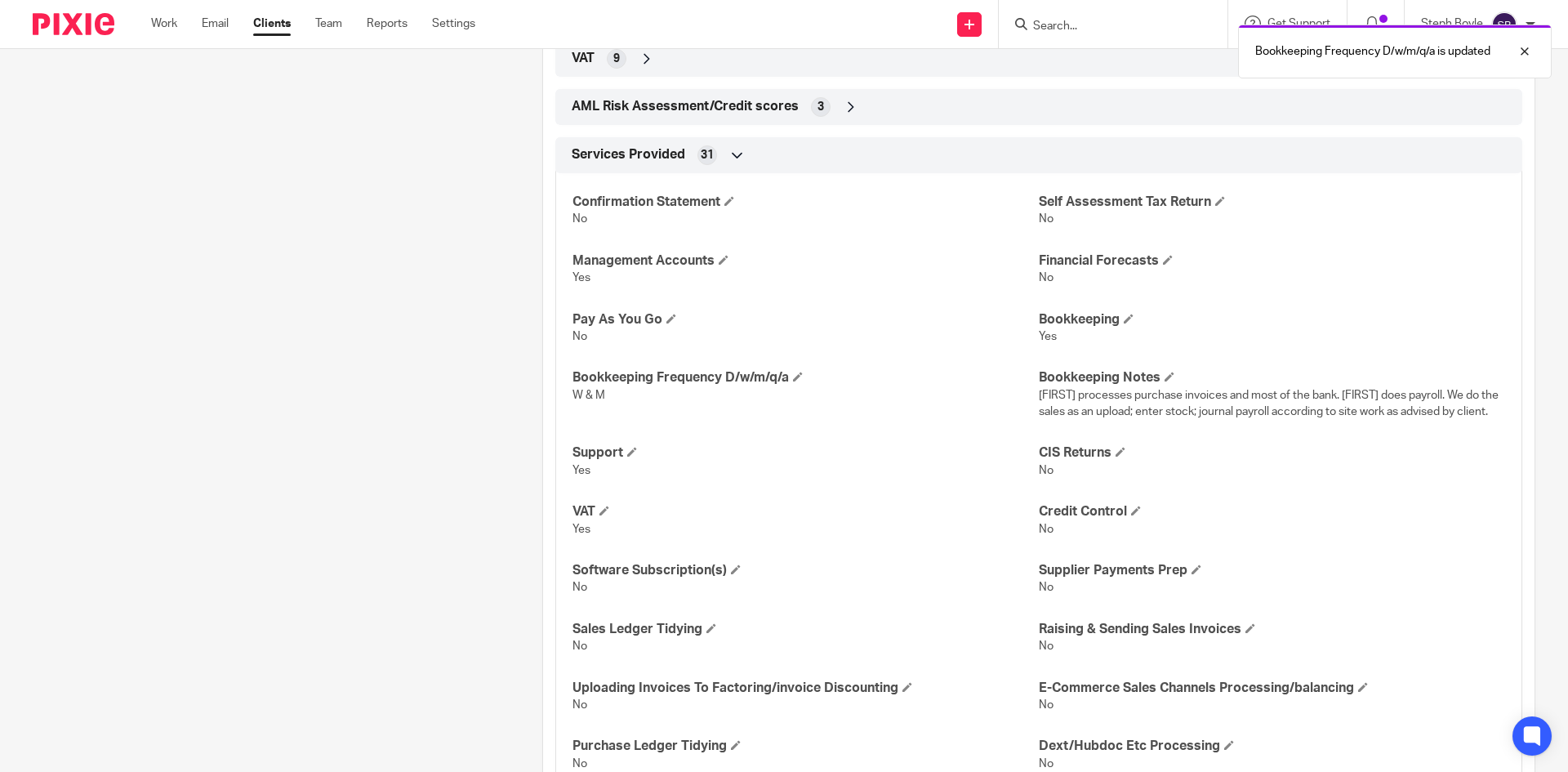 scroll, scrollTop: 948, scrollLeft: 0, axis: vertical 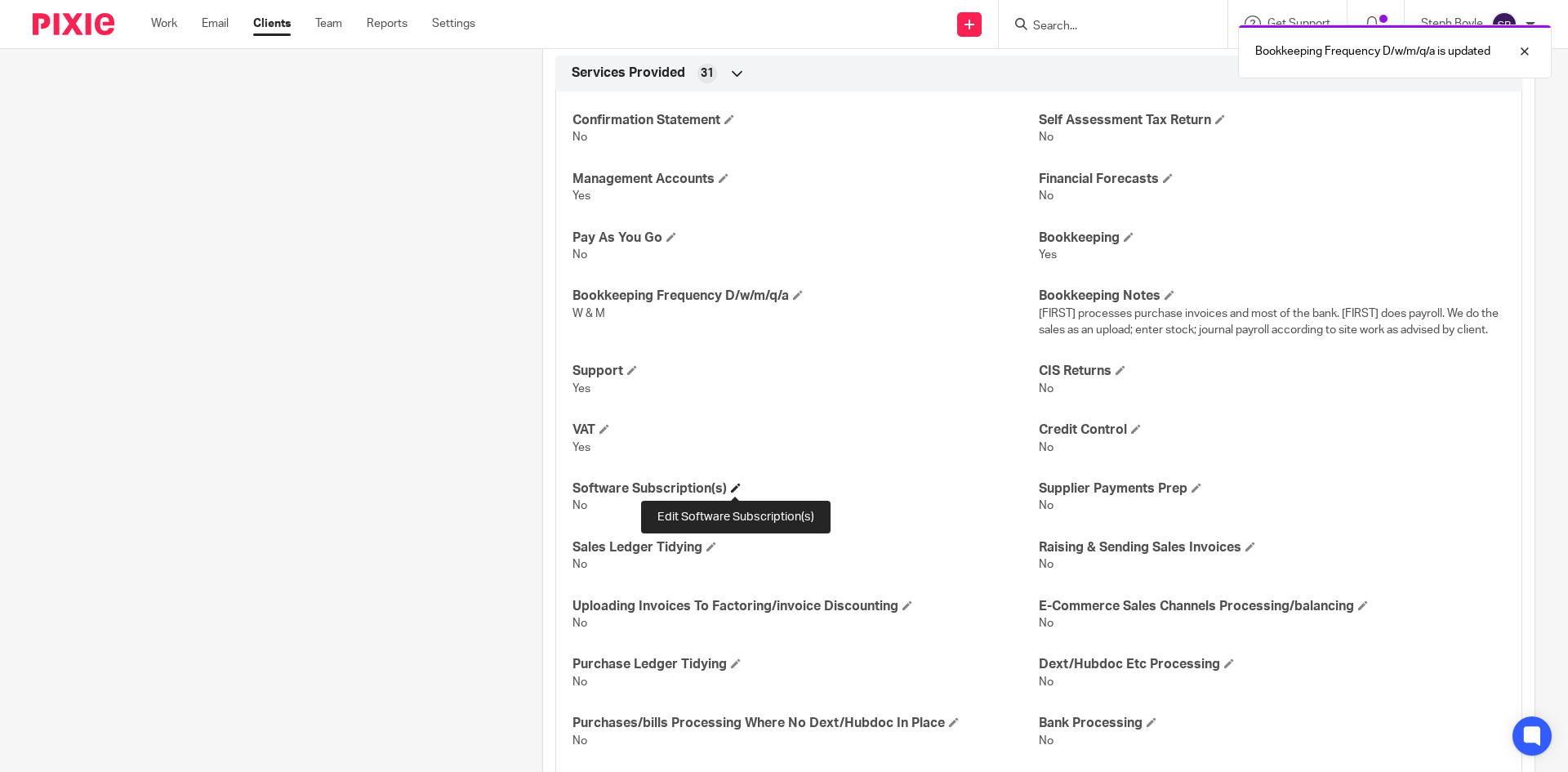 click at bounding box center [736, 488] 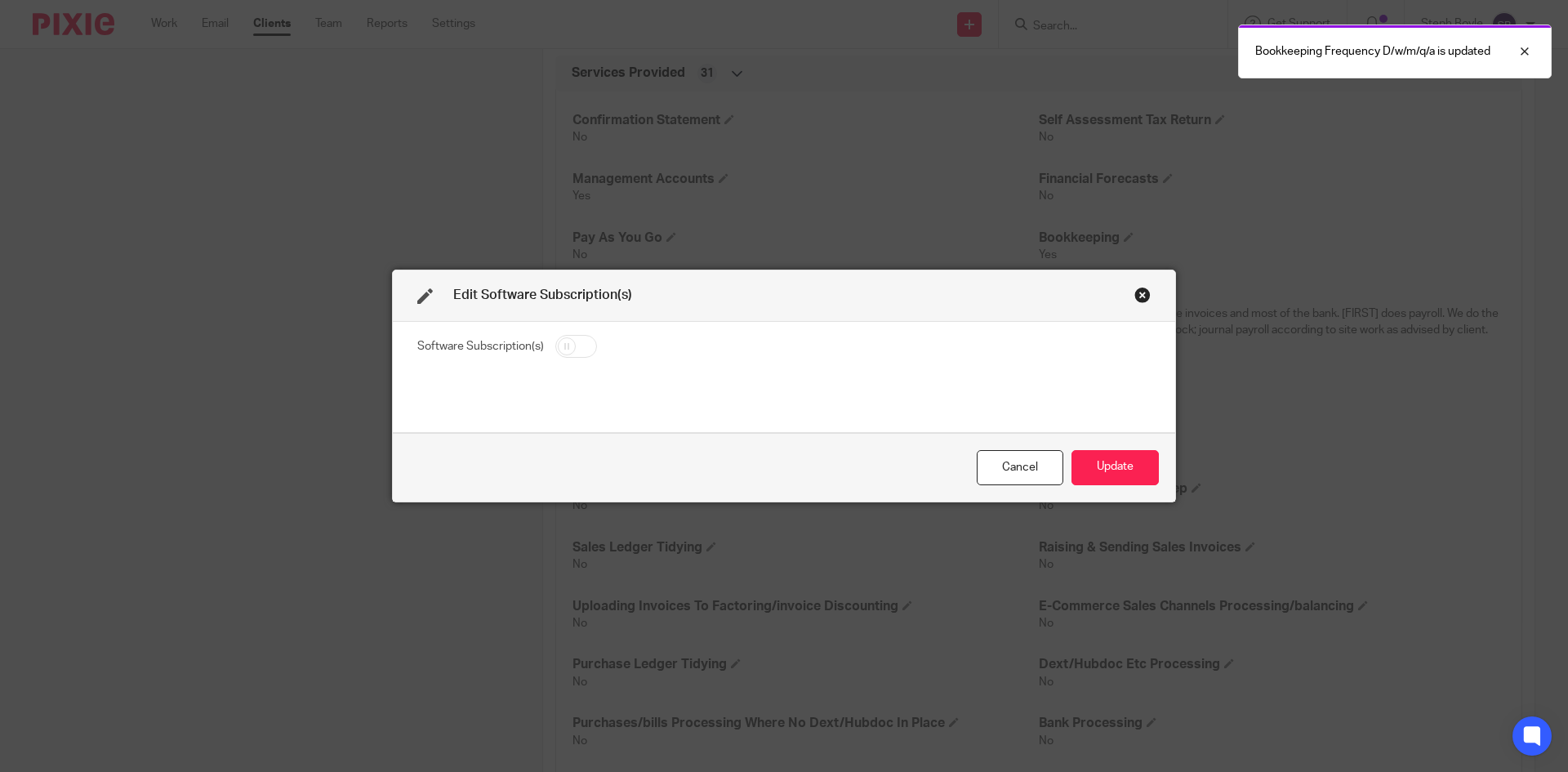 click at bounding box center [576, 346] 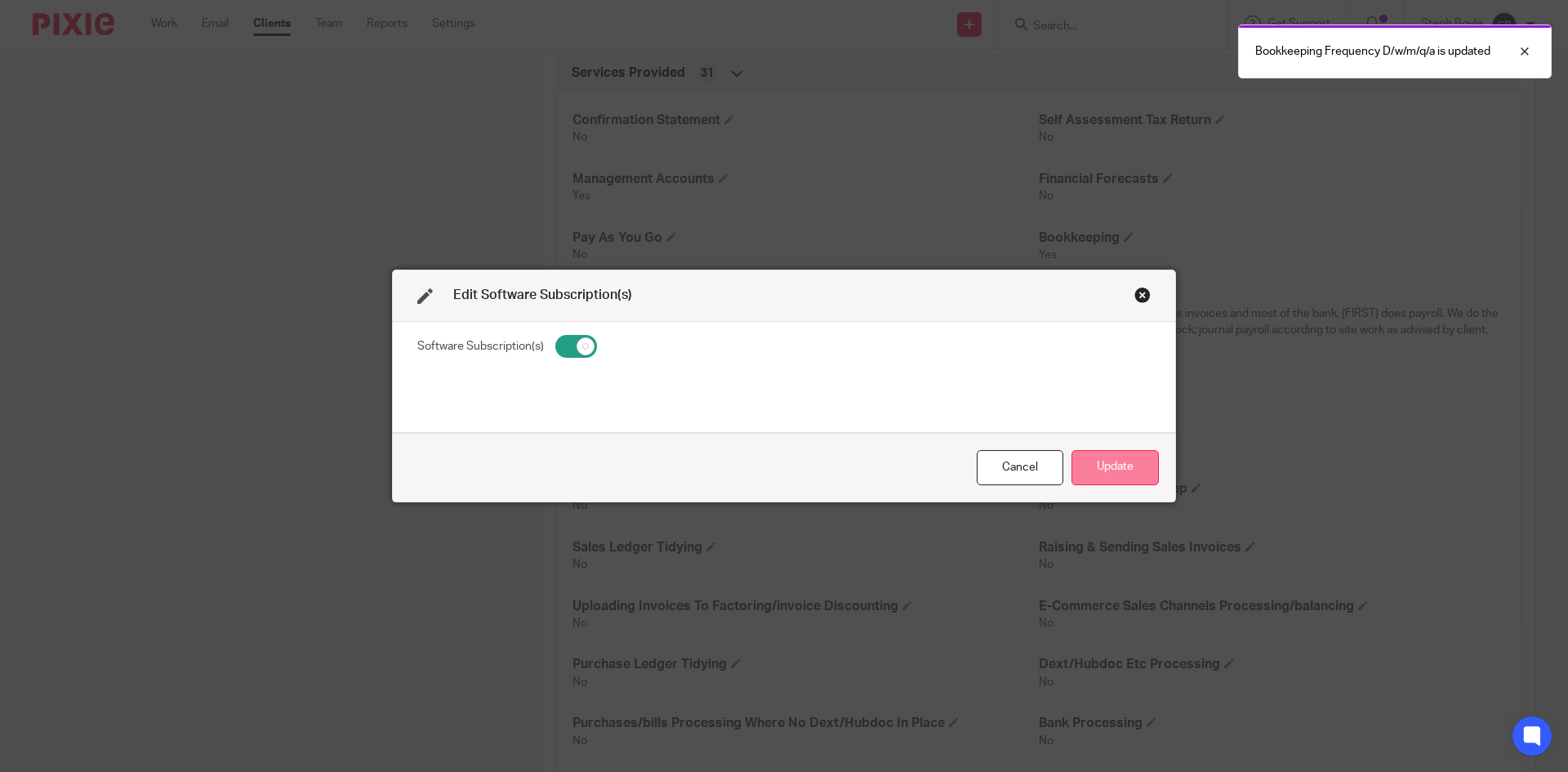 click on "Update" at bounding box center (1115, 467) 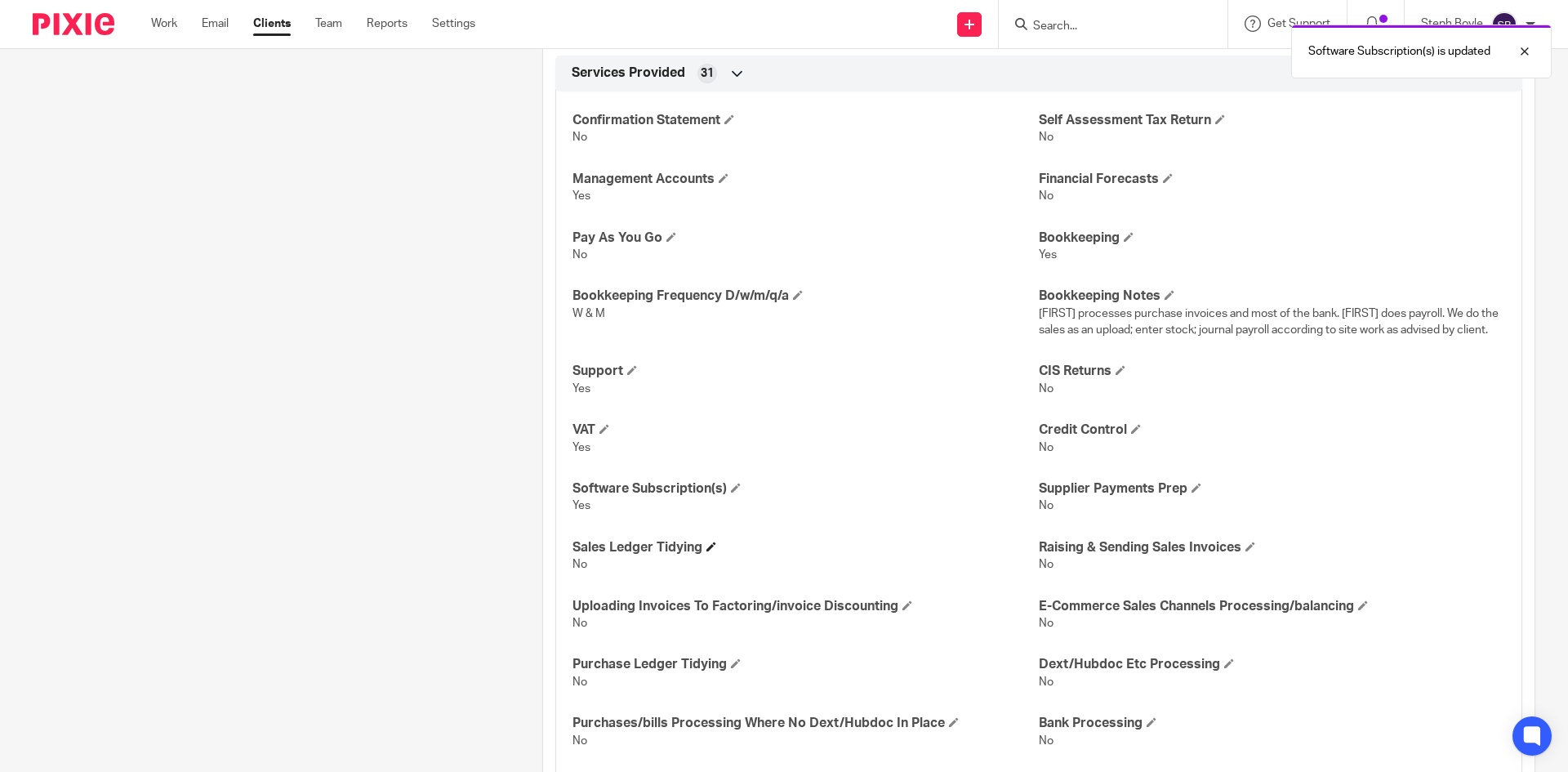 click on "Sales Ledger Tidying" at bounding box center [805, 547] 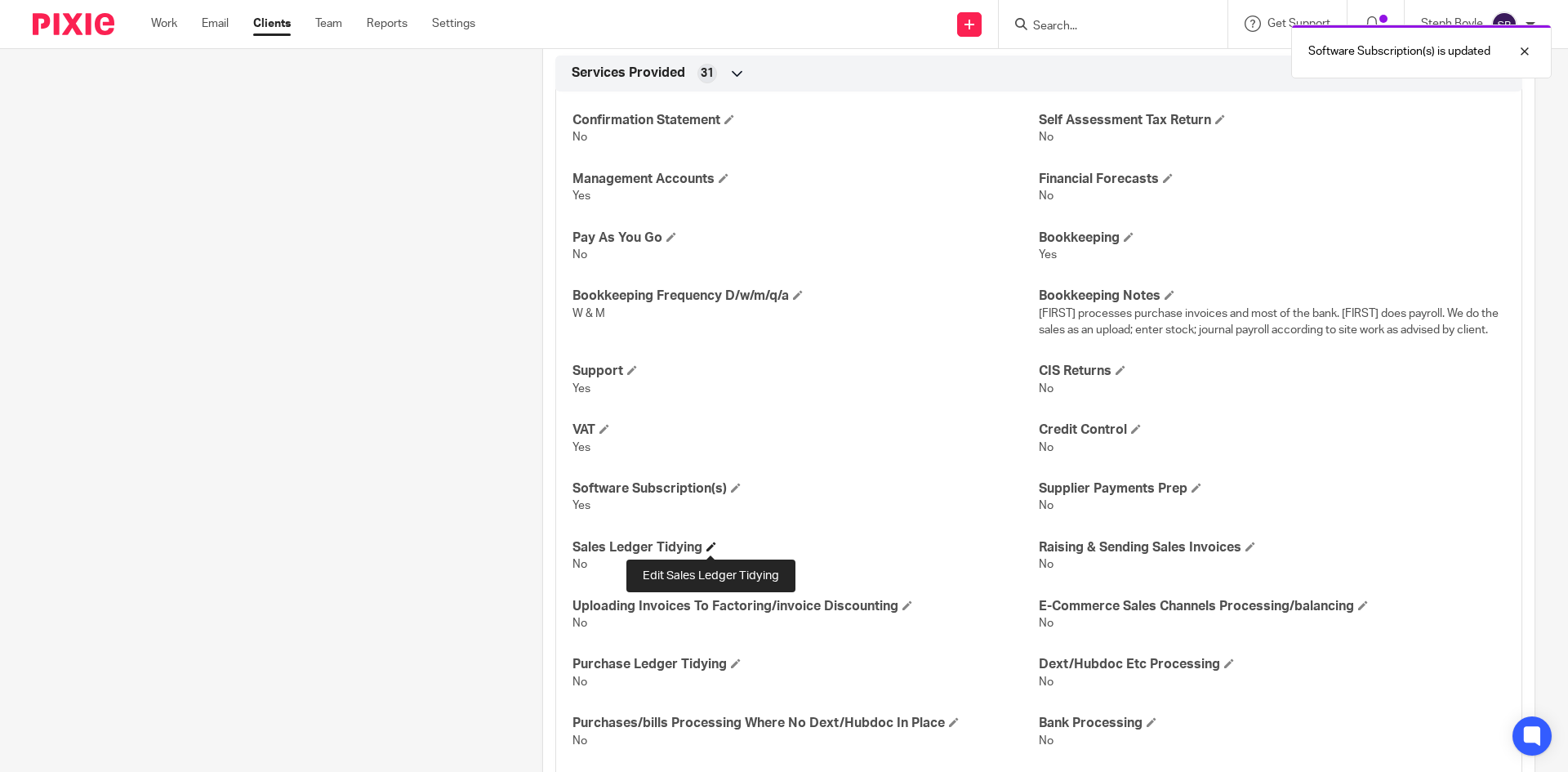click at bounding box center (711, 547) 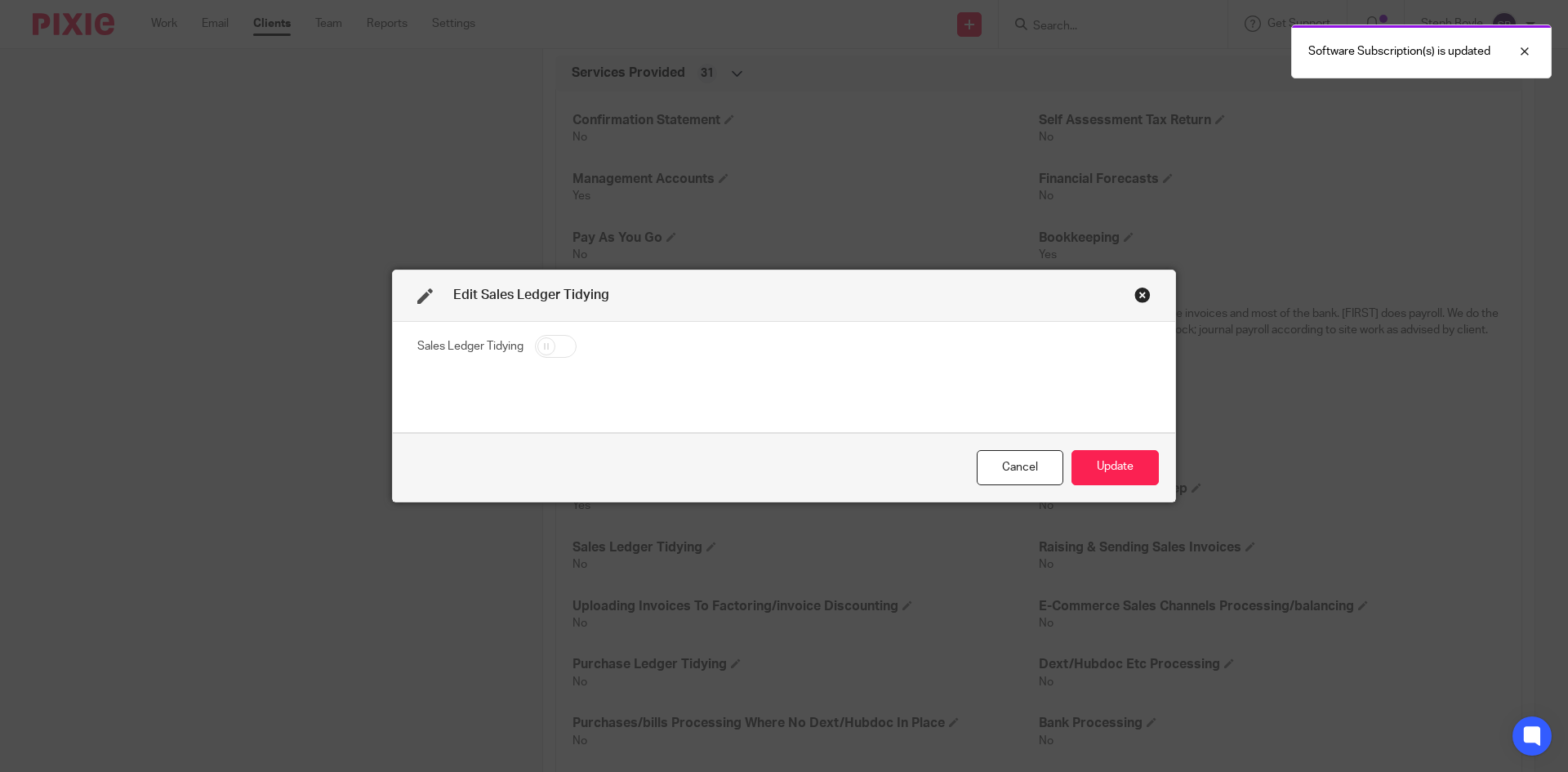 click at bounding box center (555, 346) 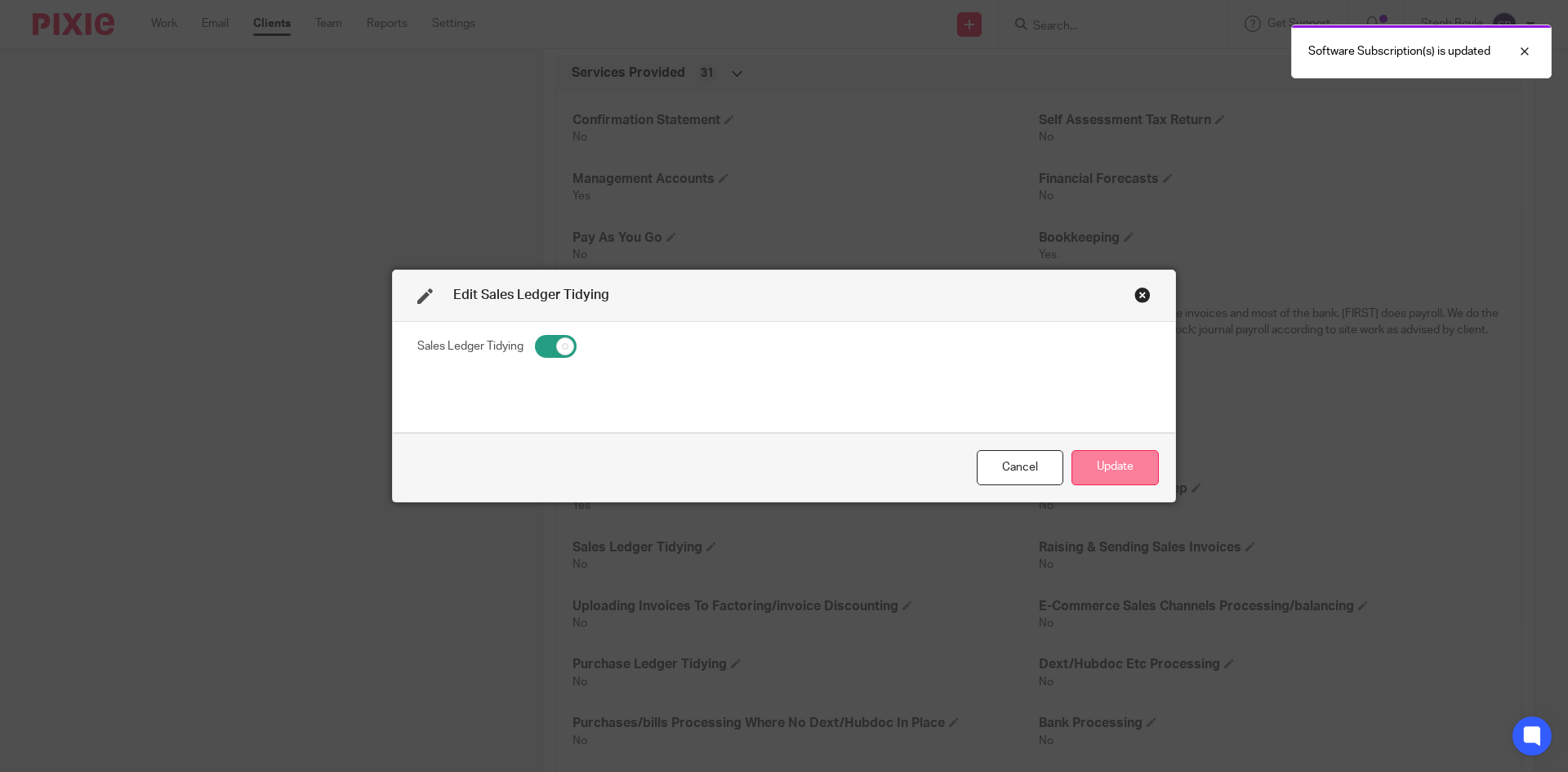 click on "Update" at bounding box center (1115, 467) 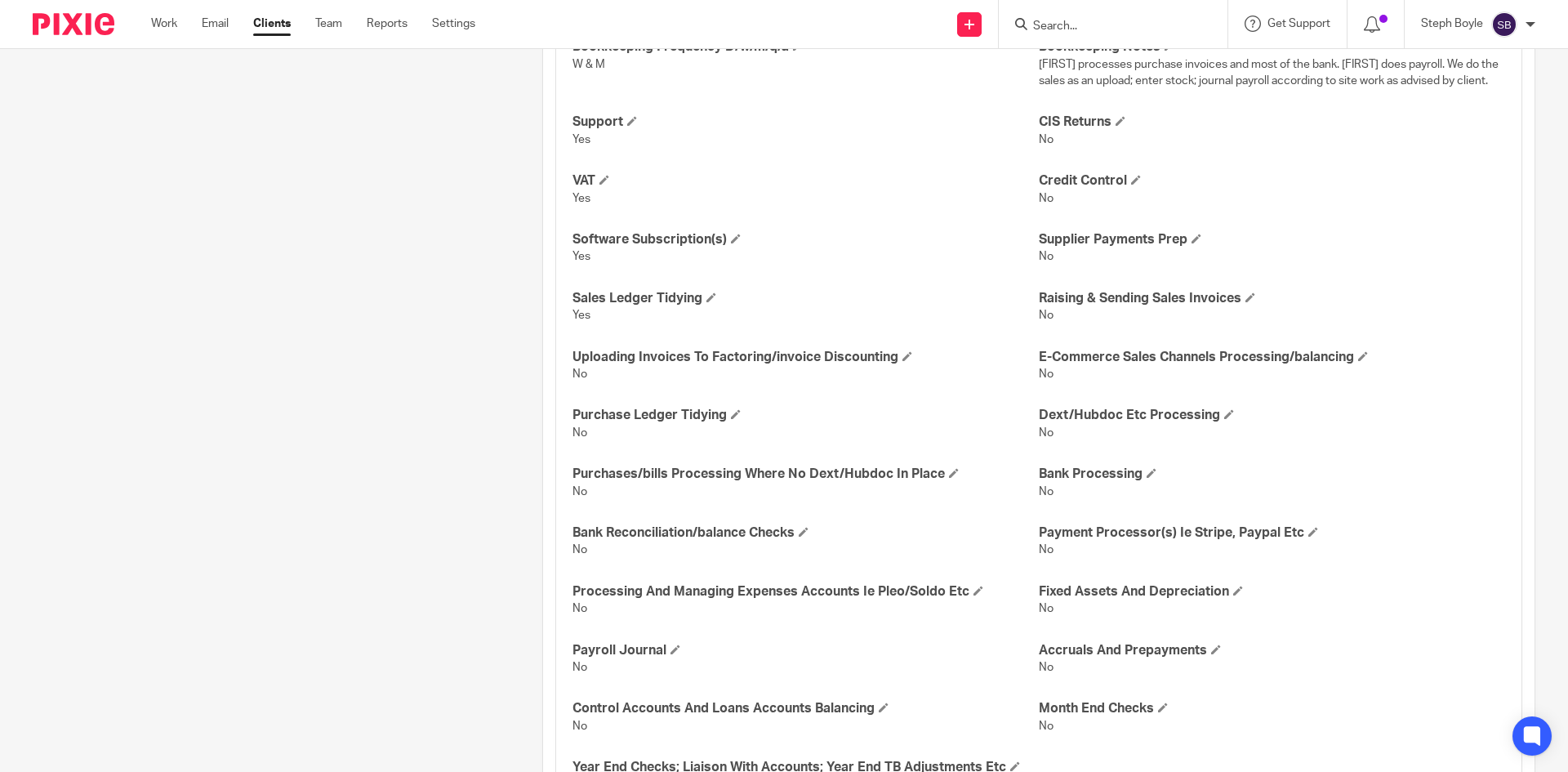 scroll, scrollTop: 1225, scrollLeft: 0, axis: vertical 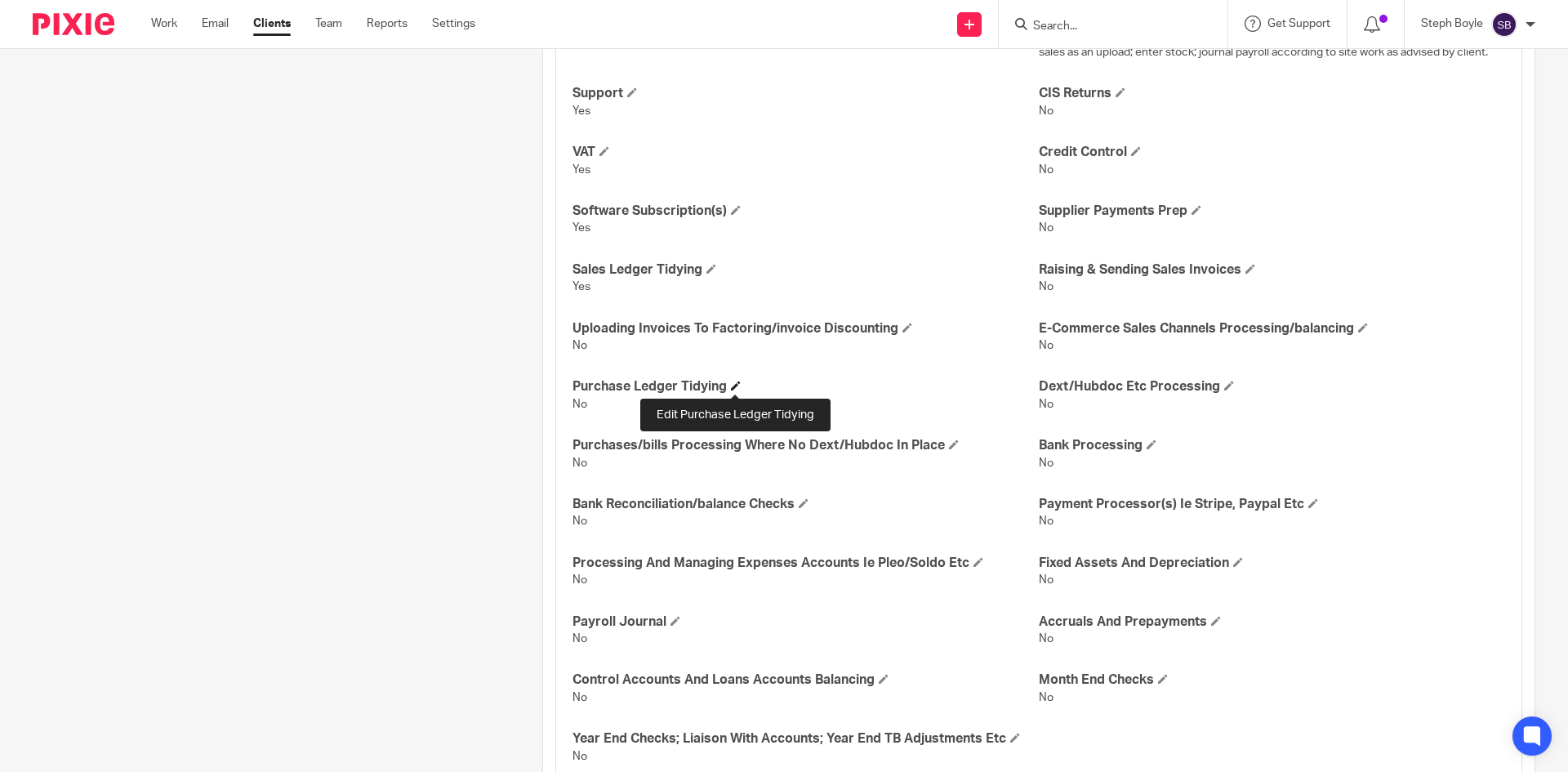click at bounding box center (736, 386) 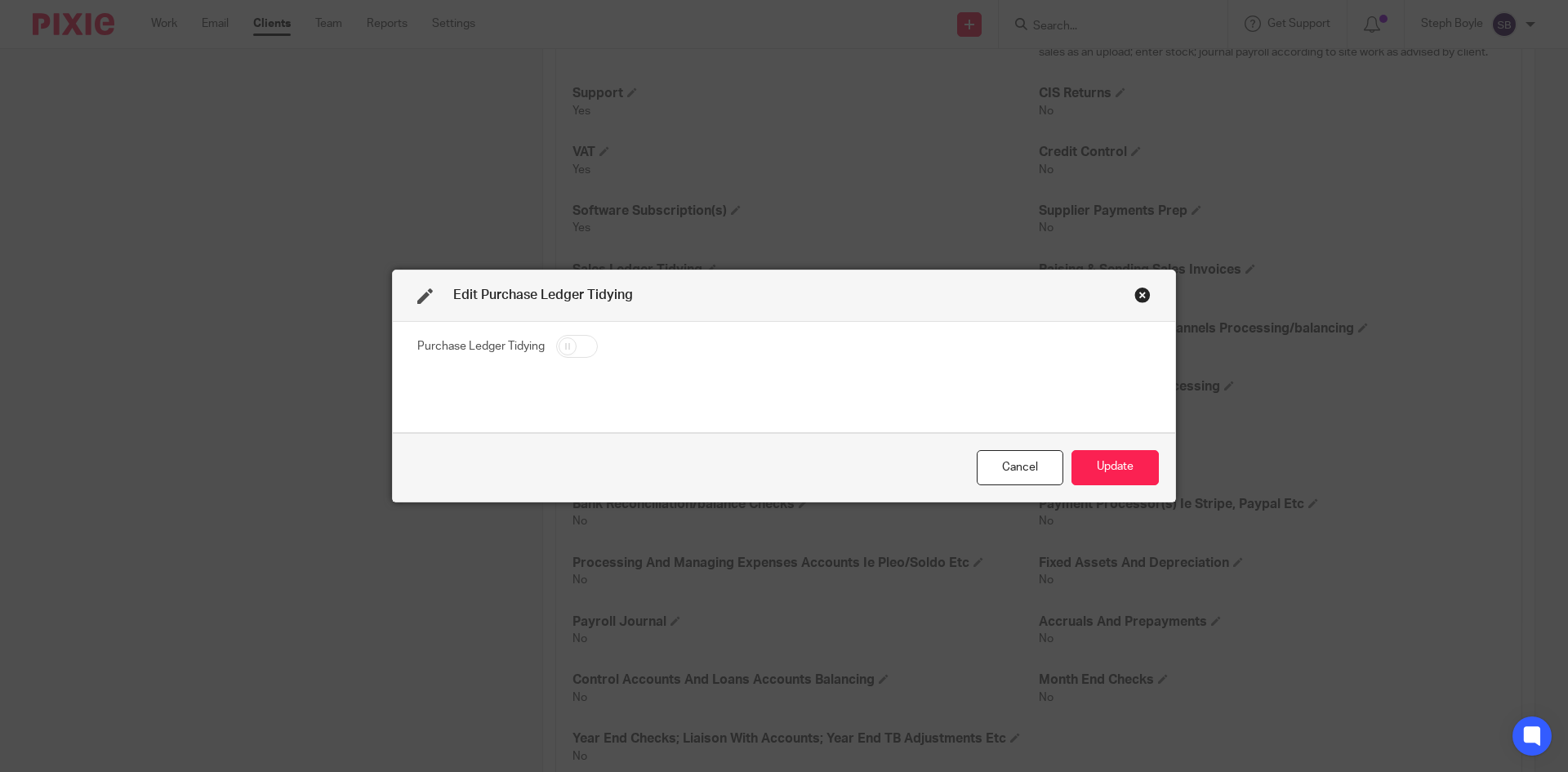 drag, startPoint x: 578, startPoint y: 345, endPoint x: 716, endPoint y: 346, distance: 138.00362 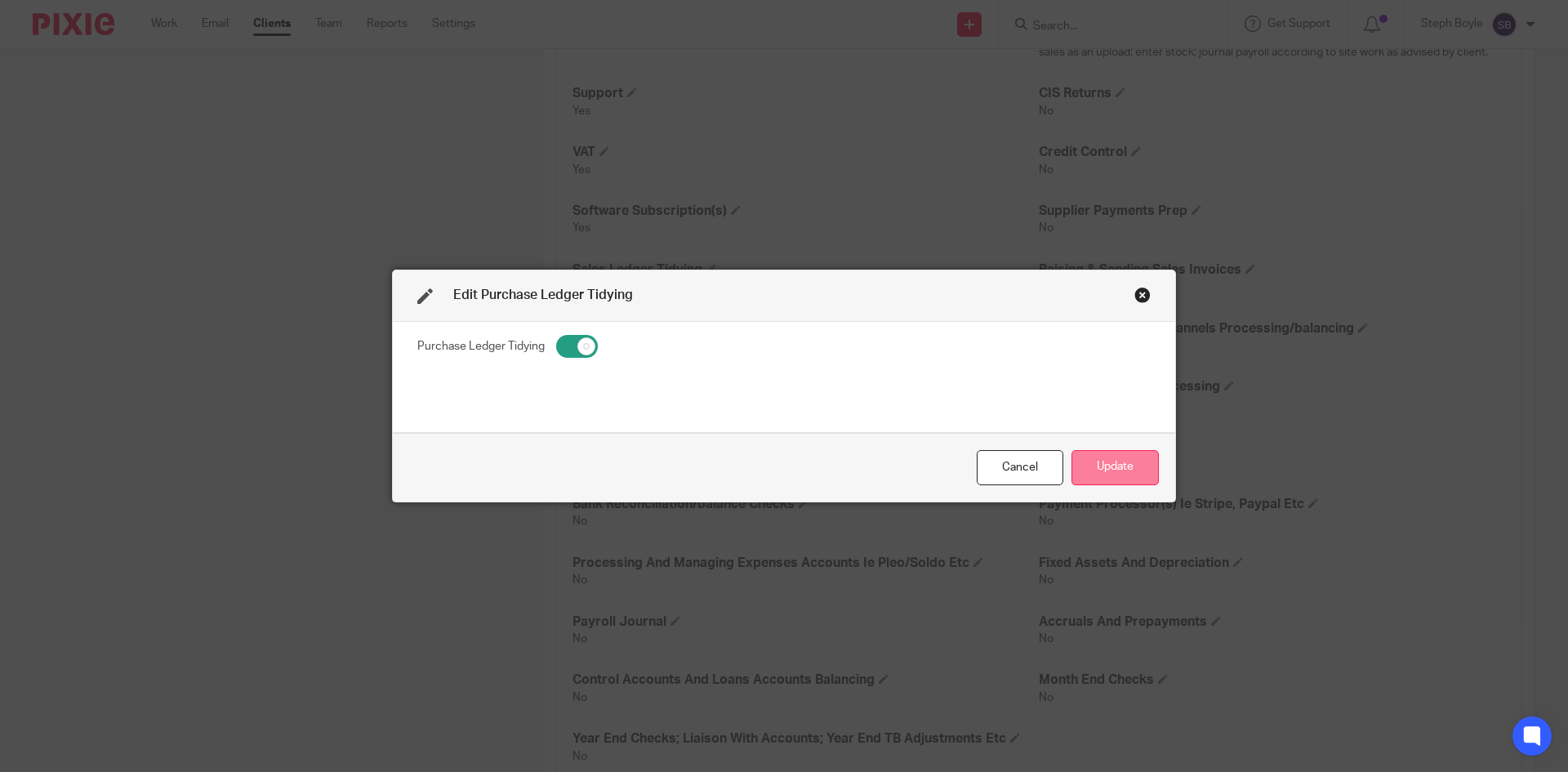 click on "Update" at bounding box center (1115, 467) 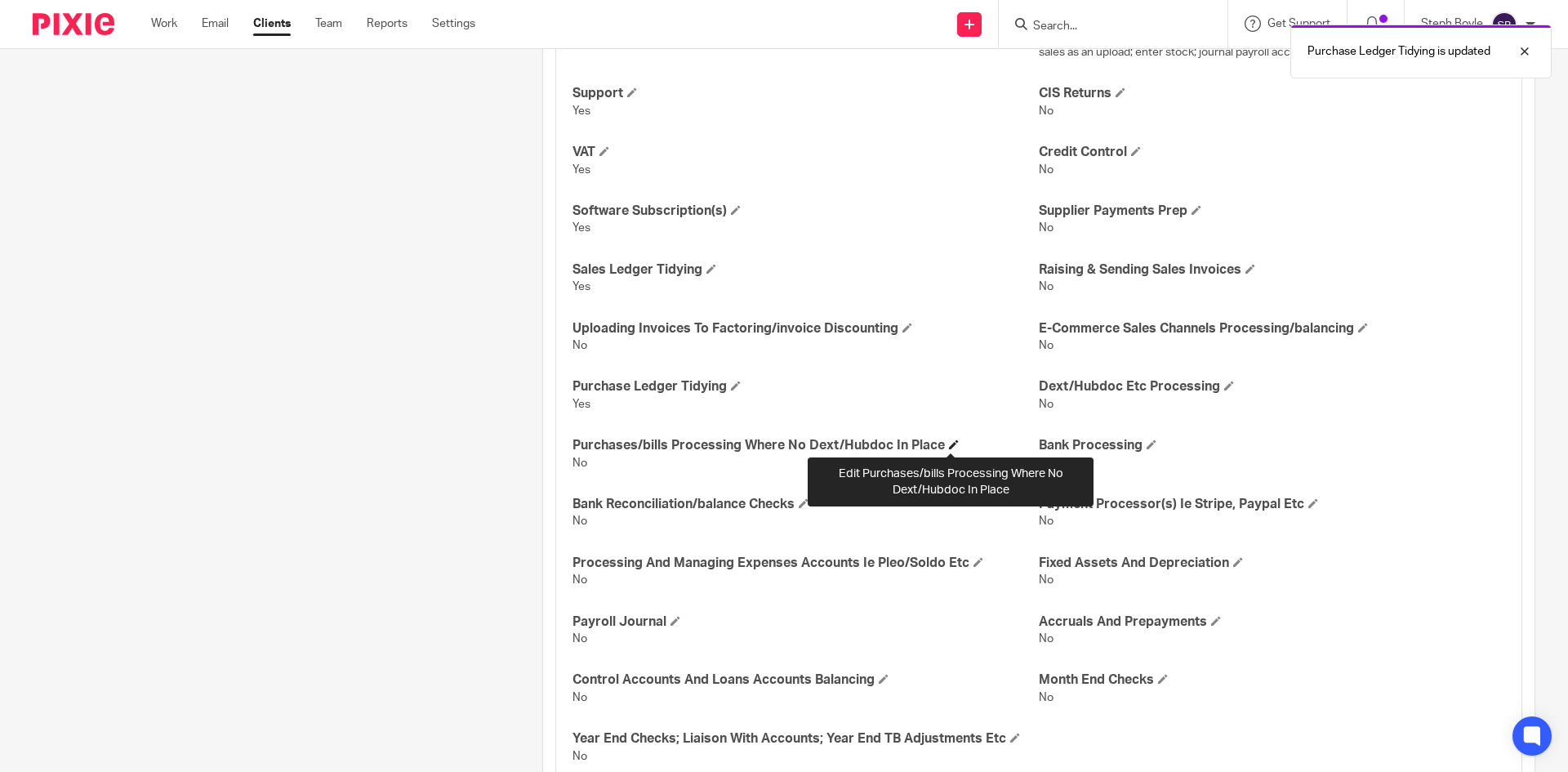 click at bounding box center (954, 444) 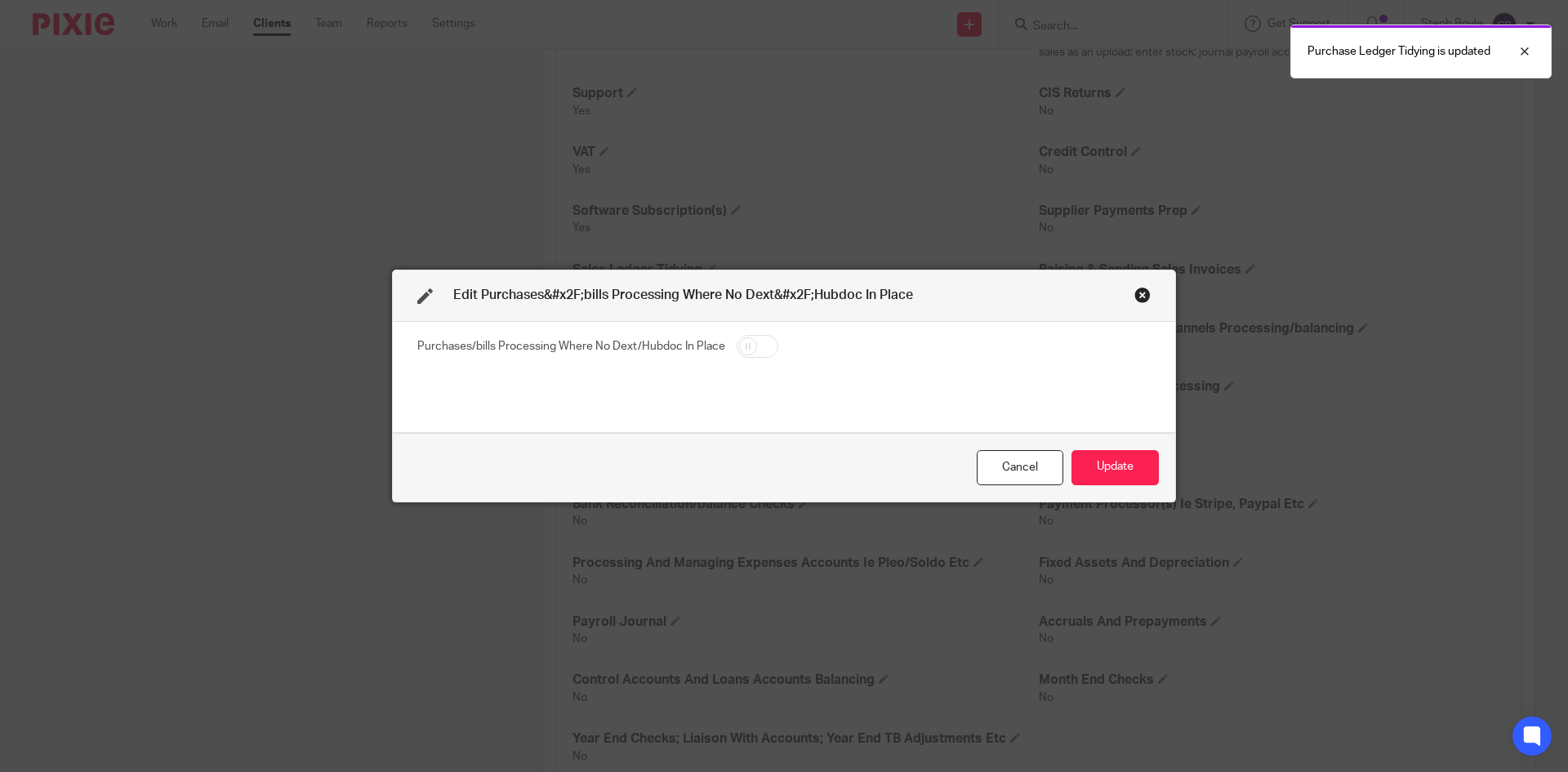 click on "Edit Purchases&#x2F;bills Processing Where No Dext&#x2F;Hubdoc In Place" at bounding box center (784, 296) 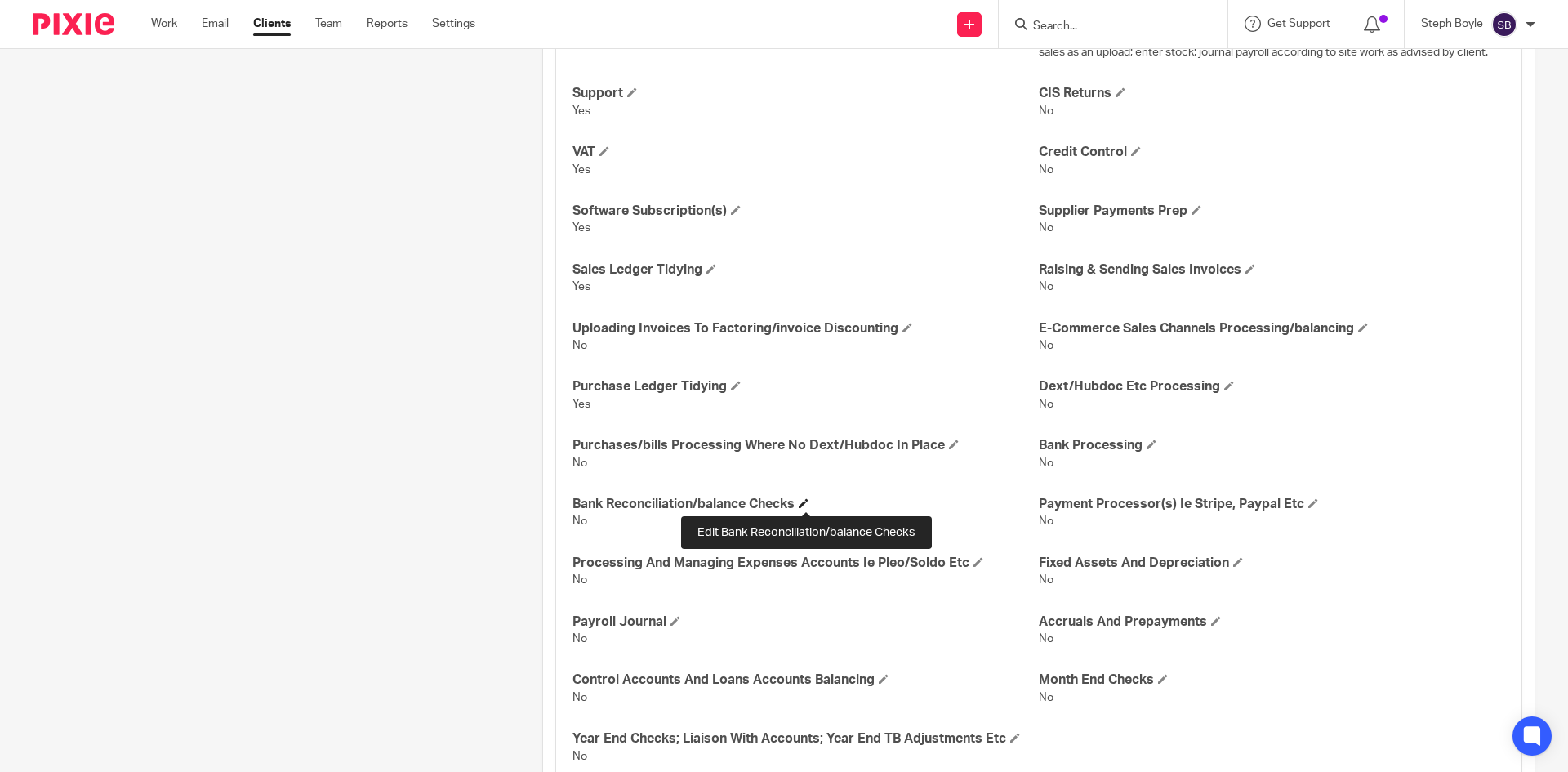 click at bounding box center [804, 503] 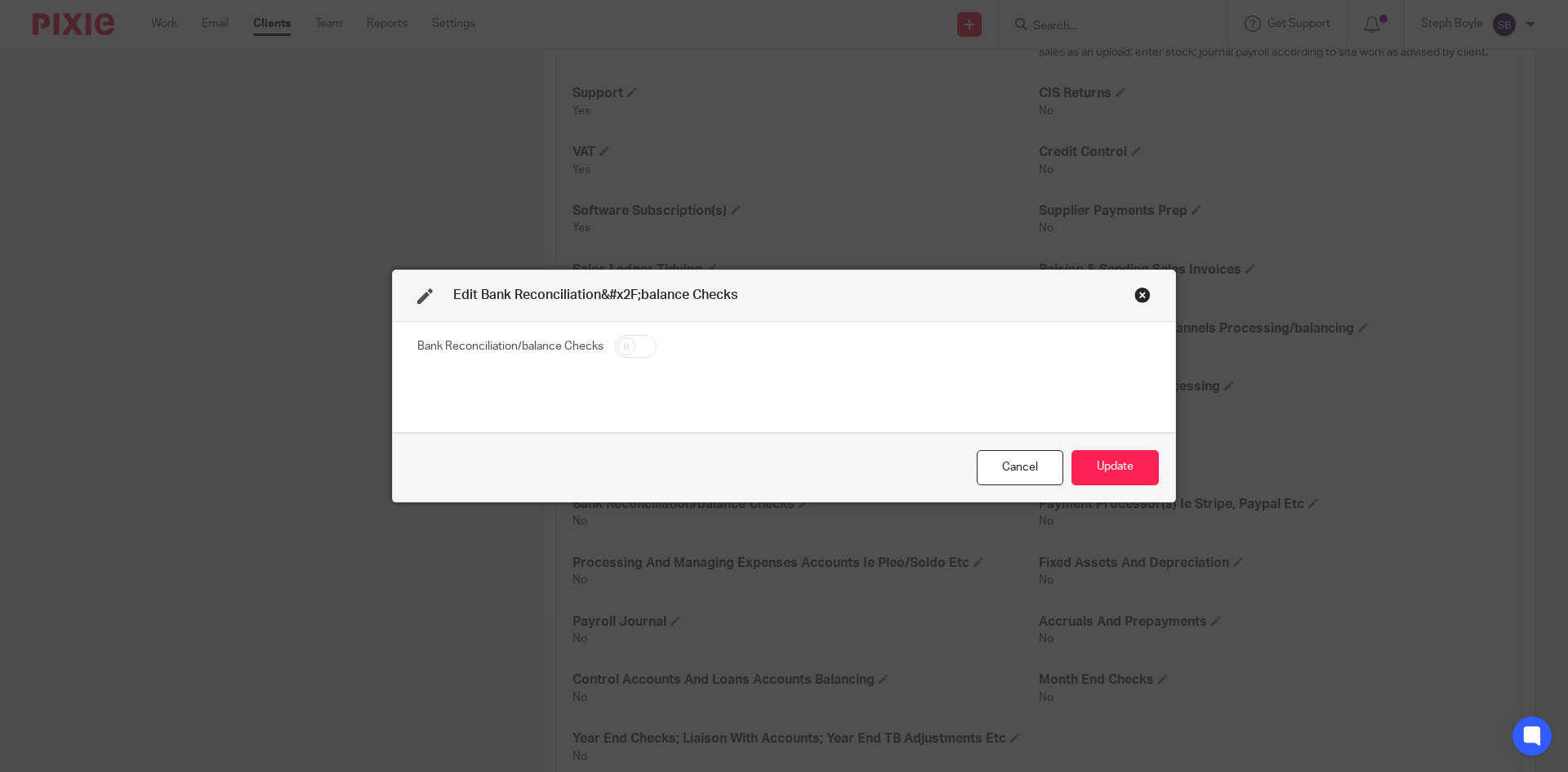 click at bounding box center (635, 346) 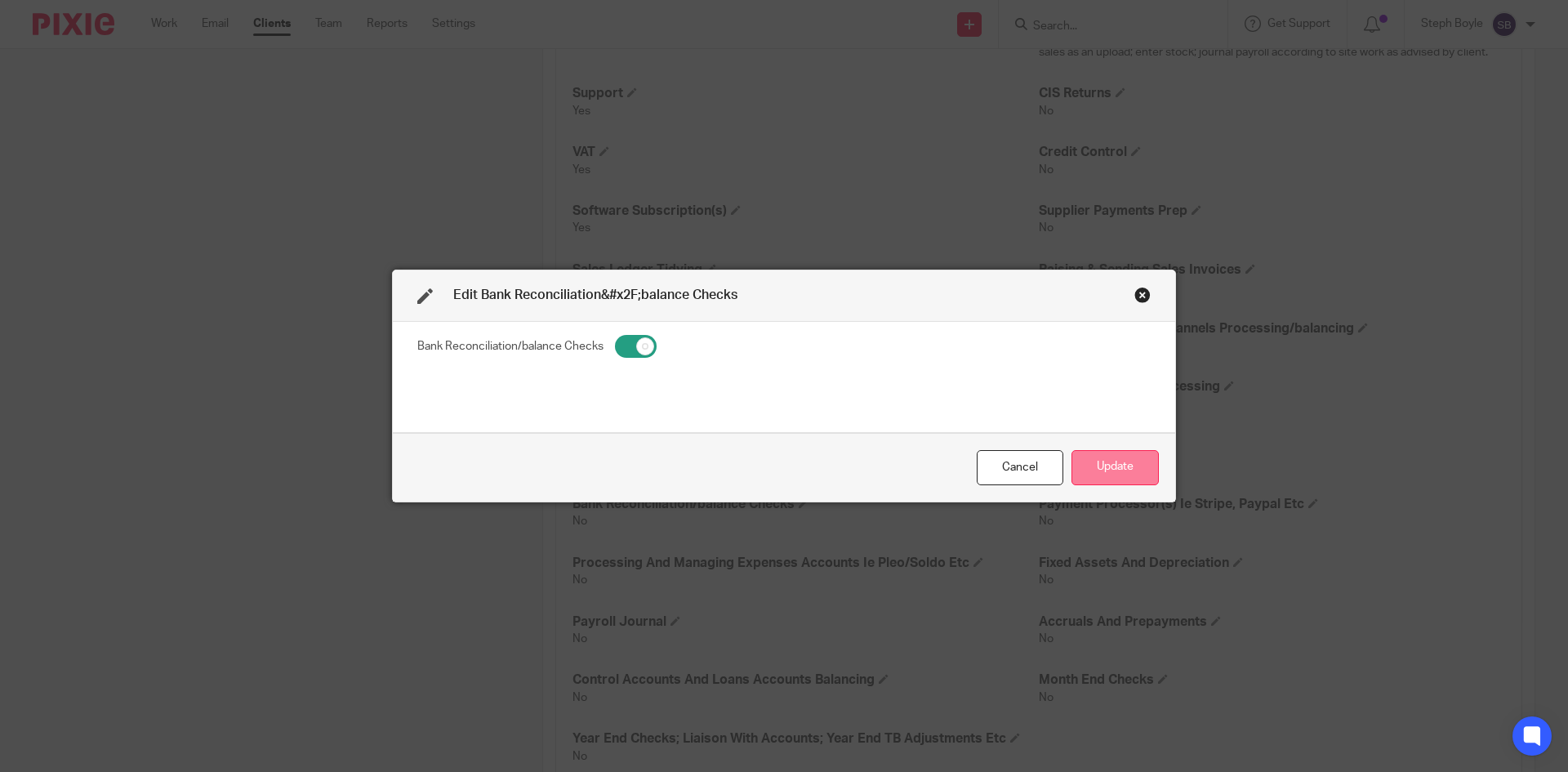 click on "Update" at bounding box center (1115, 467) 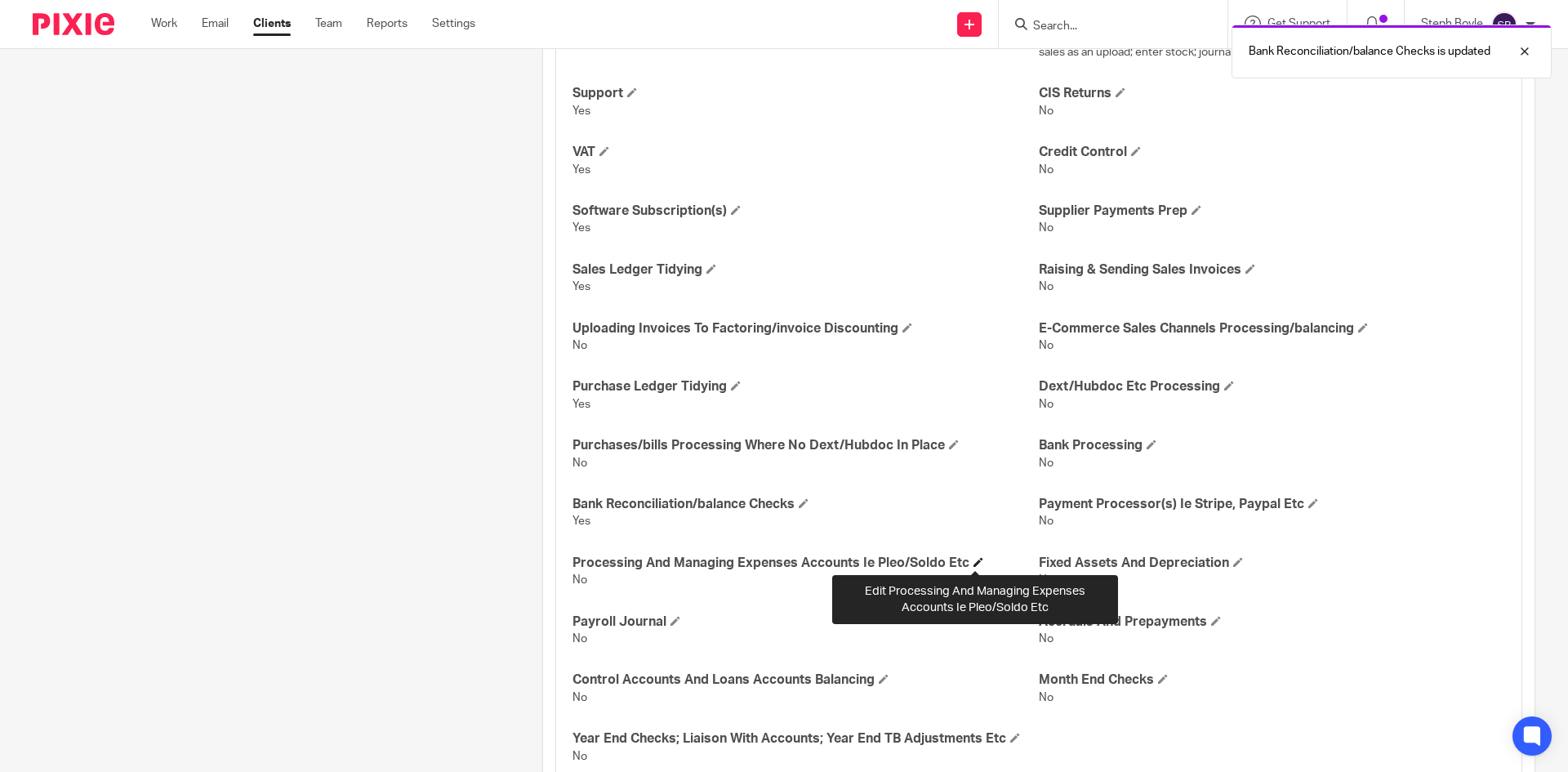 click at bounding box center (978, 562) 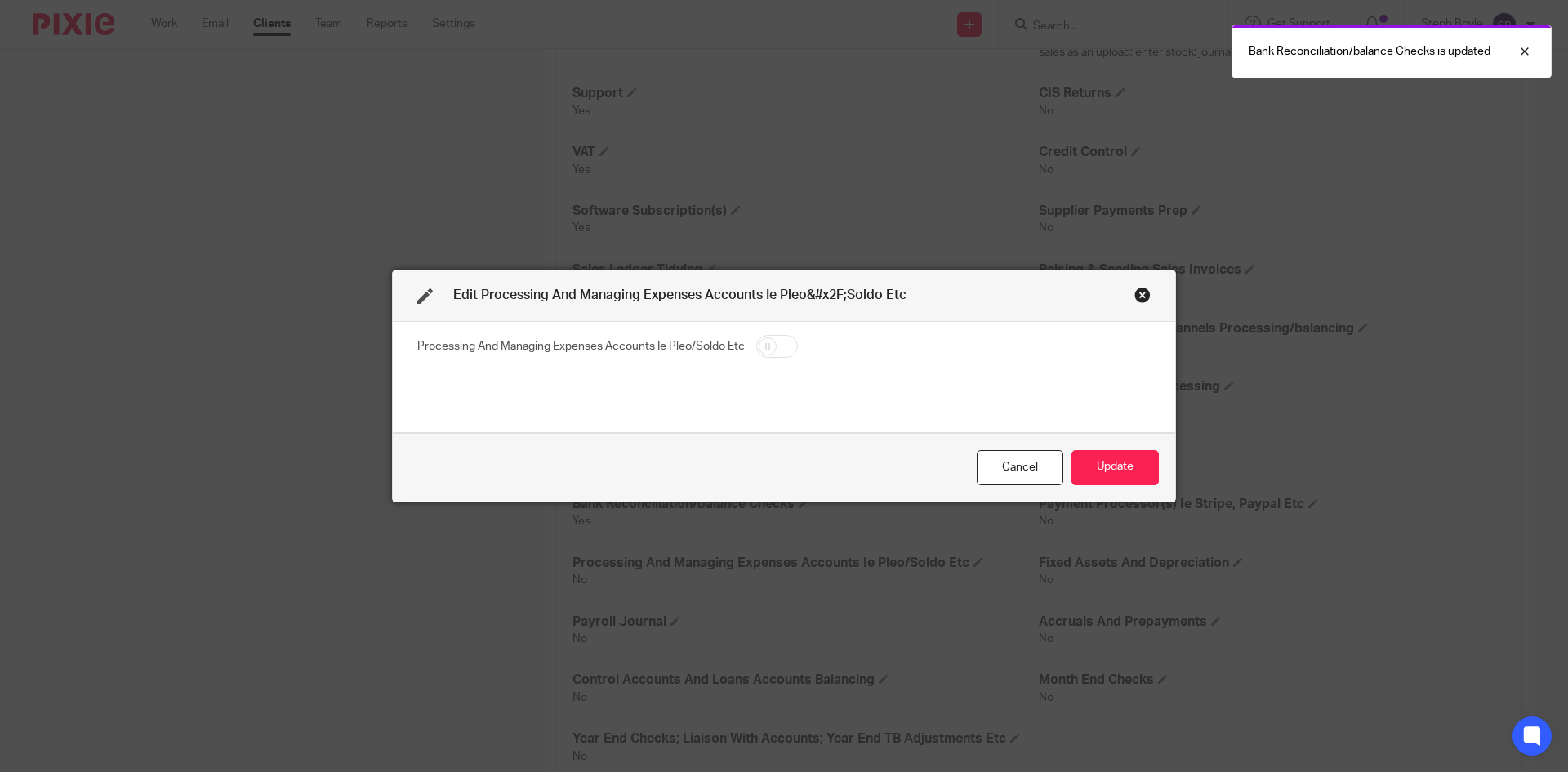 click at bounding box center (777, 346) 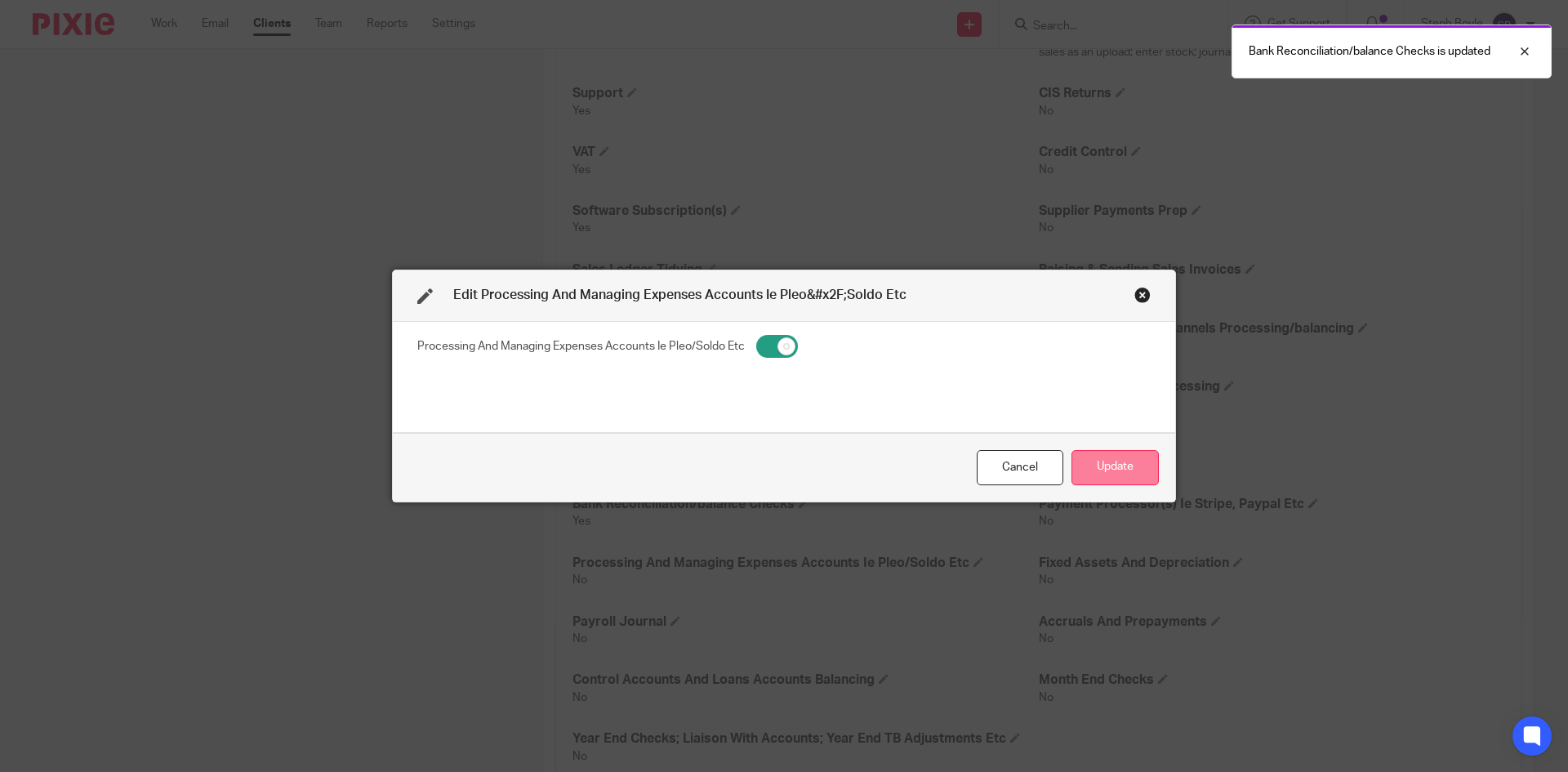 click on "Update" at bounding box center (1115, 467) 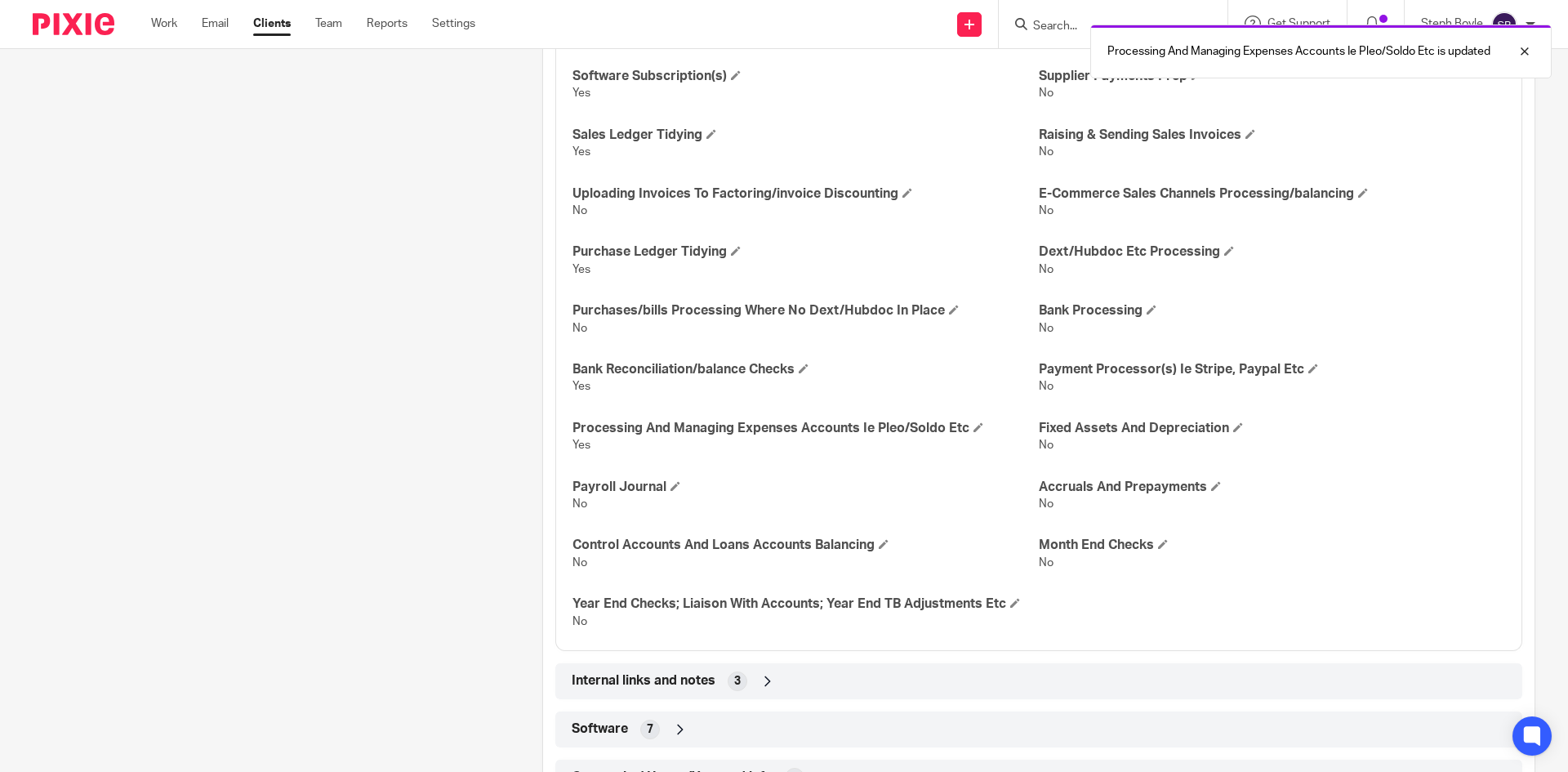 scroll, scrollTop: 1389, scrollLeft: 0, axis: vertical 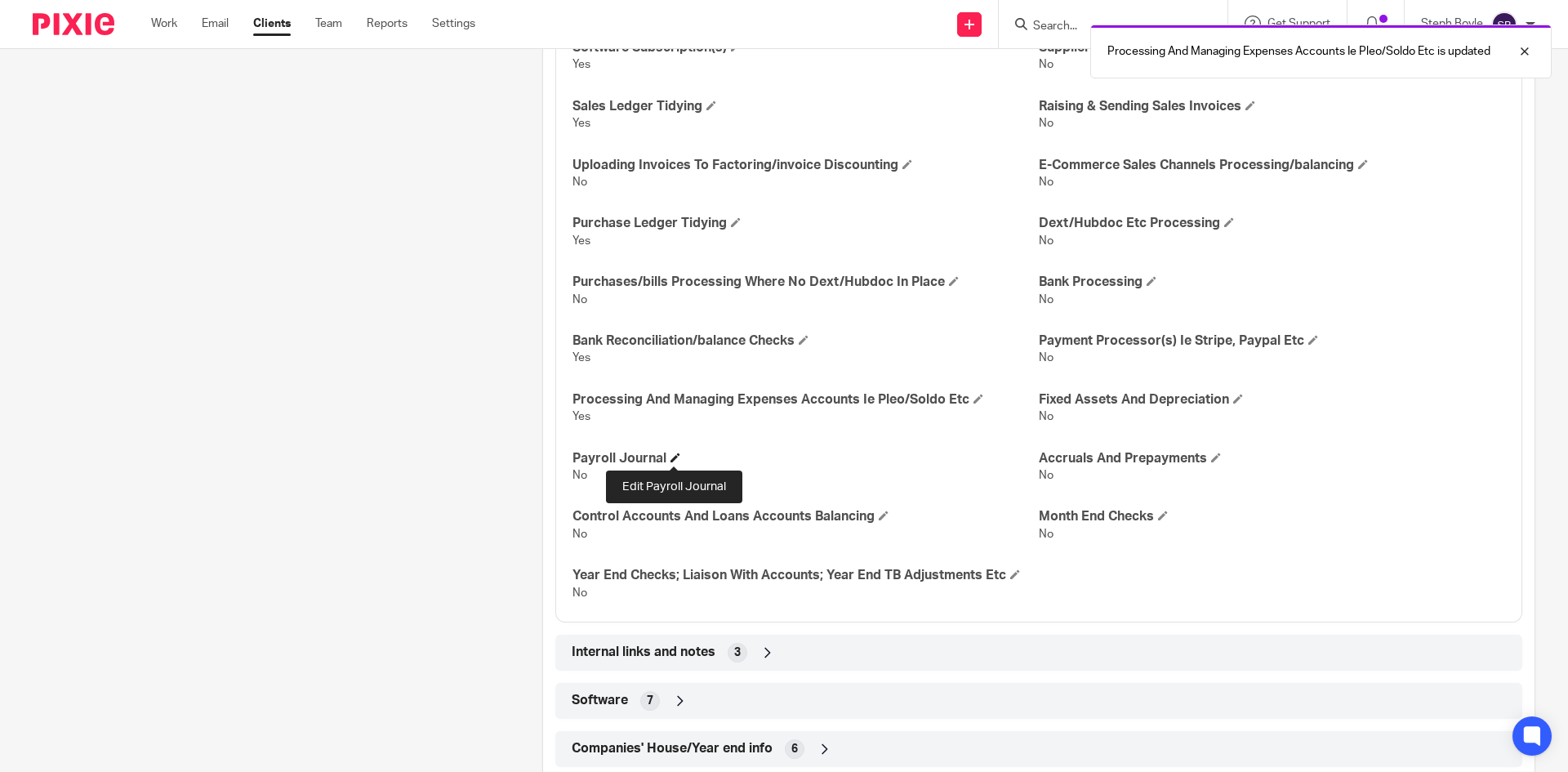 click at bounding box center (675, 457) 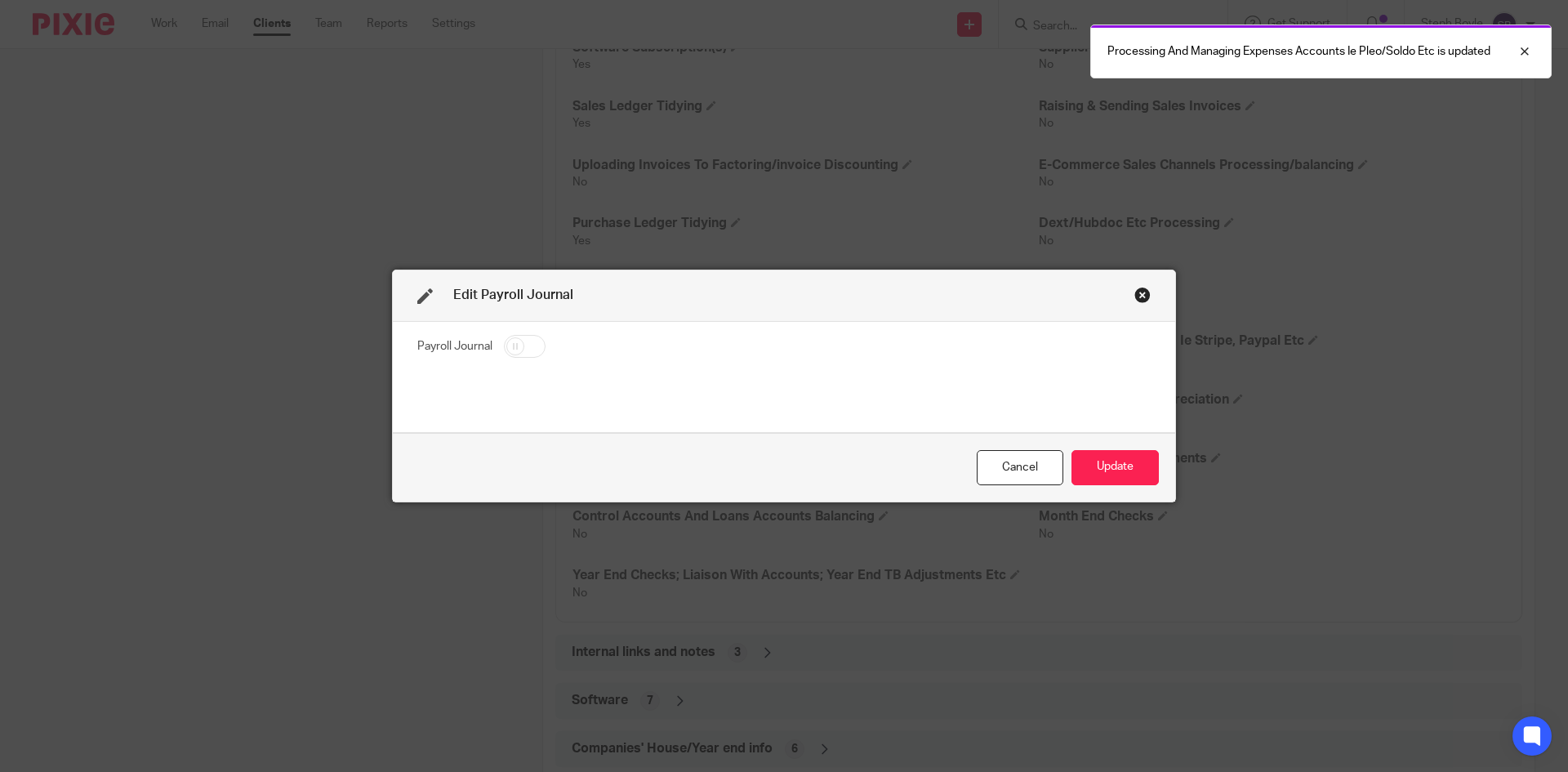 click at bounding box center [524, 346] 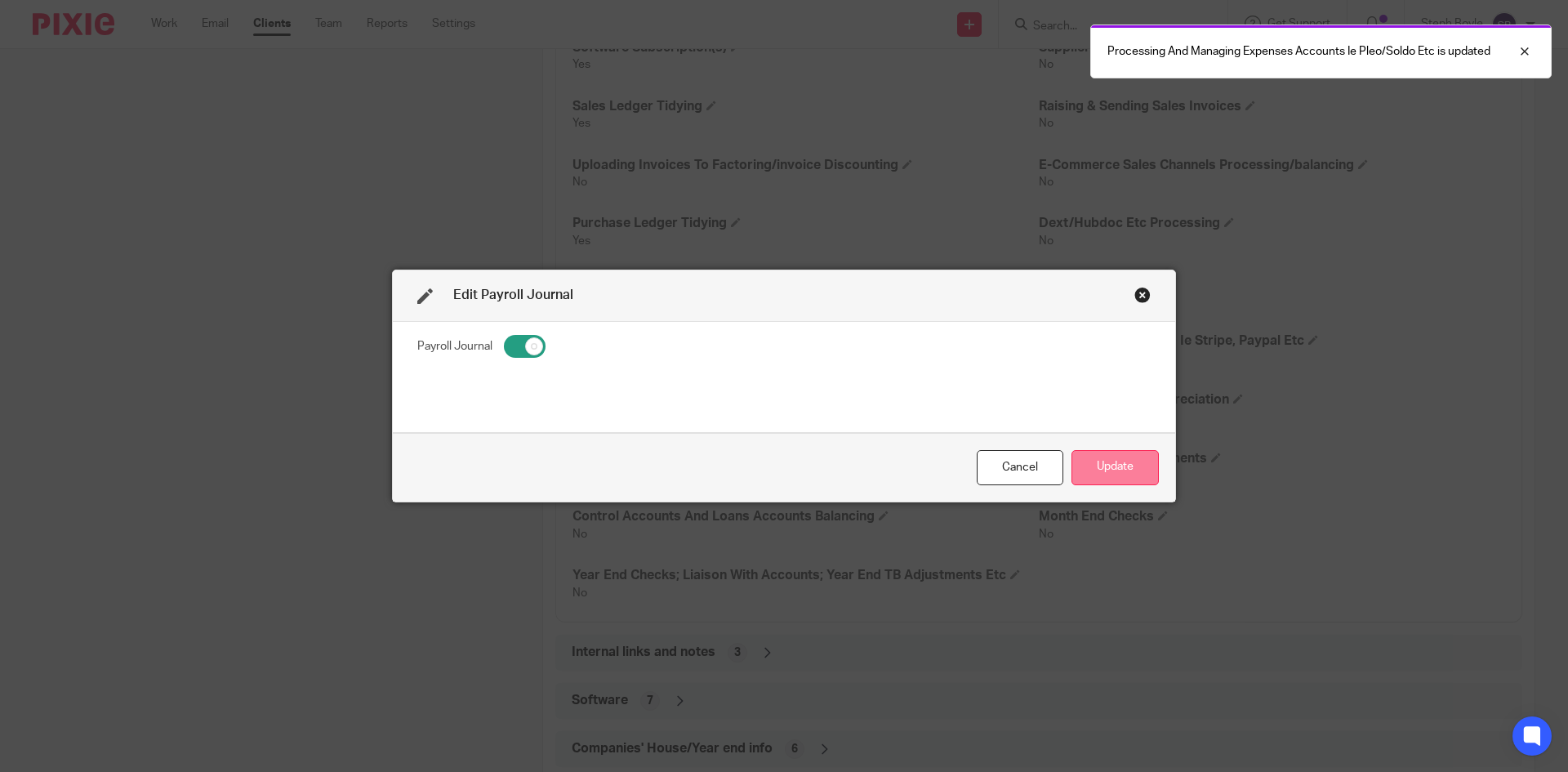 click on "Update" at bounding box center [1115, 467] 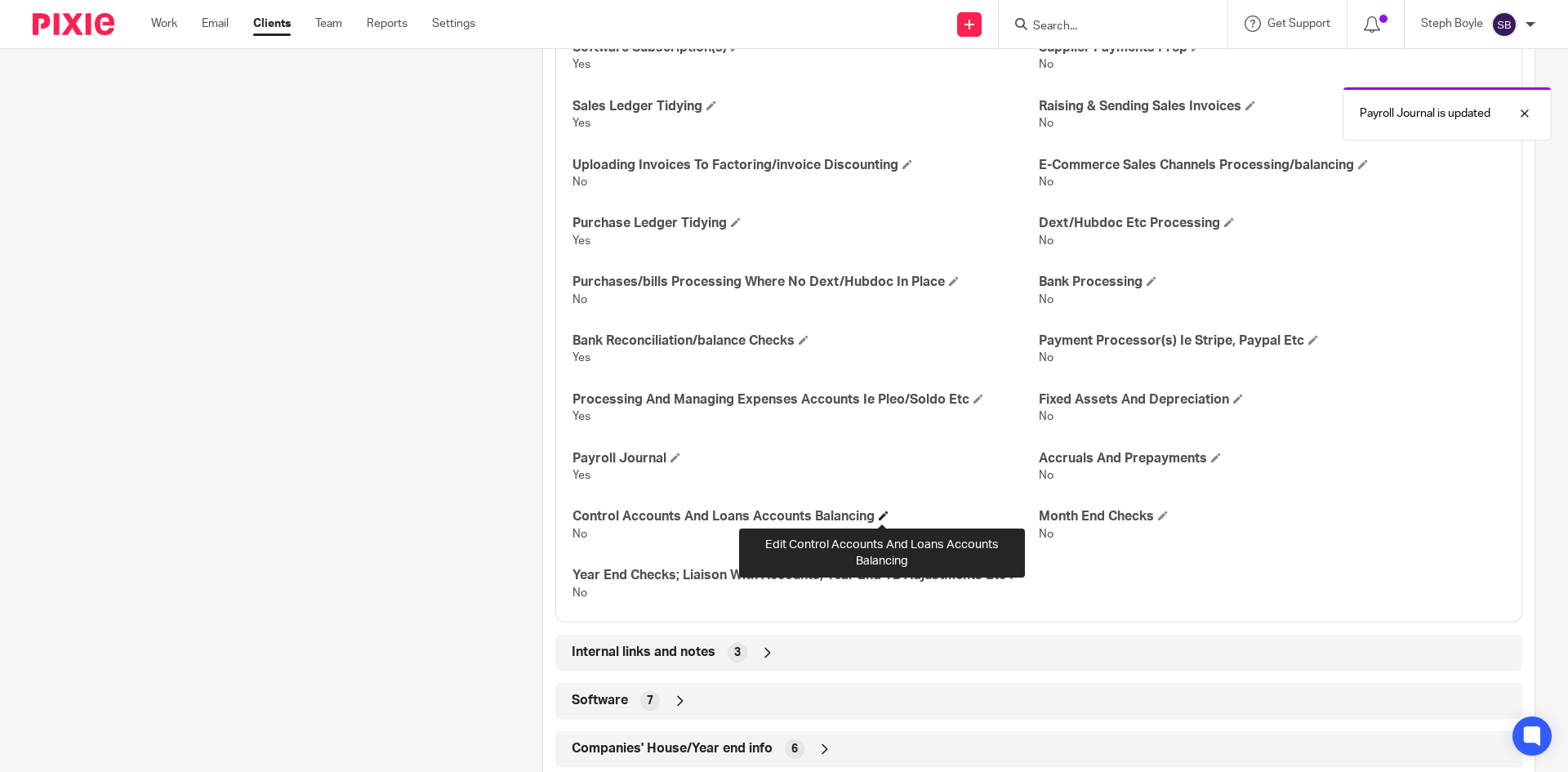 click at bounding box center (884, 515) 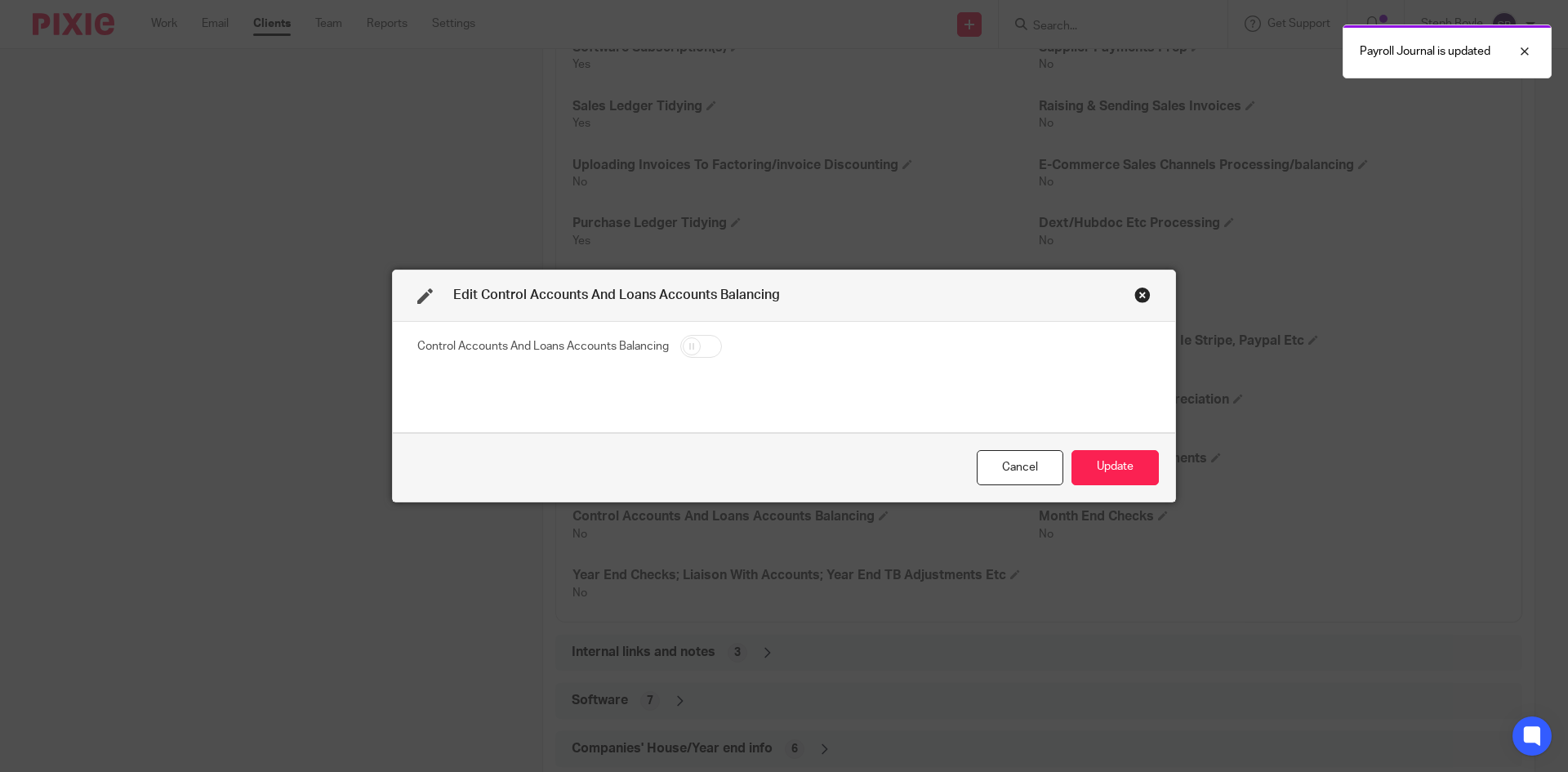 click at bounding box center (701, 346) 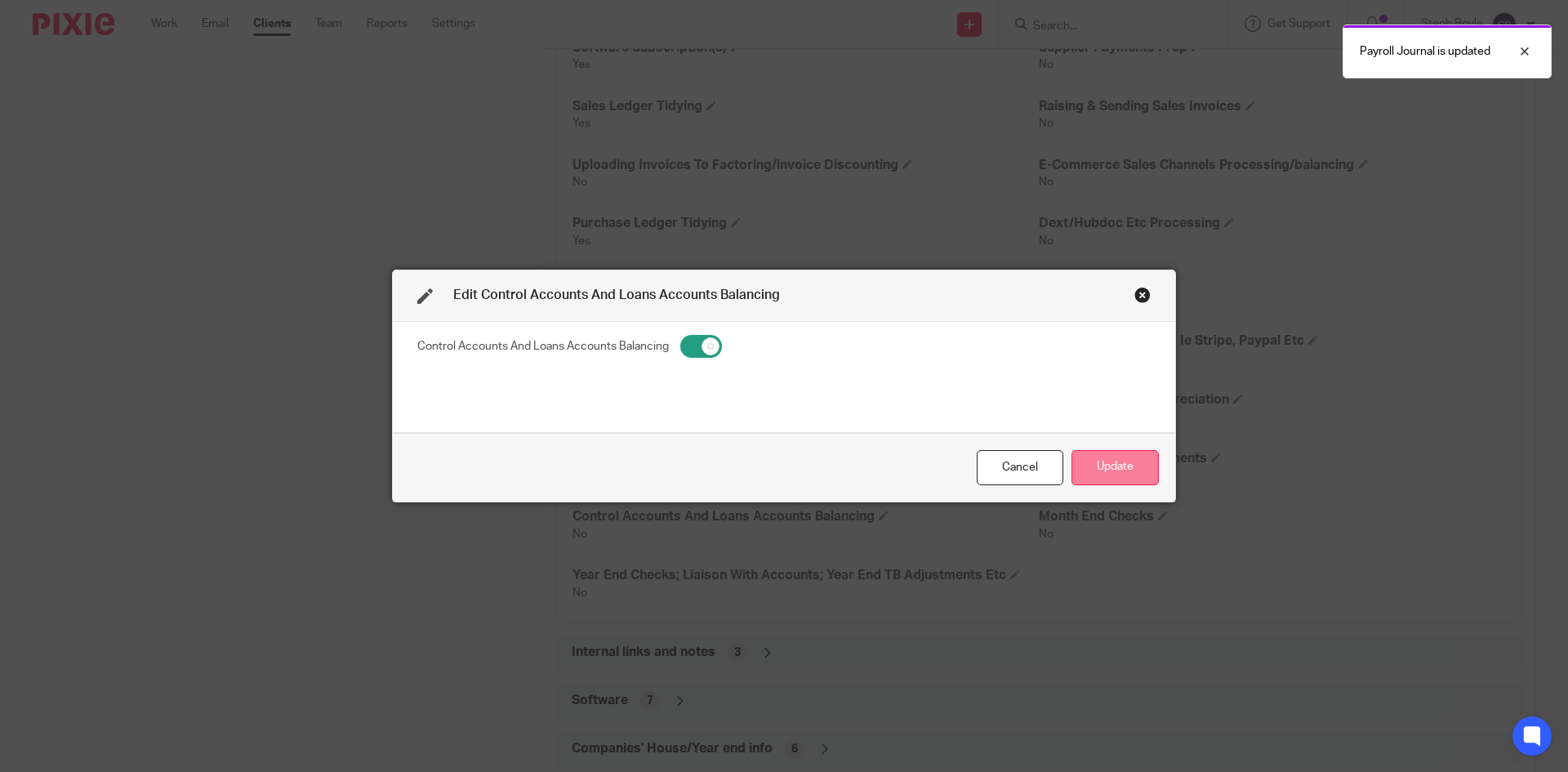 click on "Update" at bounding box center (1115, 467) 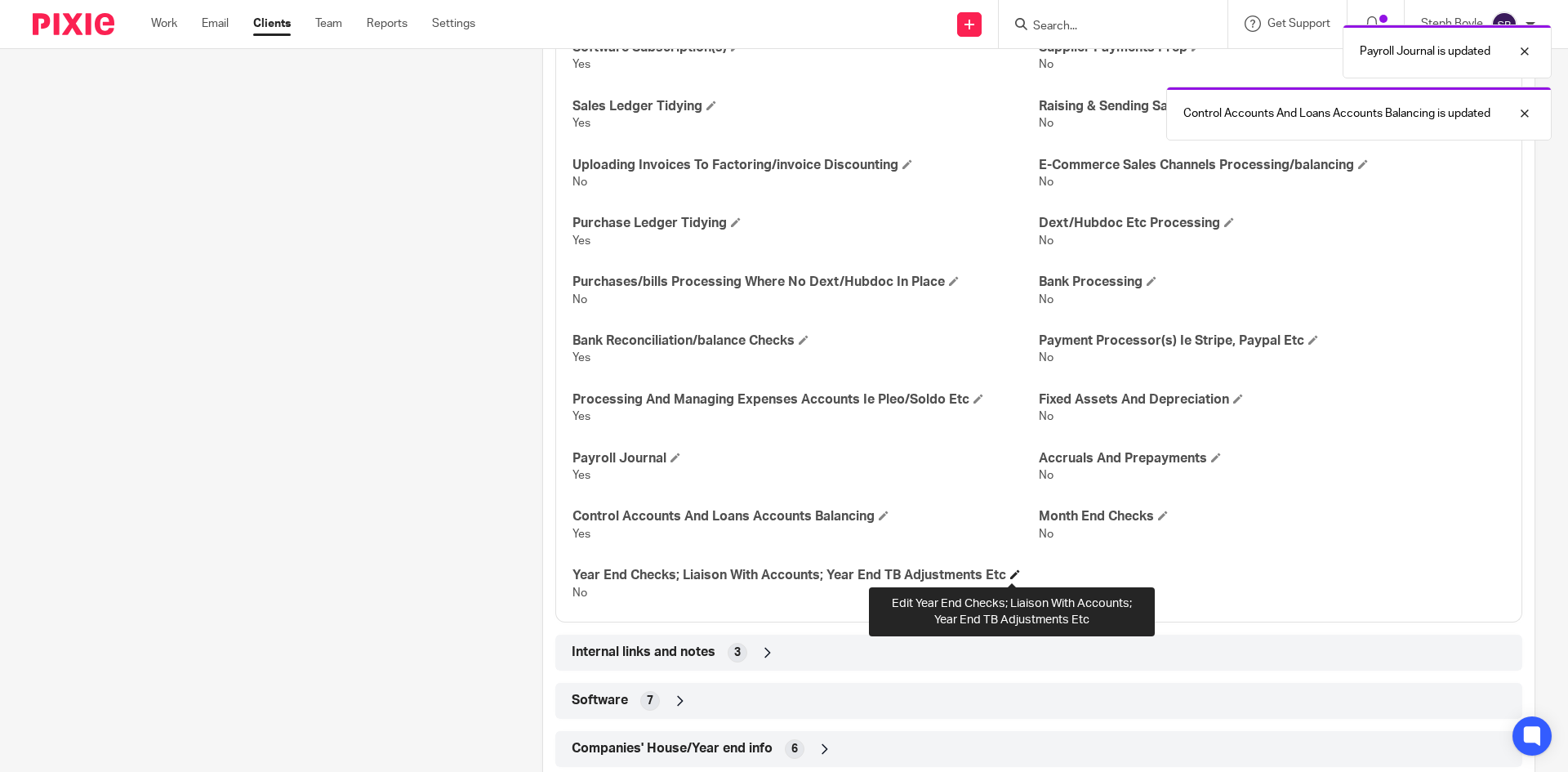 click at bounding box center (1015, 574) 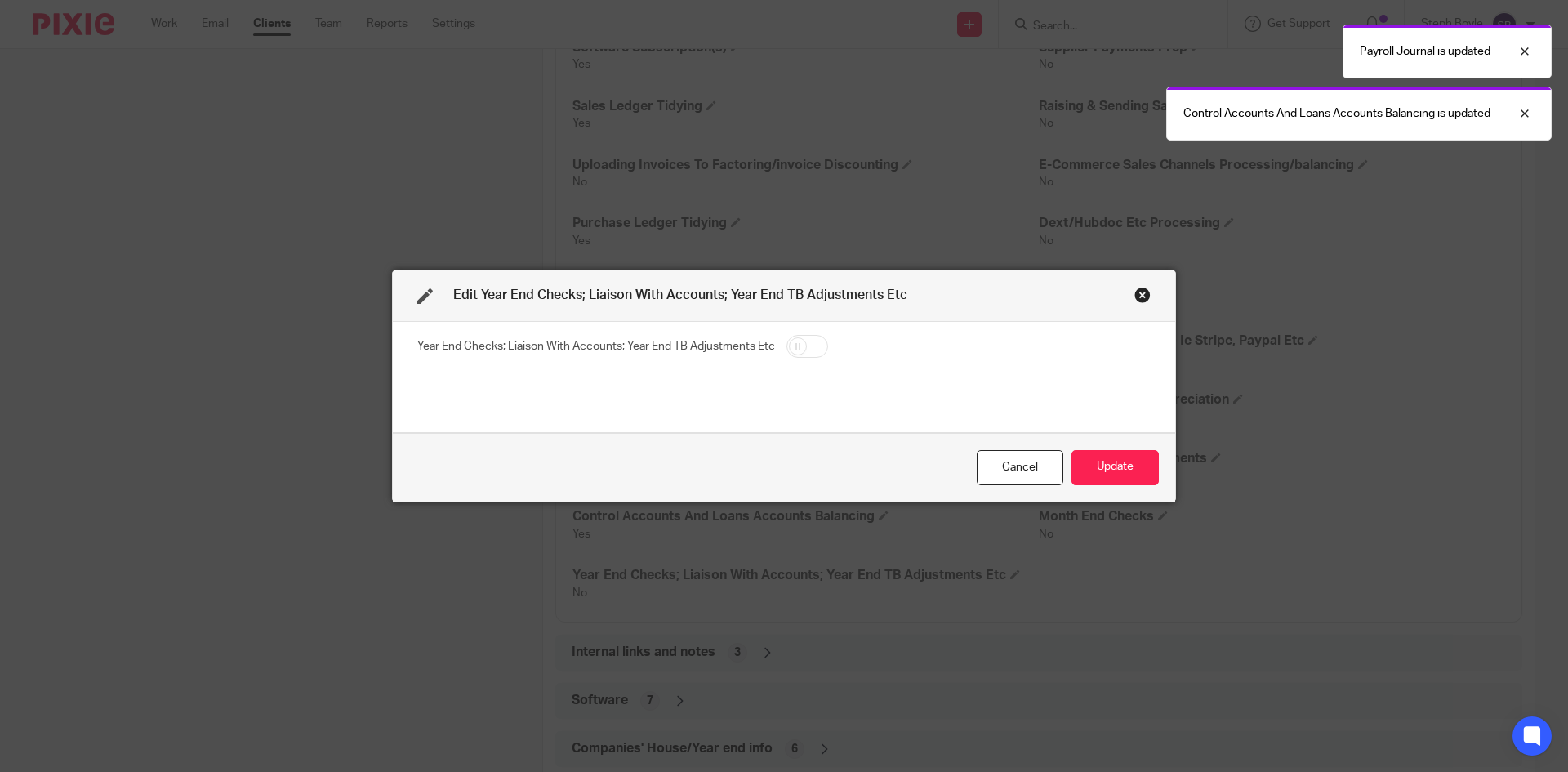 click at bounding box center (807, 346) 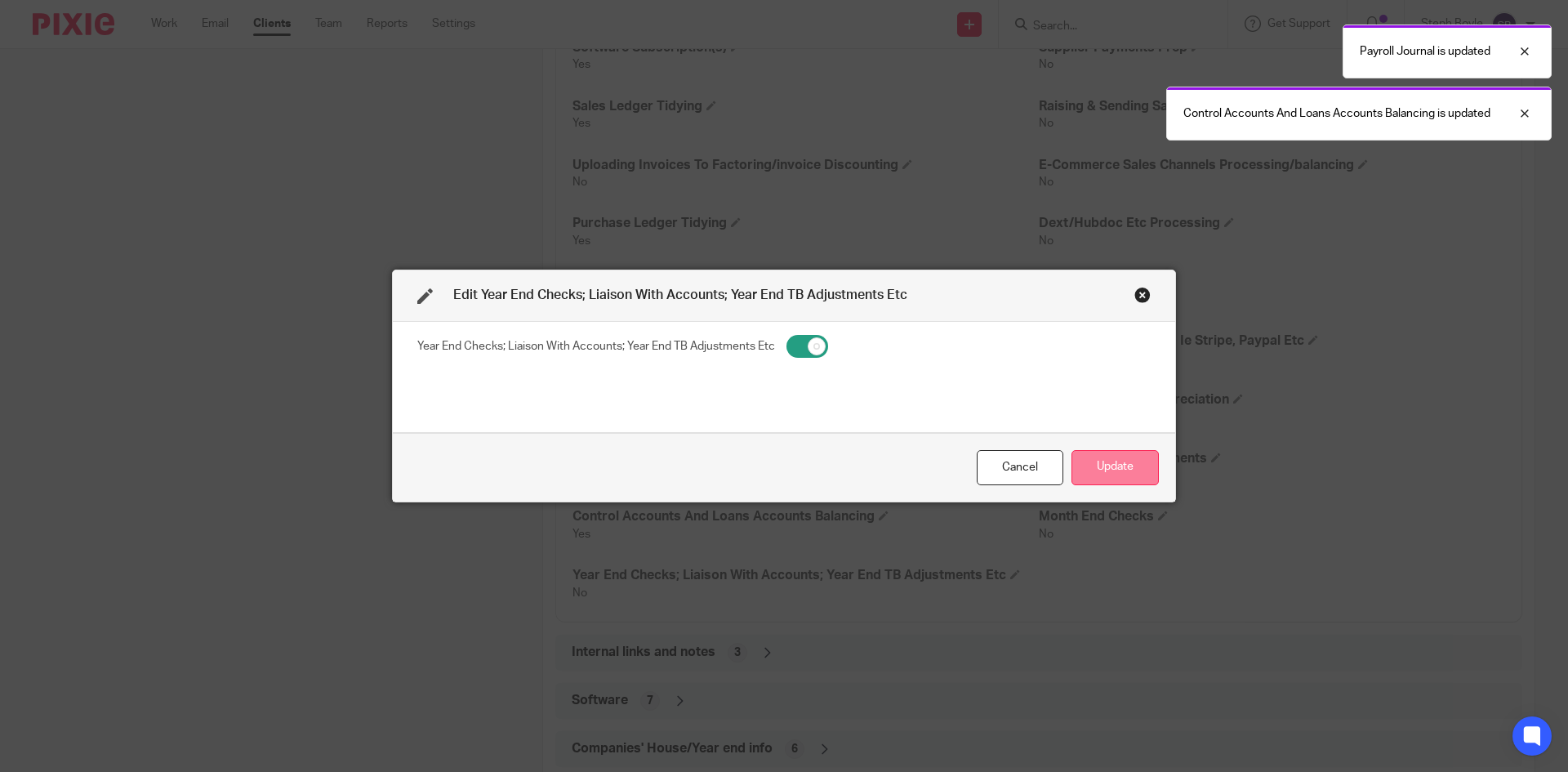 click on "Update" at bounding box center (1115, 467) 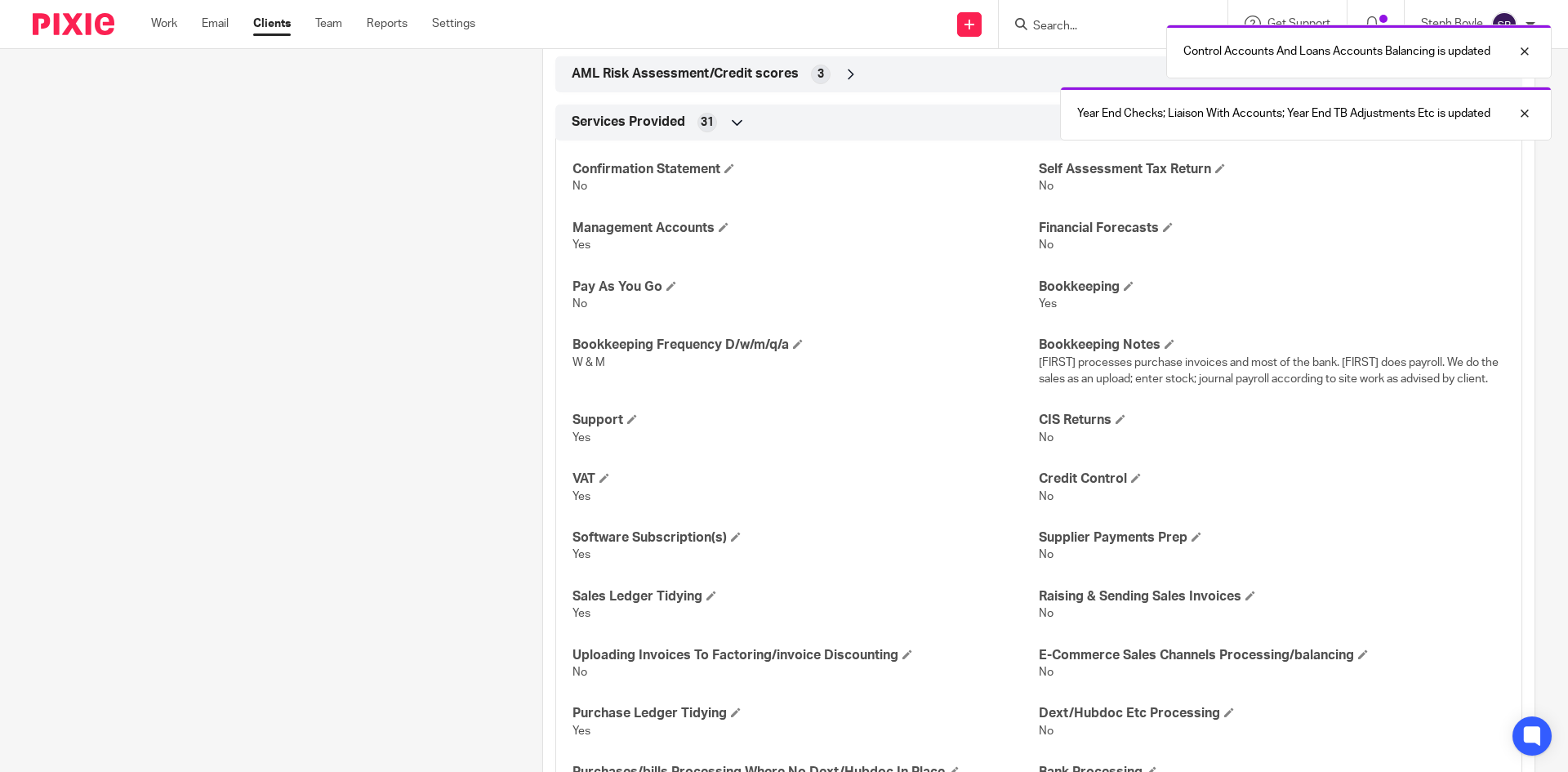 scroll, scrollTop: 817, scrollLeft: 0, axis: vertical 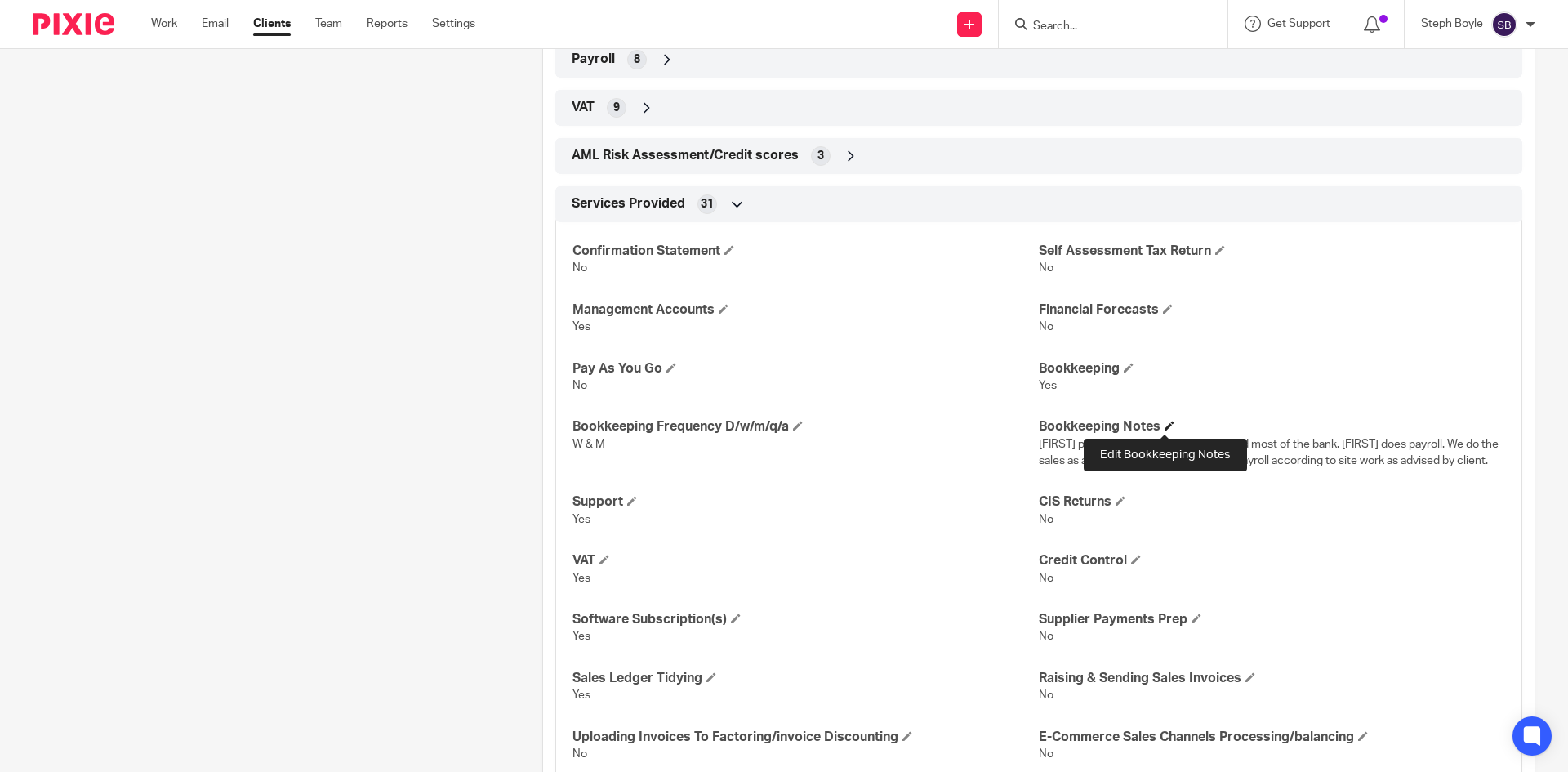 click at bounding box center (1169, 426) 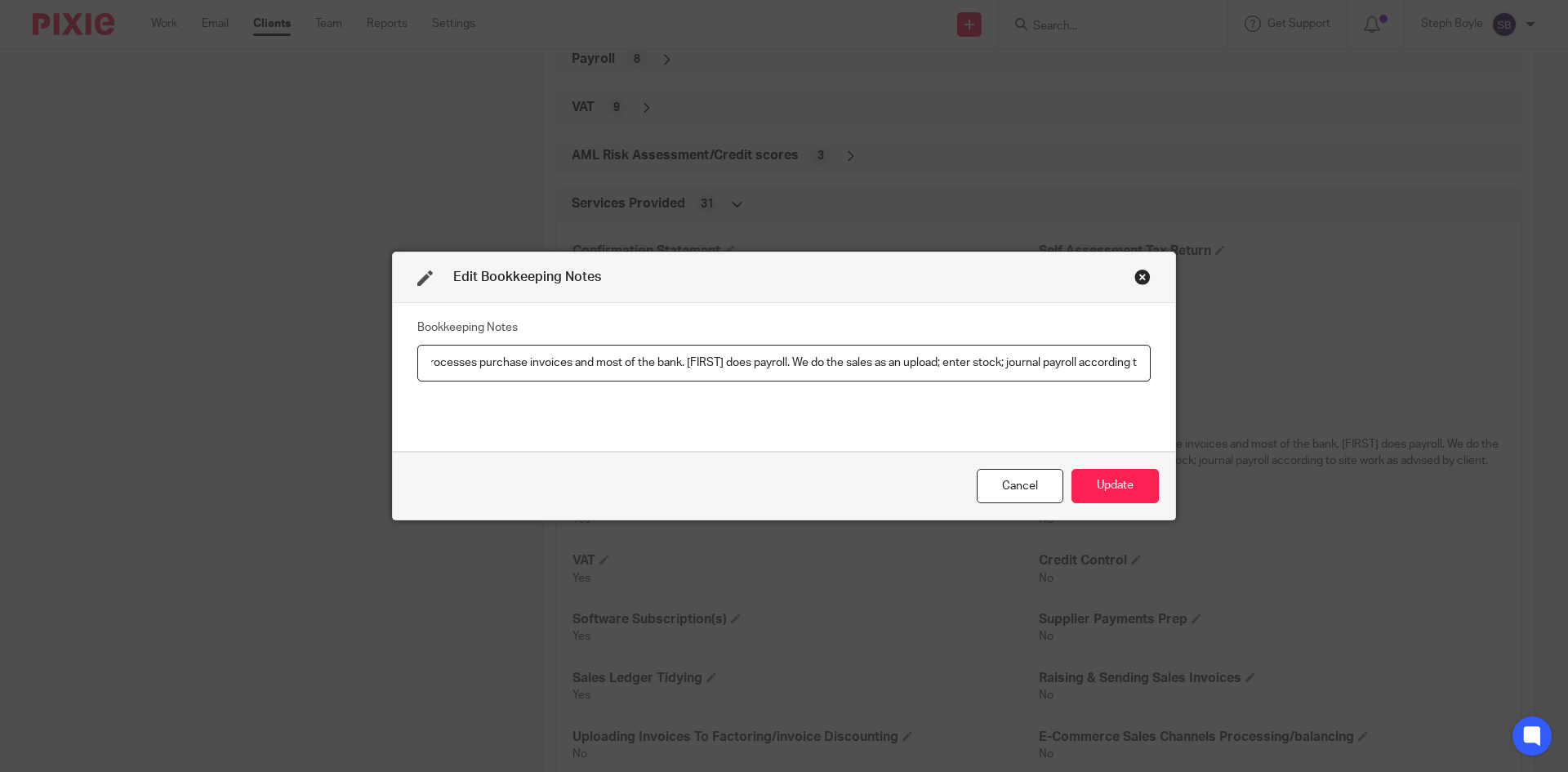 scroll, scrollTop: 0, scrollLeft: 0, axis: both 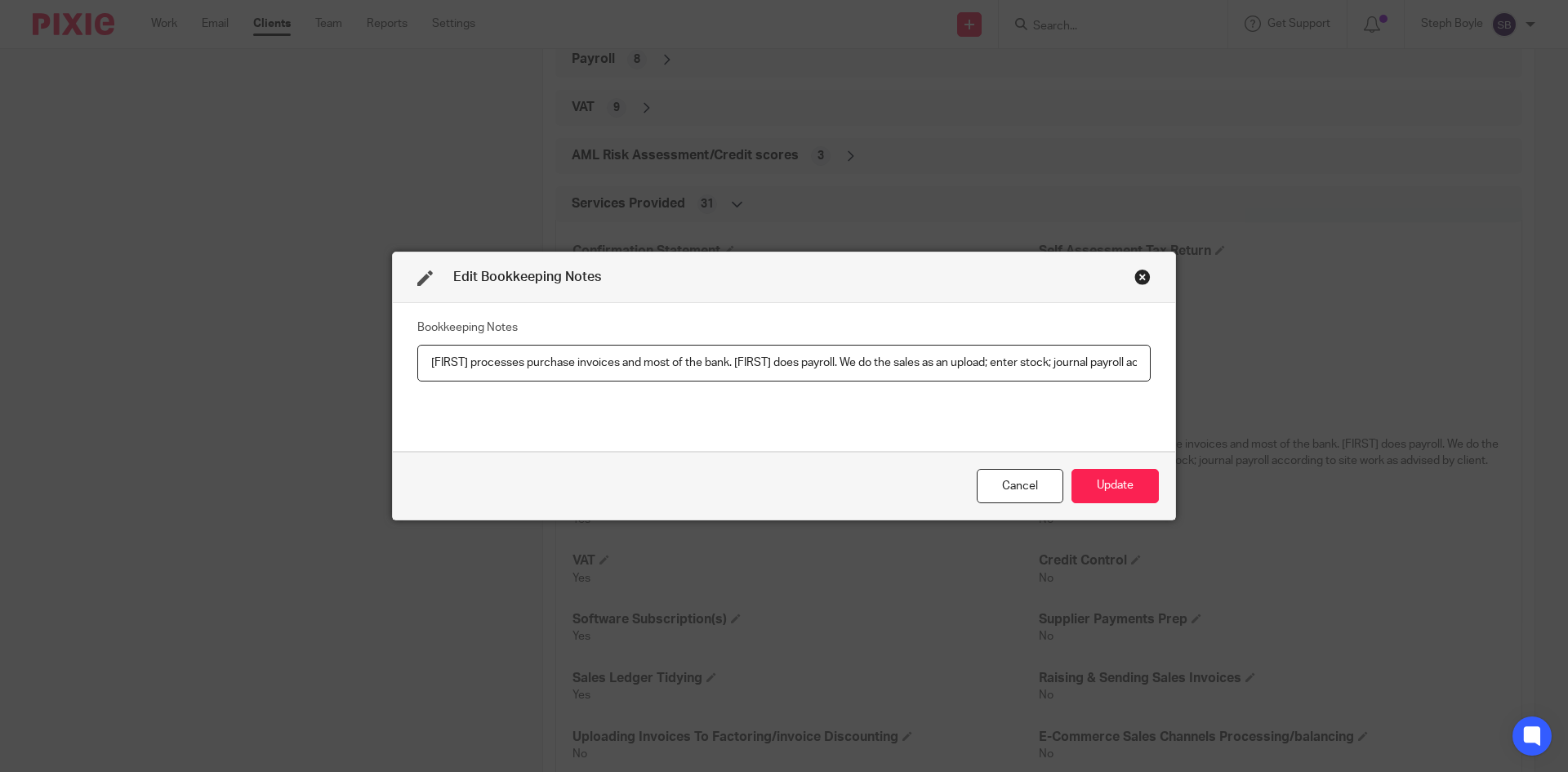 drag, startPoint x: 1134, startPoint y: 366, endPoint x: 394, endPoint y: 377, distance: 740.08175 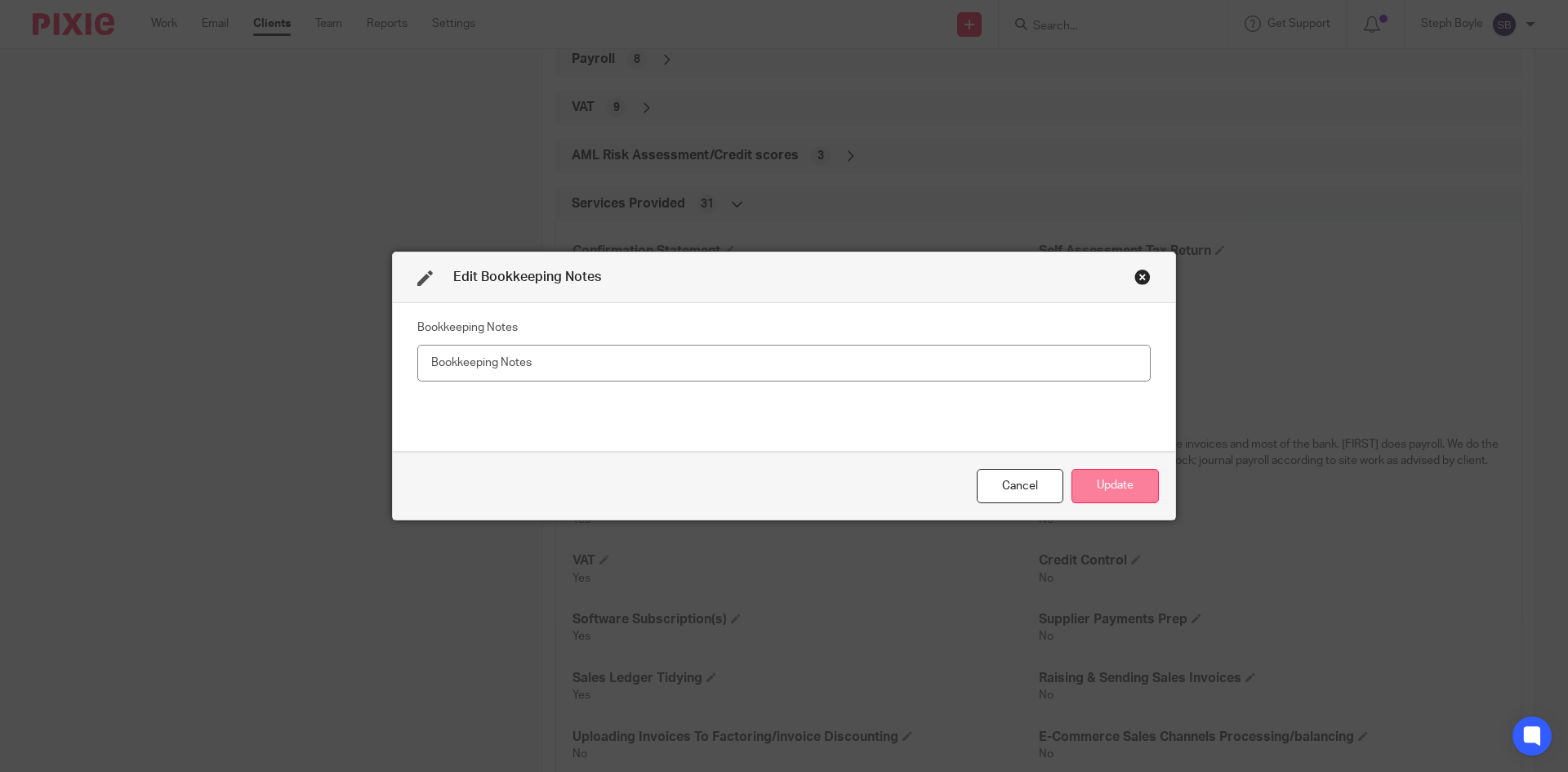 type 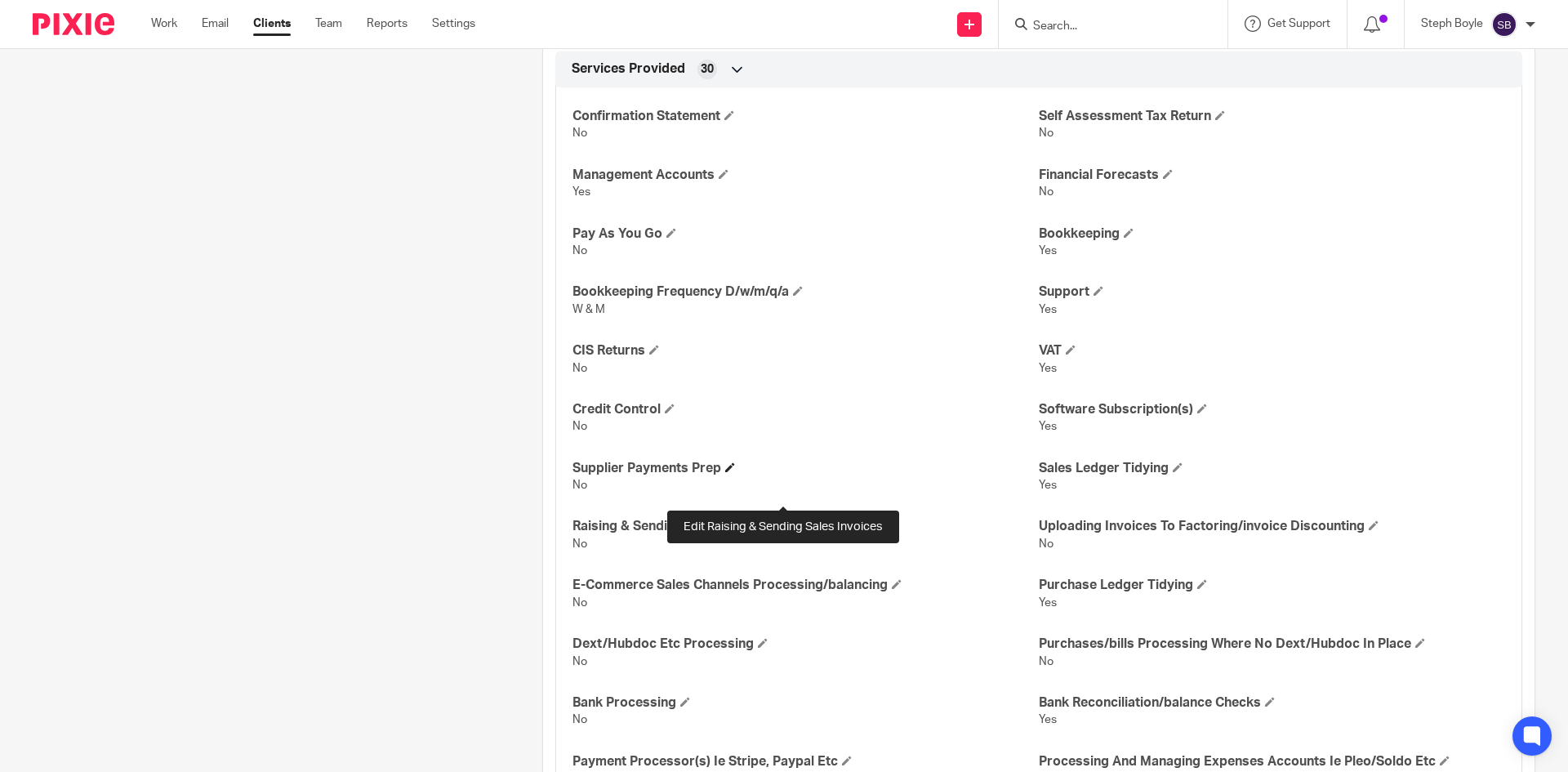 scroll, scrollTop: 980, scrollLeft: 0, axis: vertical 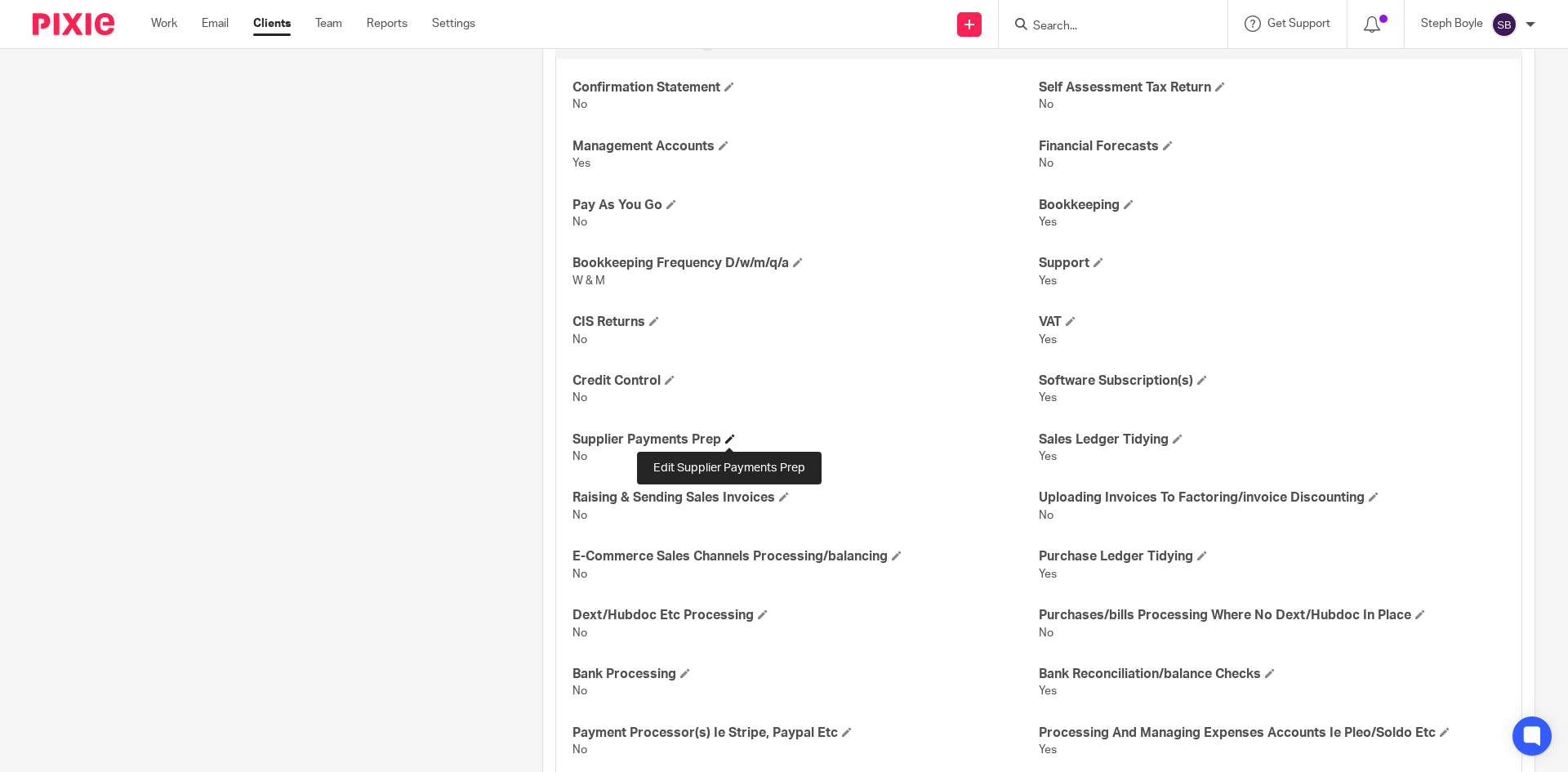click at bounding box center [730, 439] 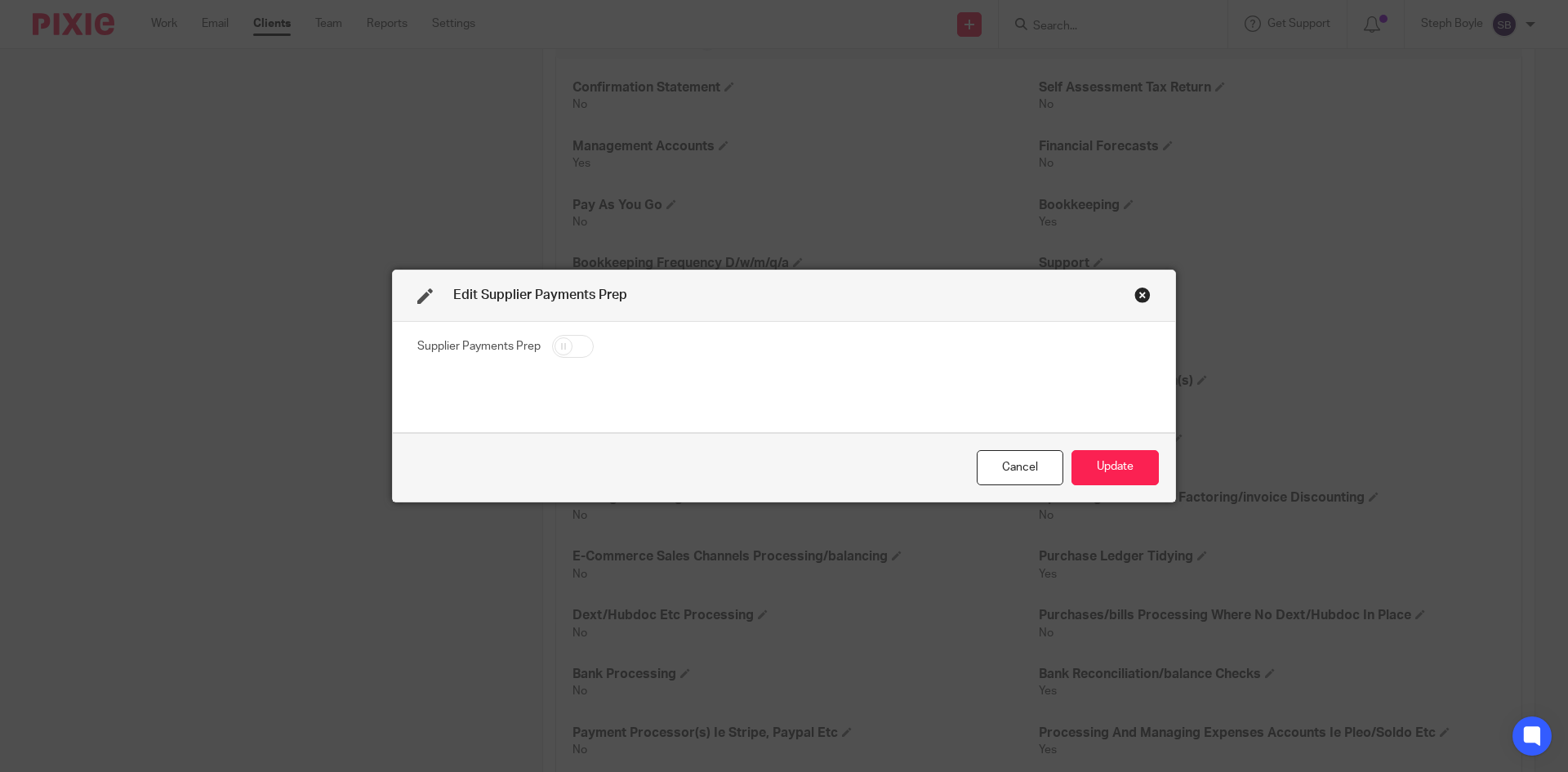 click at bounding box center (572, 346) 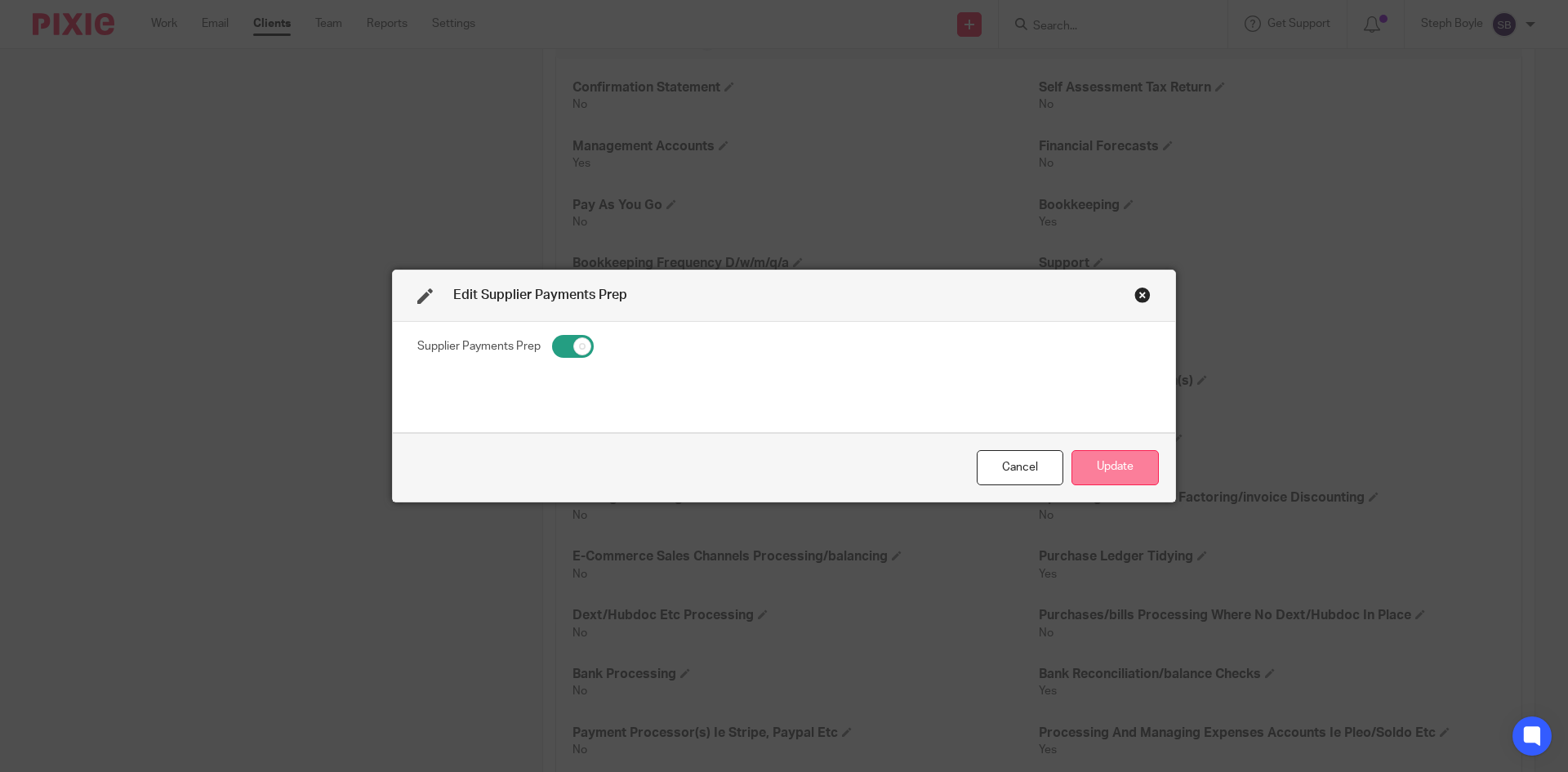 click on "Update" at bounding box center (1115, 467) 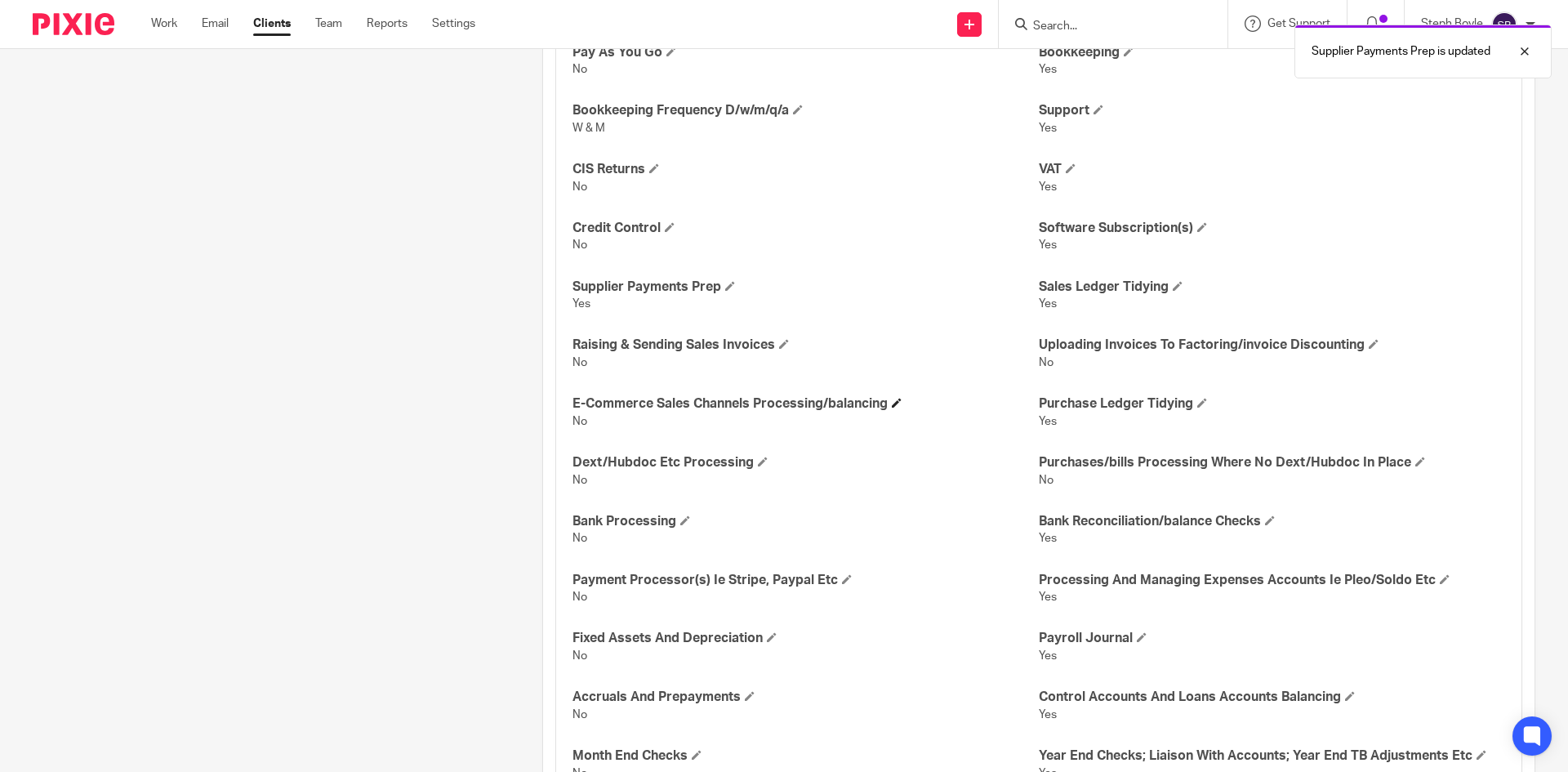 scroll, scrollTop: 1144, scrollLeft: 0, axis: vertical 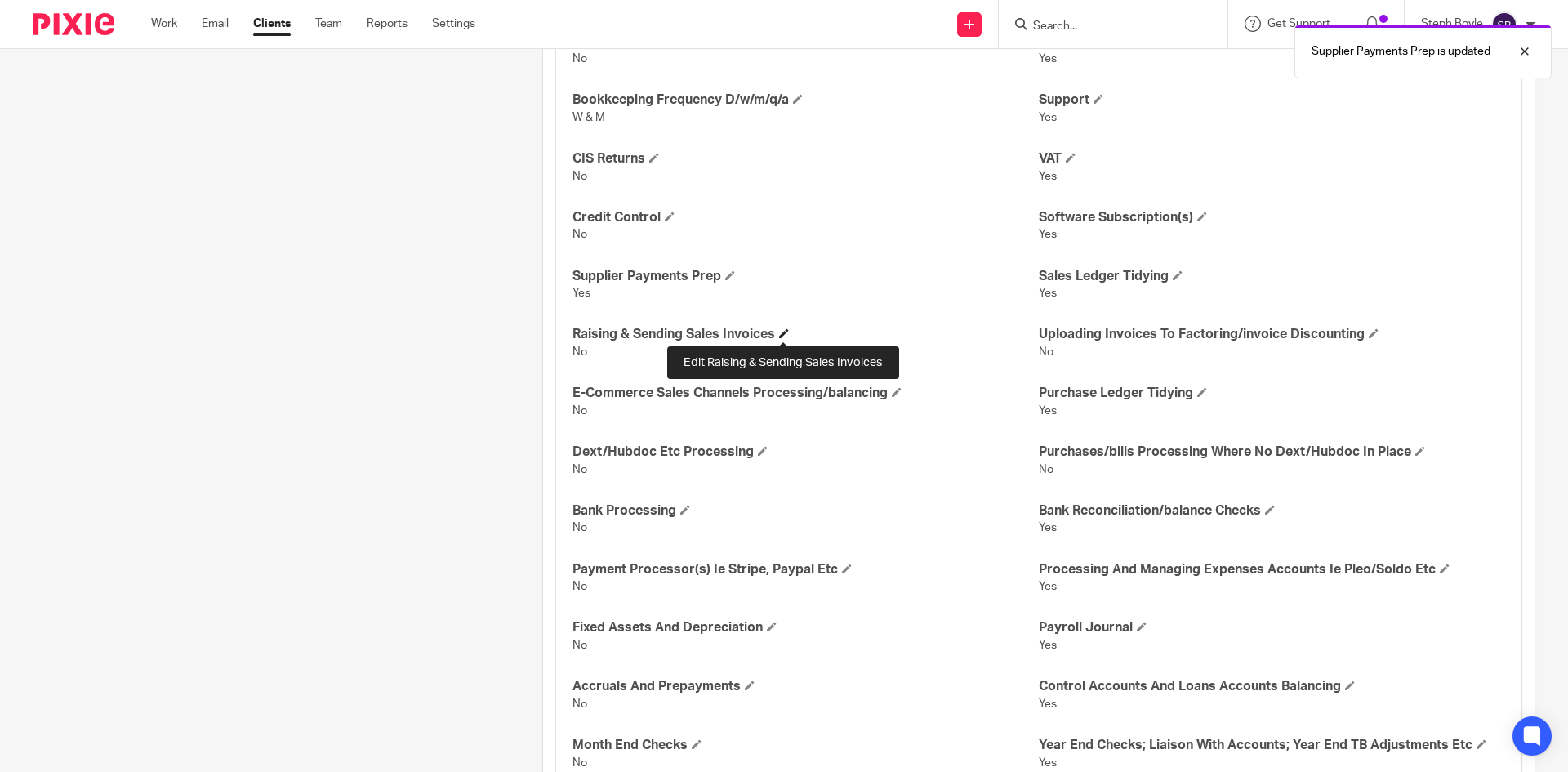 click at bounding box center (784, 333) 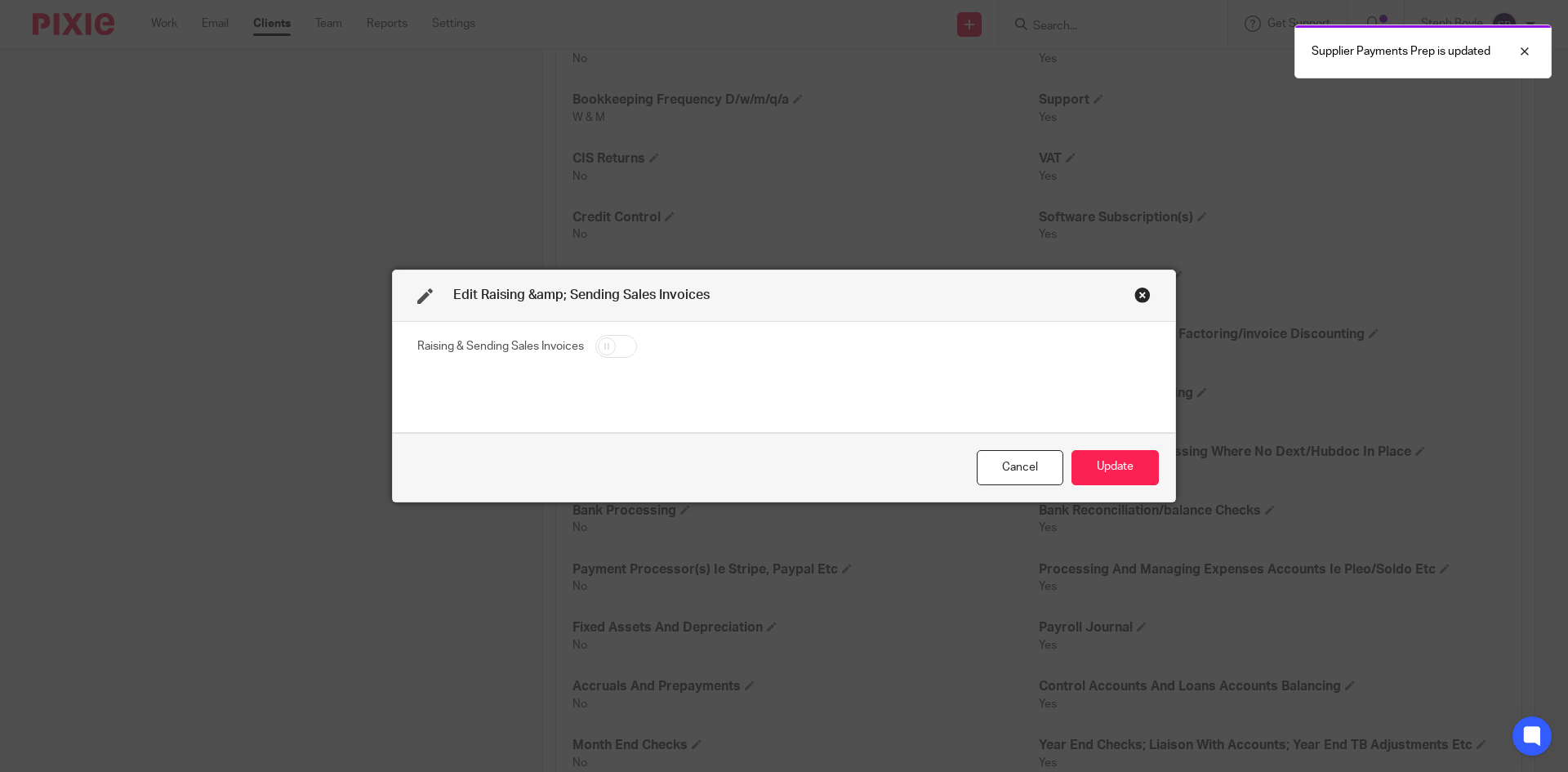 click at bounding box center [616, 346] 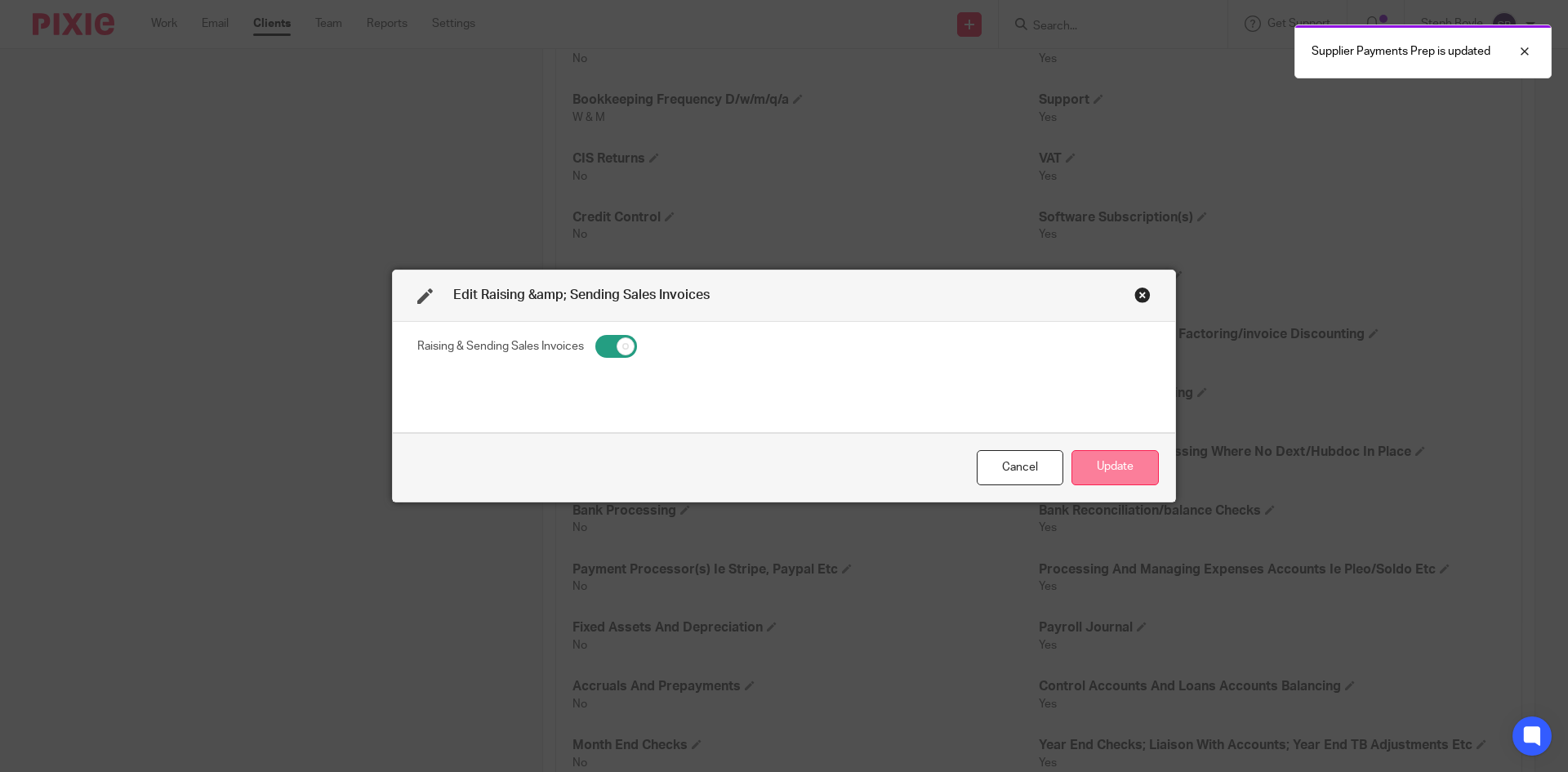 click on "Update" at bounding box center [1115, 467] 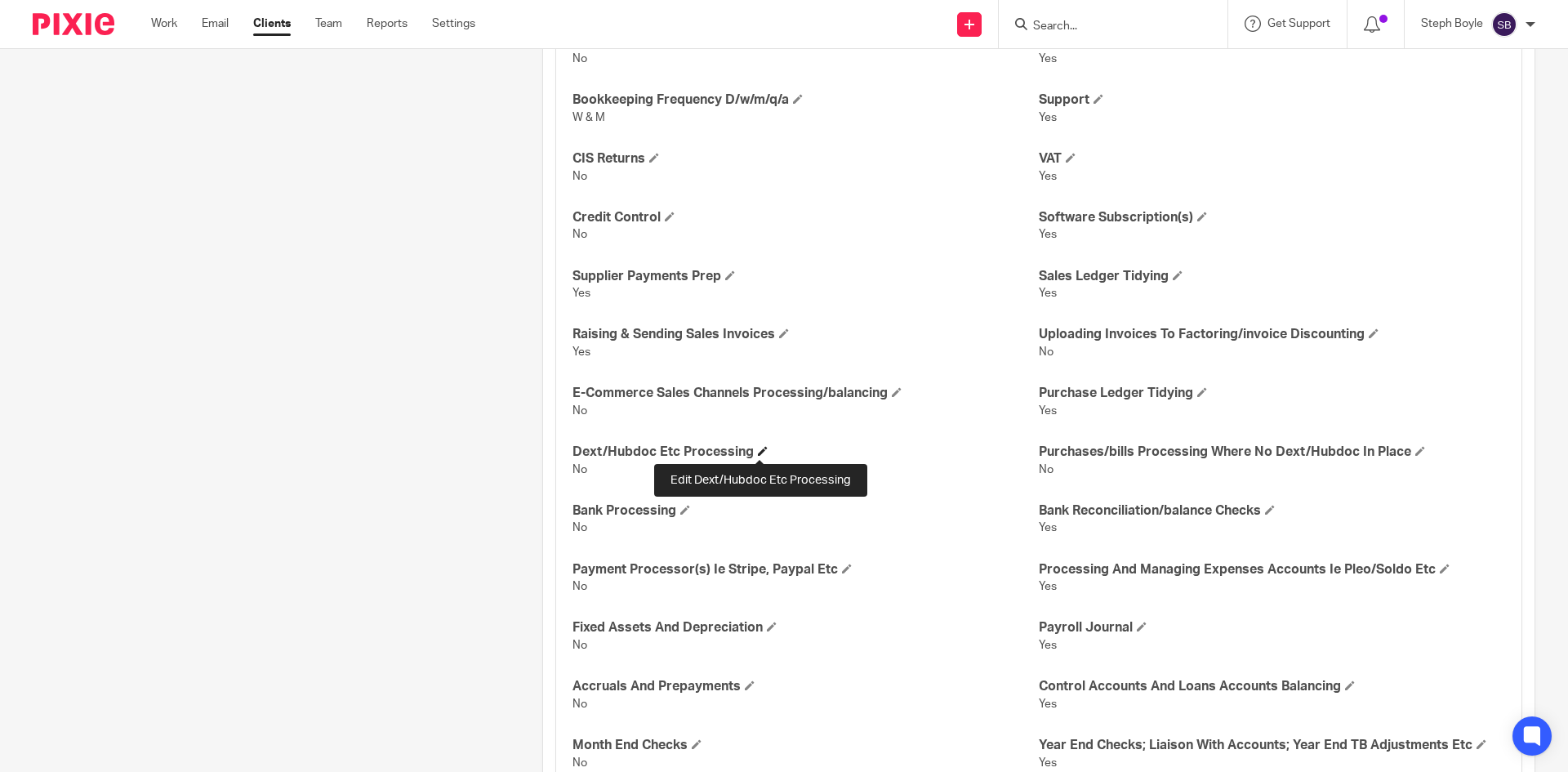 click at bounding box center (763, 451) 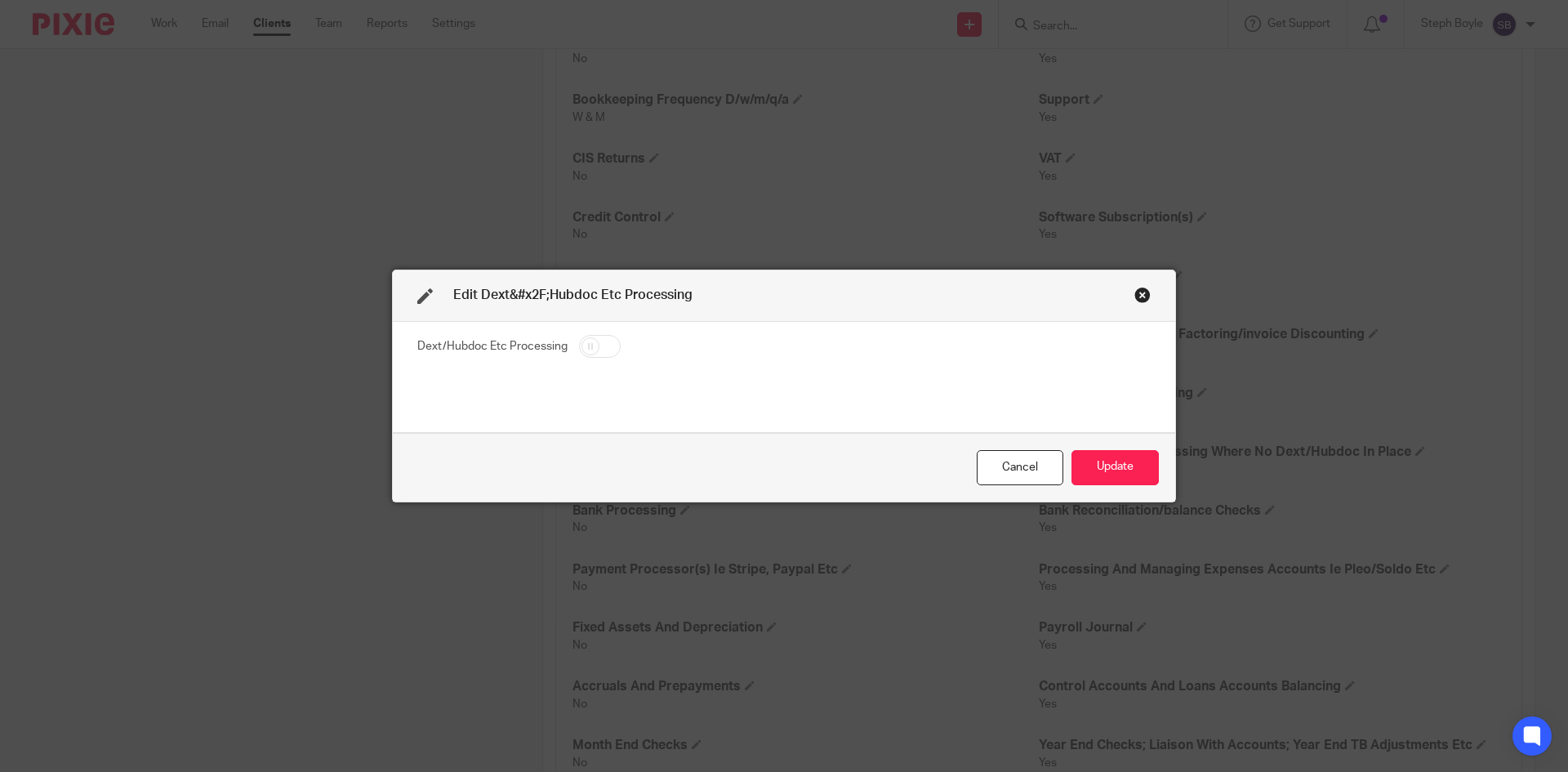 click at bounding box center (599, 346) 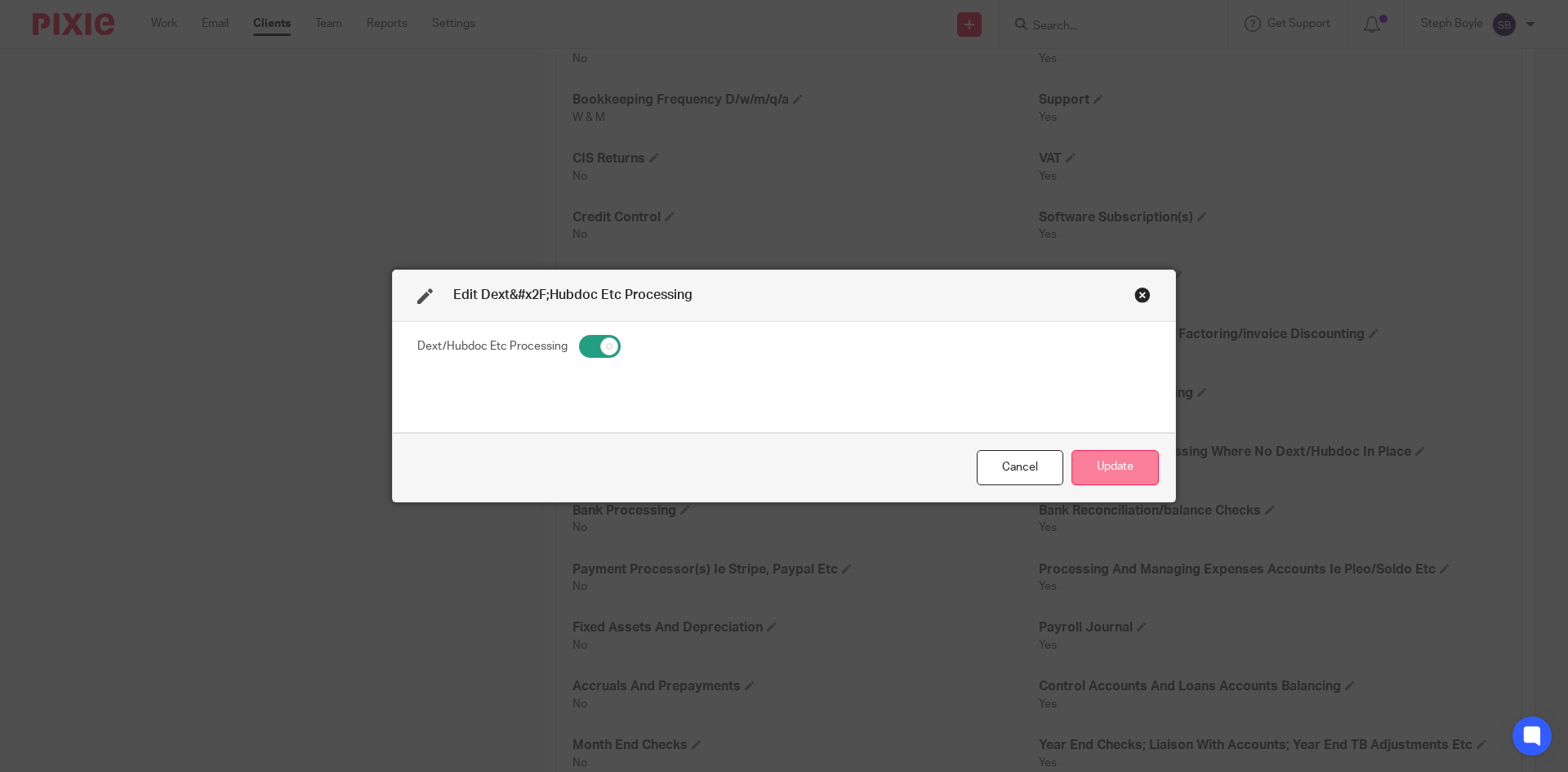click on "Update" at bounding box center (1115, 467) 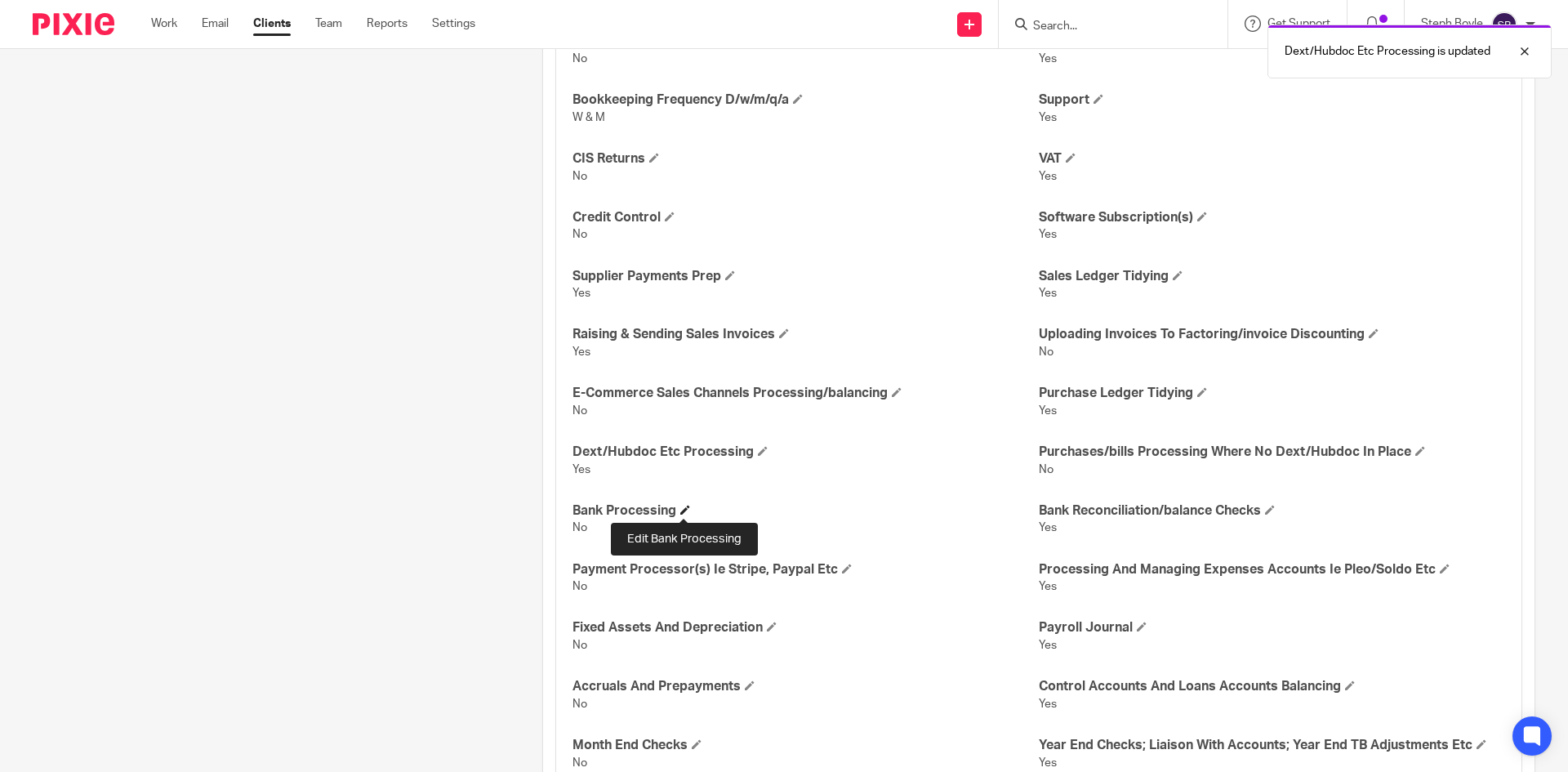click at bounding box center (685, 510) 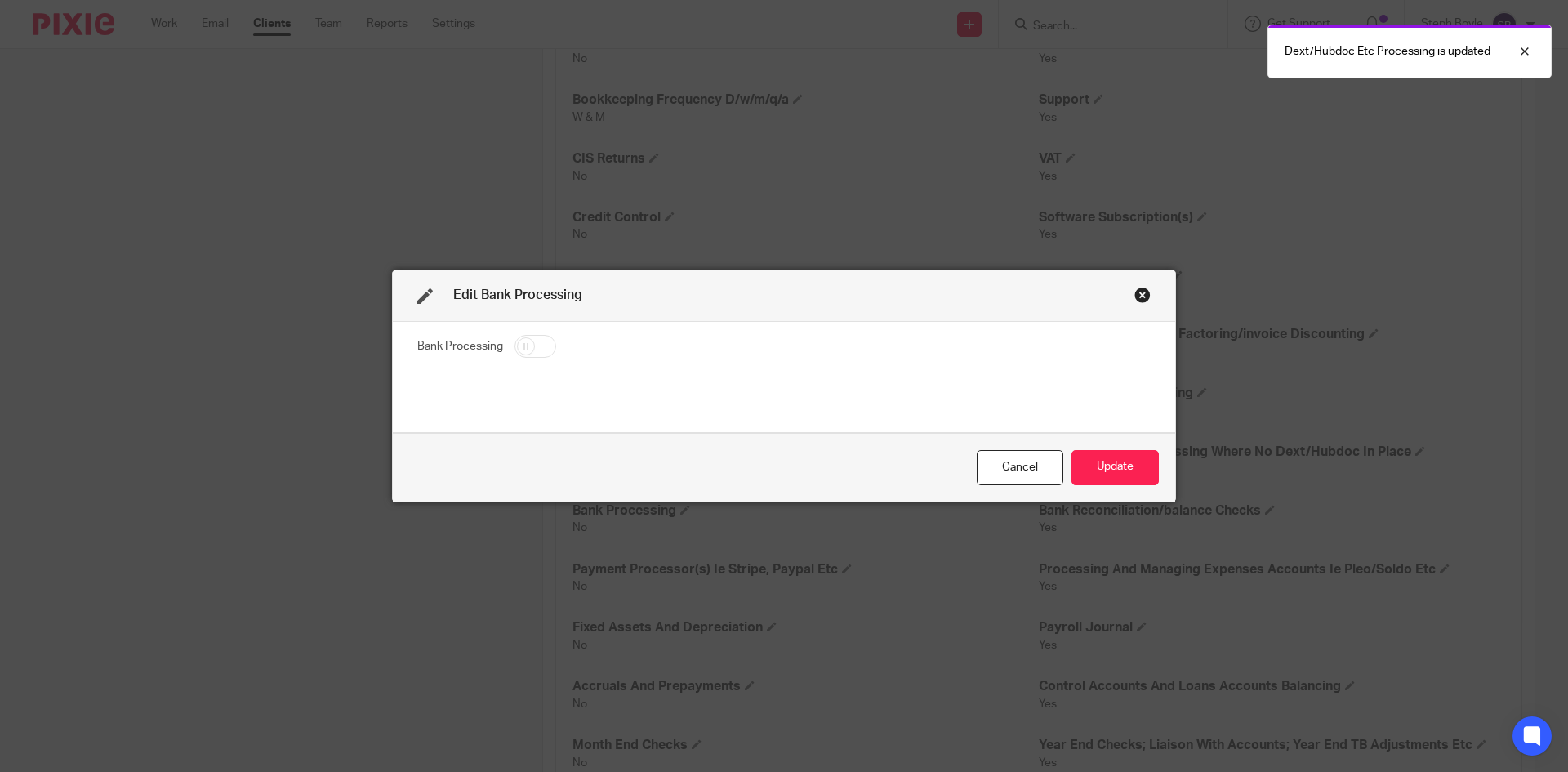 click at bounding box center [535, 346] 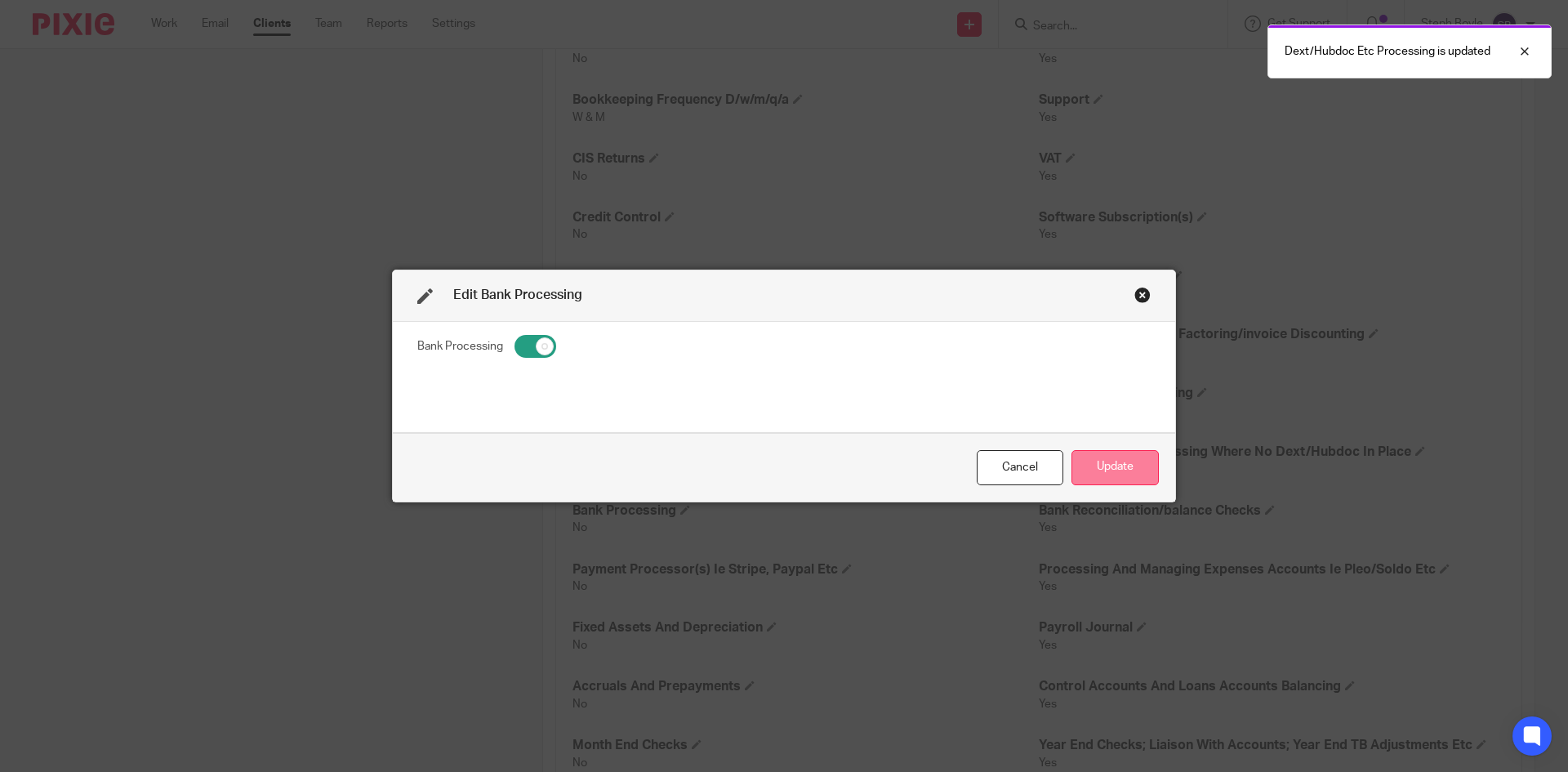 click on "Update" at bounding box center [1115, 467] 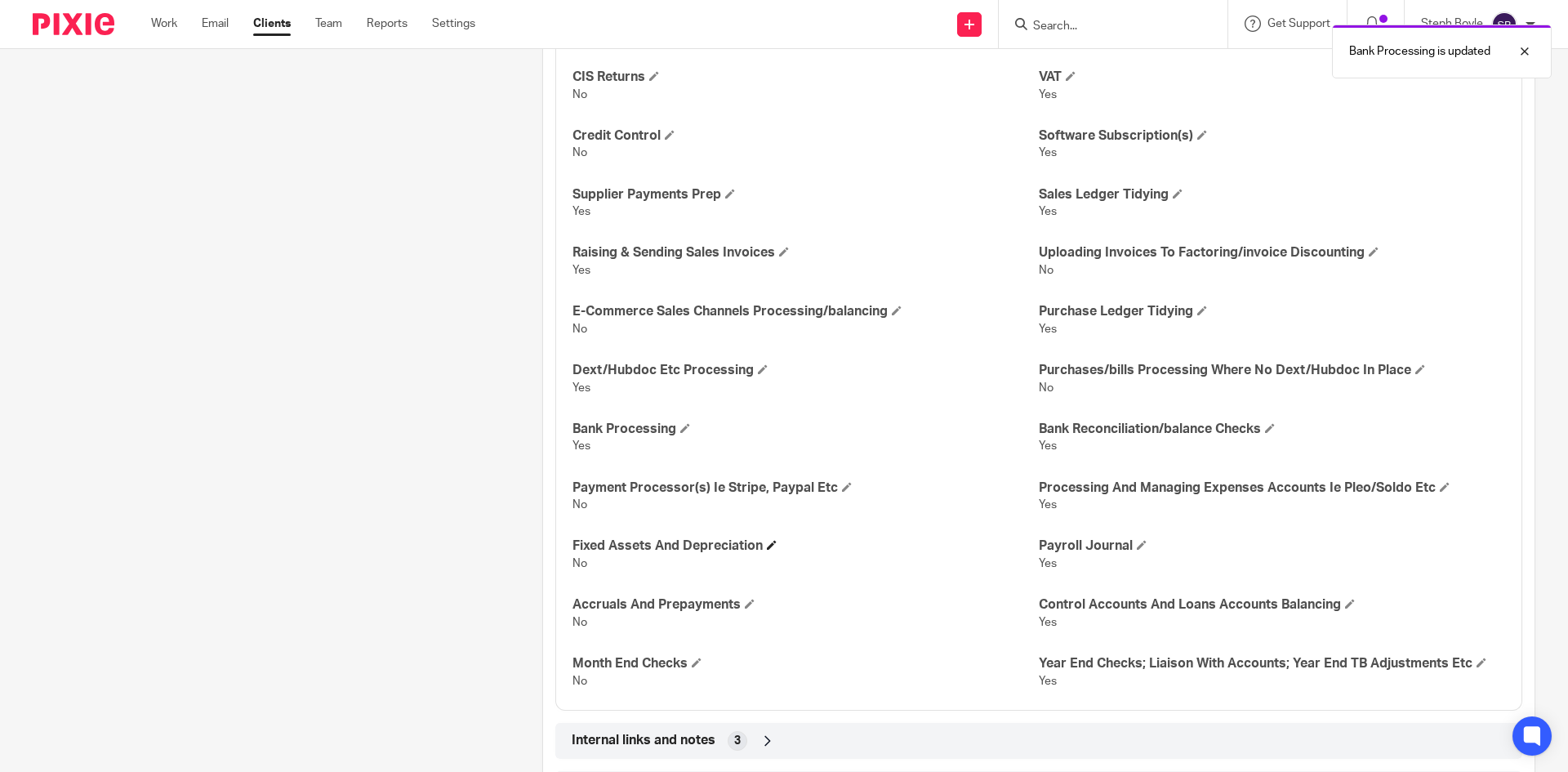 scroll, scrollTop: 1307, scrollLeft: 0, axis: vertical 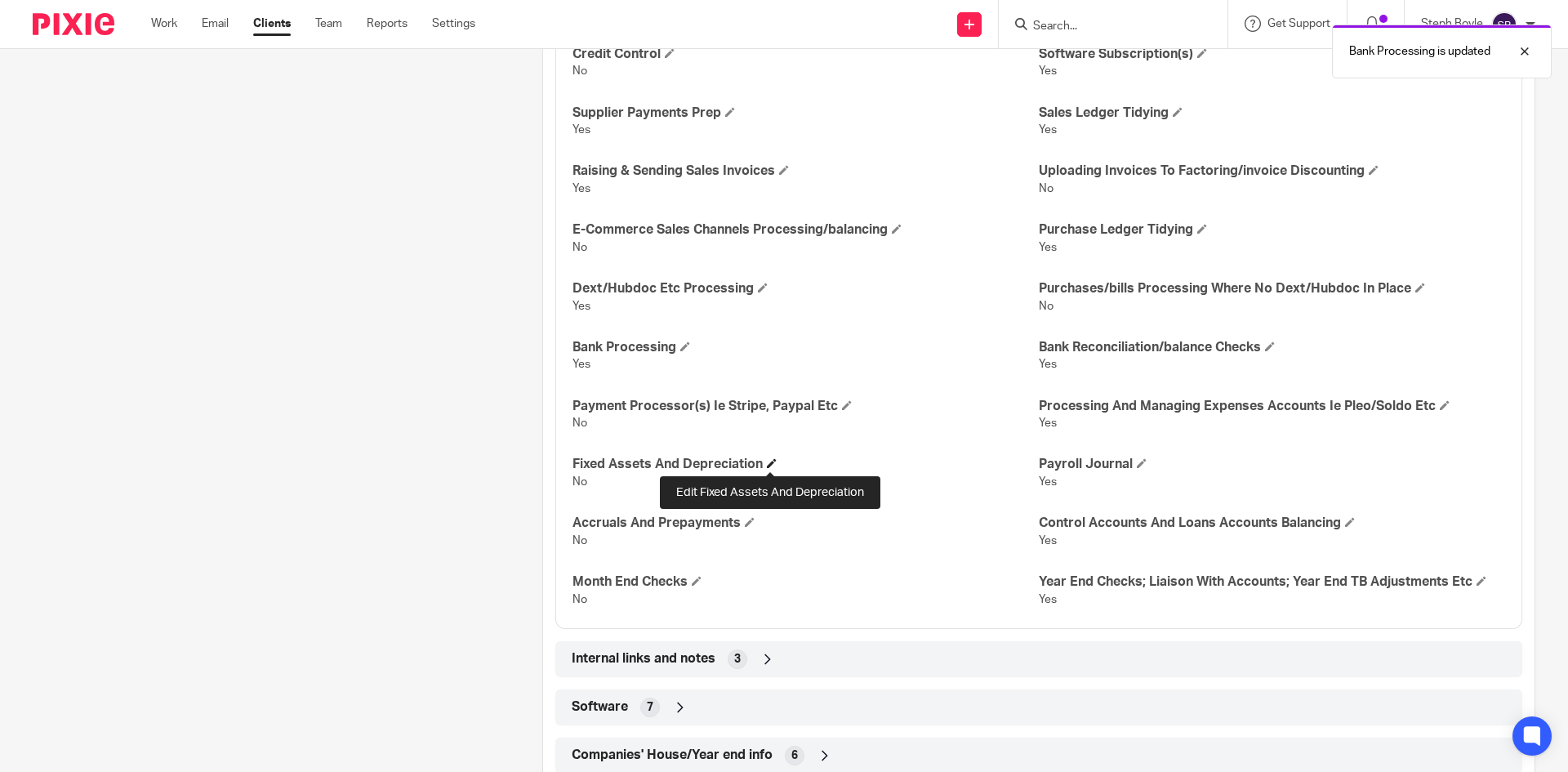 click at bounding box center (772, 463) 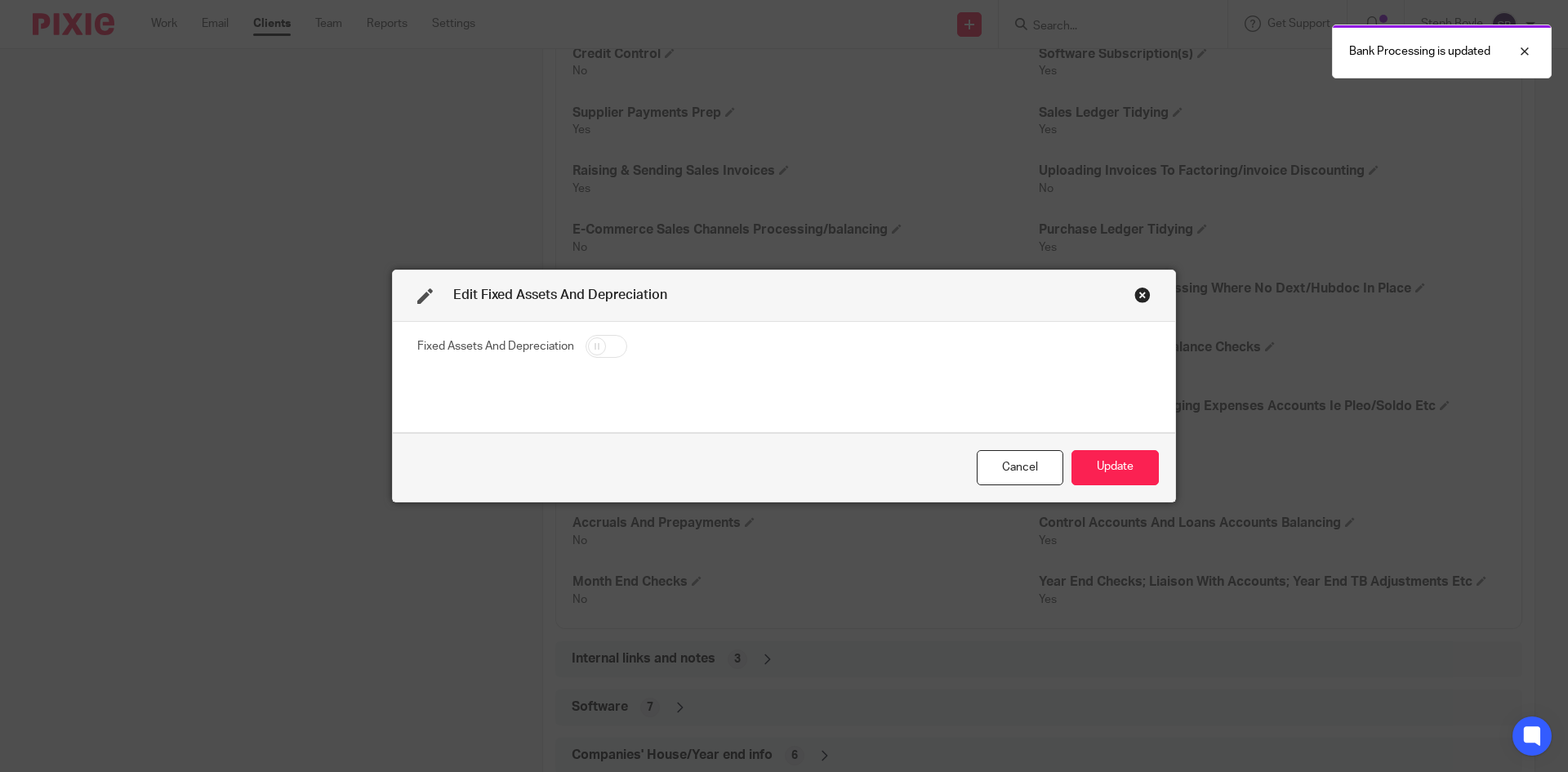 click at bounding box center [606, 346] 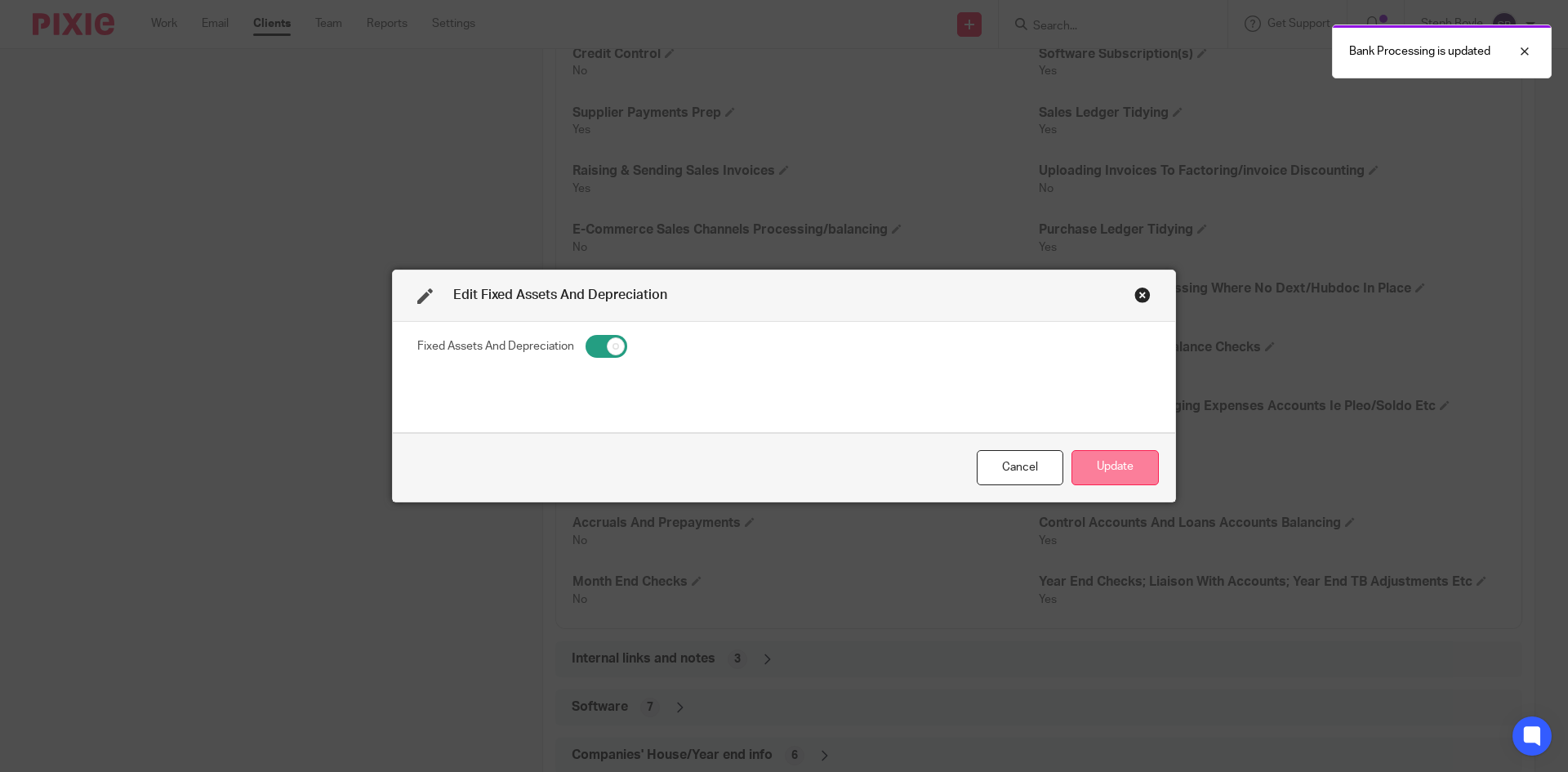 click on "Update" at bounding box center (1115, 467) 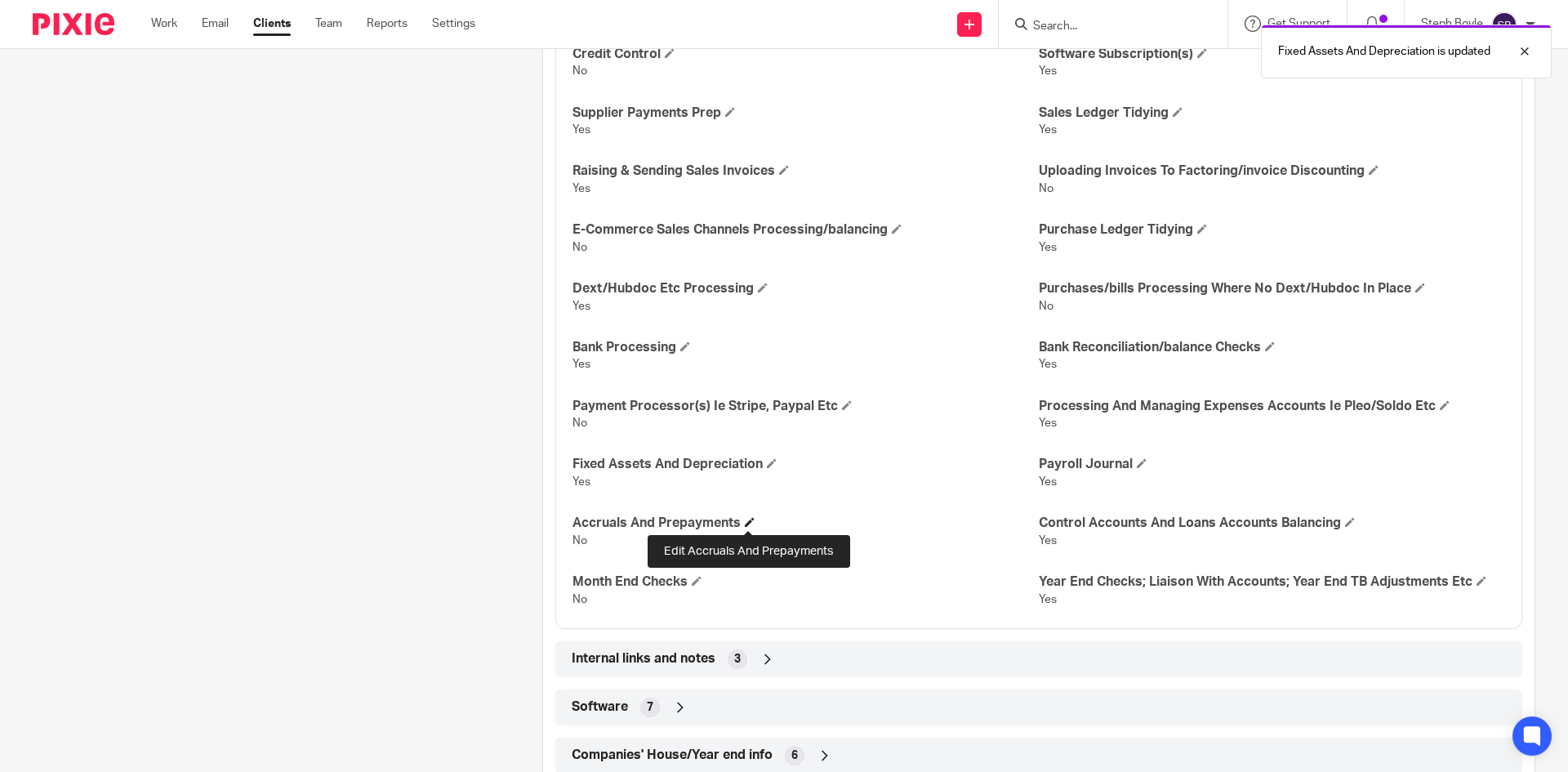 click at bounding box center (750, 522) 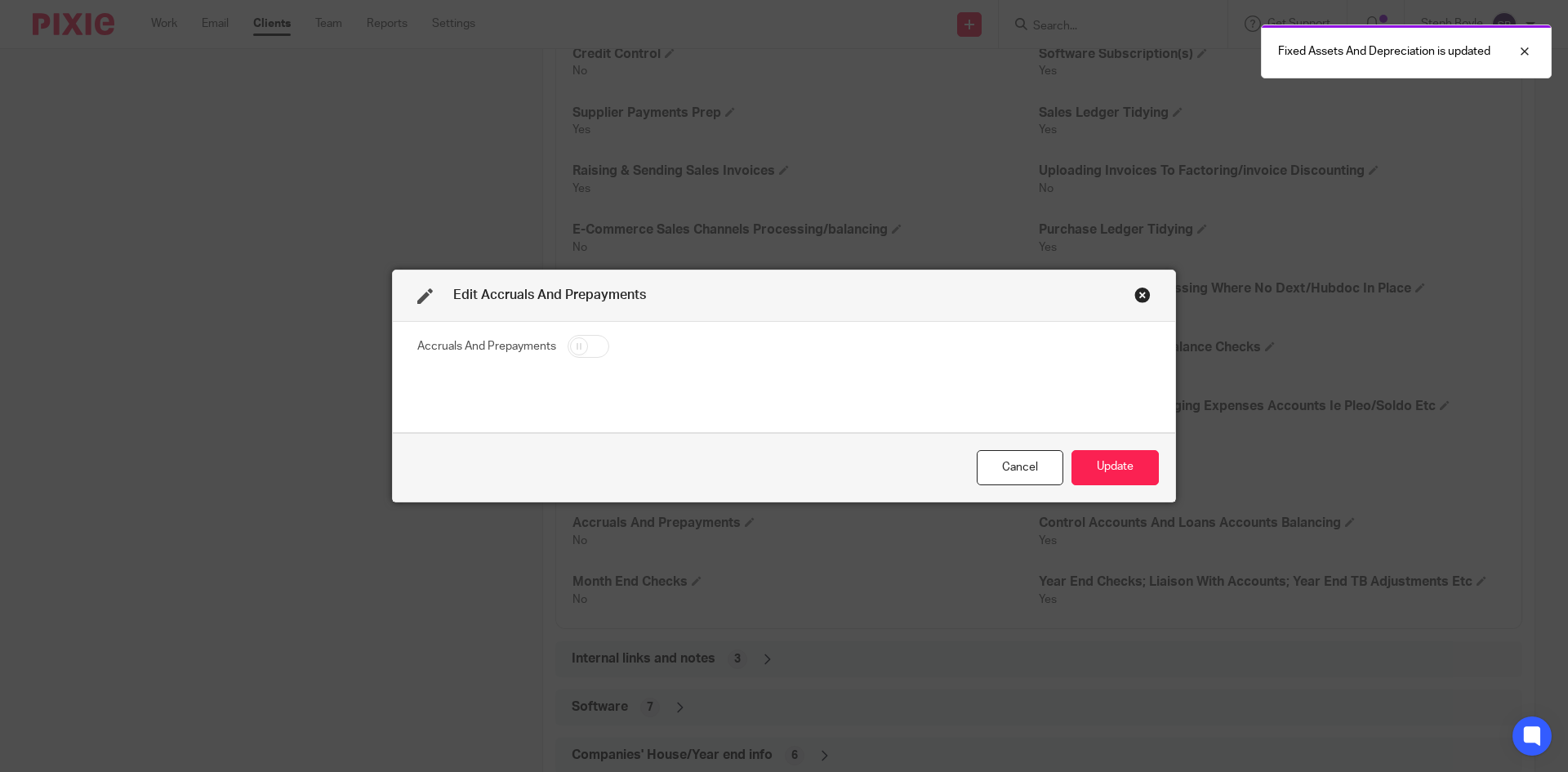 click at bounding box center [588, 346] 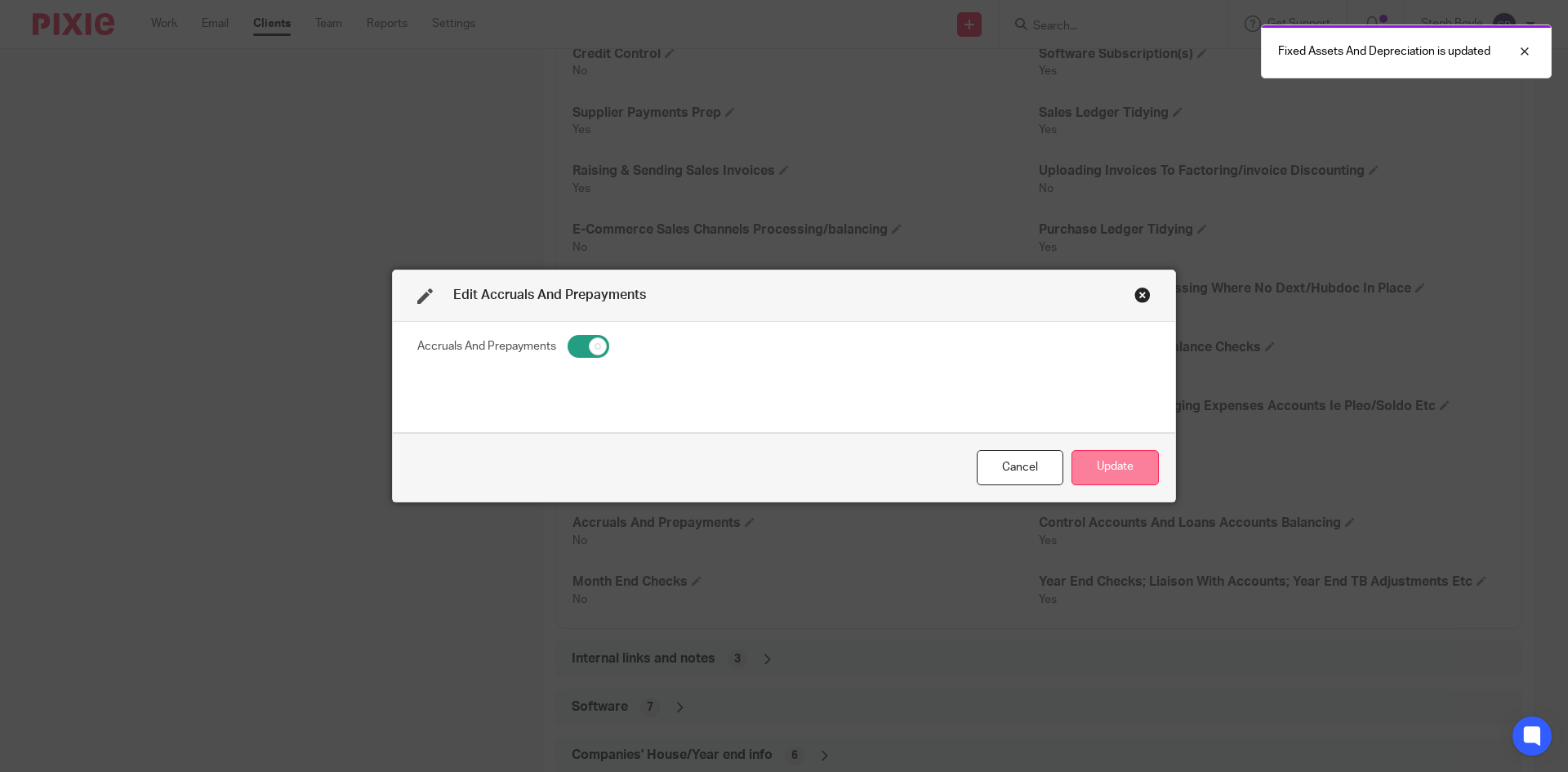 click on "Update" at bounding box center [1115, 467] 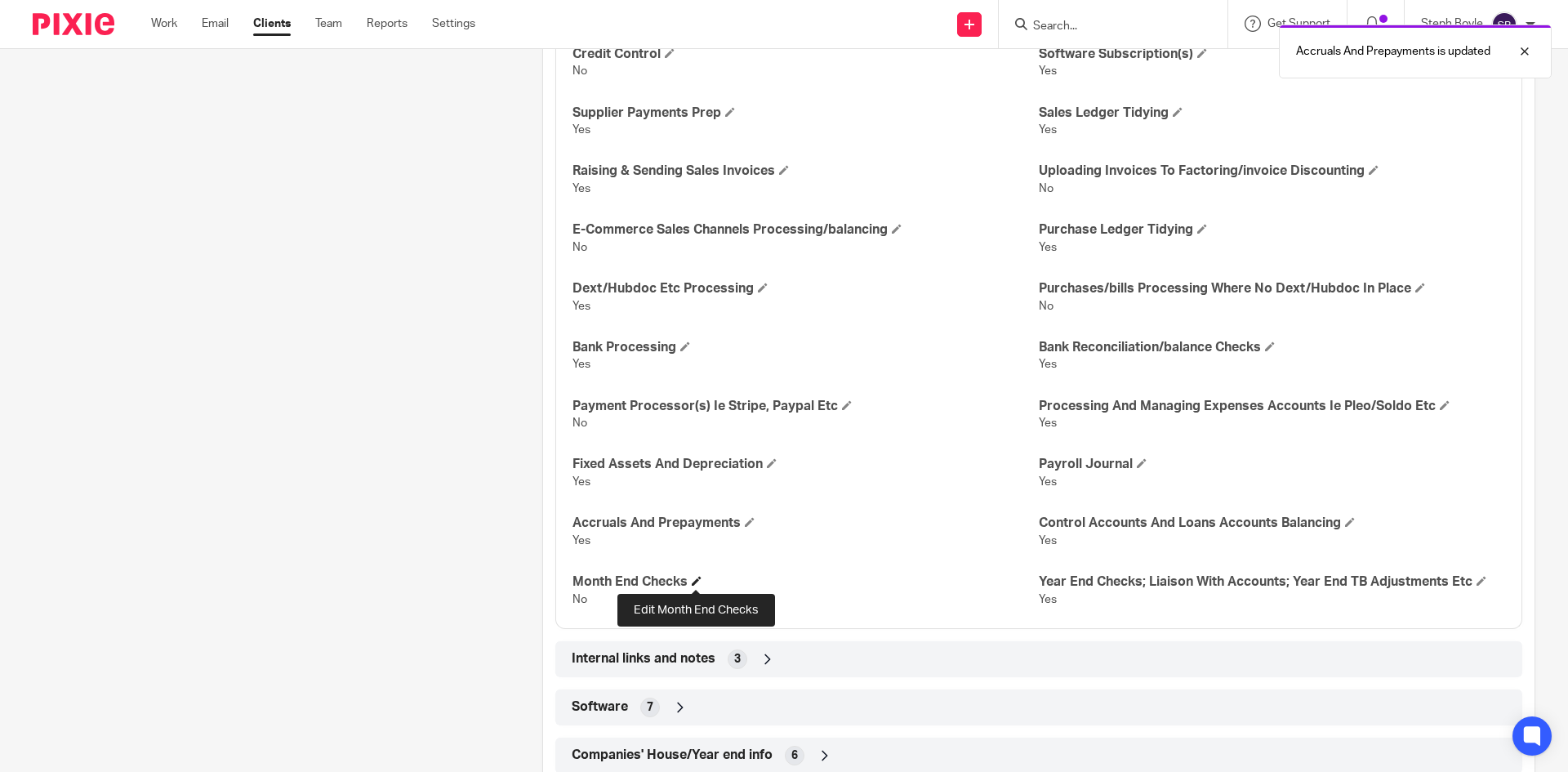 click at bounding box center [697, 581] 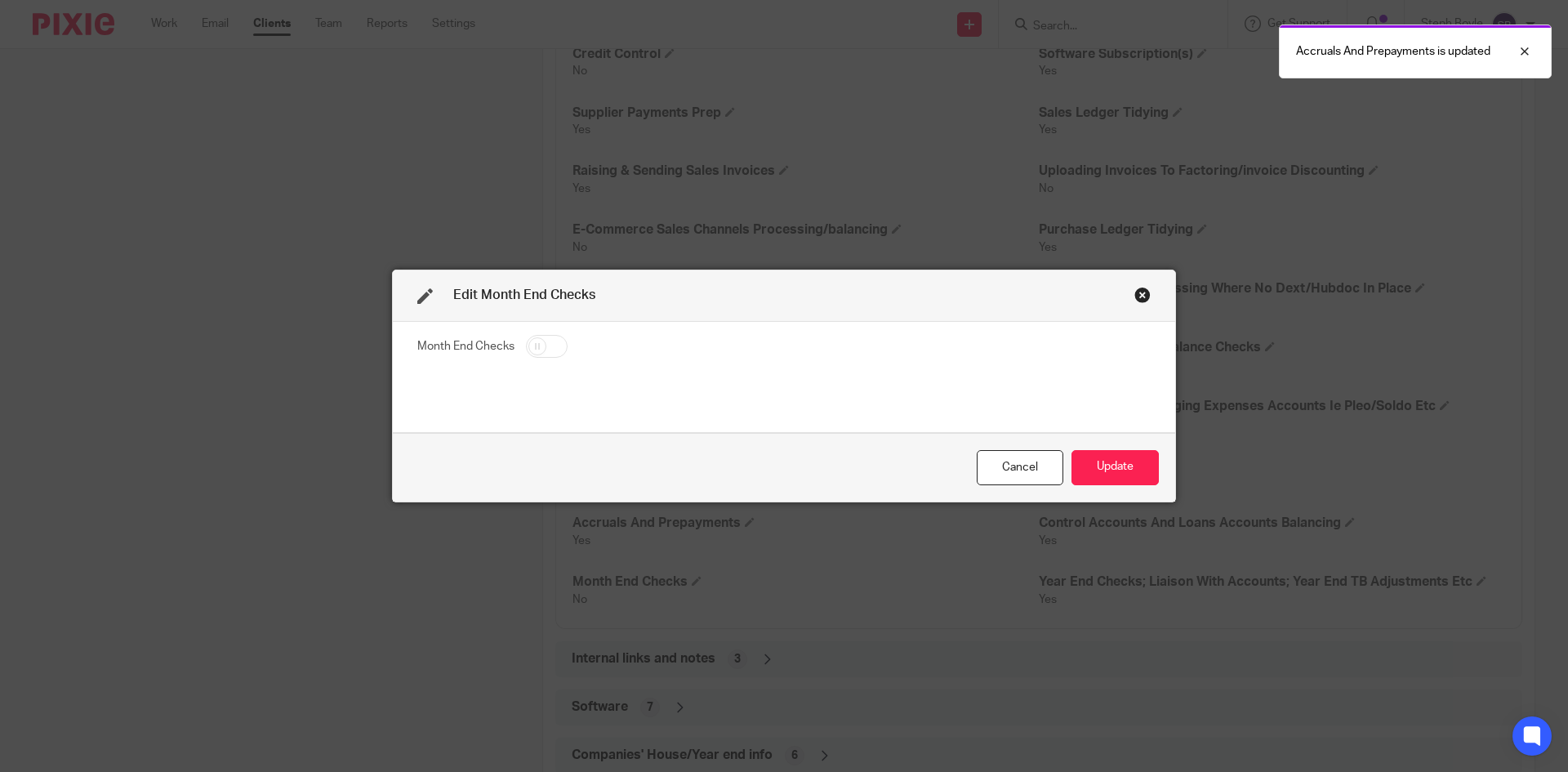 click at bounding box center (546, 346) 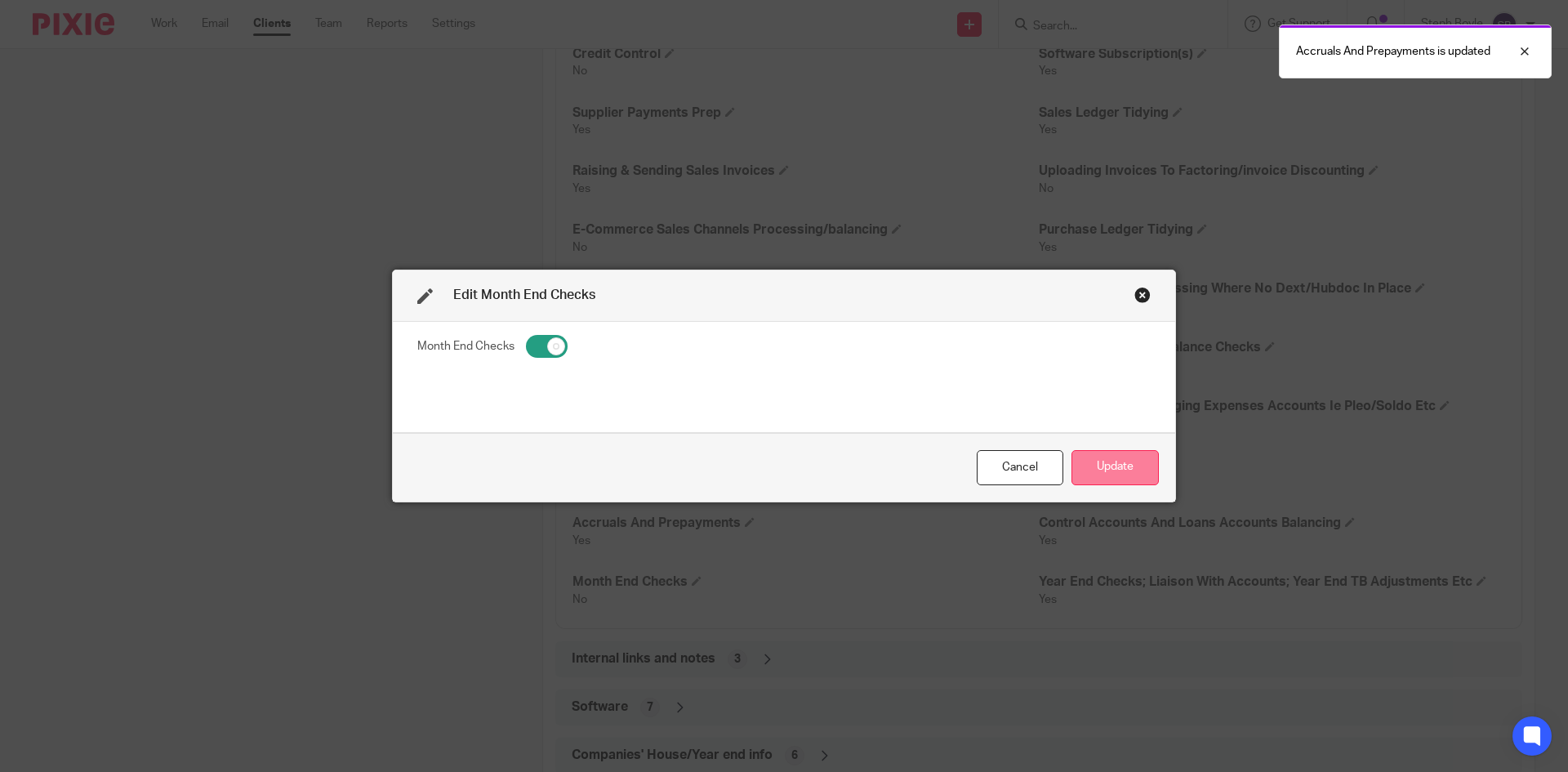 click on "Update" at bounding box center (1115, 467) 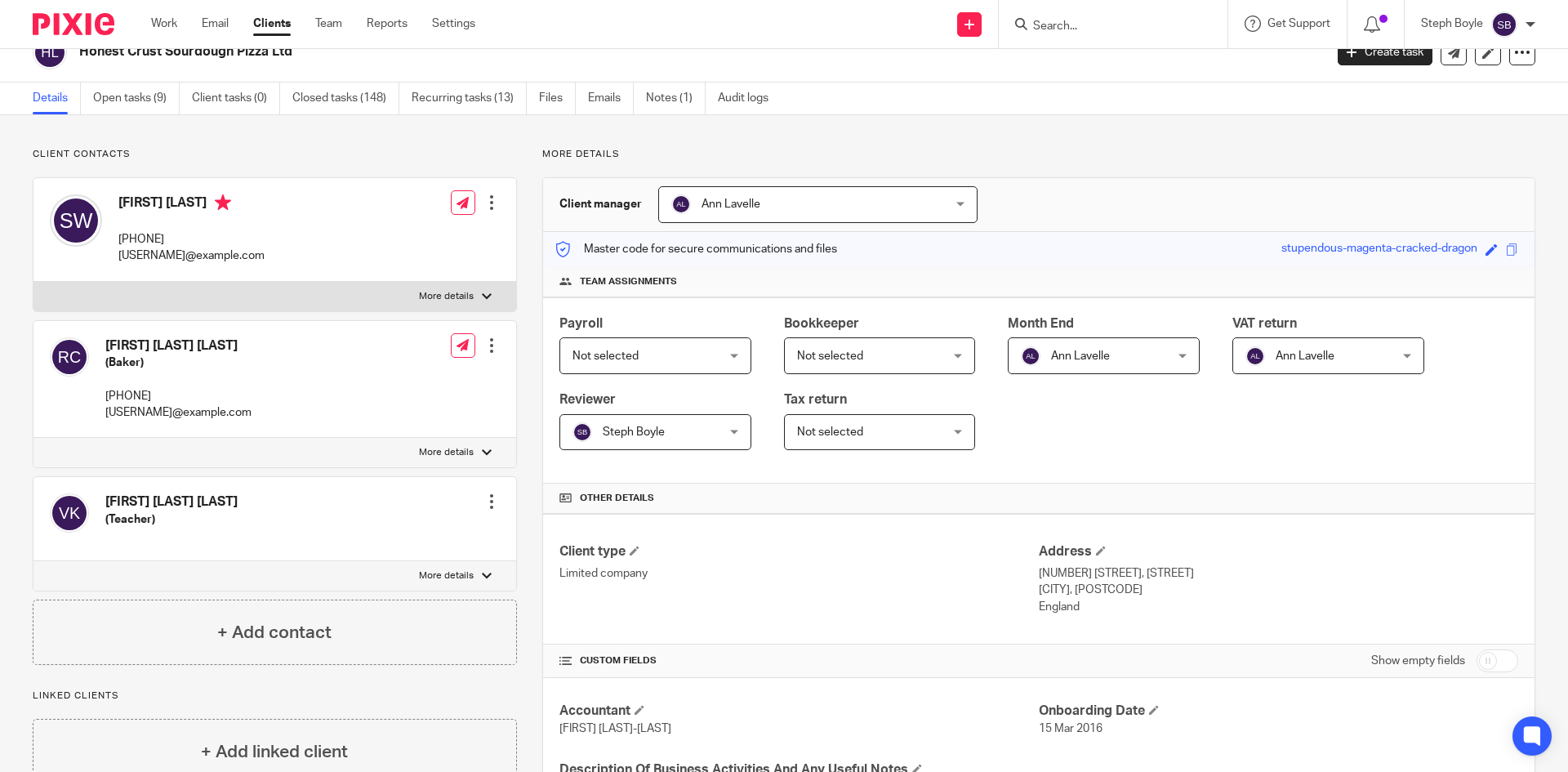 scroll, scrollTop: 0, scrollLeft: 0, axis: both 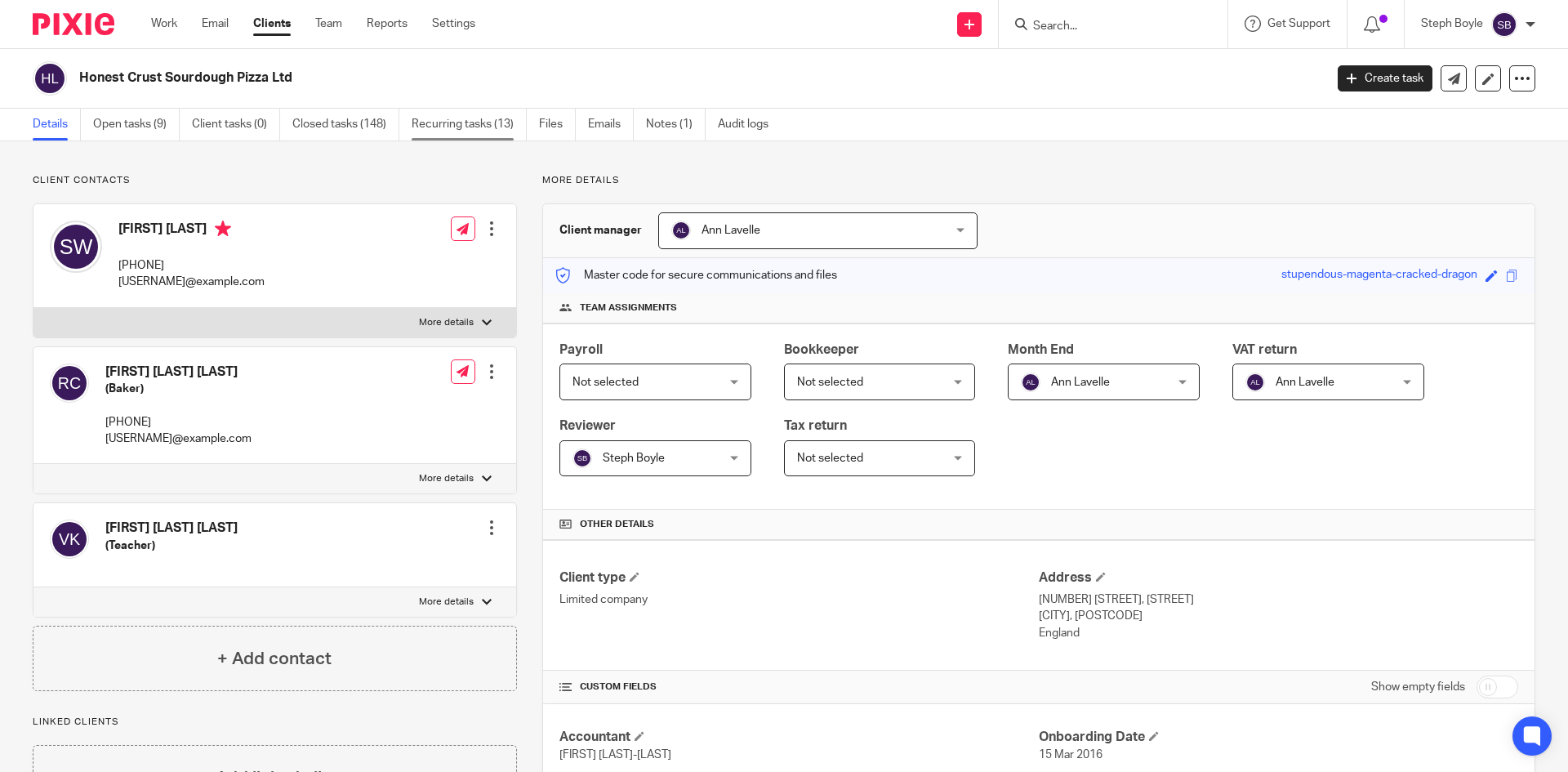 click on "Recurring tasks (13)" at bounding box center (469, 124) 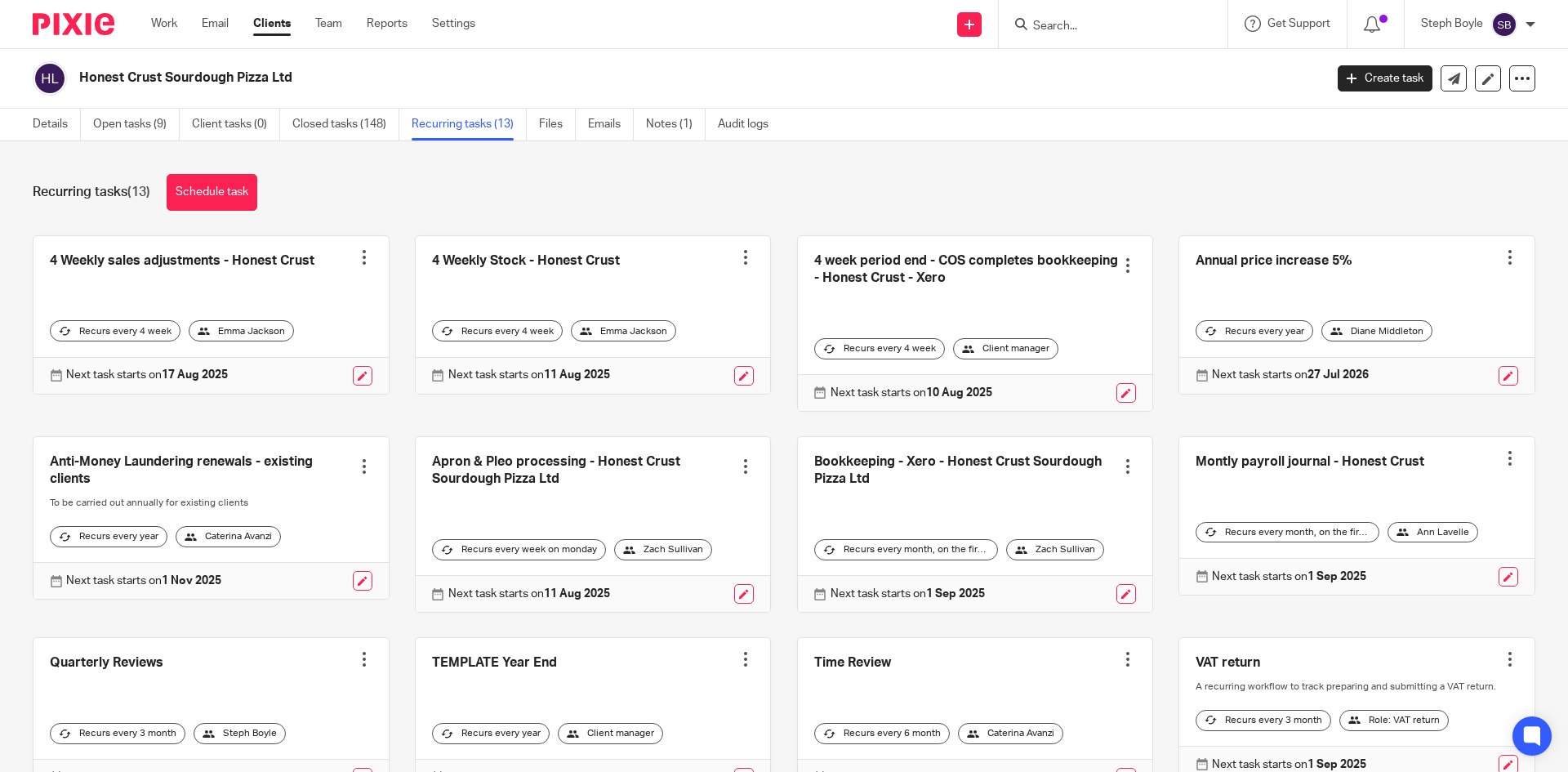 scroll, scrollTop: 0, scrollLeft: 0, axis: both 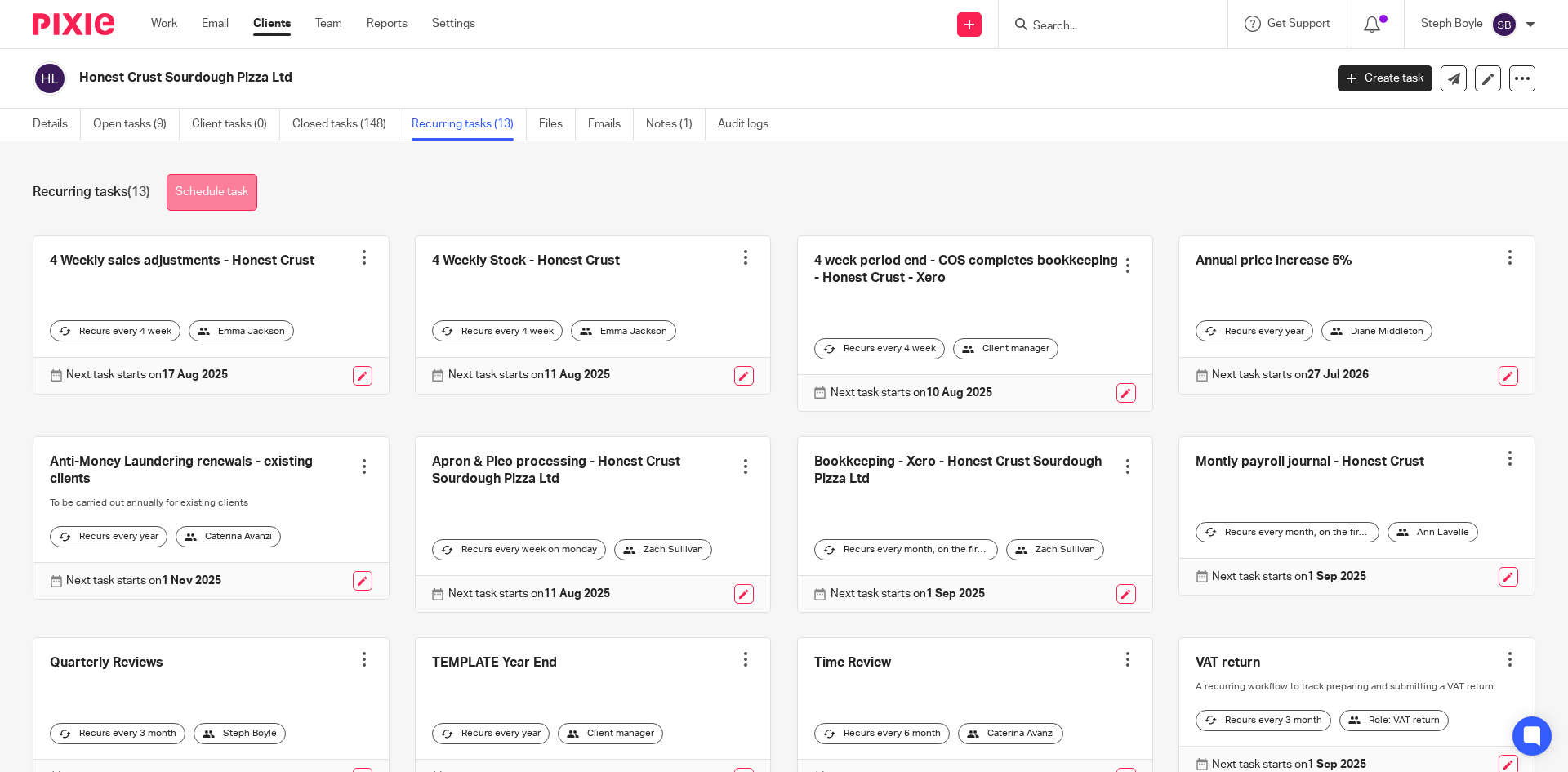 click on "Schedule task" at bounding box center [212, 192] 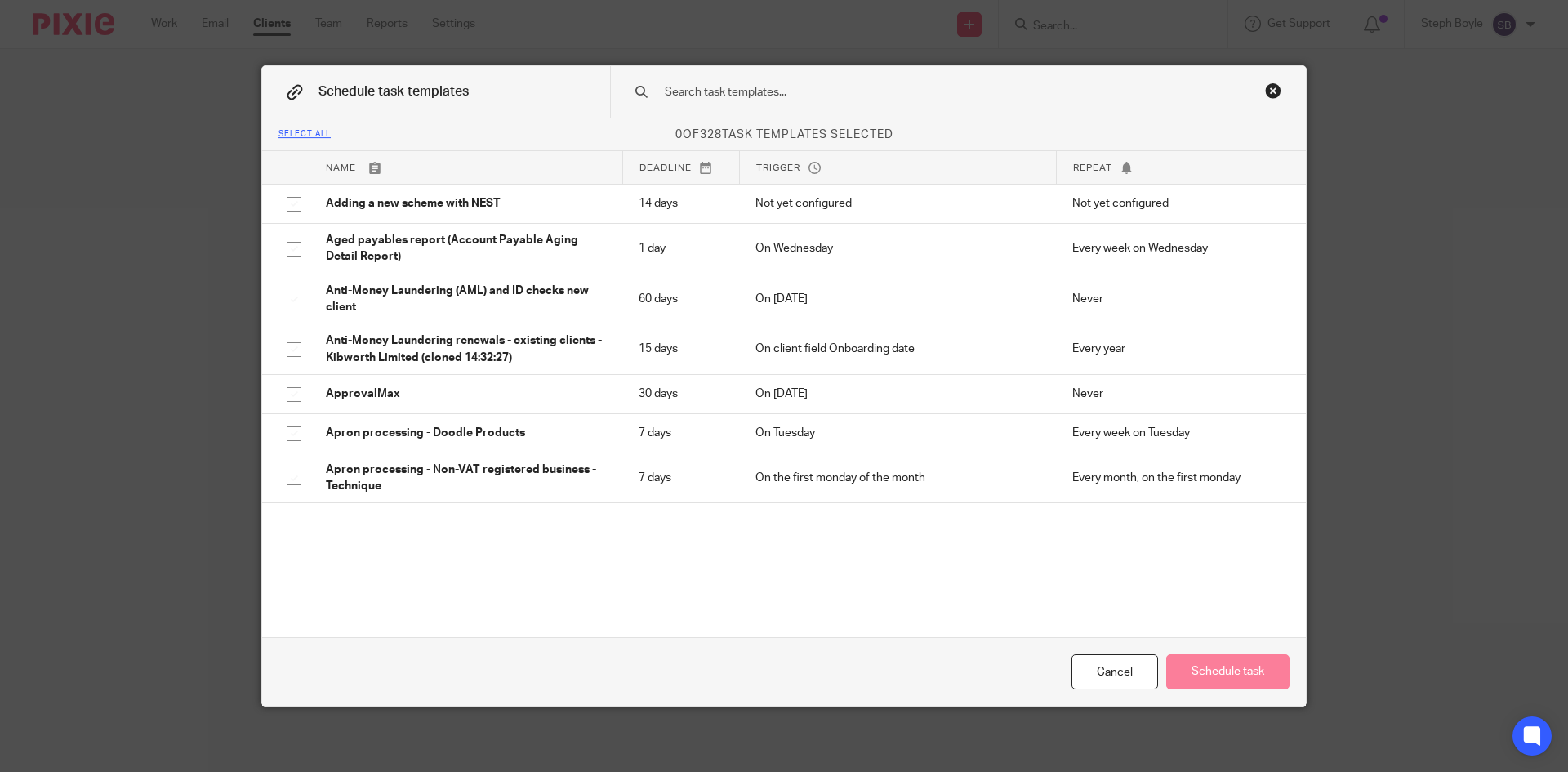 scroll, scrollTop: 0, scrollLeft: 0, axis: both 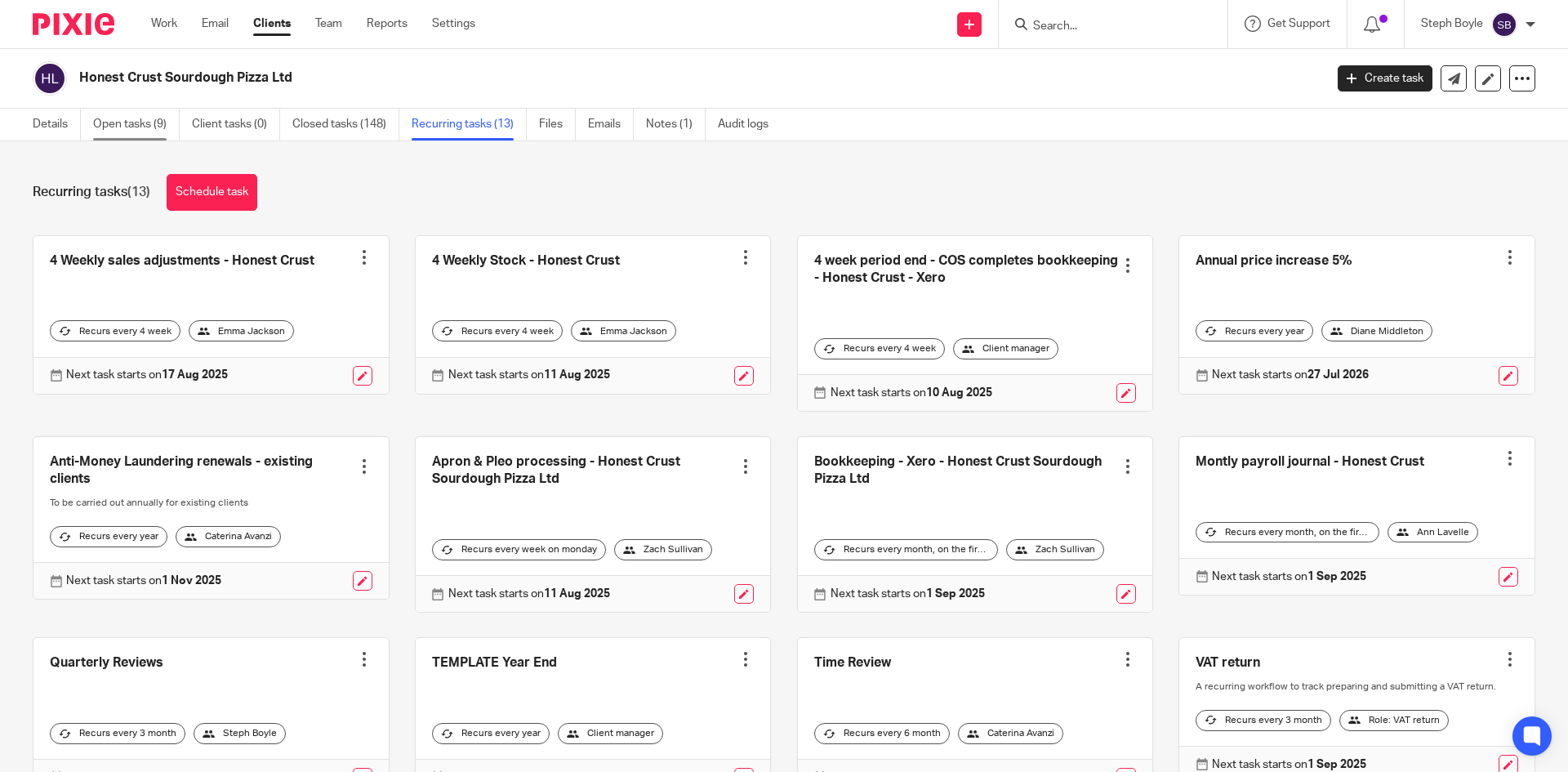 click on "Open tasks (9)" at bounding box center (136, 124) 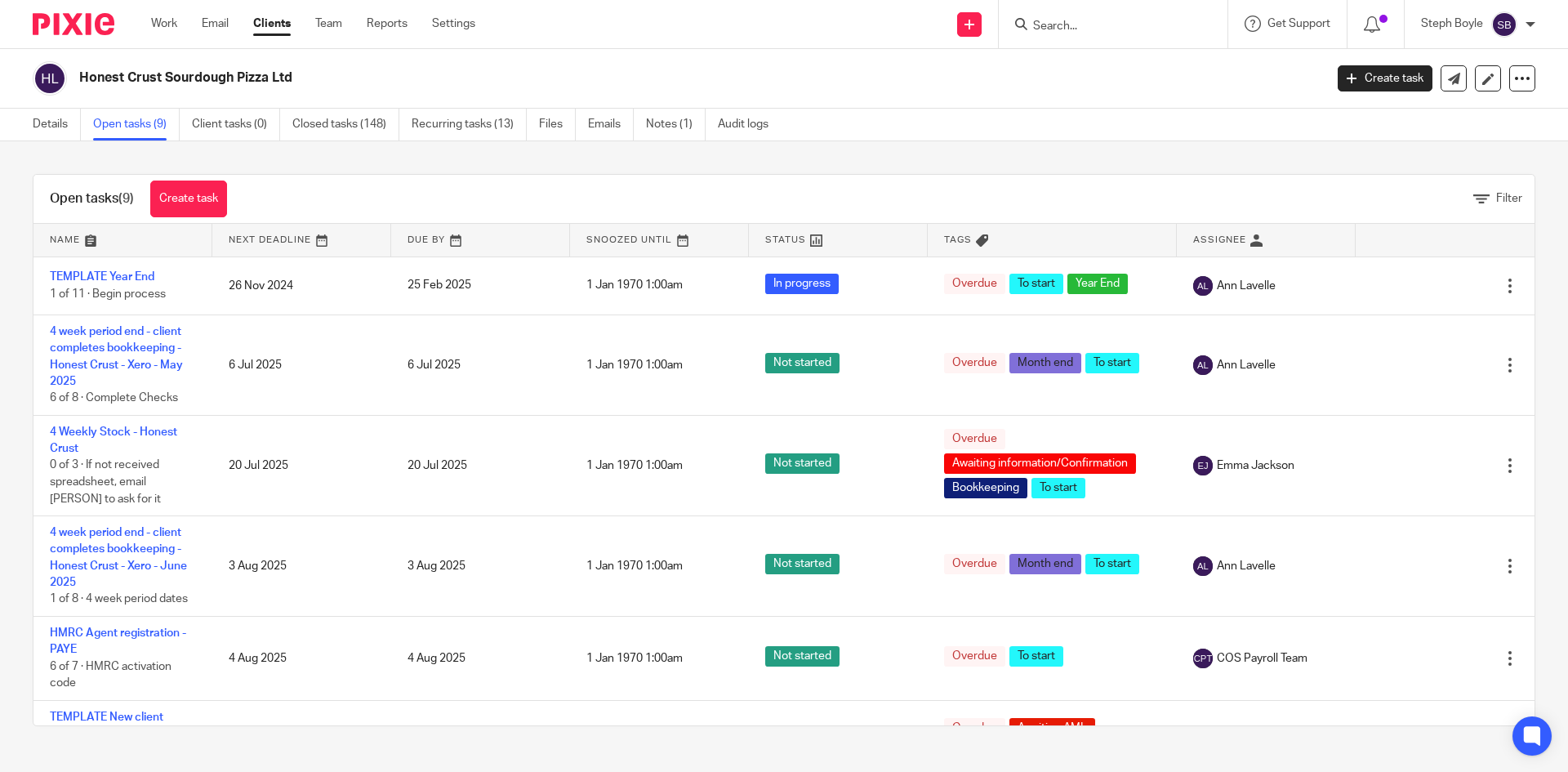 scroll, scrollTop: 0, scrollLeft: 0, axis: both 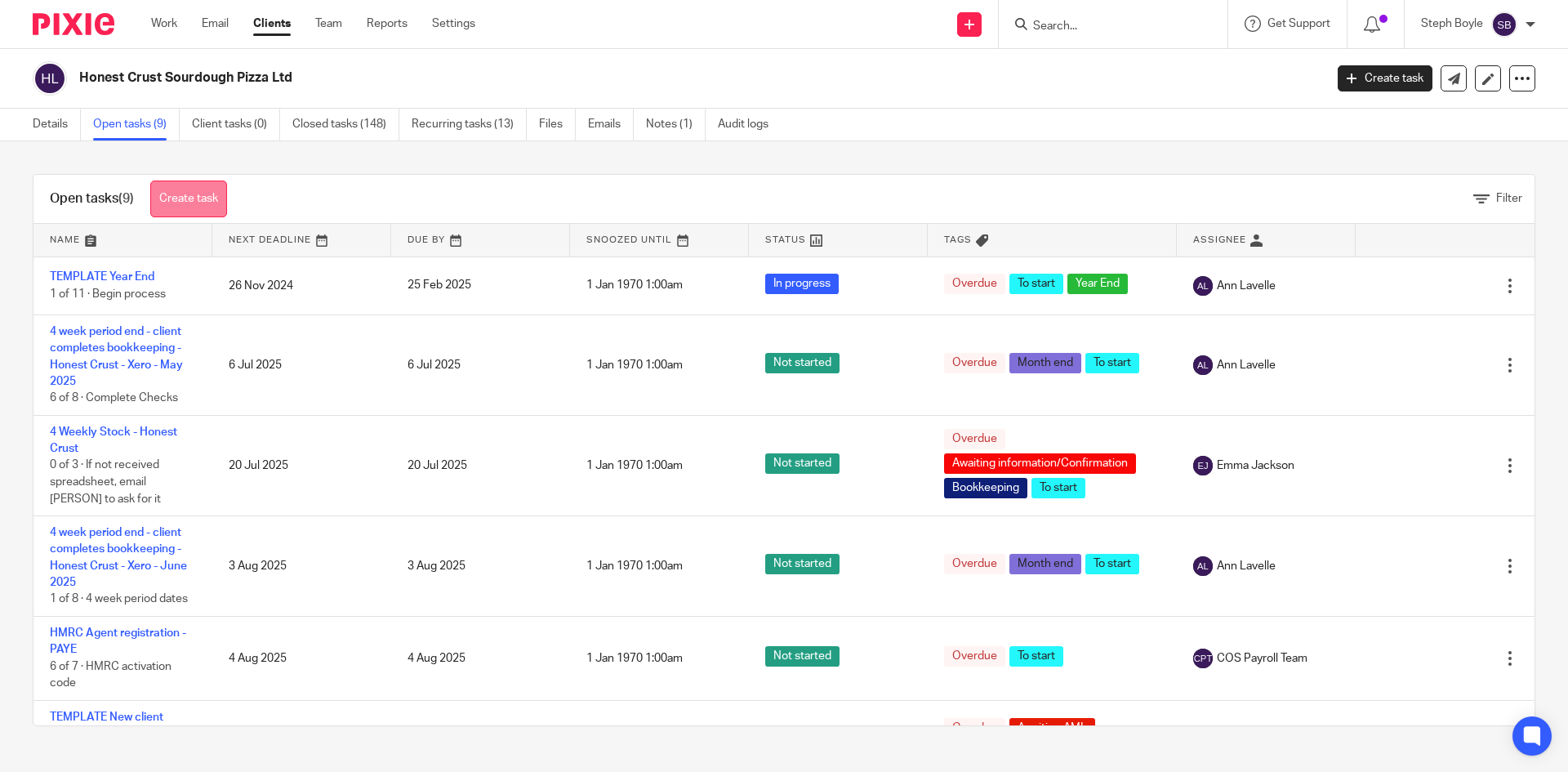 click on "Create task" at bounding box center [189, 199] 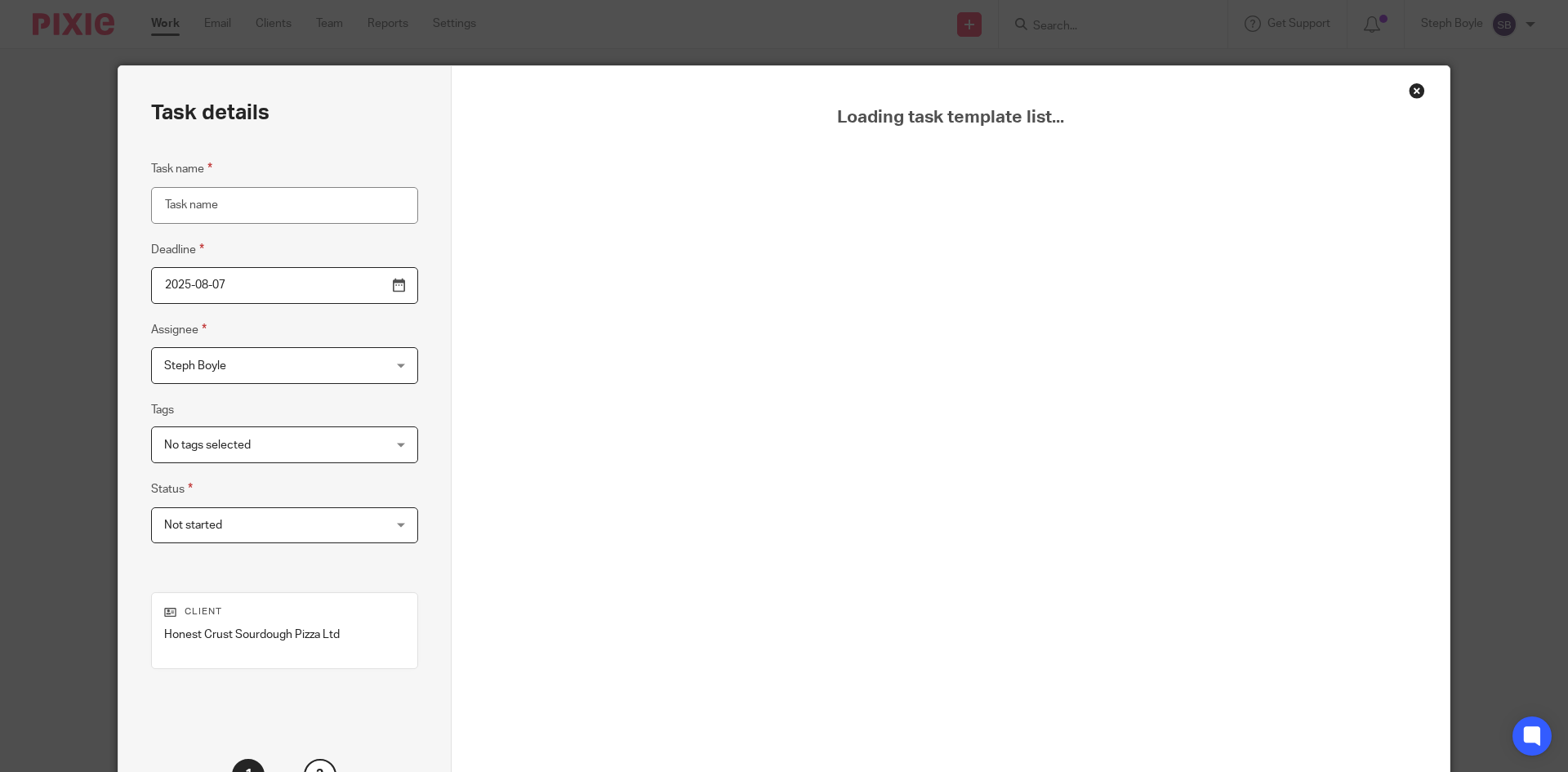 scroll, scrollTop: 0, scrollLeft: 0, axis: both 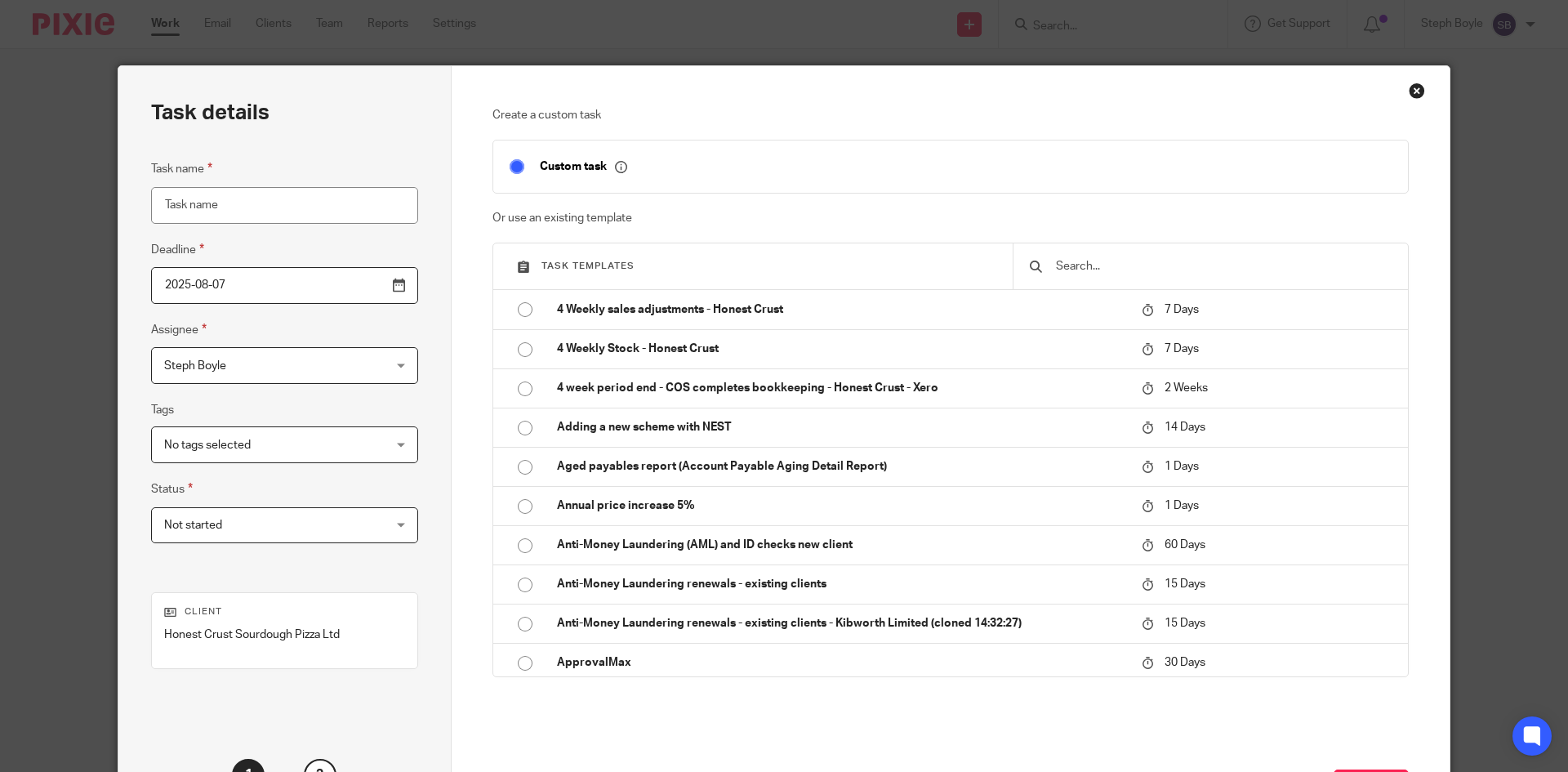 click at bounding box center (1223, 266) 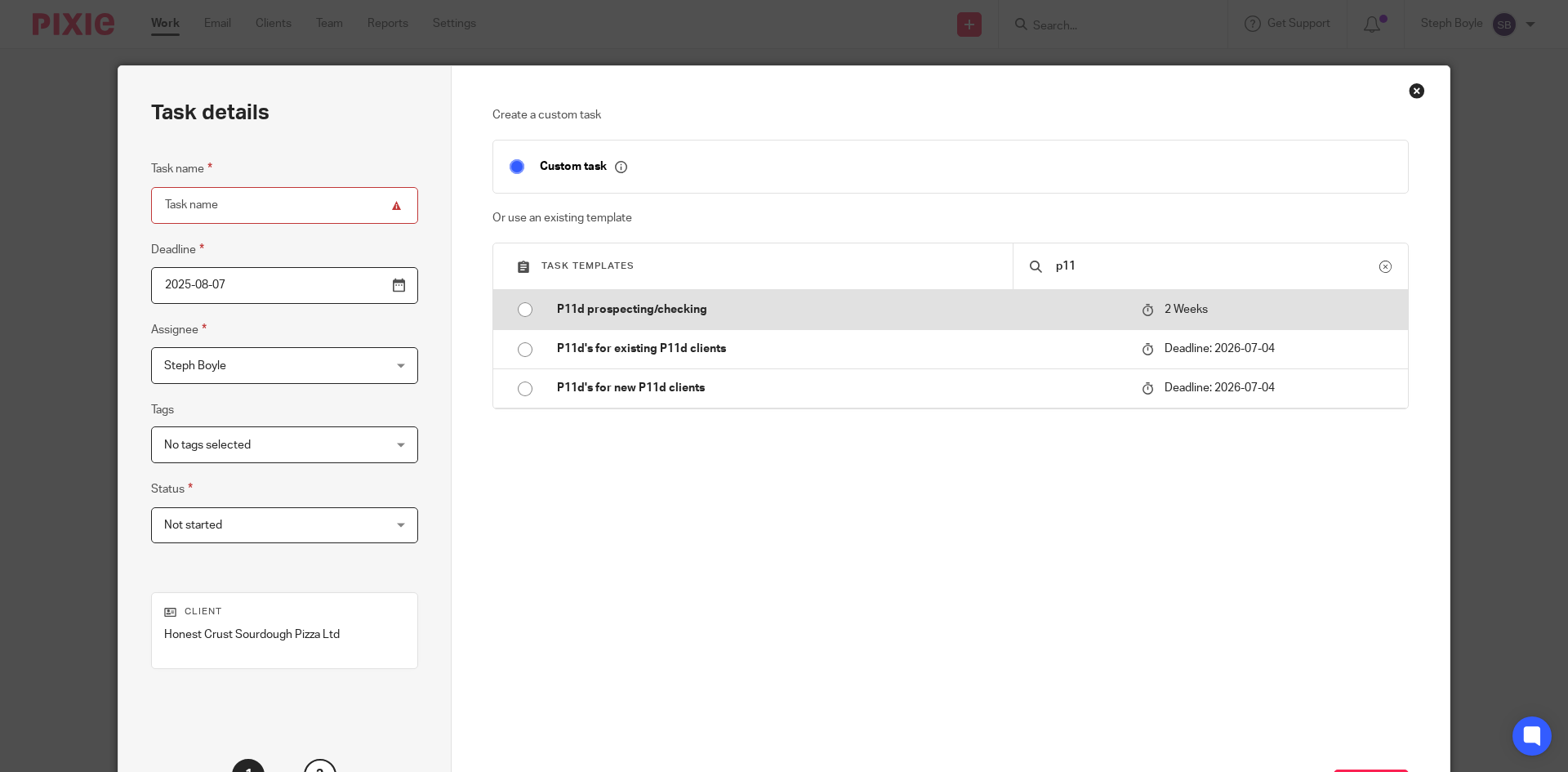 type on "p11" 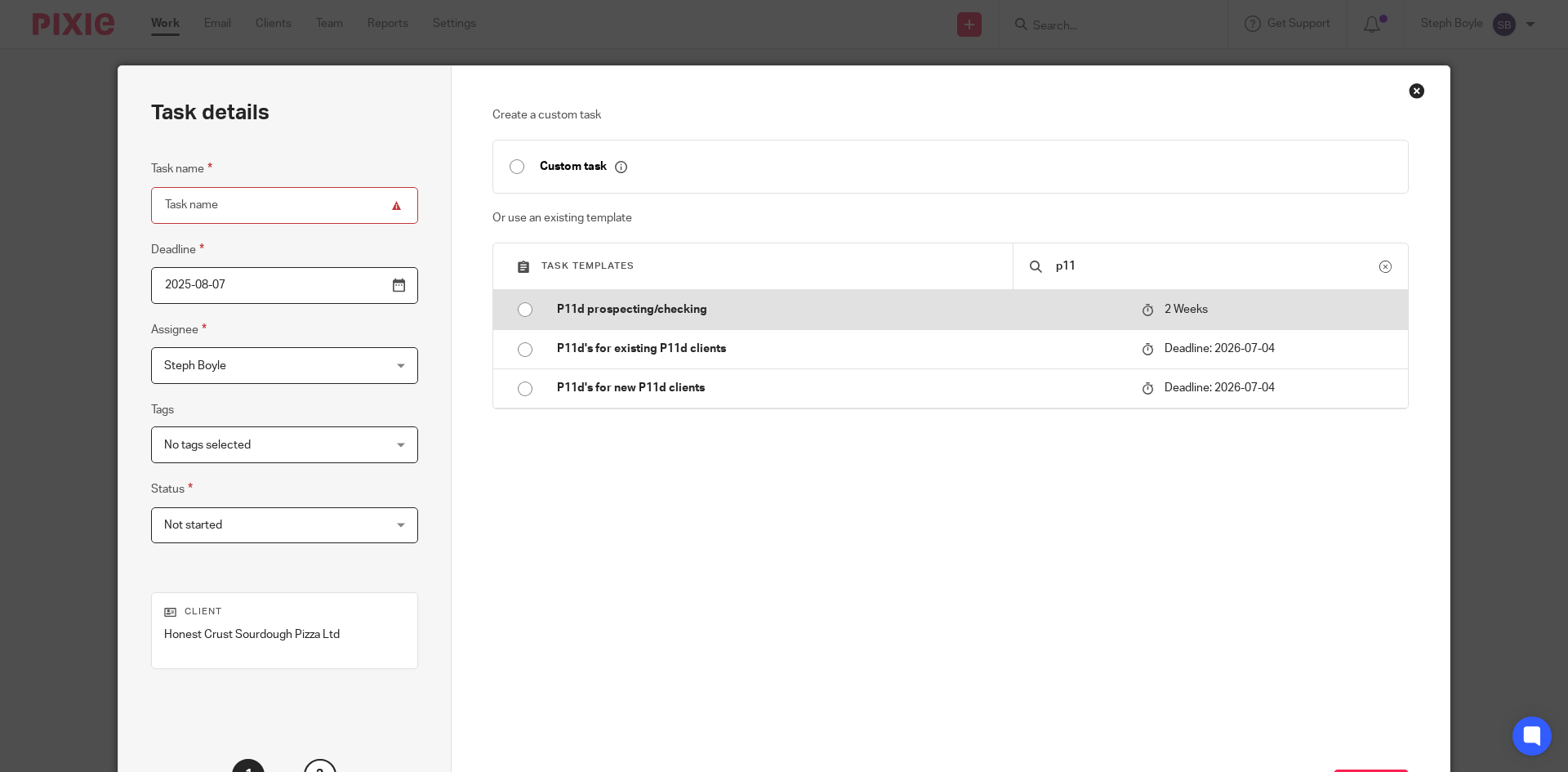 type on "2025-08-21" 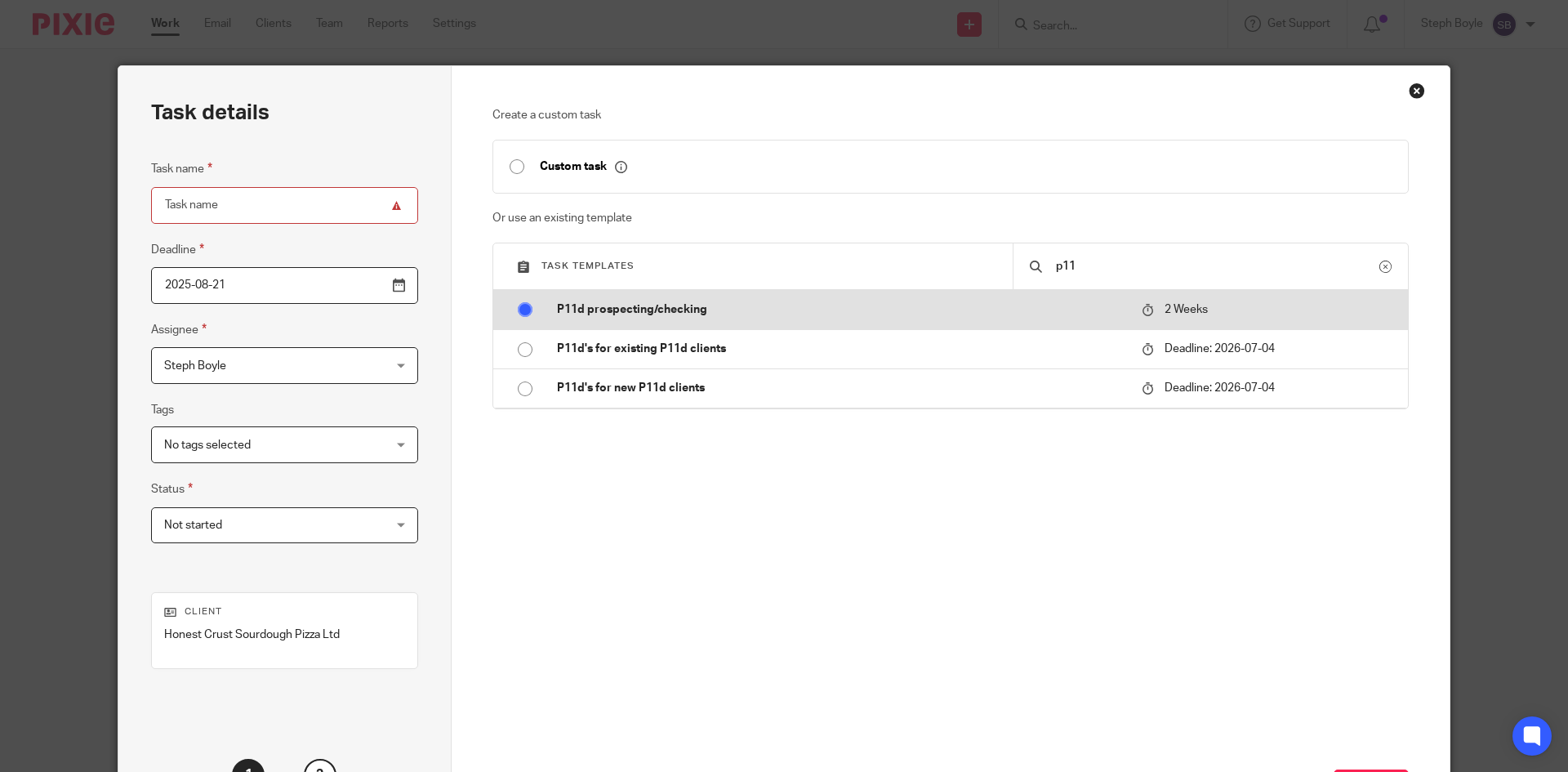 type on "P11d prospecting/checking" 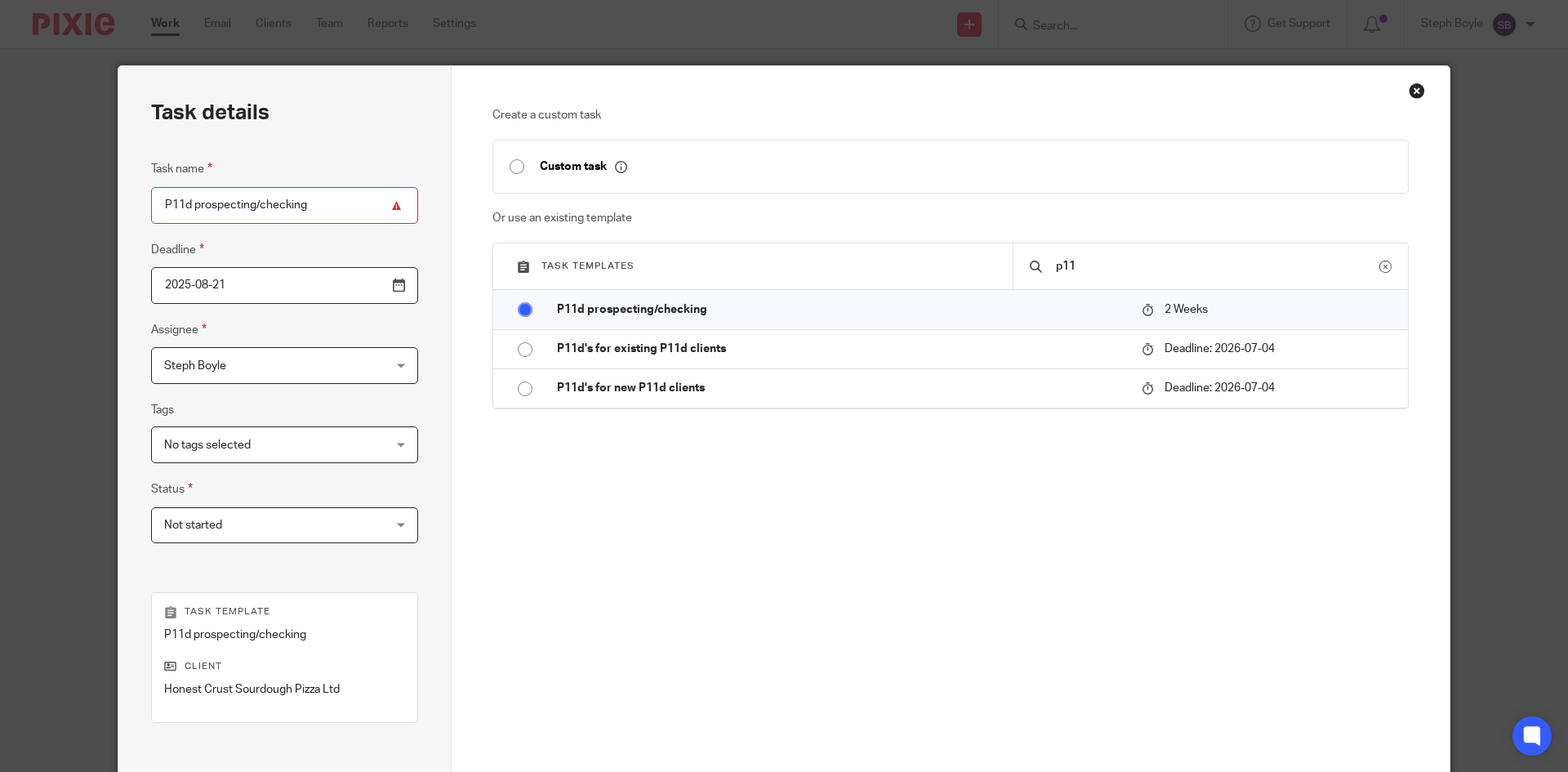 click on "Steph Boyle" at bounding box center (265, 365) 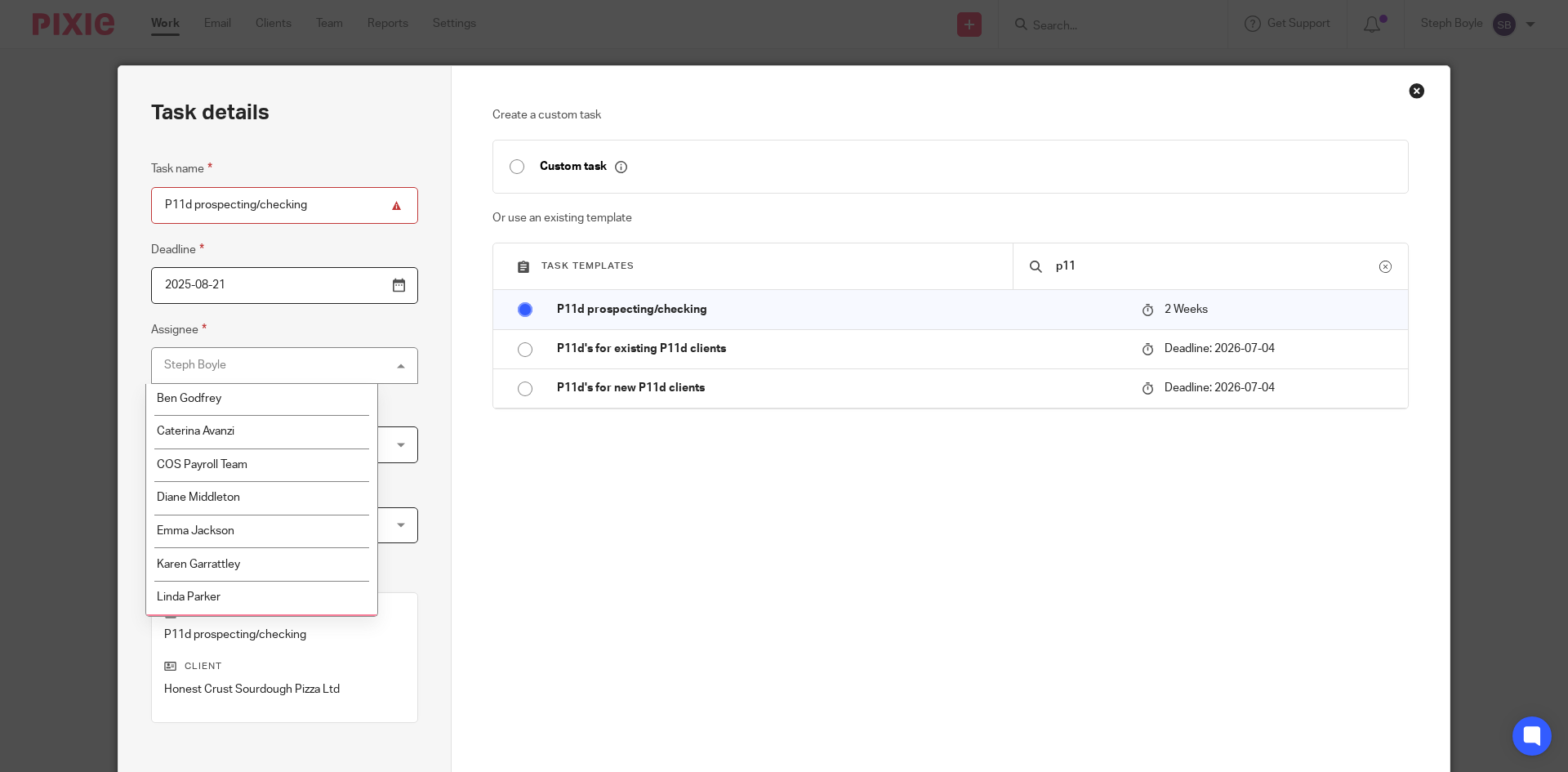 scroll, scrollTop: 431, scrollLeft: 0, axis: vertical 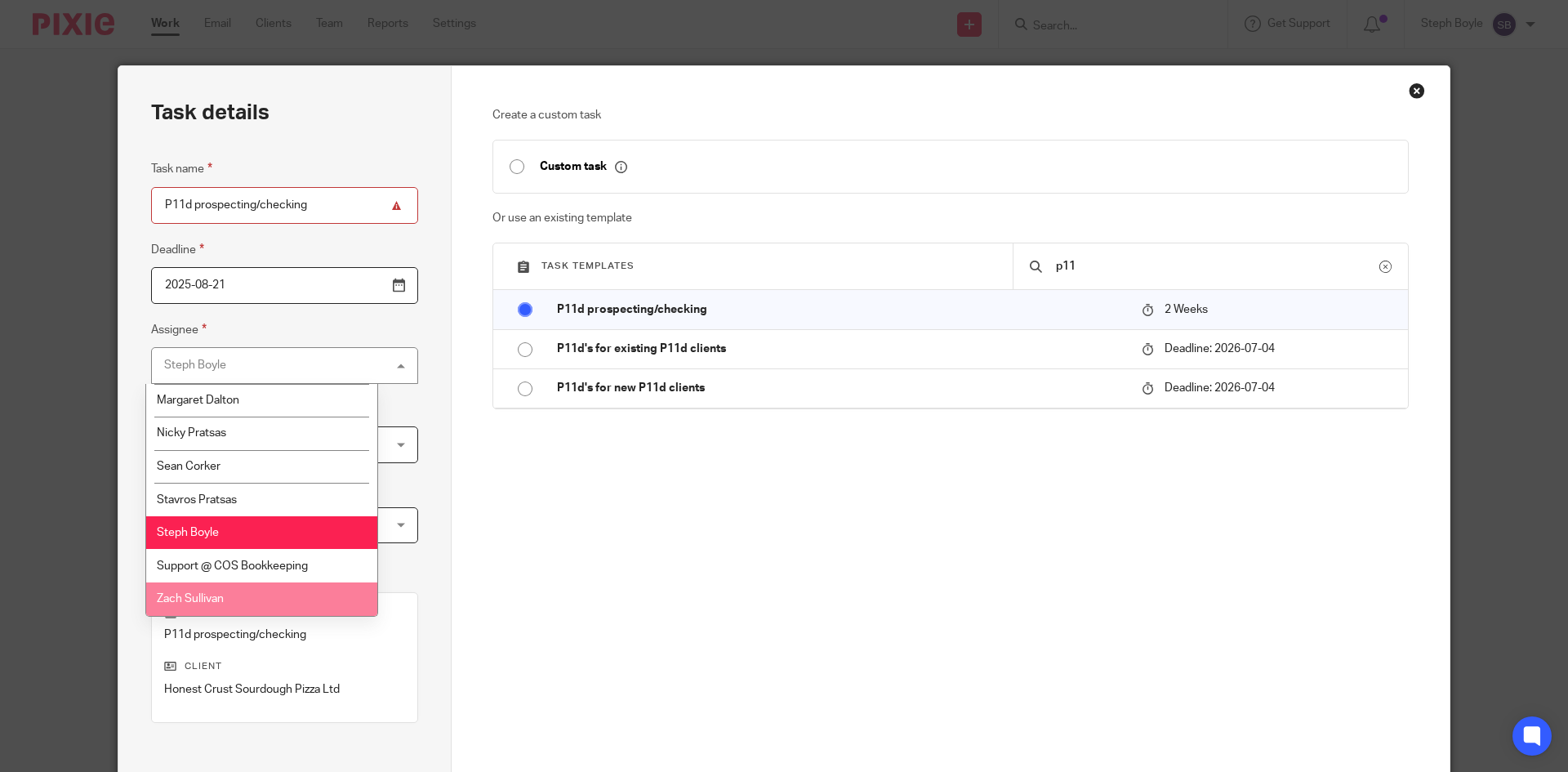 click on "Zach Sullivan" at bounding box center (190, 599) 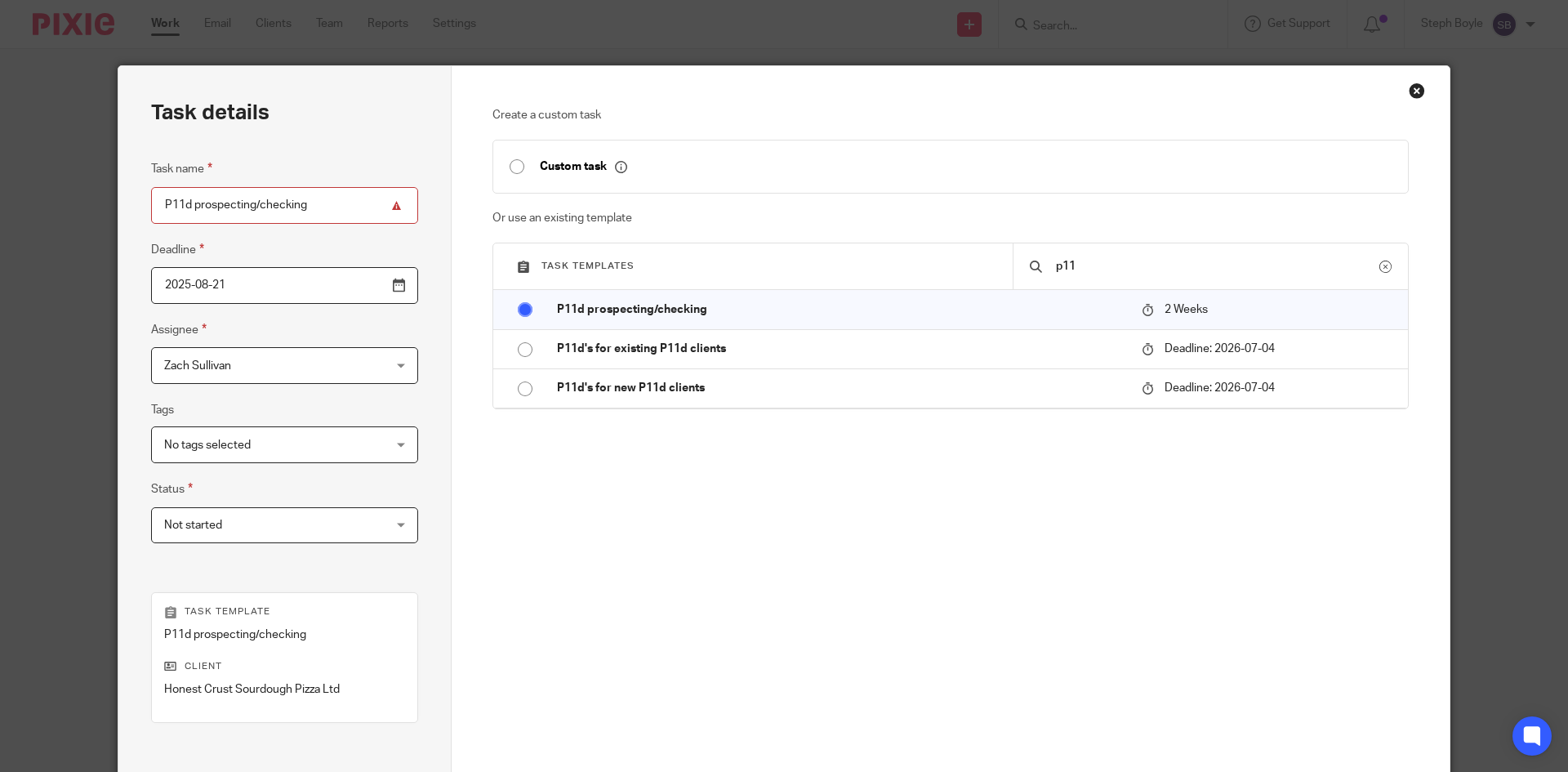 click on "2025-08-21" at bounding box center (284, 285) 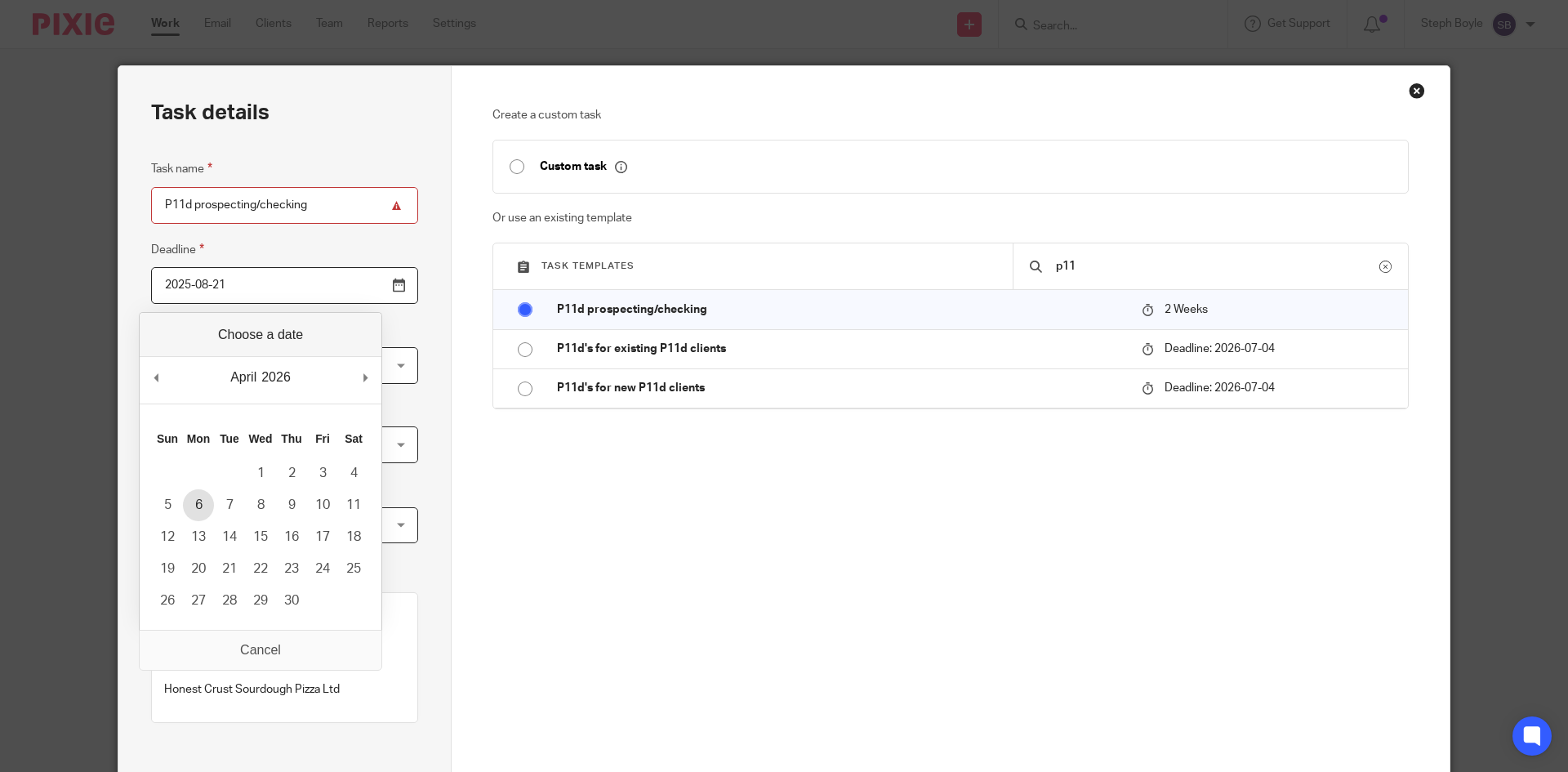 type on "2026-04-06" 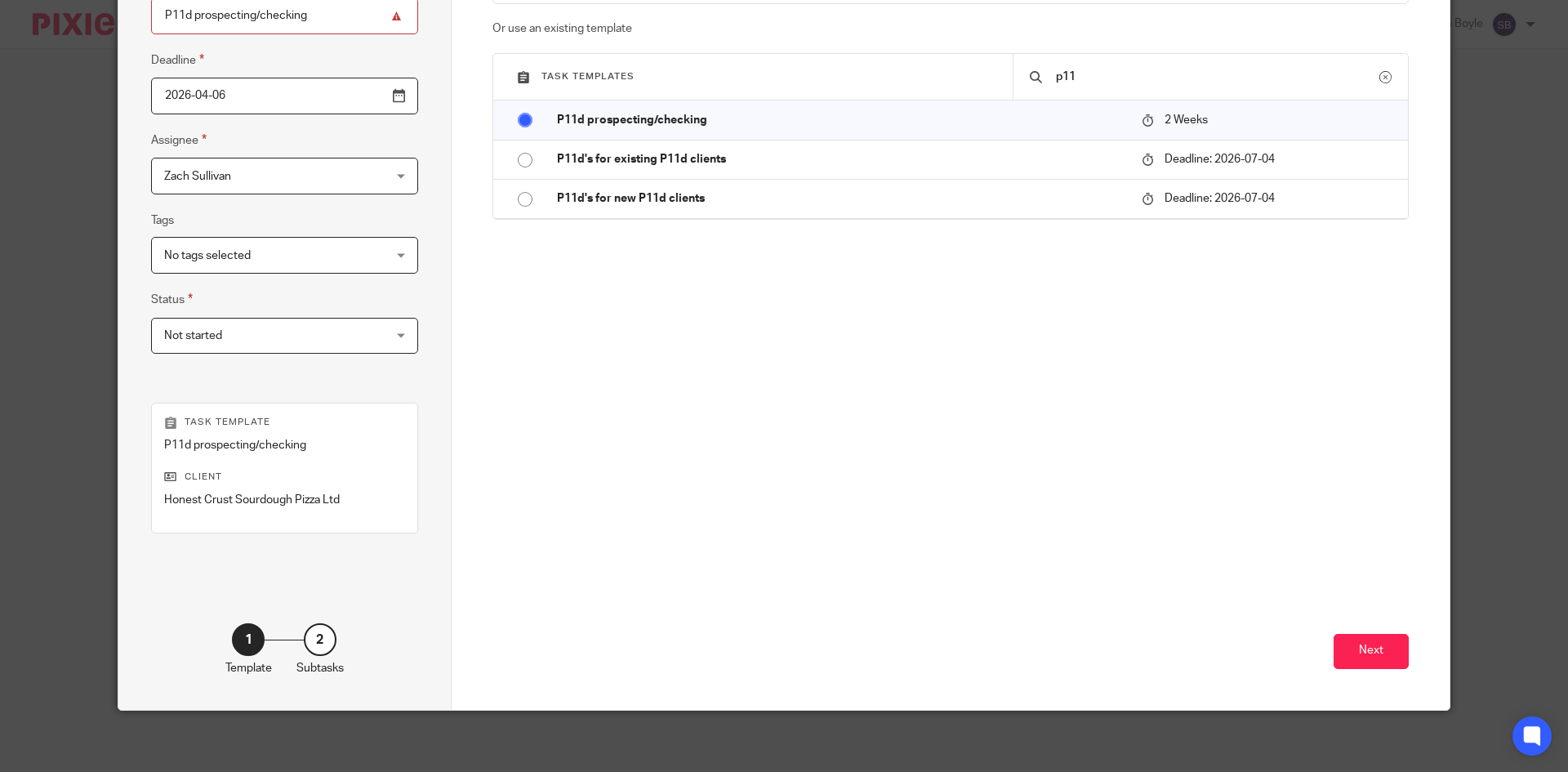 scroll, scrollTop: 194, scrollLeft: 0, axis: vertical 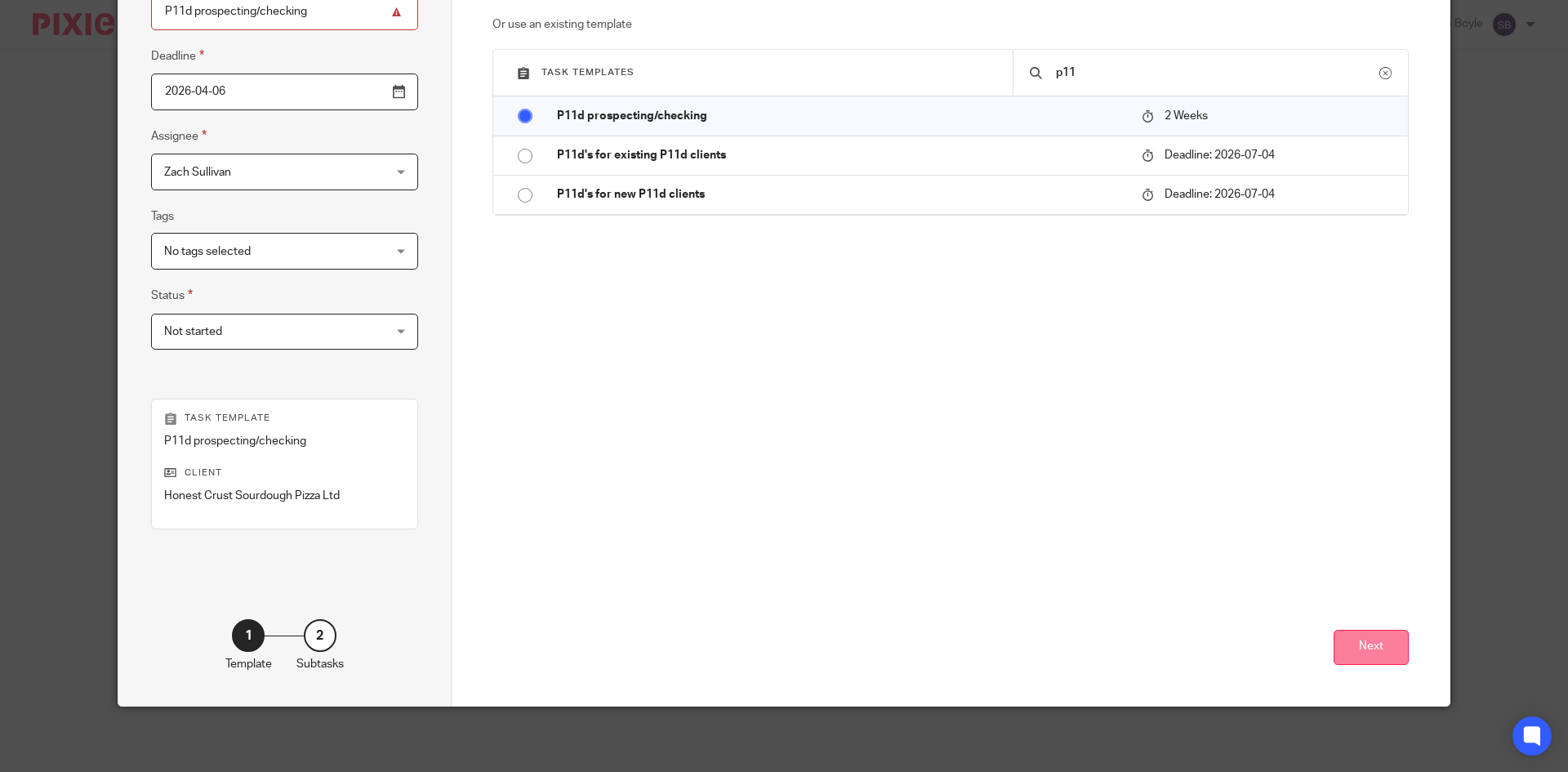 click on "Next" at bounding box center [1371, 647] 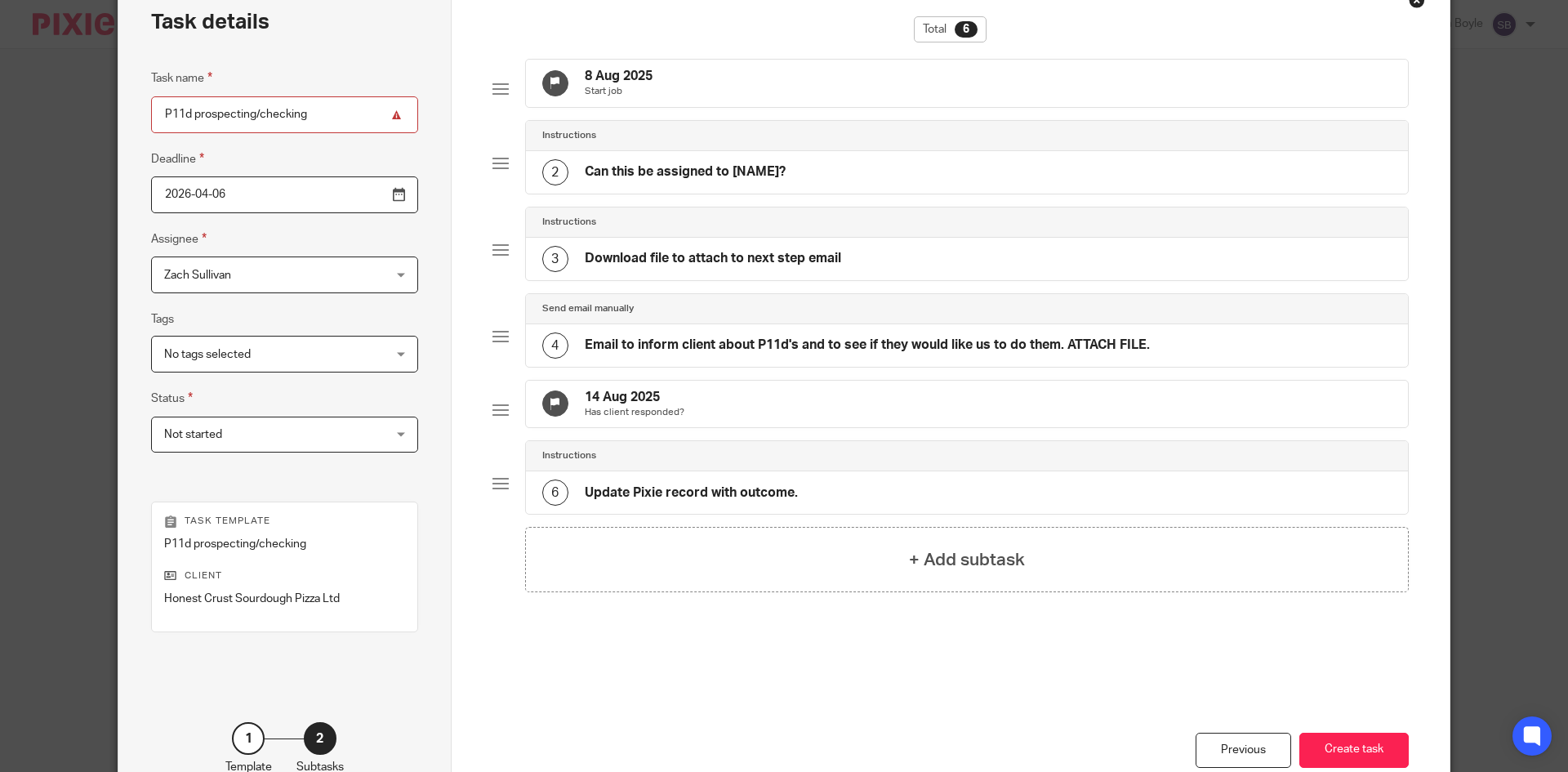scroll, scrollTop: 0, scrollLeft: 0, axis: both 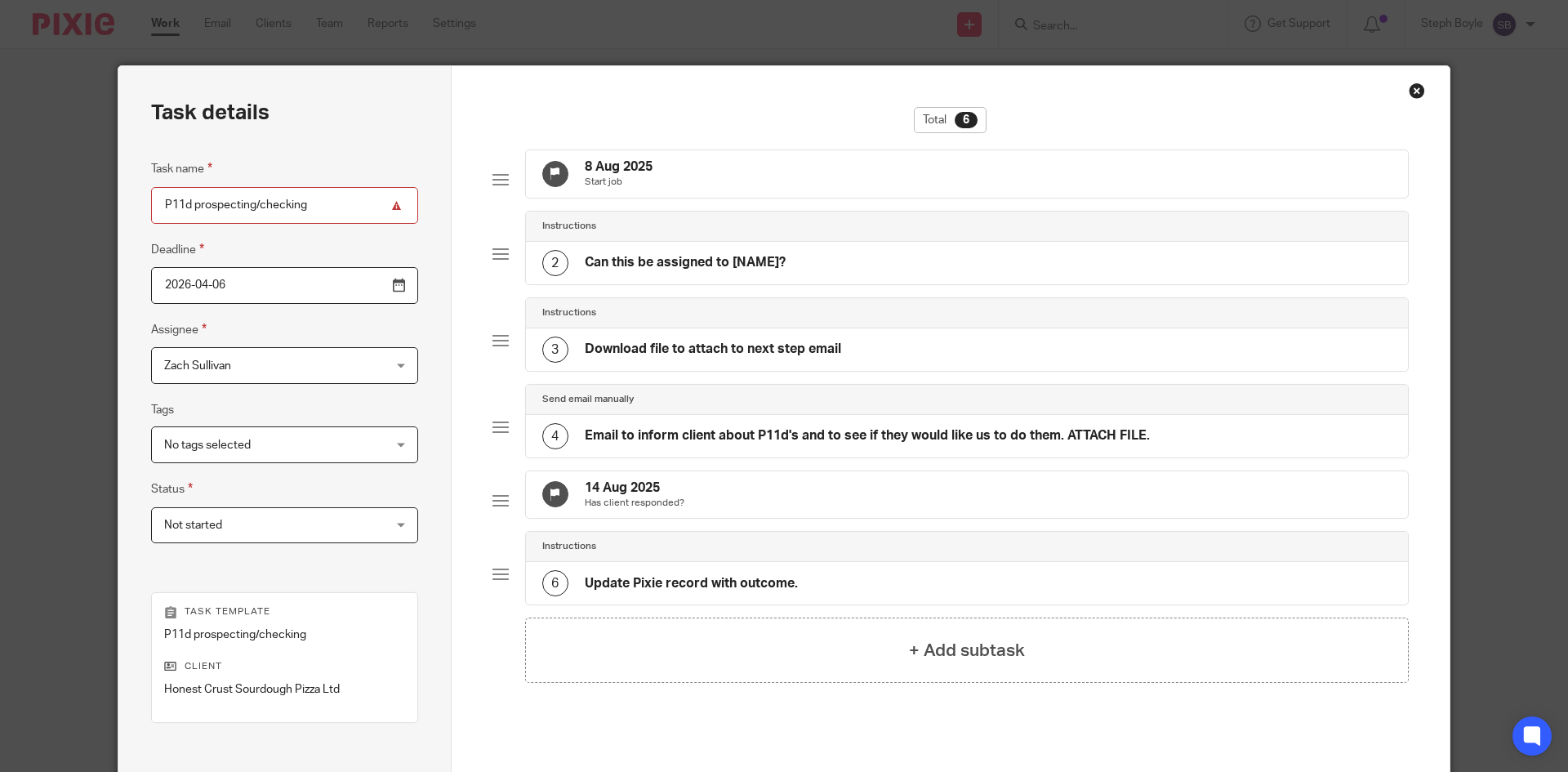 click on "Can this be assigned to Emma?" at bounding box center [685, 262] 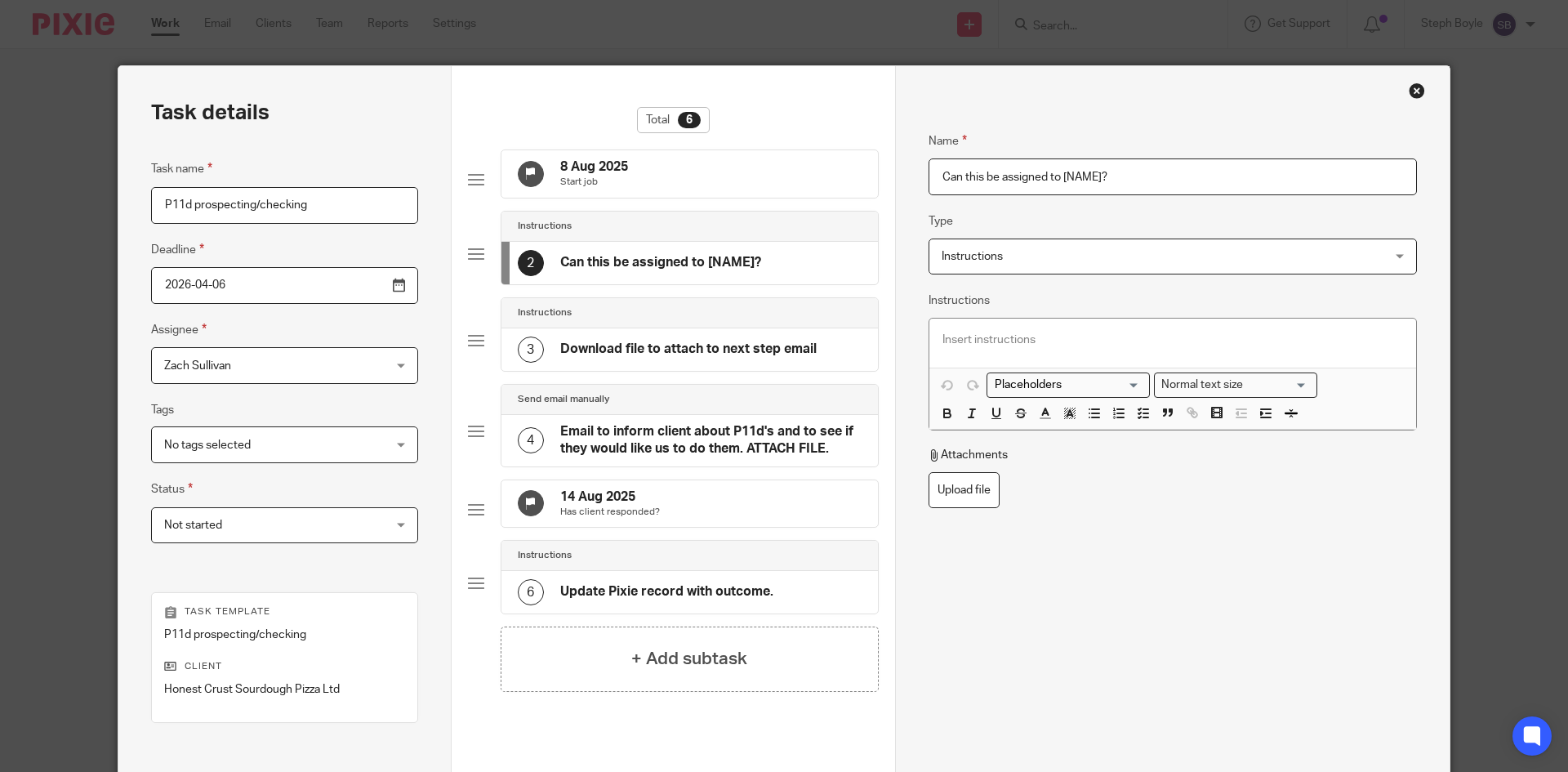 click on "Download file to attach to next step email" at bounding box center [688, 349] 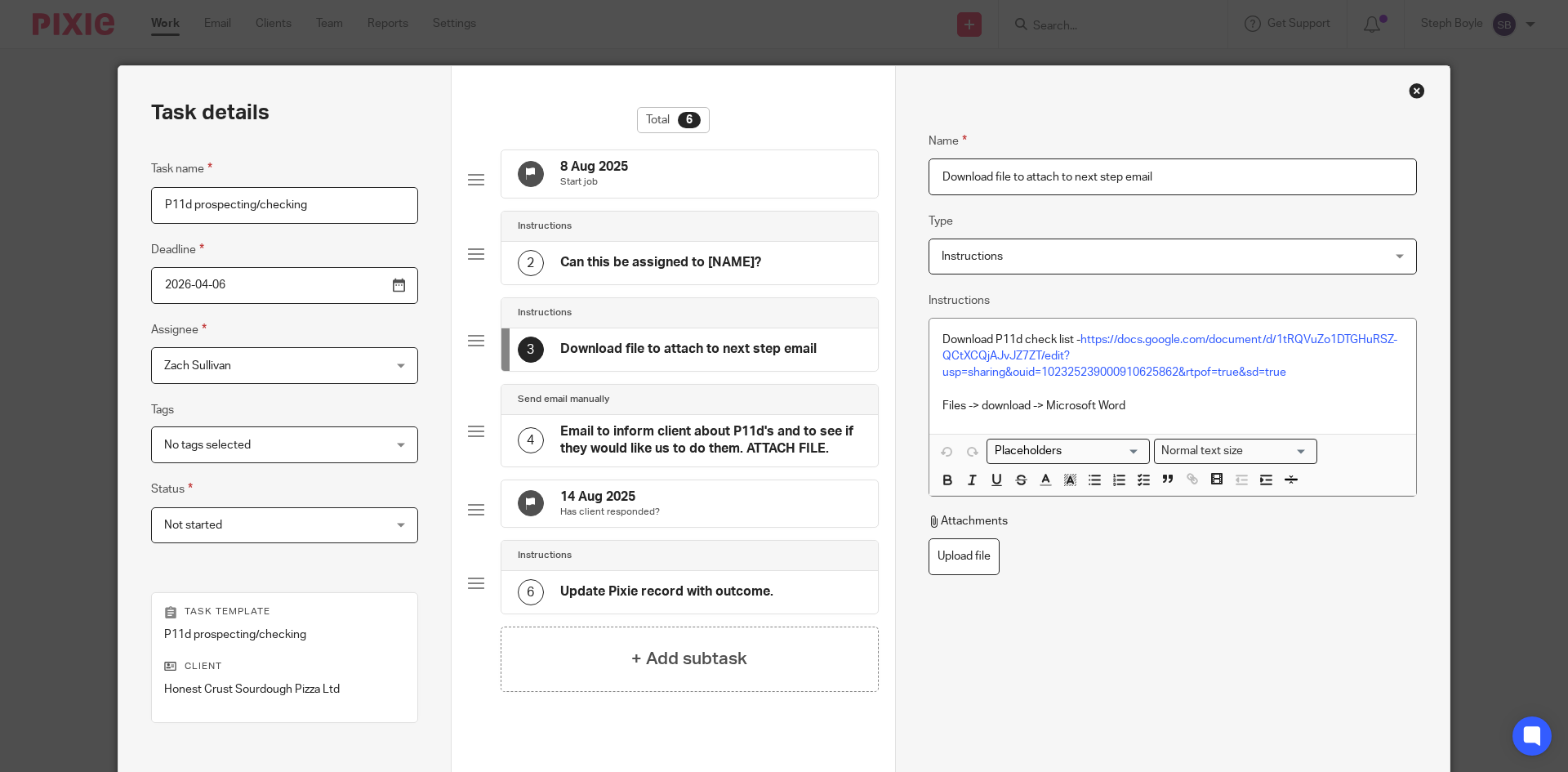 click at bounding box center [1417, 91] 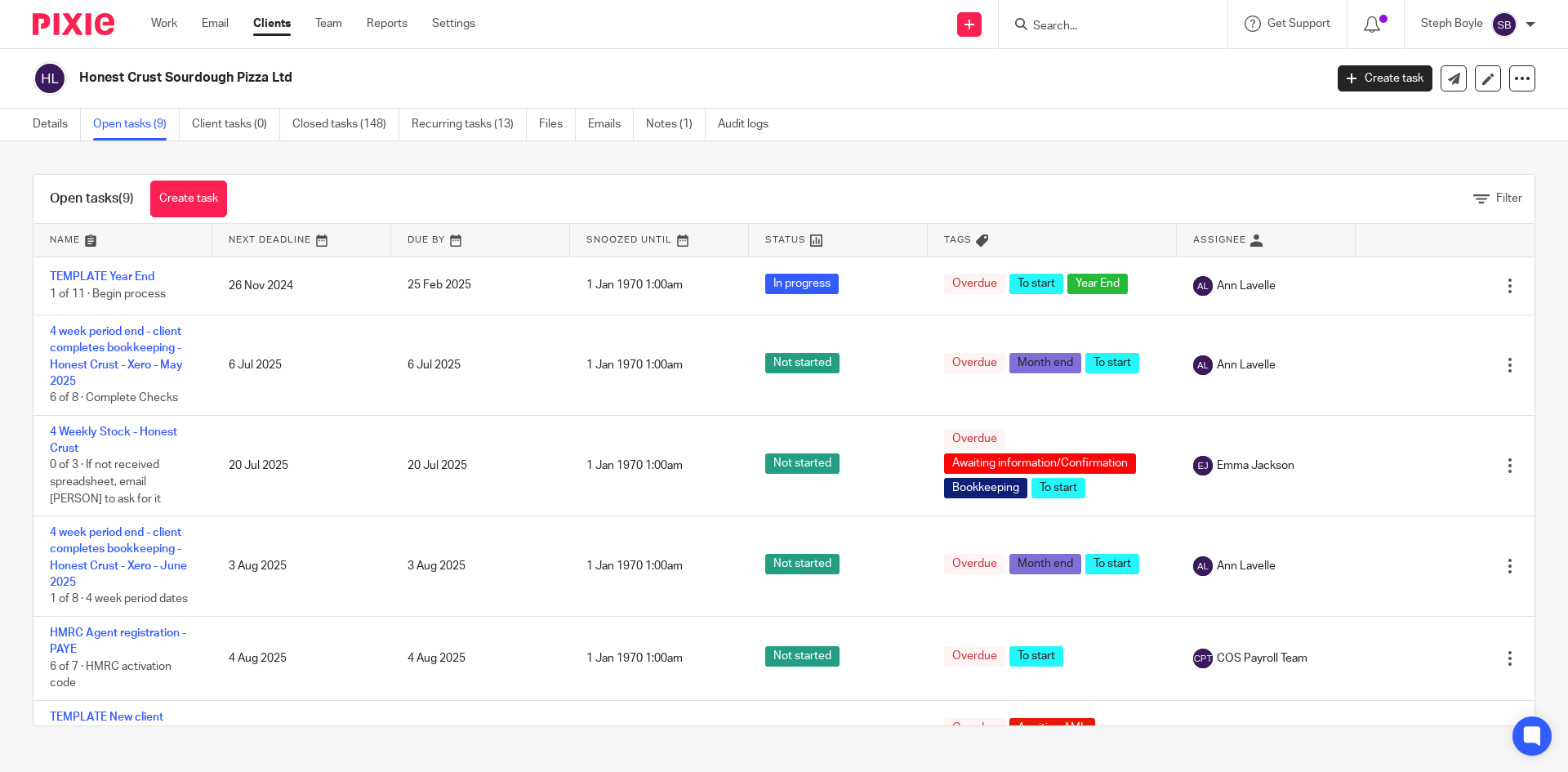 scroll, scrollTop: 0, scrollLeft: 0, axis: both 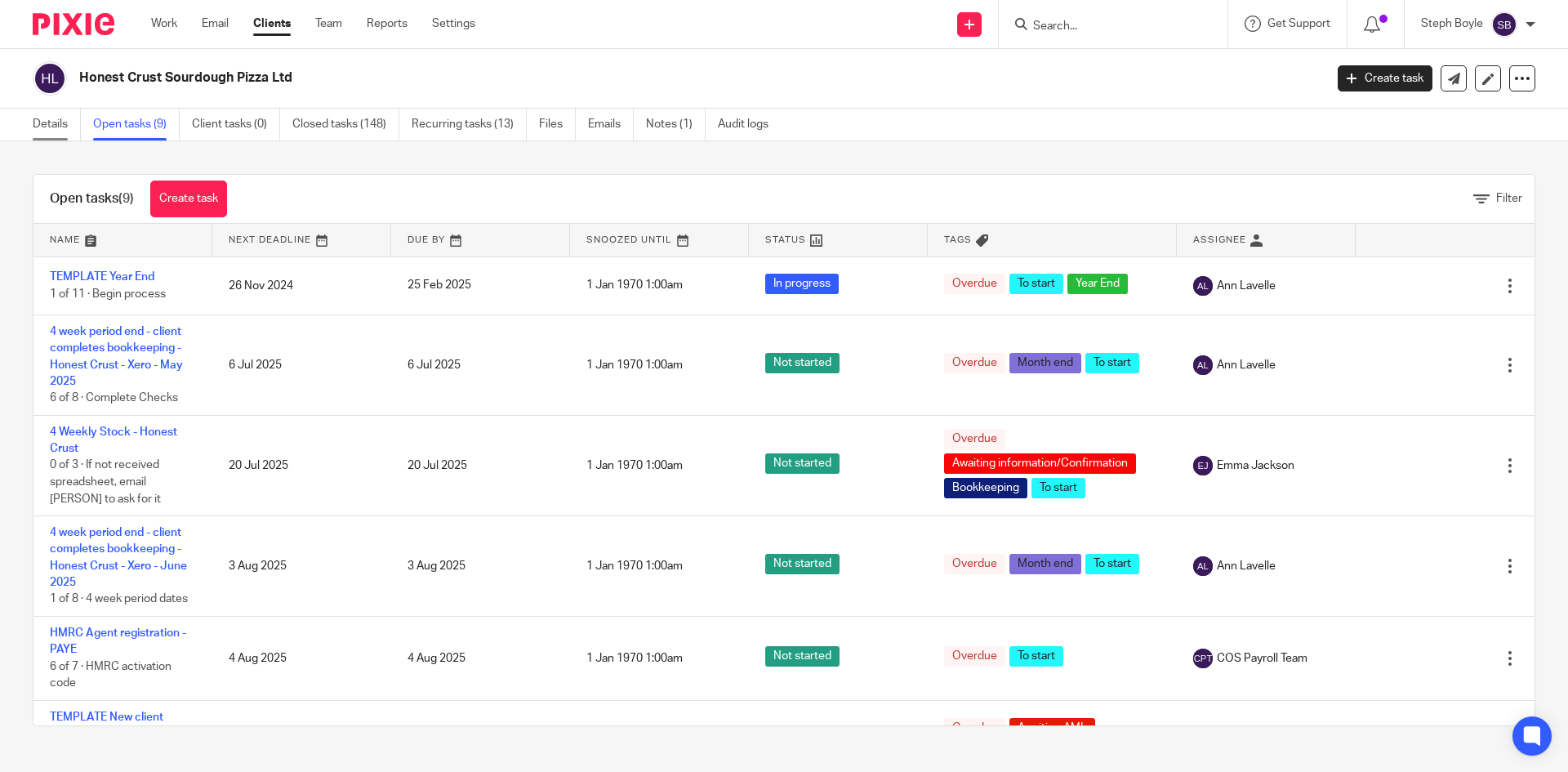 click on "Details" at bounding box center (56, 124) 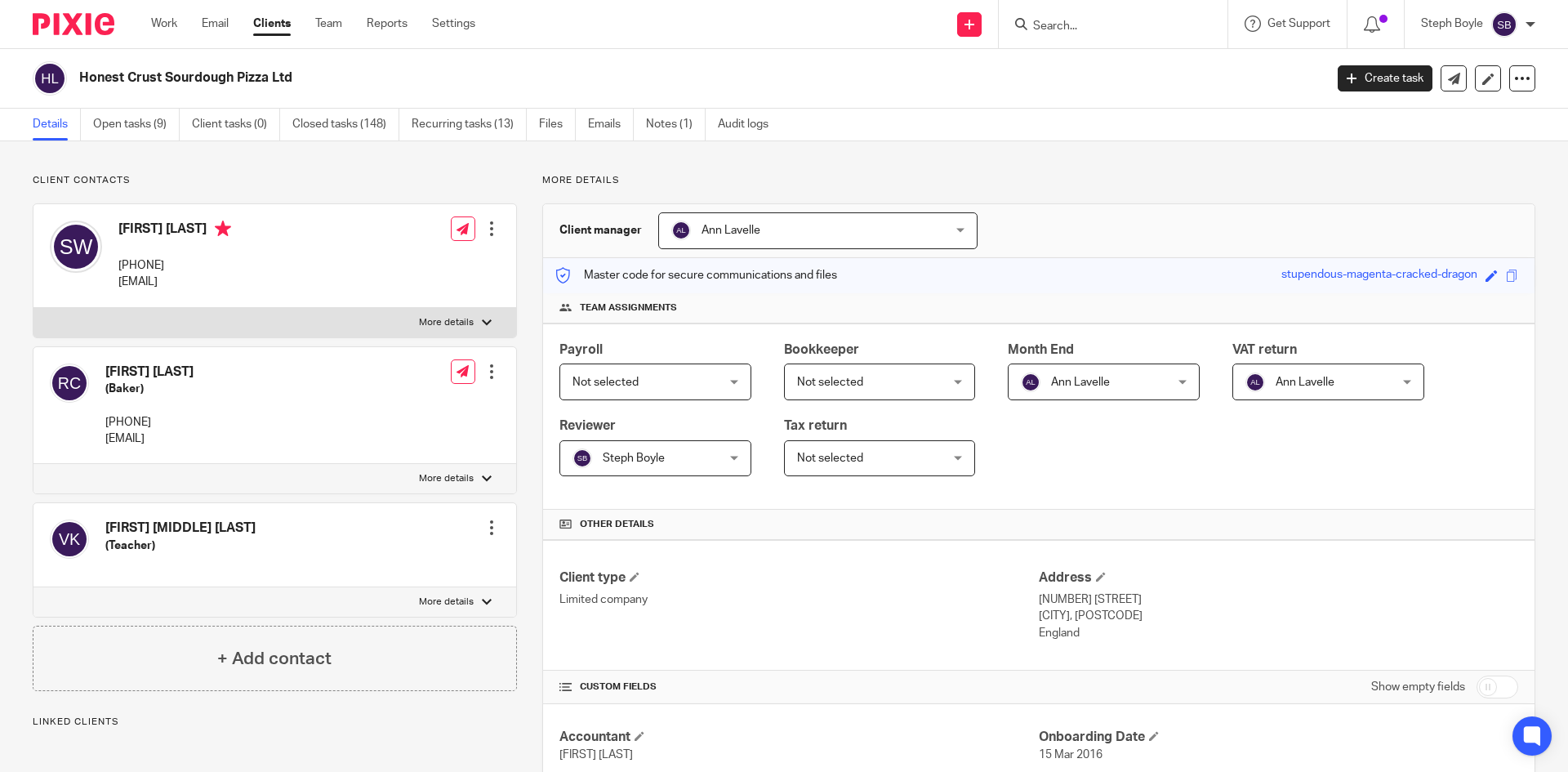 scroll, scrollTop: 0, scrollLeft: 0, axis: both 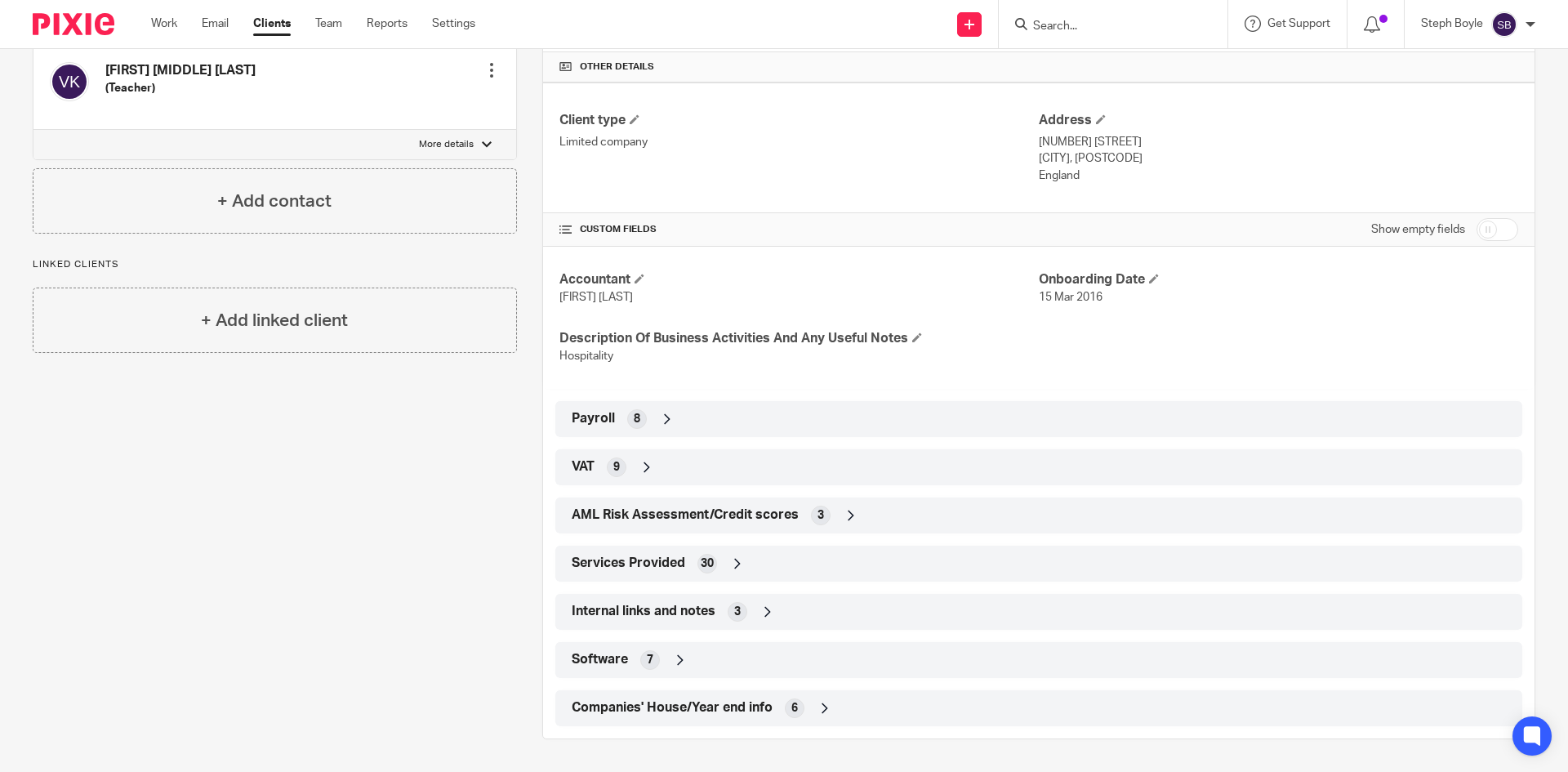click on "VAT   9" at bounding box center (1039, 467) 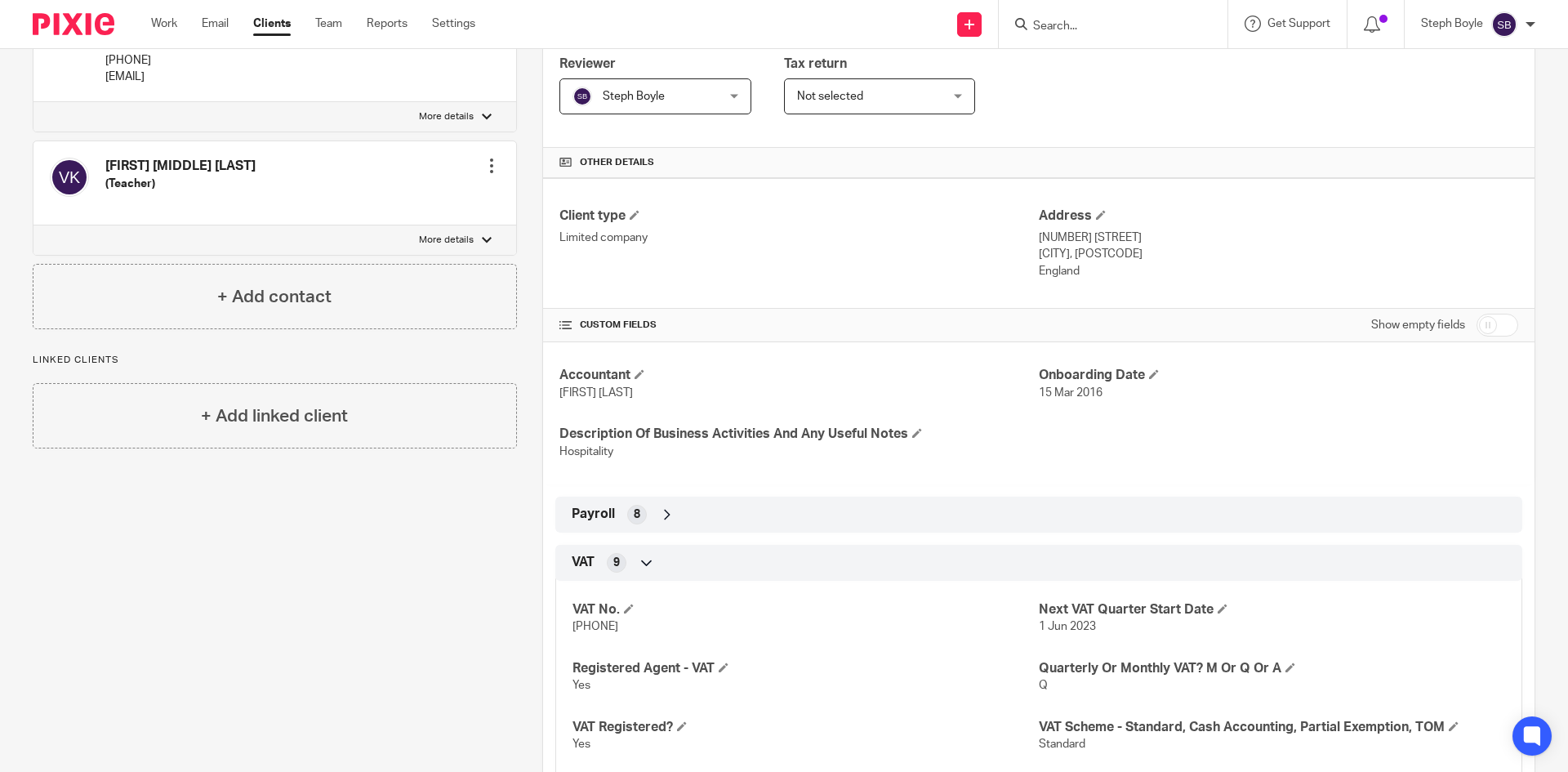 scroll, scrollTop: 0, scrollLeft: 0, axis: both 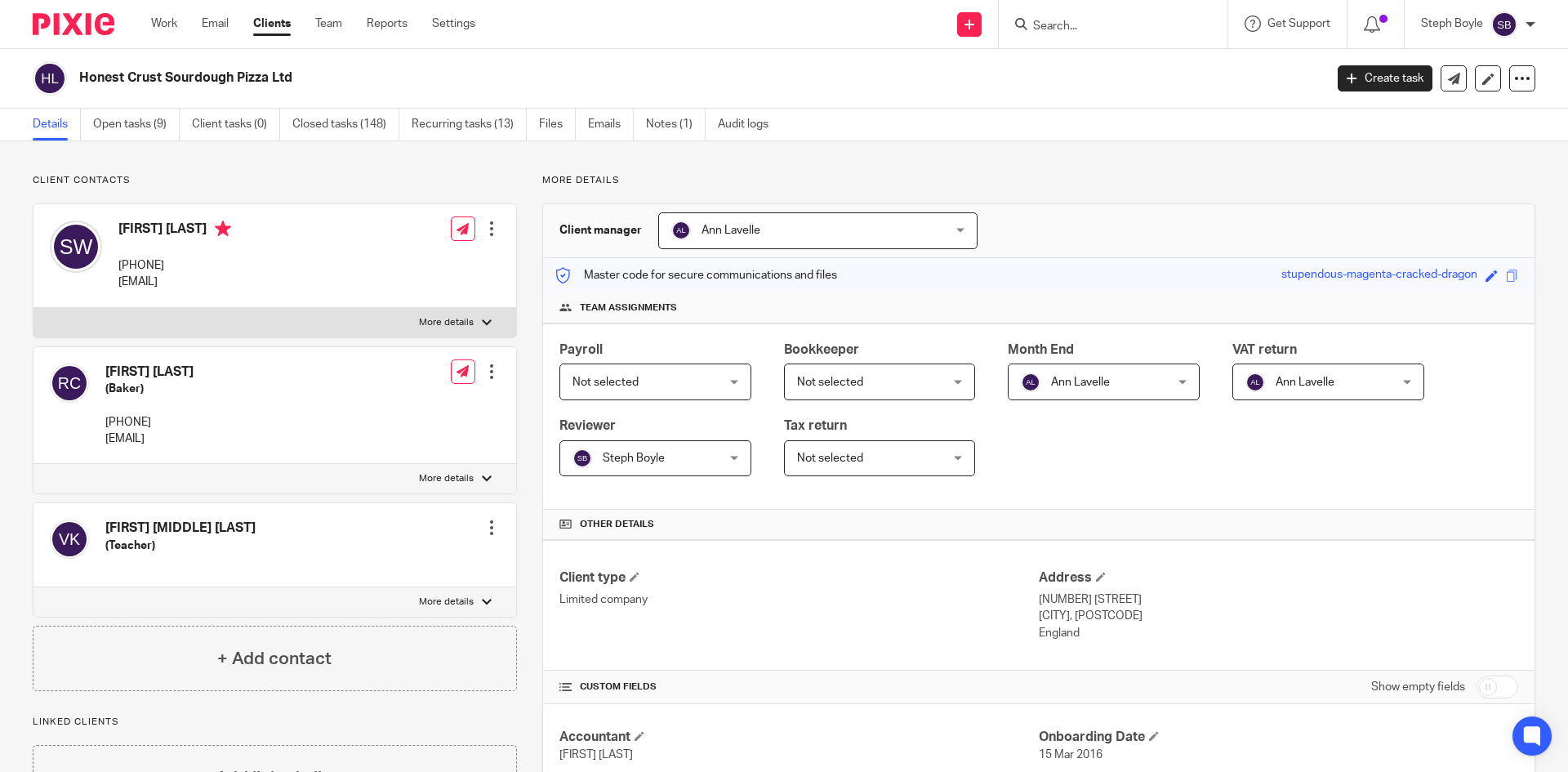 click on "Not selected" at bounding box center (644, 382) 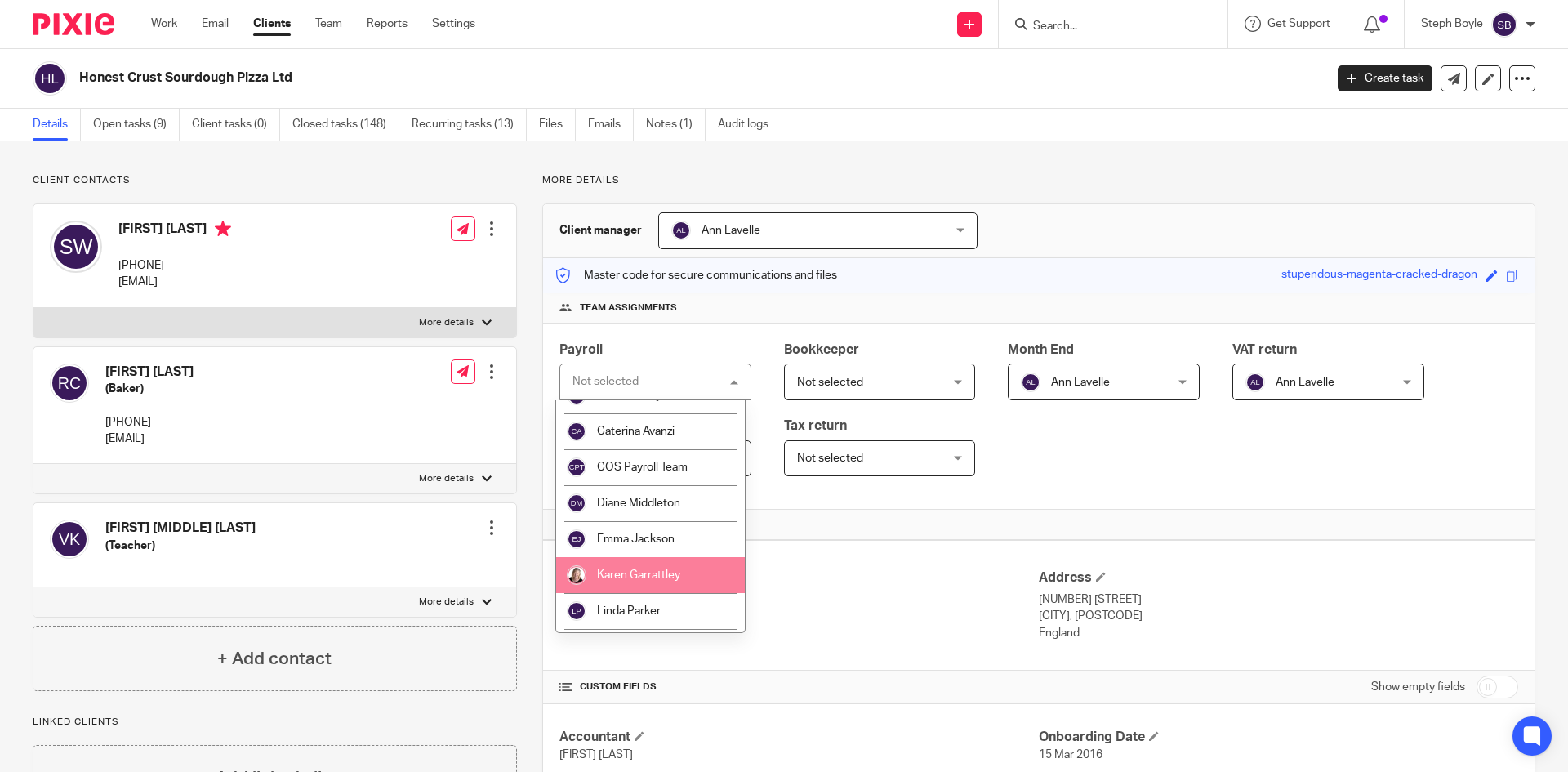 scroll, scrollTop: 245, scrollLeft: 0, axis: vertical 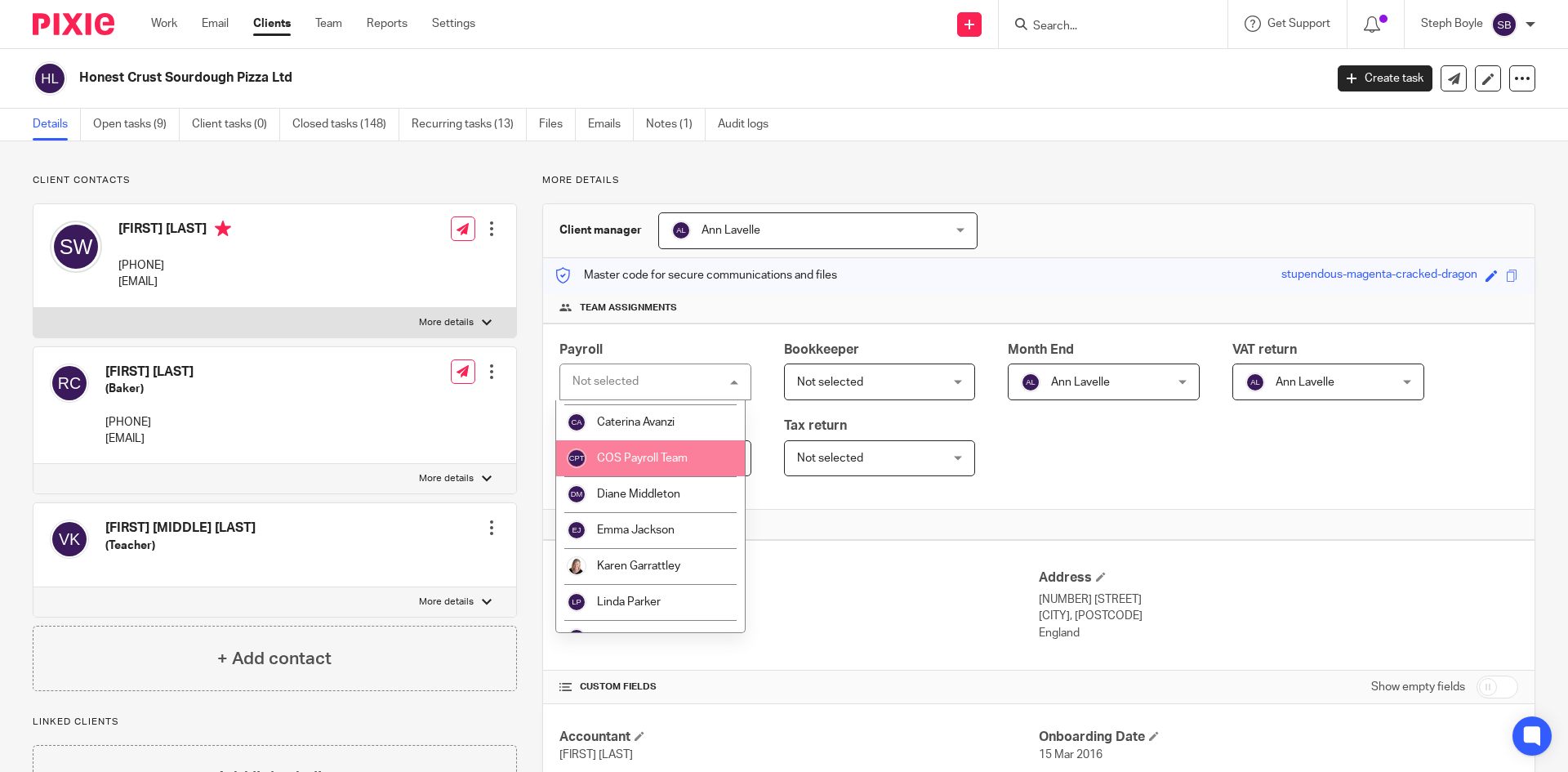 click on "COS Payroll Team" at bounding box center [650, 458] 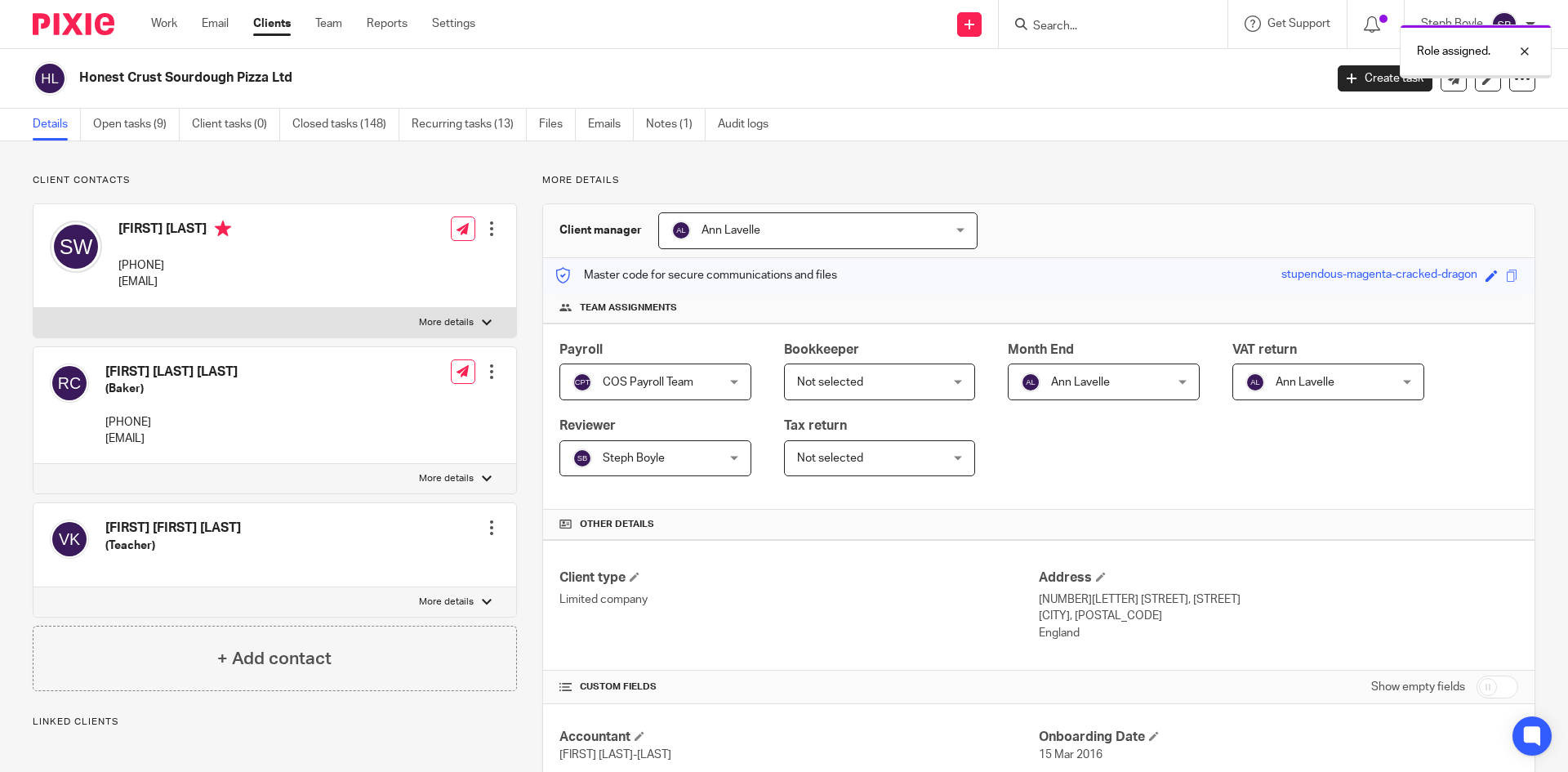 scroll, scrollTop: 0, scrollLeft: 0, axis: both 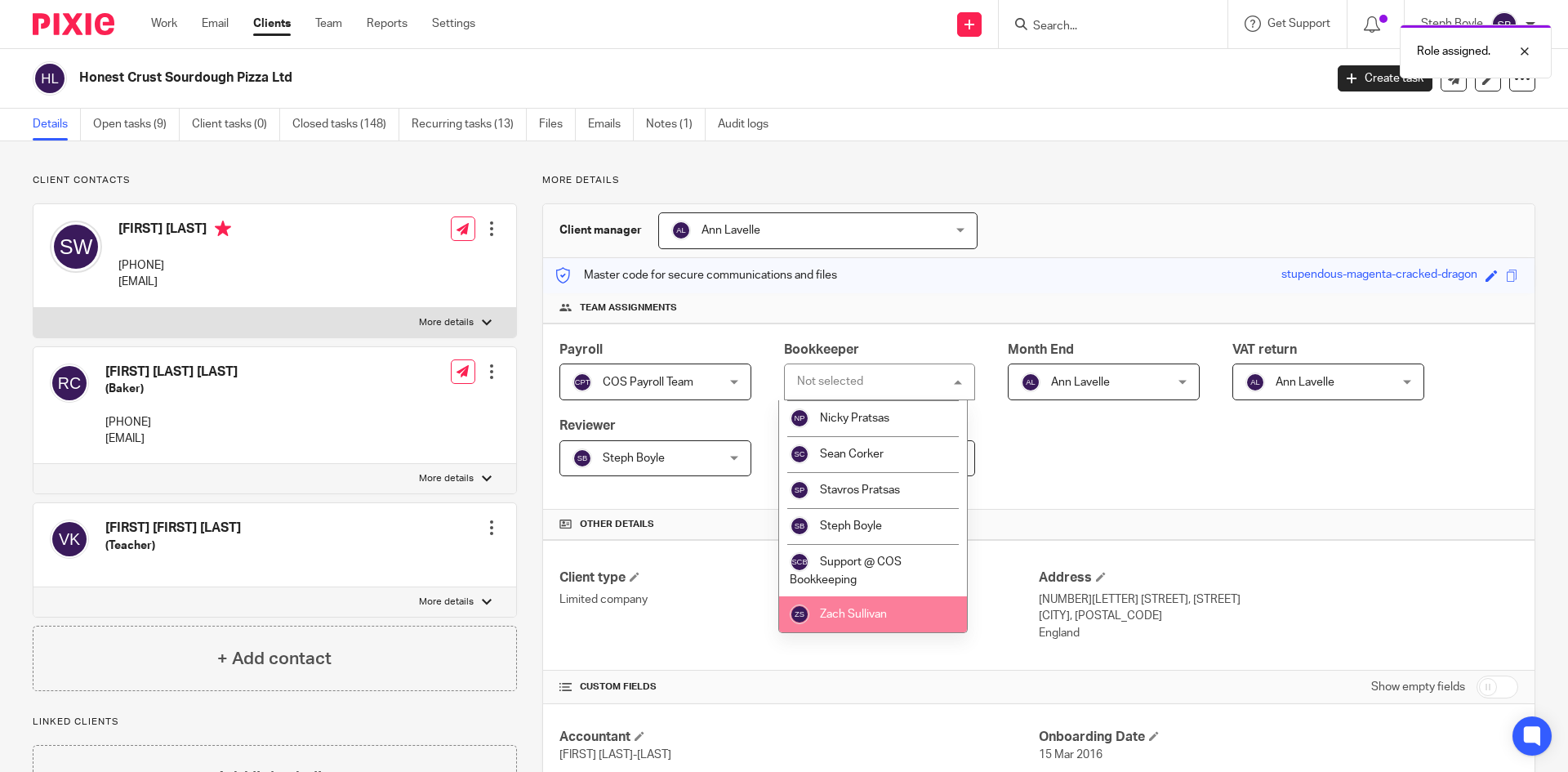 click on "Zach Sullivan" at bounding box center [853, 614] 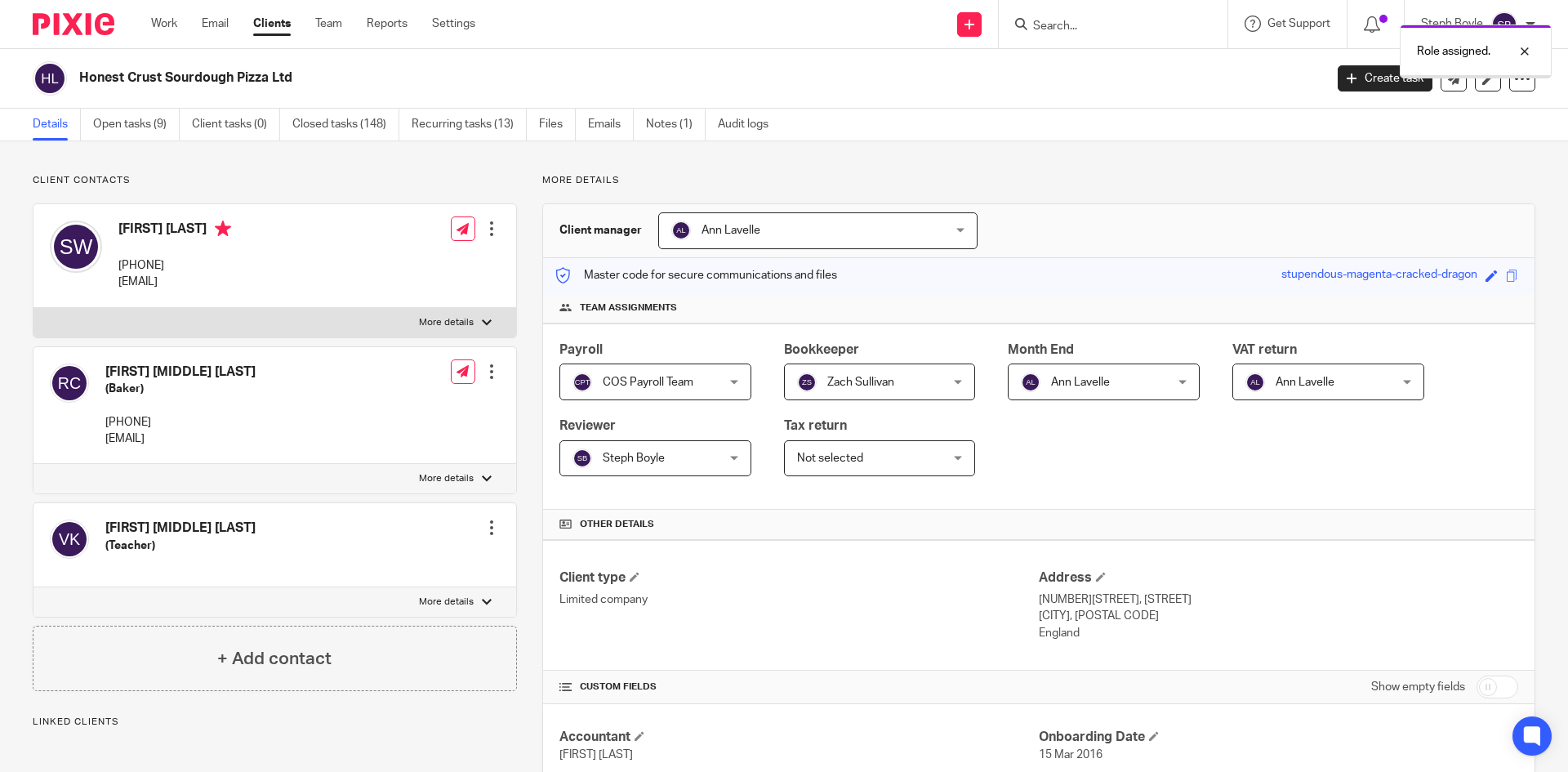 scroll, scrollTop: 0, scrollLeft: 0, axis: both 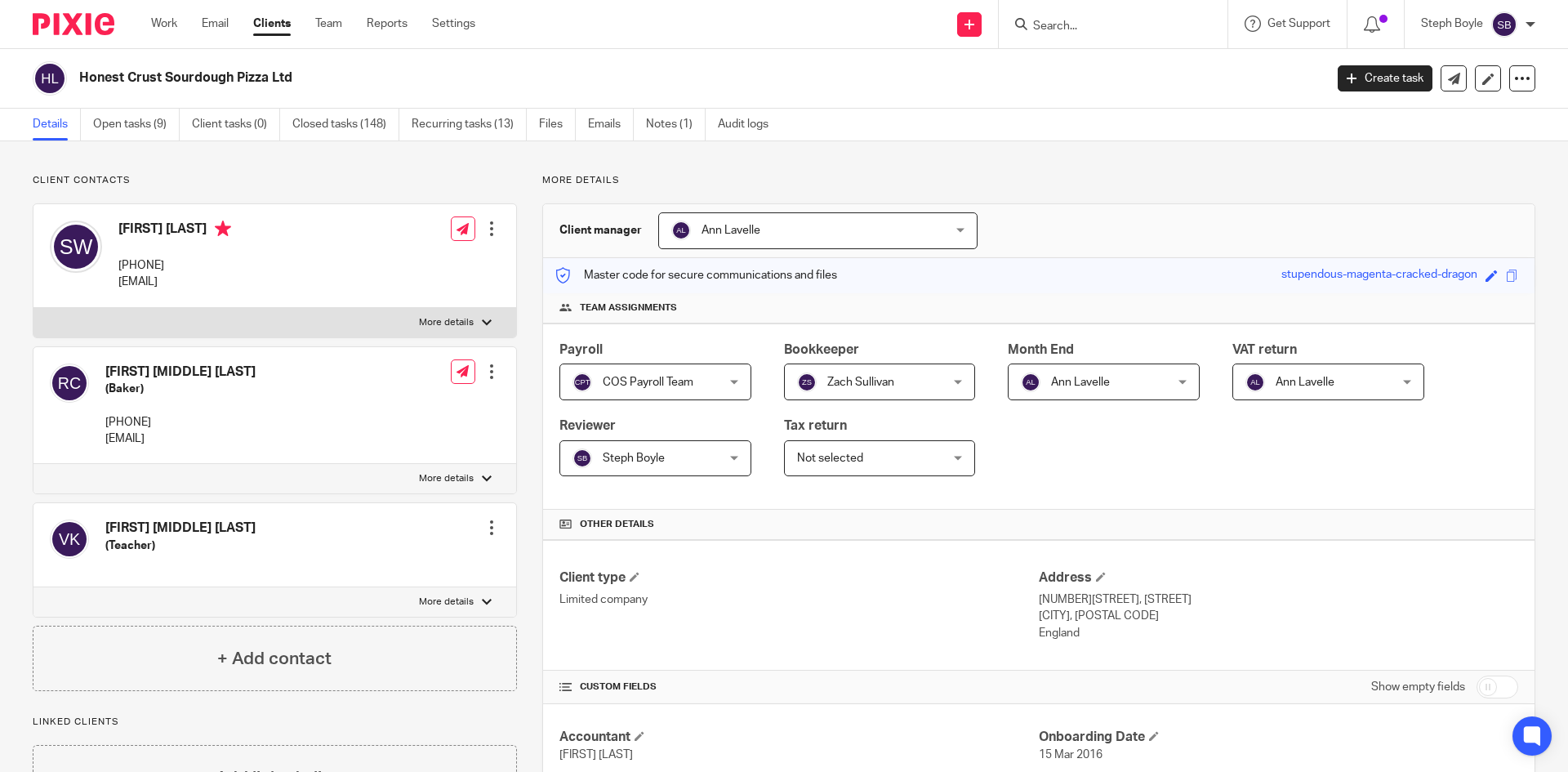 click at bounding box center (492, 372) 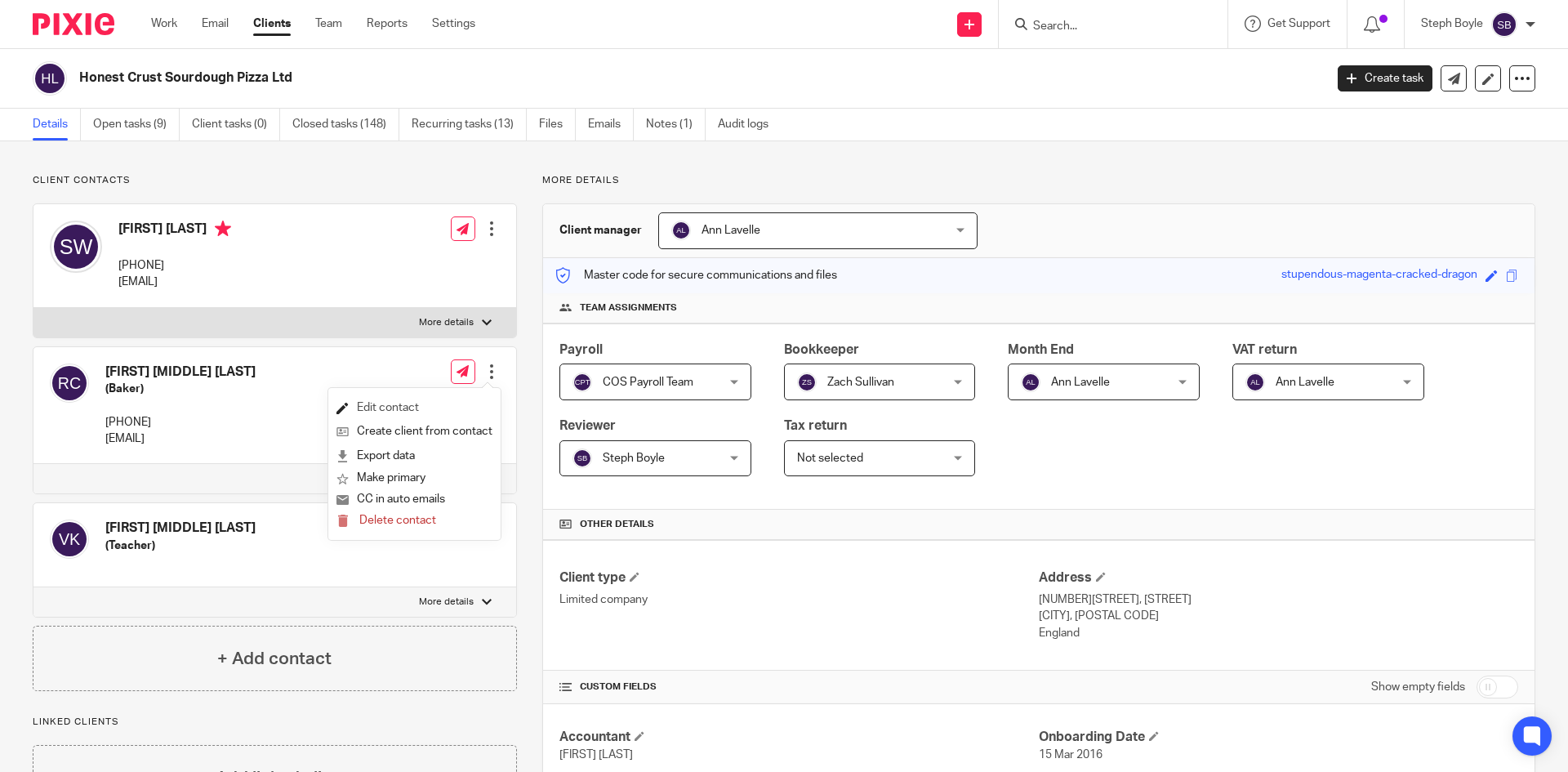 click on "Edit contact" at bounding box center (414, 408) 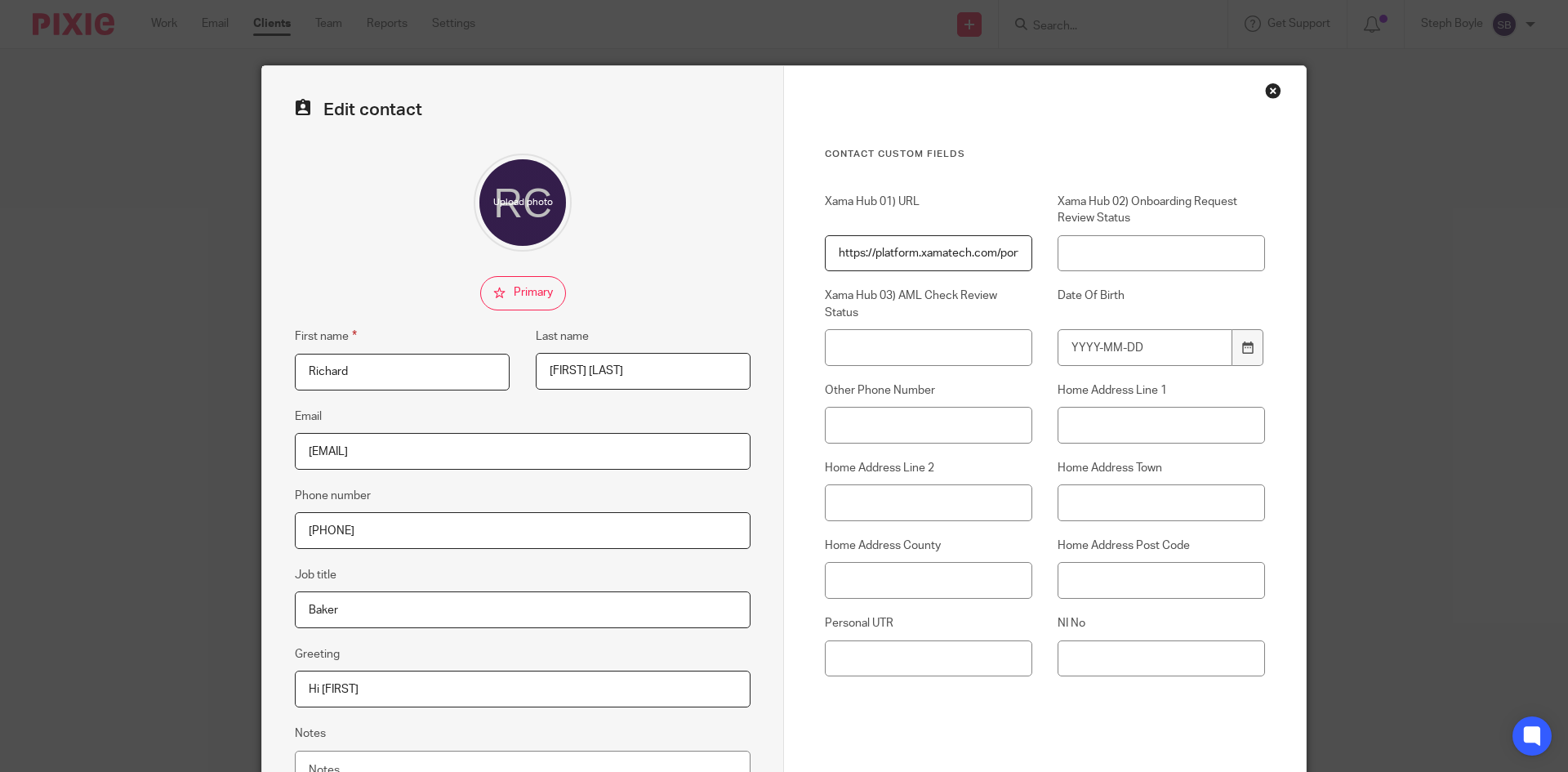 scroll, scrollTop: 0, scrollLeft: 0, axis: both 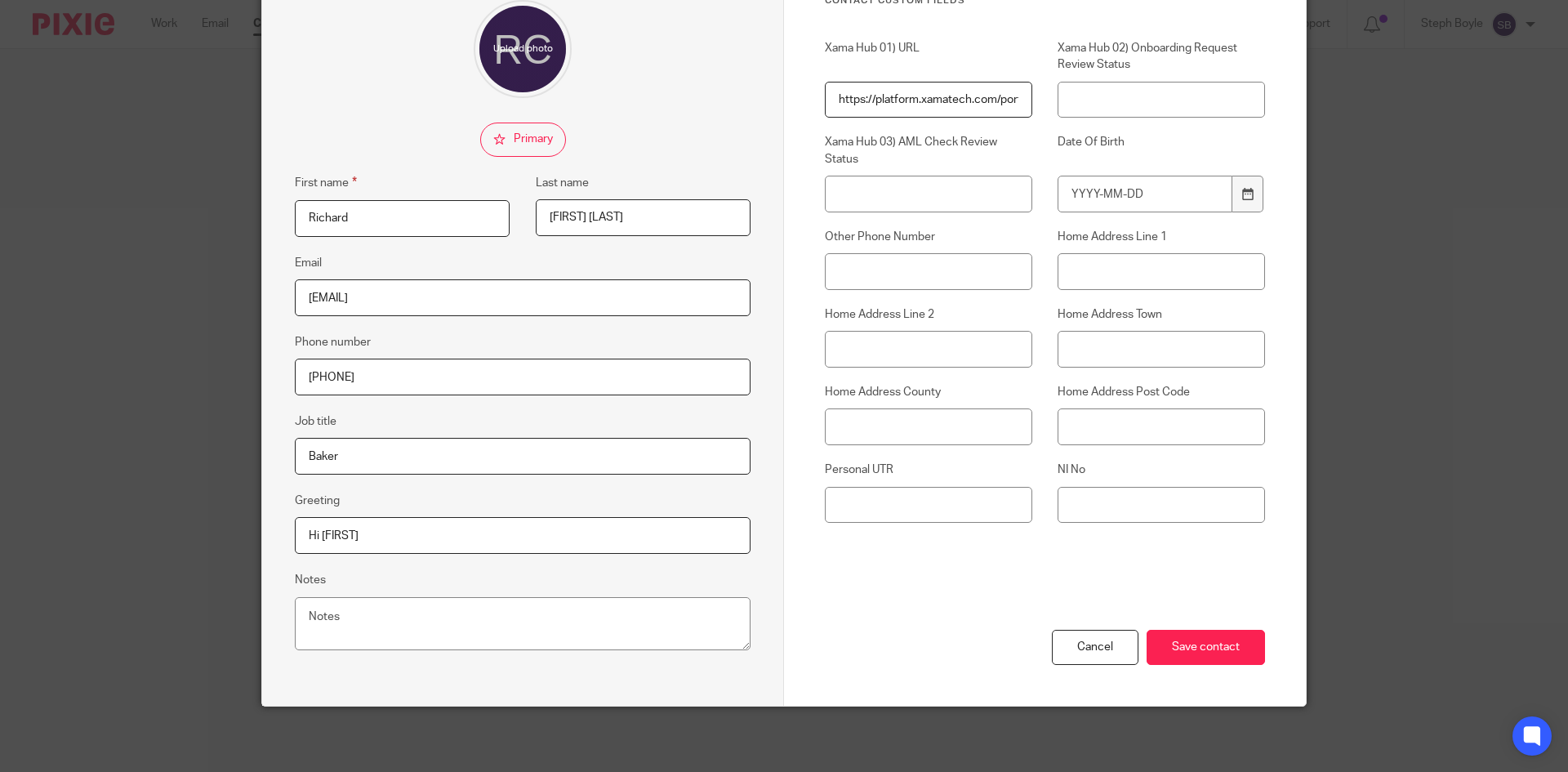 click on "Hi Richard" at bounding box center [523, 535] 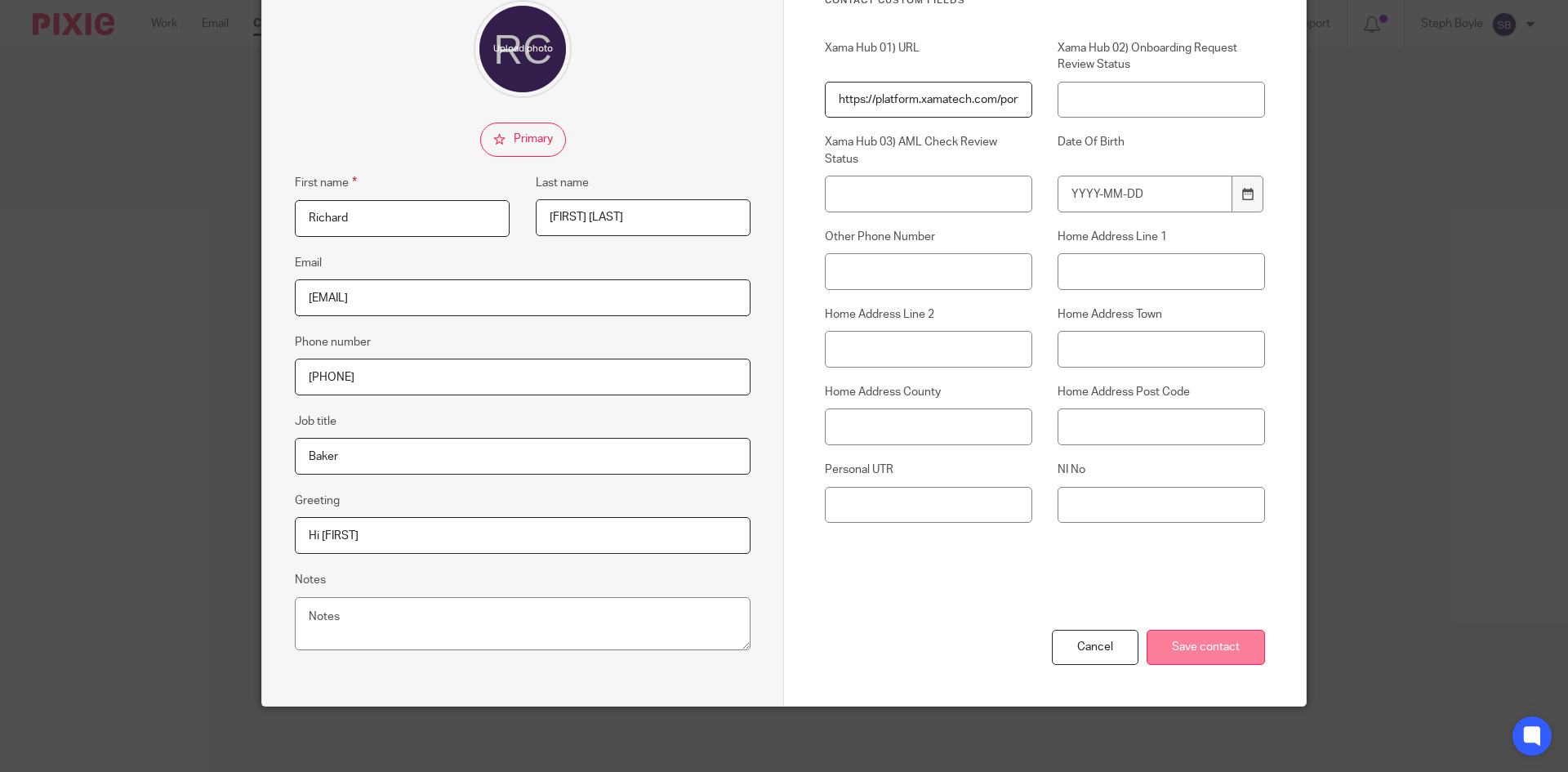type on "Hi Rich" 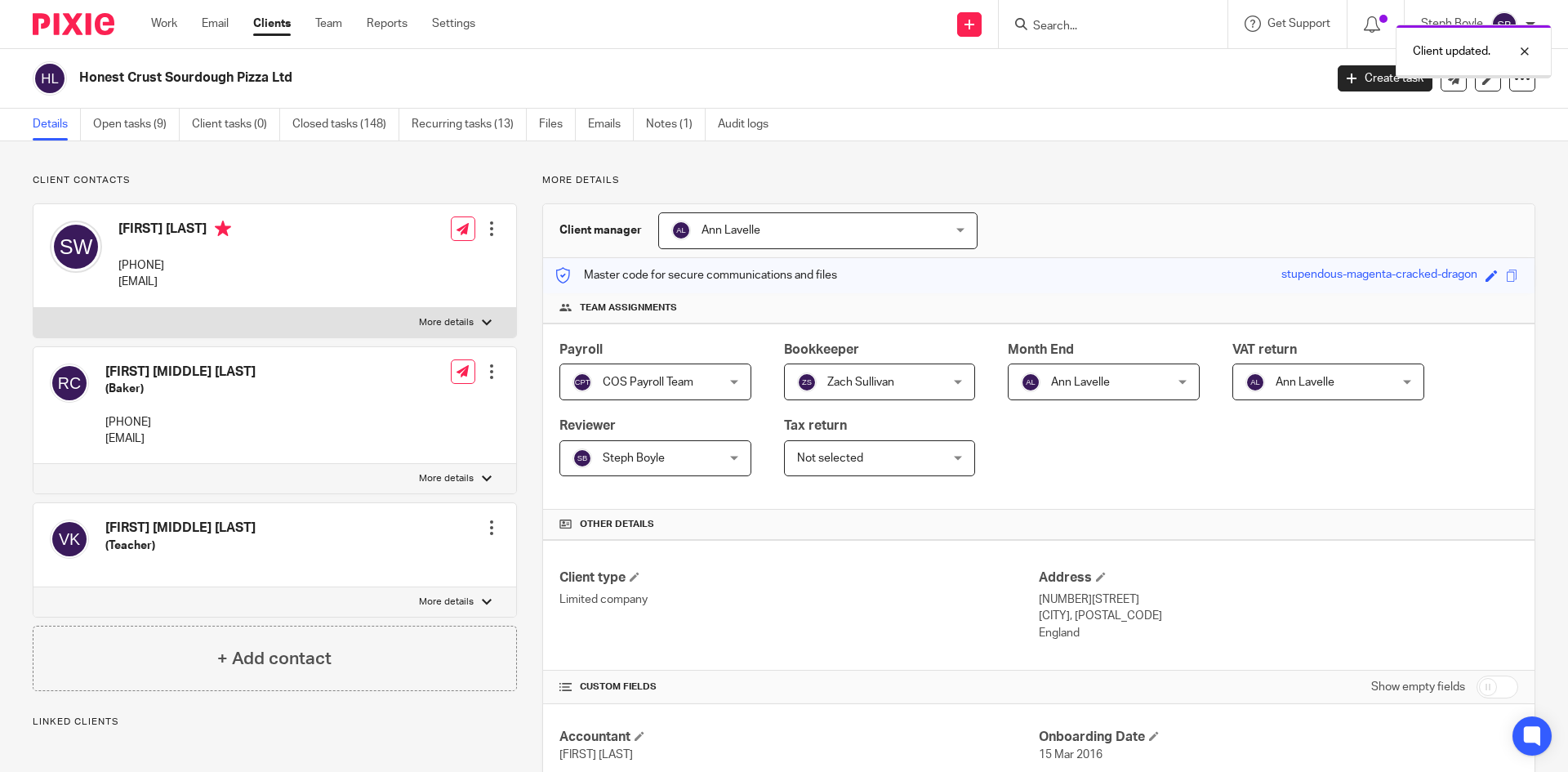 scroll, scrollTop: 0, scrollLeft: 0, axis: both 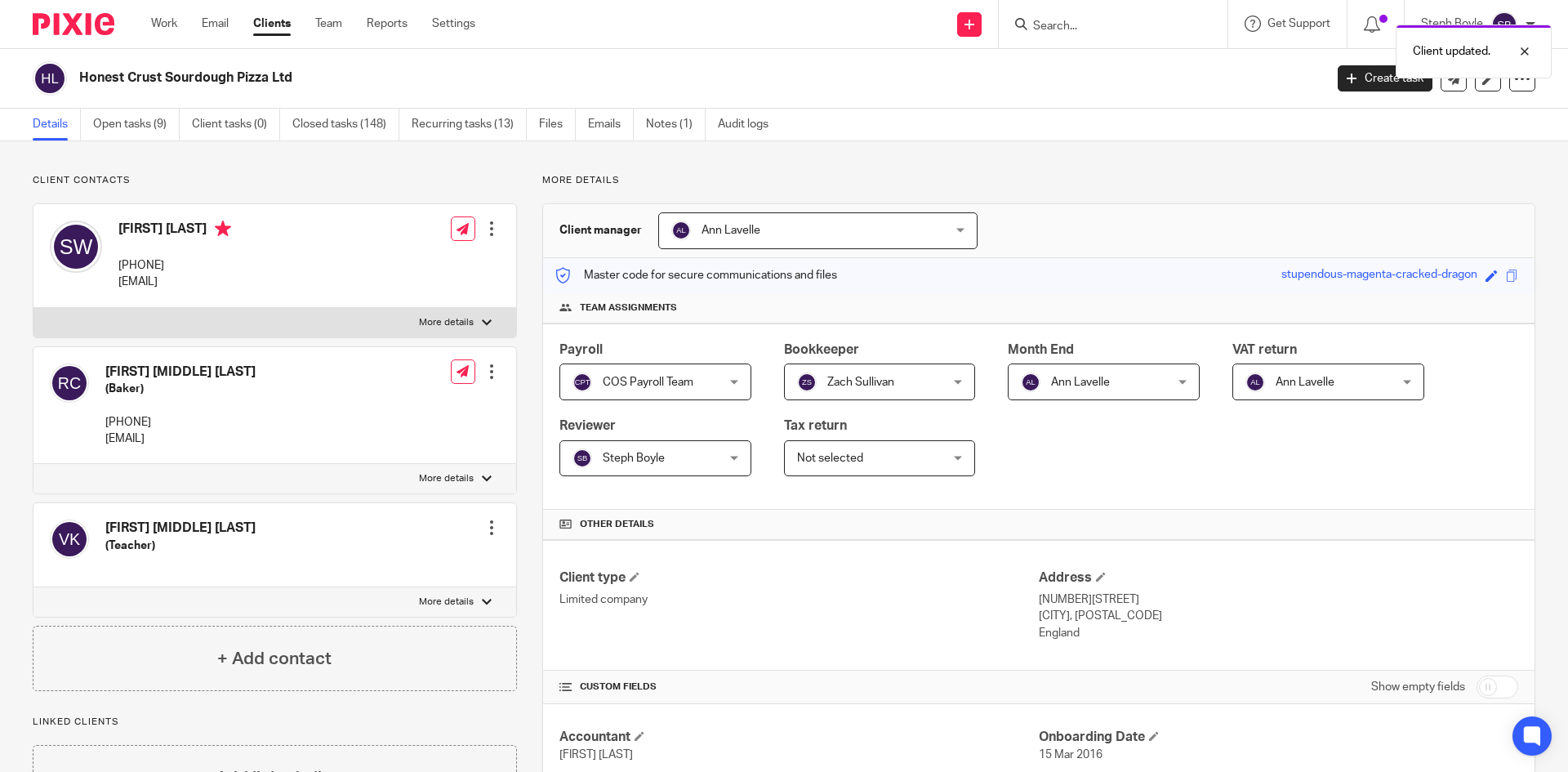 click at bounding box center [492, 229] 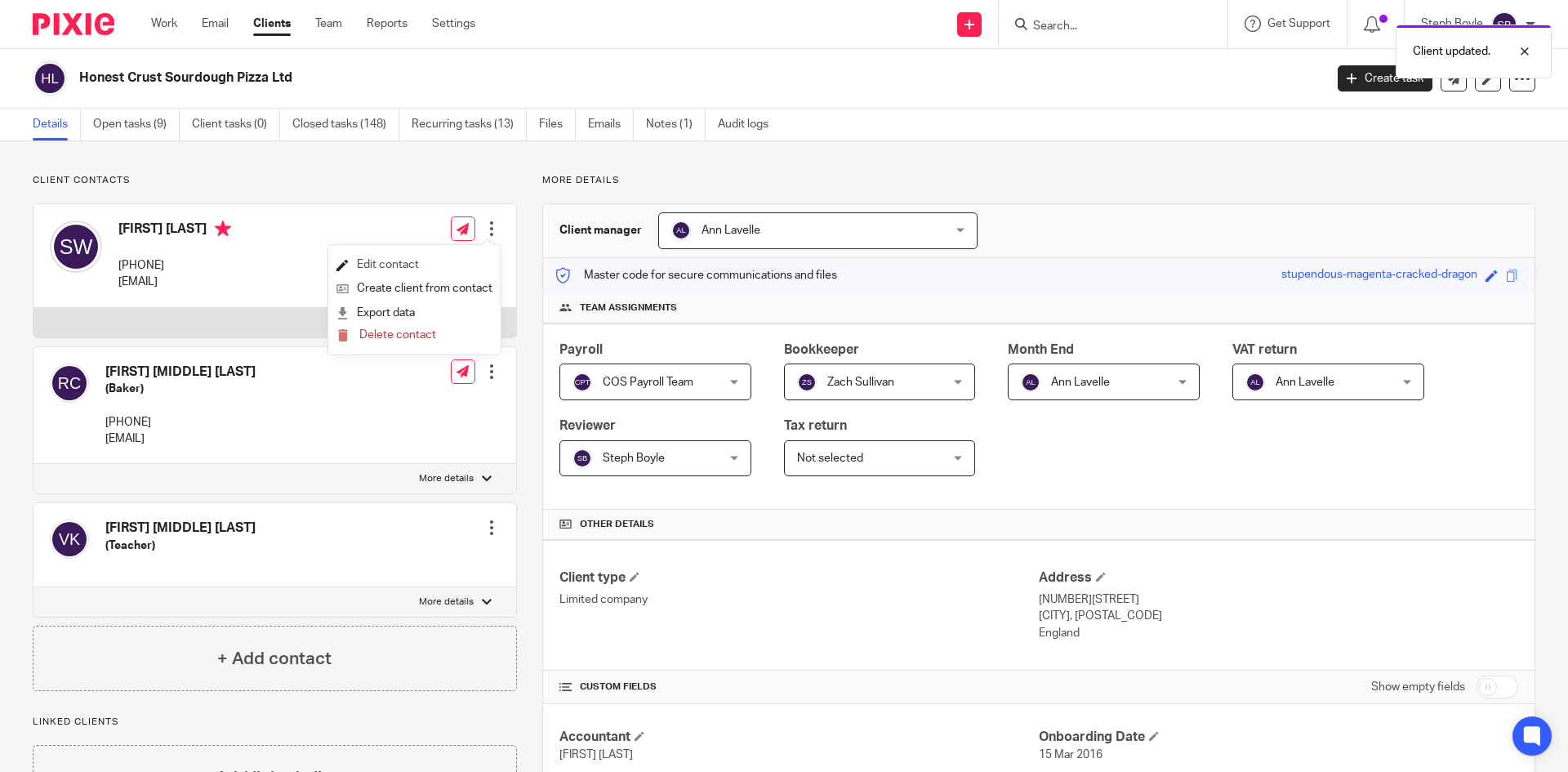 click on "Edit contact" at bounding box center [414, 265] 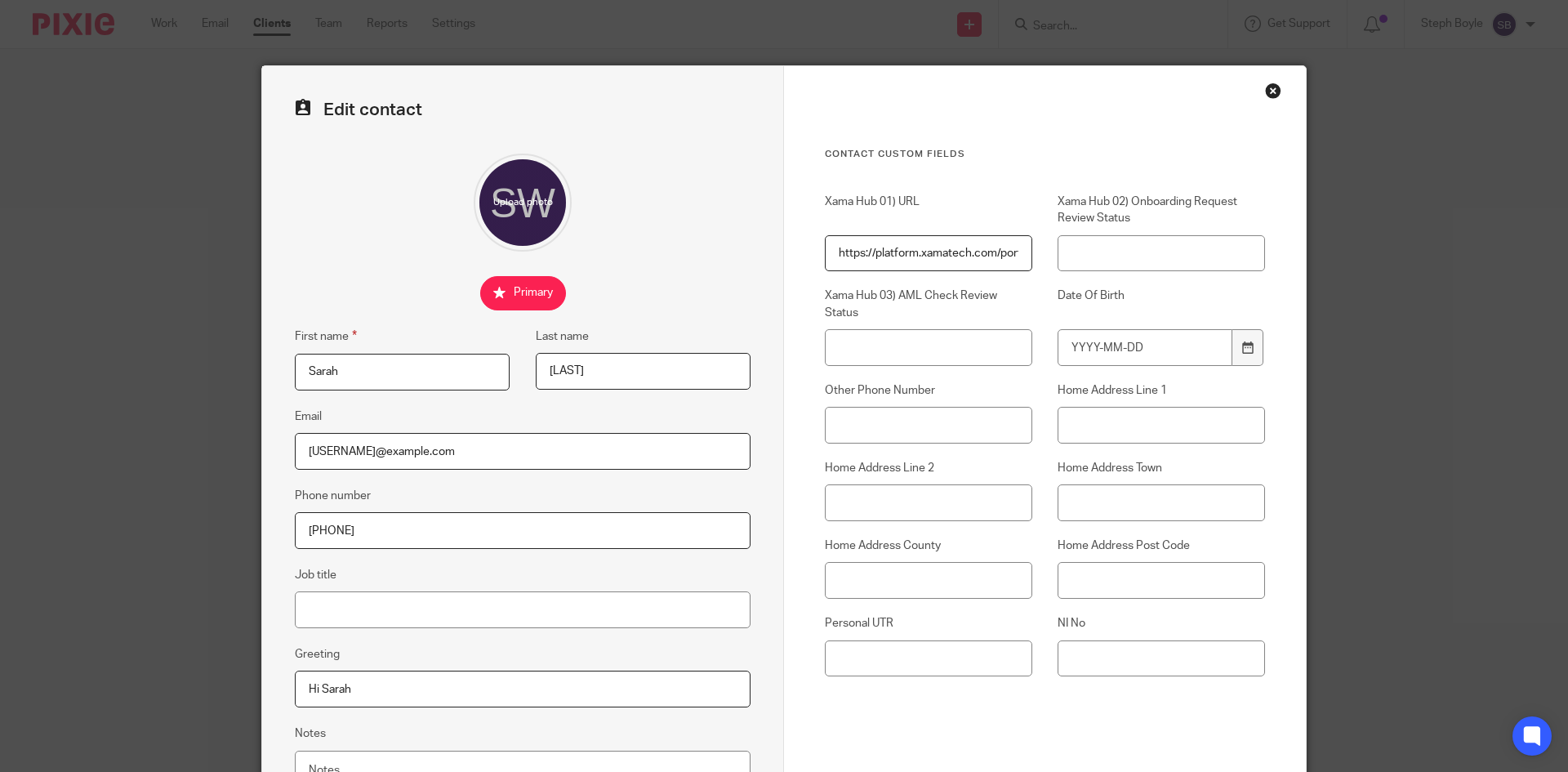 scroll, scrollTop: 0, scrollLeft: 0, axis: both 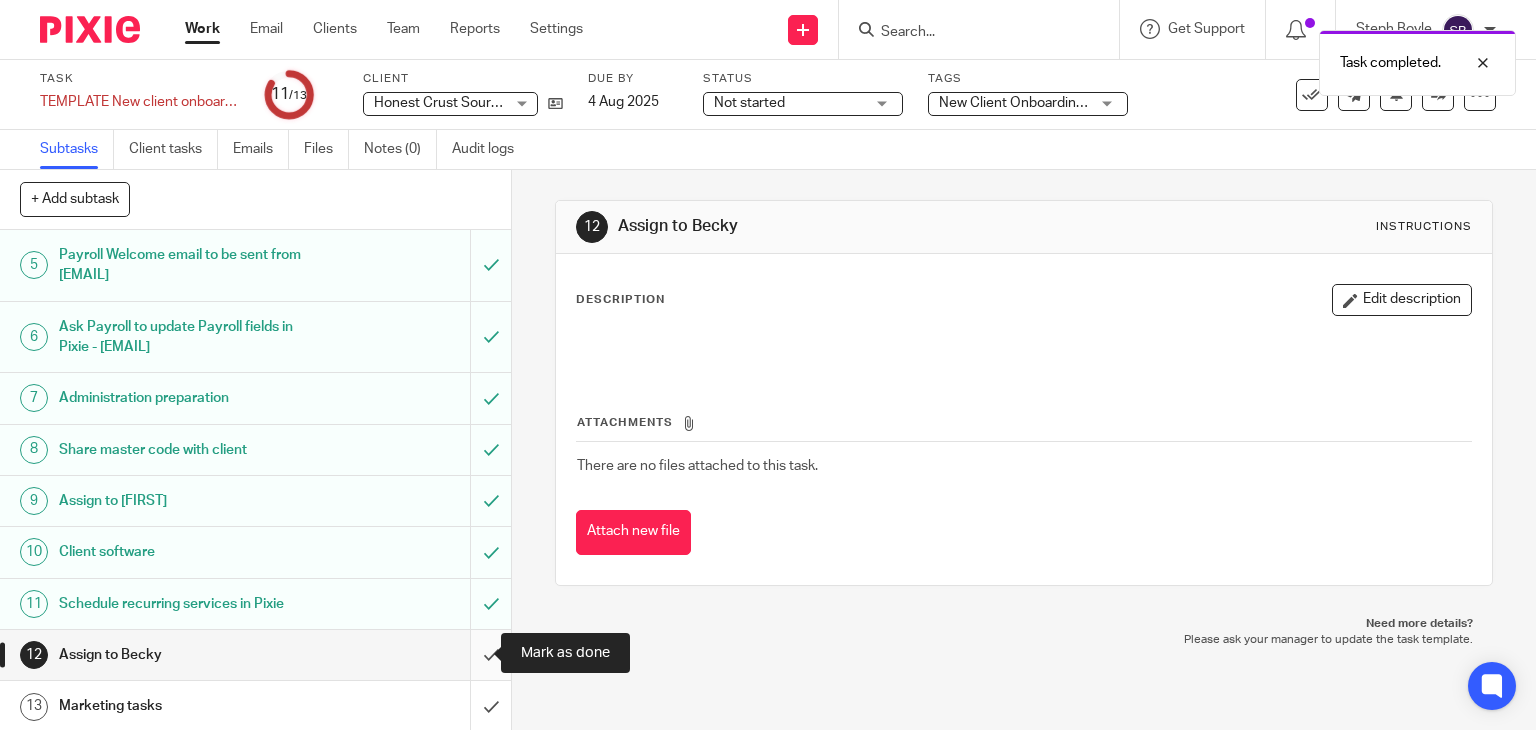 click at bounding box center (255, 655) 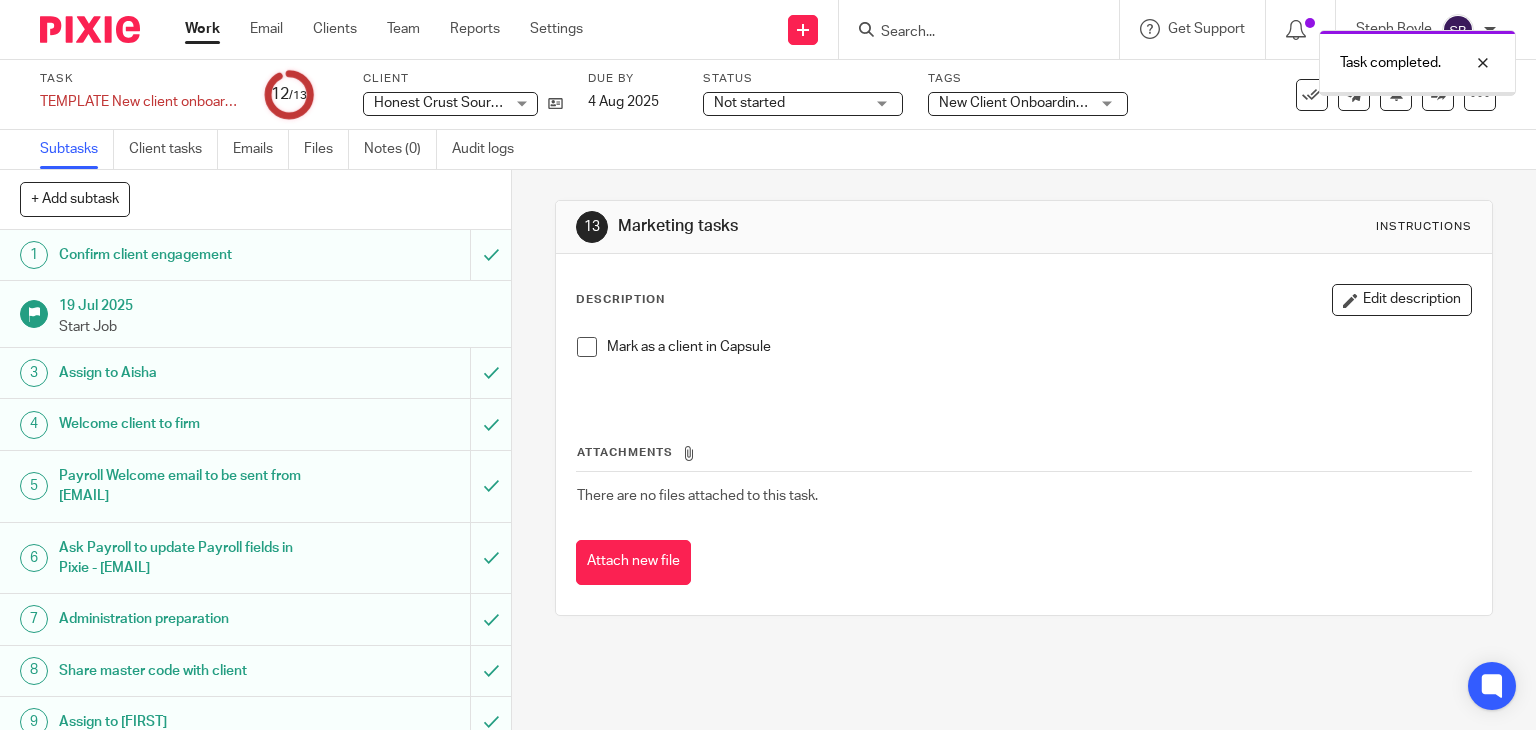 scroll, scrollTop: 0, scrollLeft: 0, axis: both 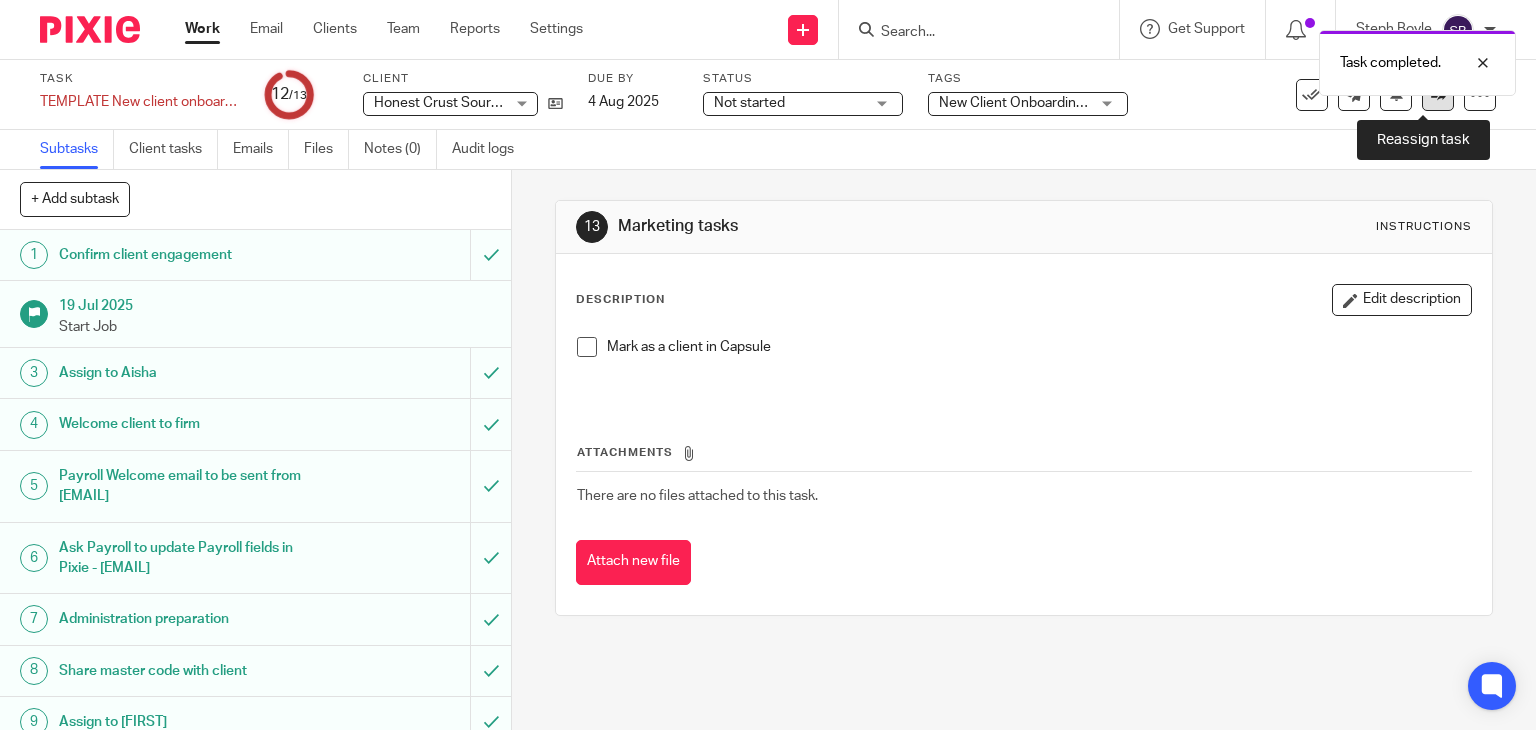 click at bounding box center (1438, 95) 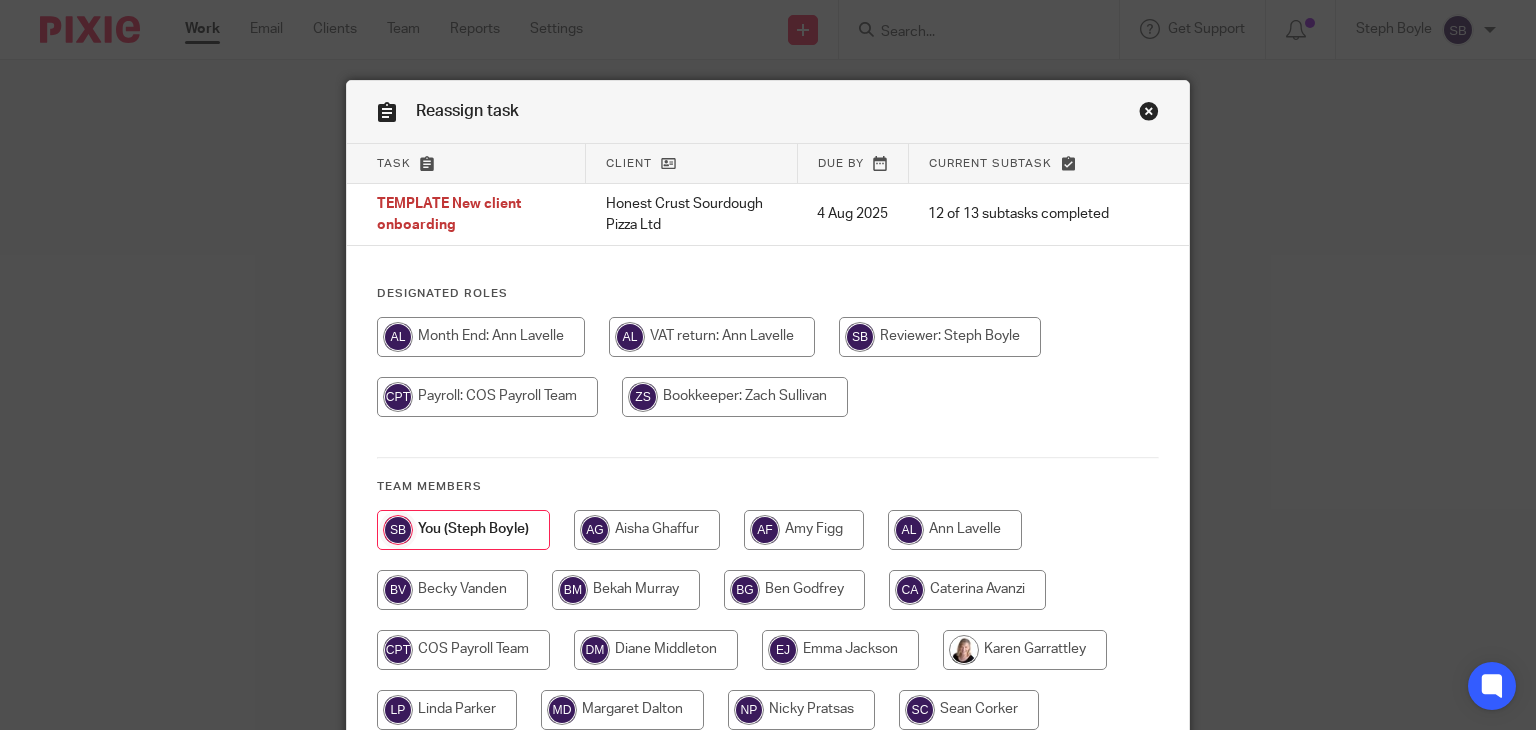scroll, scrollTop: 0, scrollLeft: 0, axis: both 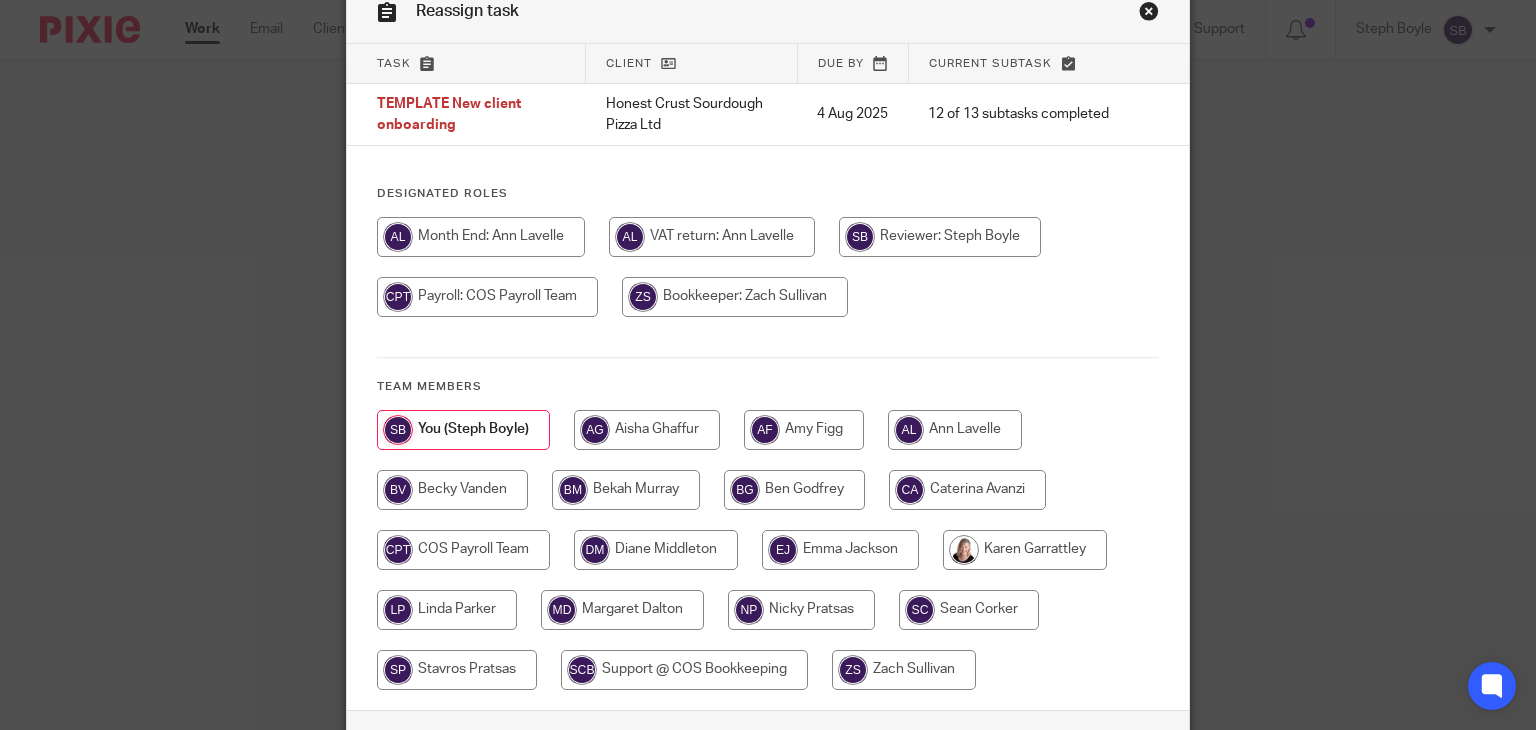 click at bounding box center [452, 490] 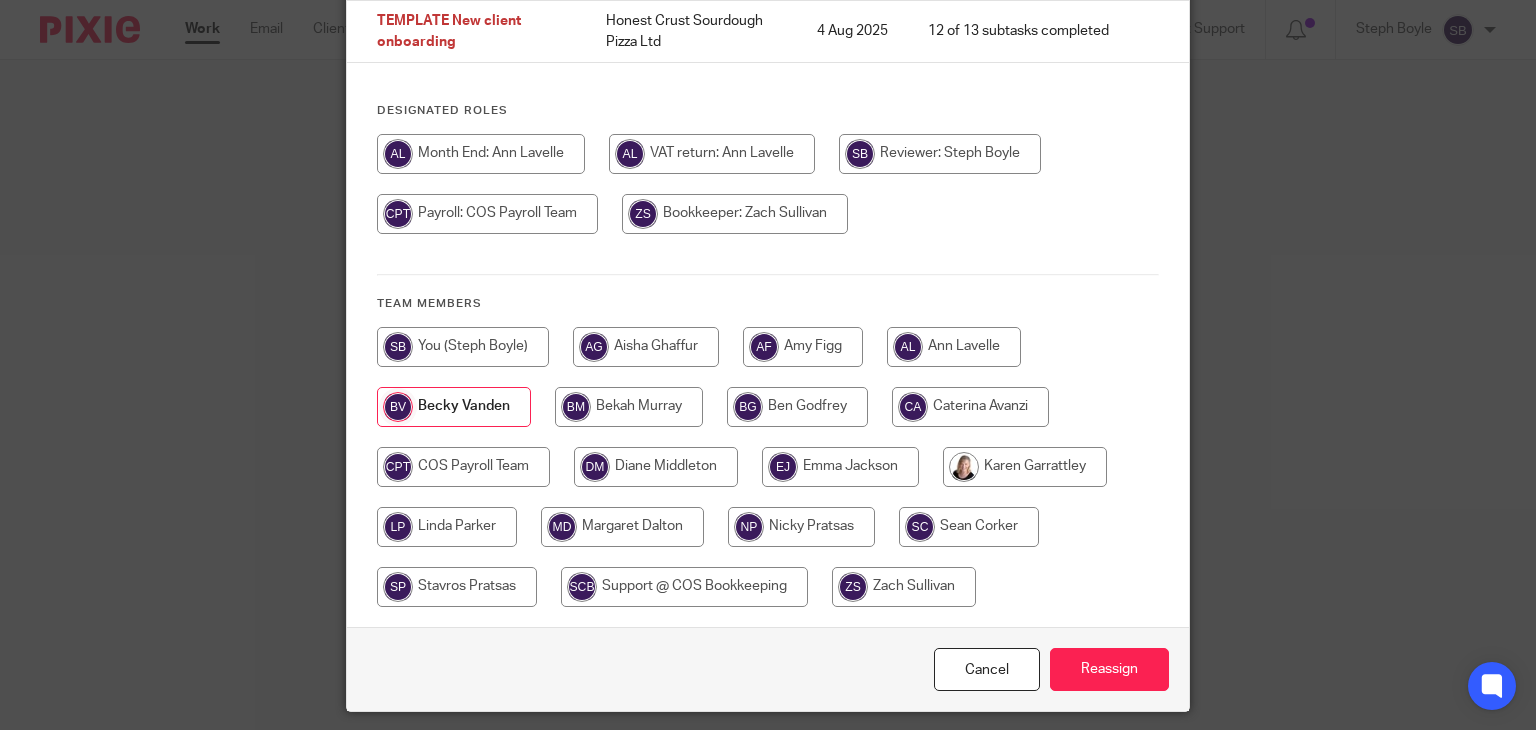 scroll, scrollTop: 244, scrollLeft: 0, axis: vertical 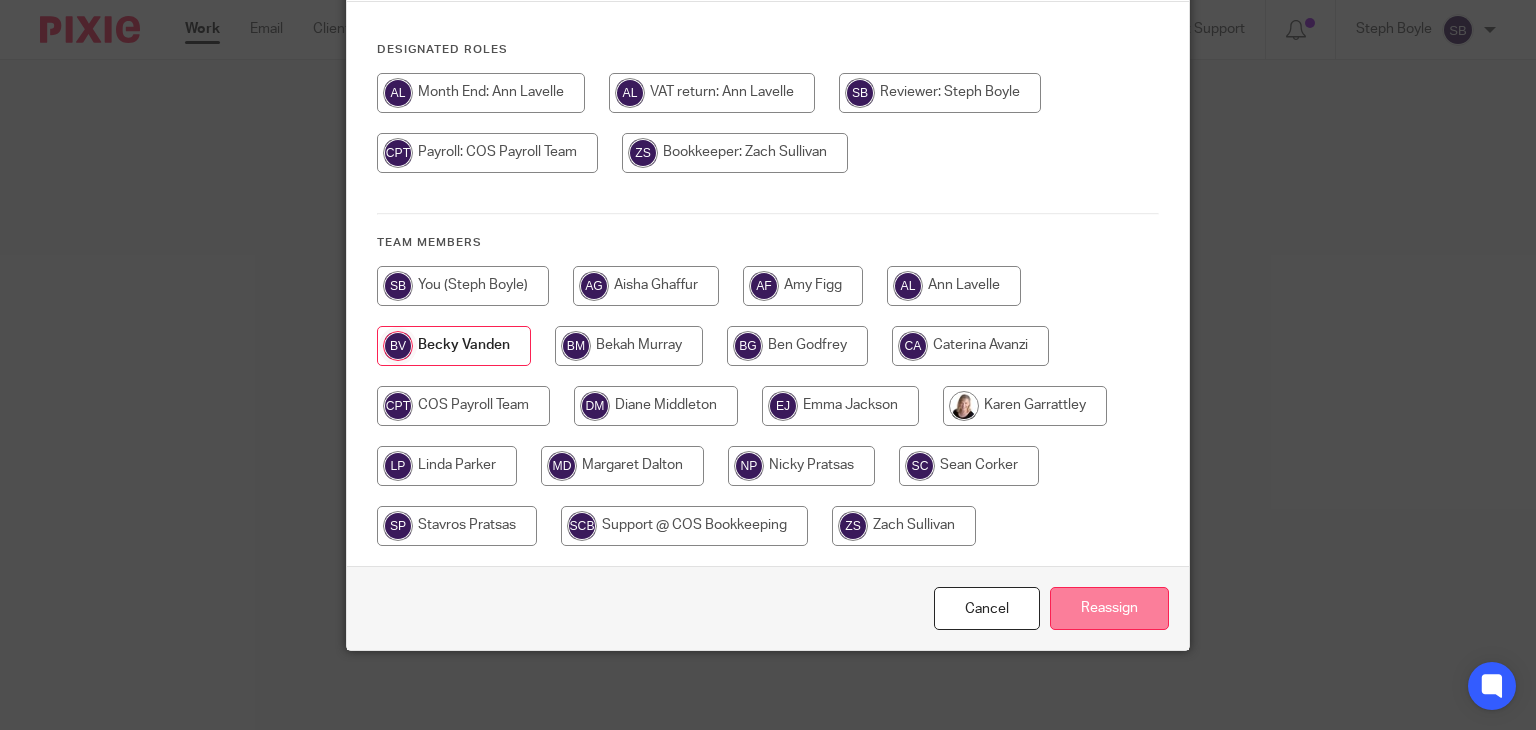 click on "Reassign" at bounding box center [1109, 608] 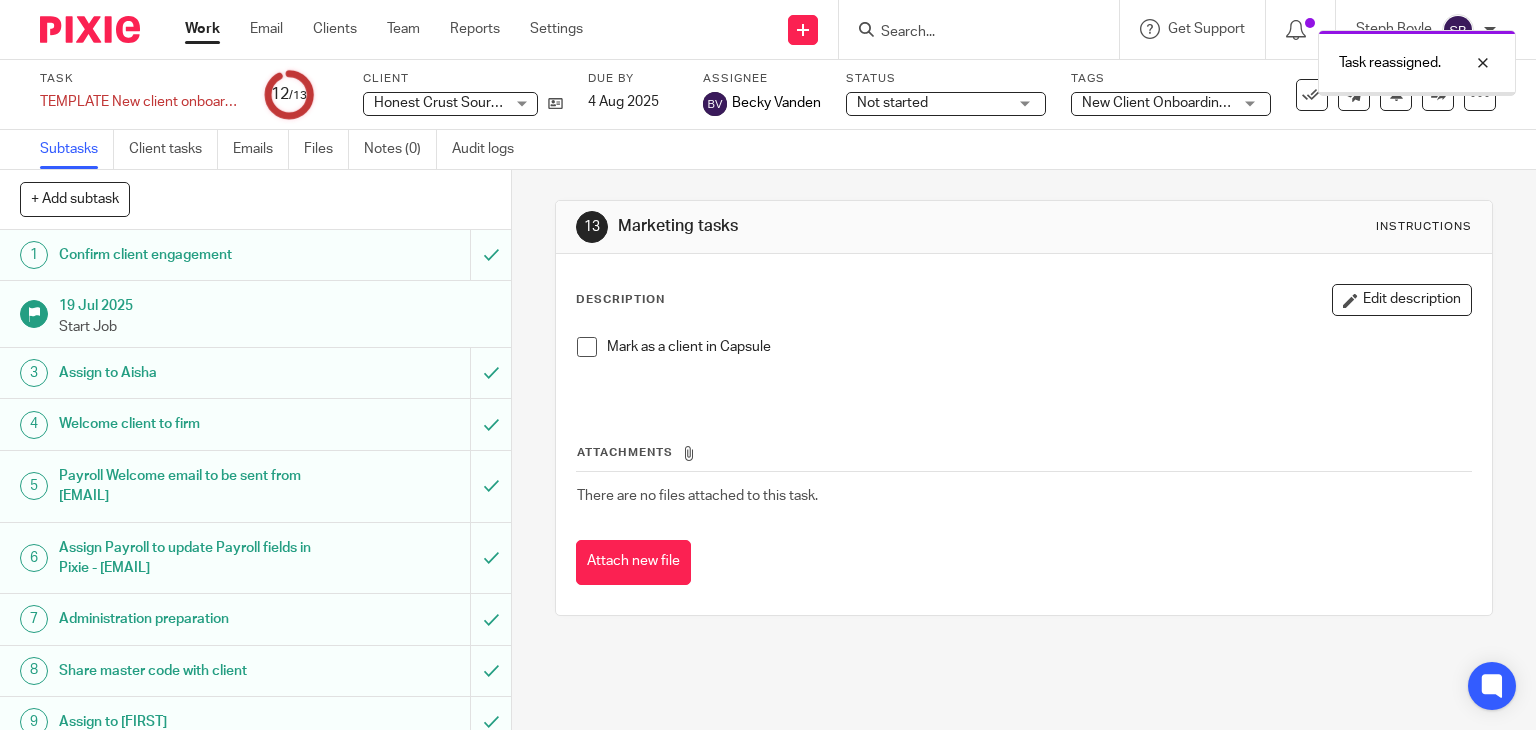 scroll, scrollTop: 0, scrollLeft: 0, axis: both 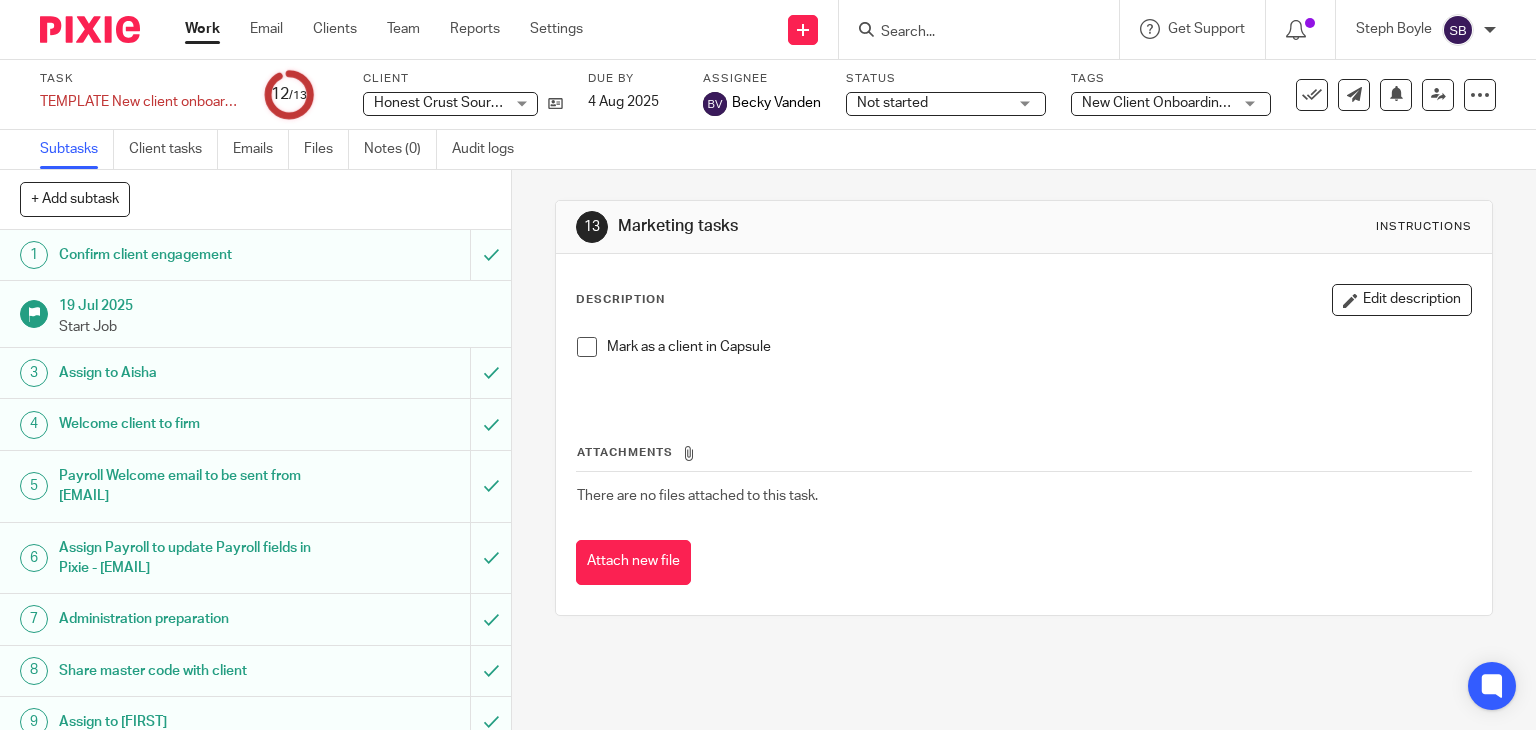 click on "Work" at bounding box center (202, 29) 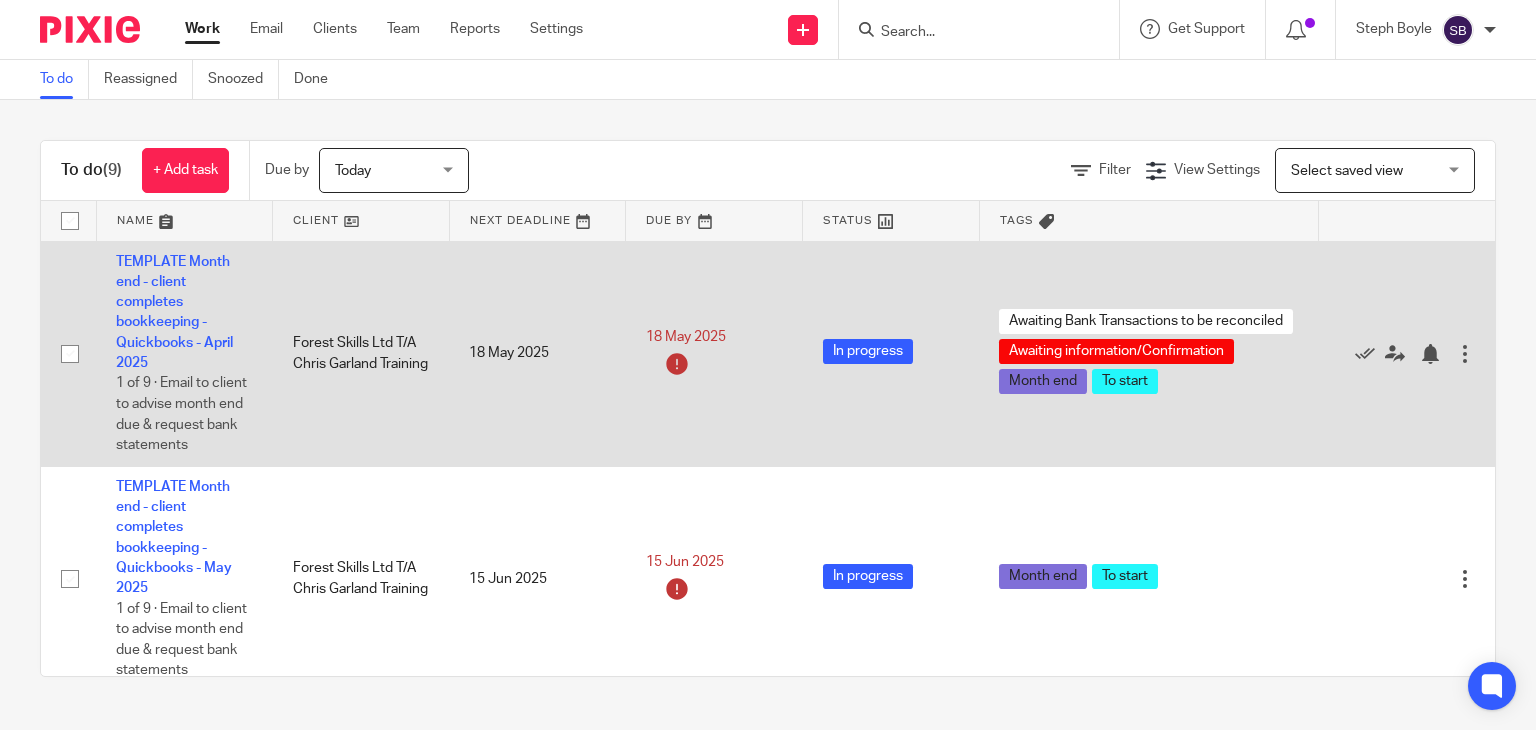 scroll, scrollTop: 0, scrollLeft: 0, axis: both 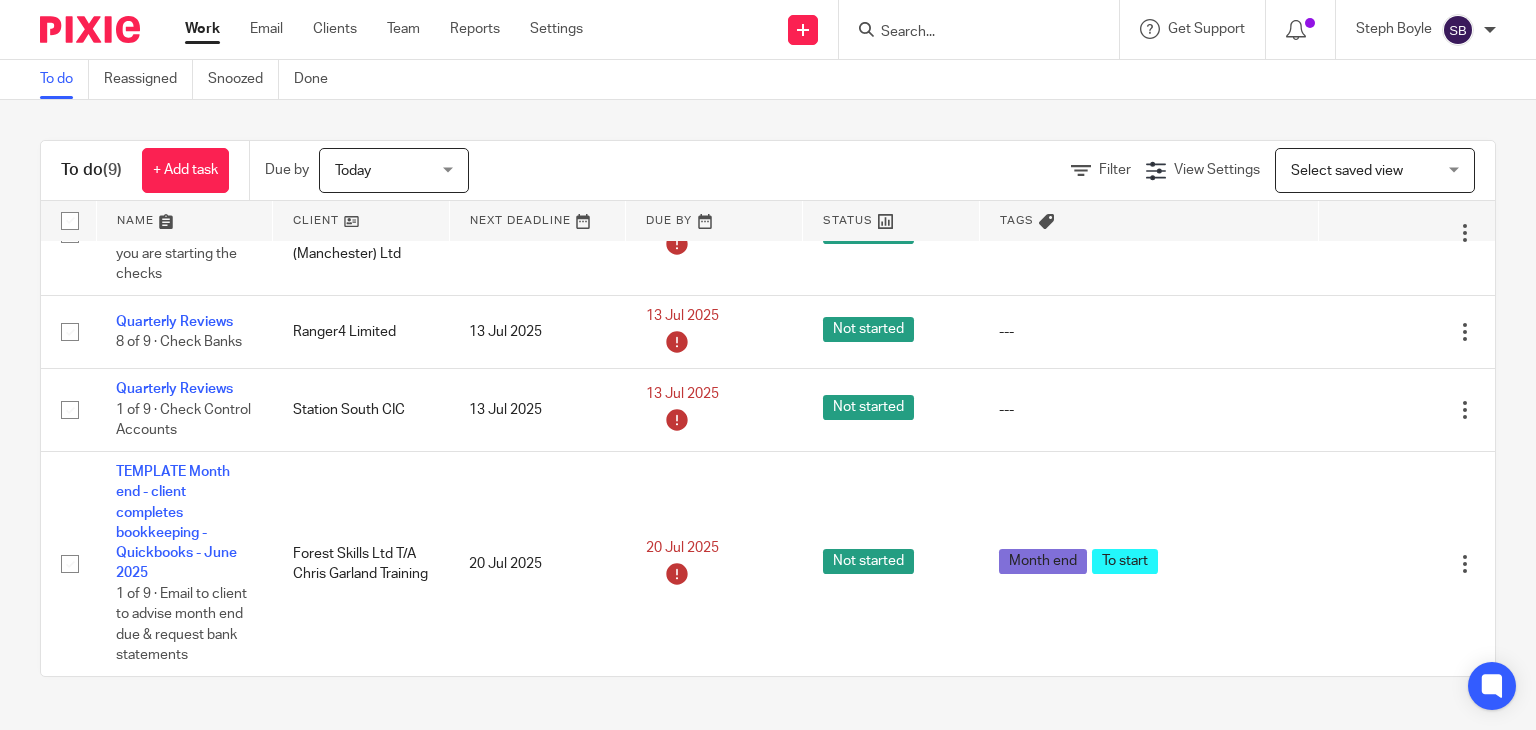 click on "Today" at bounding box center (388, 170) 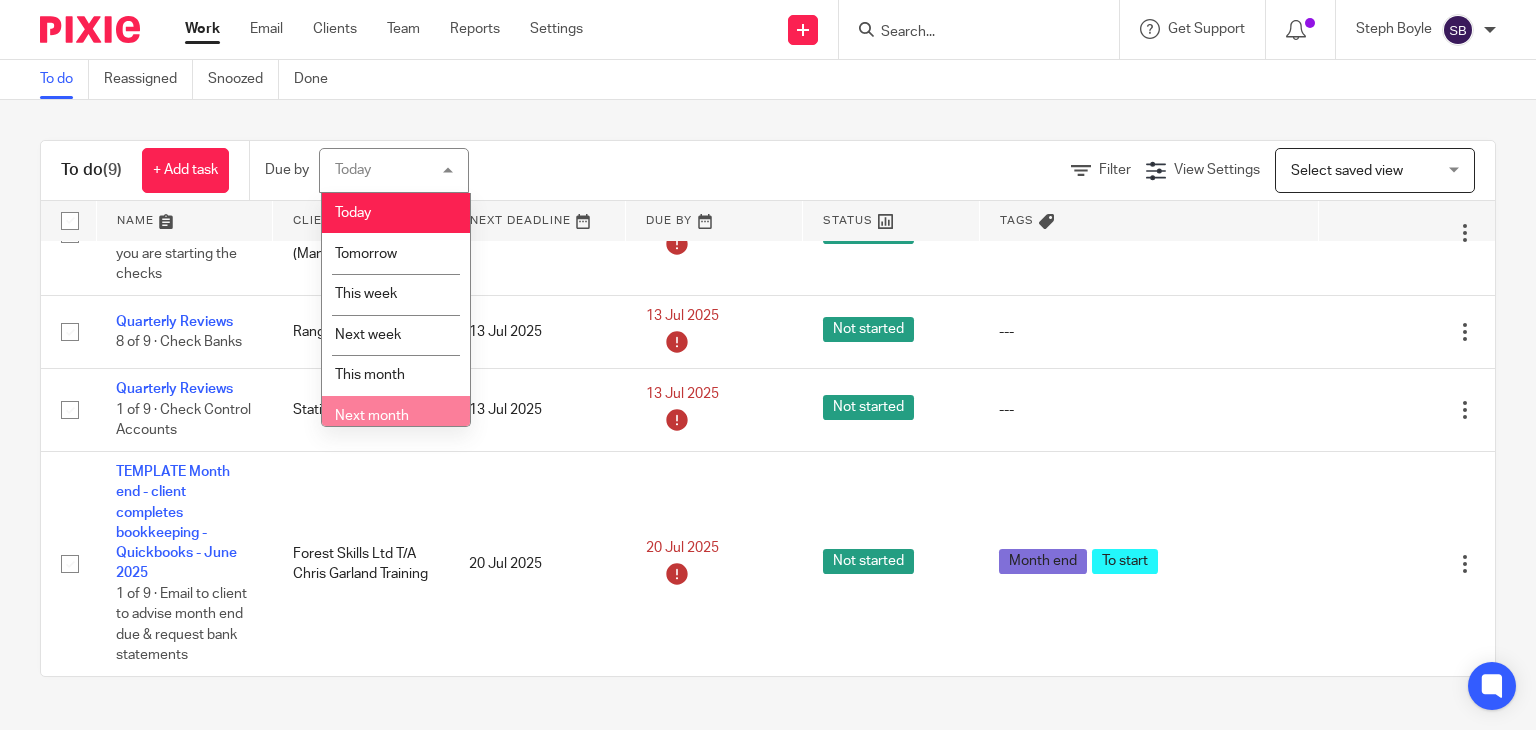 scroll, scrollTop: 53, scrollLeft: 0, axis: vertical 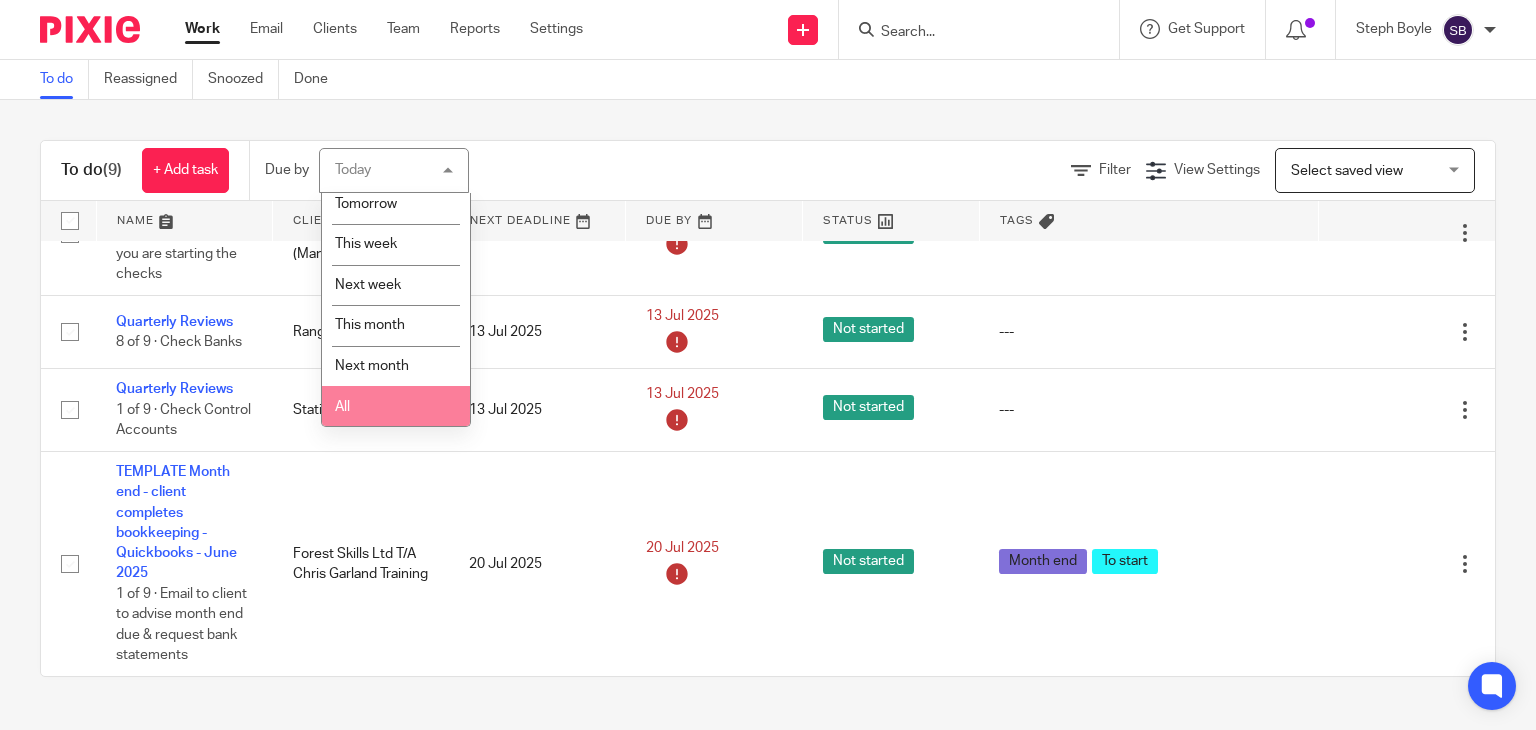click on "All" at bounding box center (396, 406) 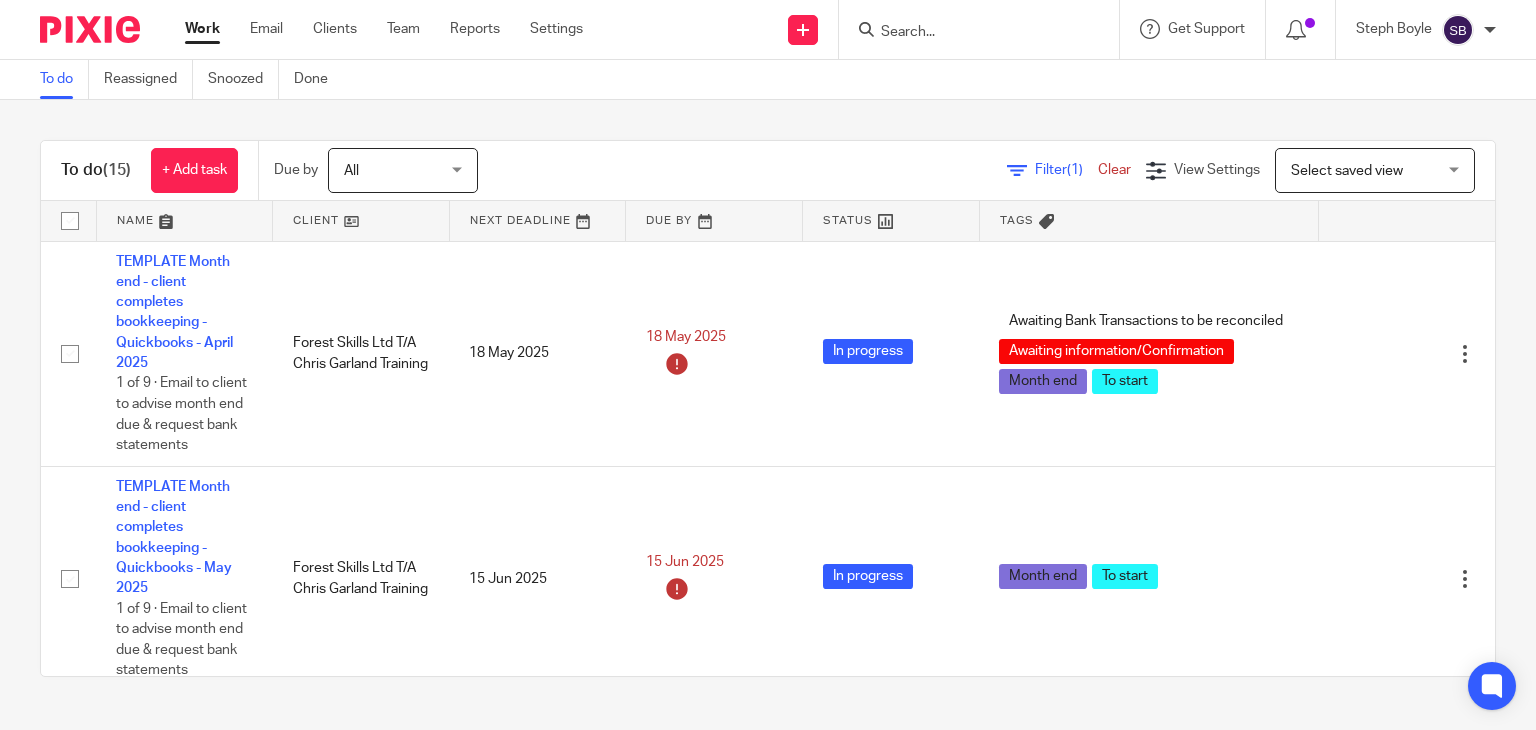 scroll, scrollTop: 0, scrollLeft: 0, axis: both 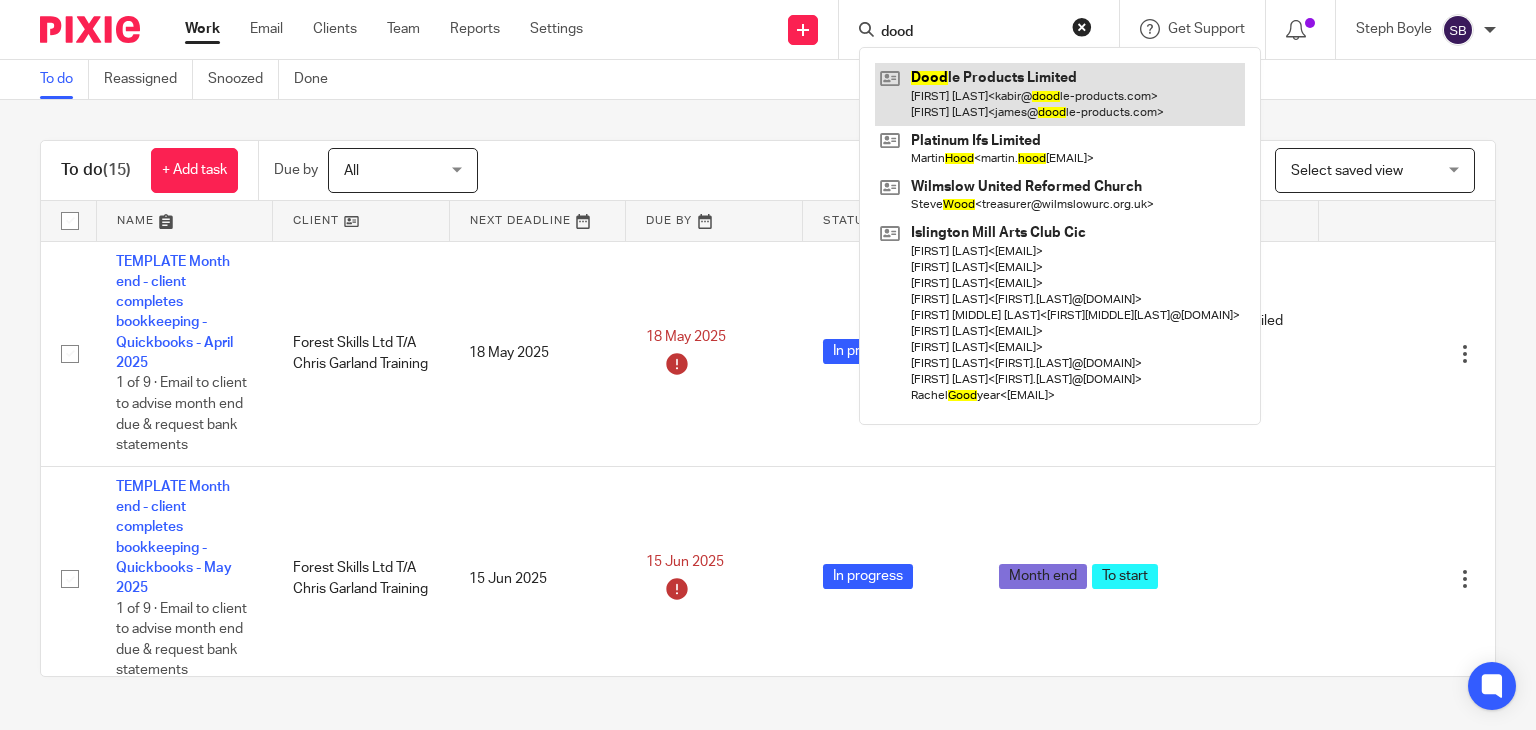type on "dood" 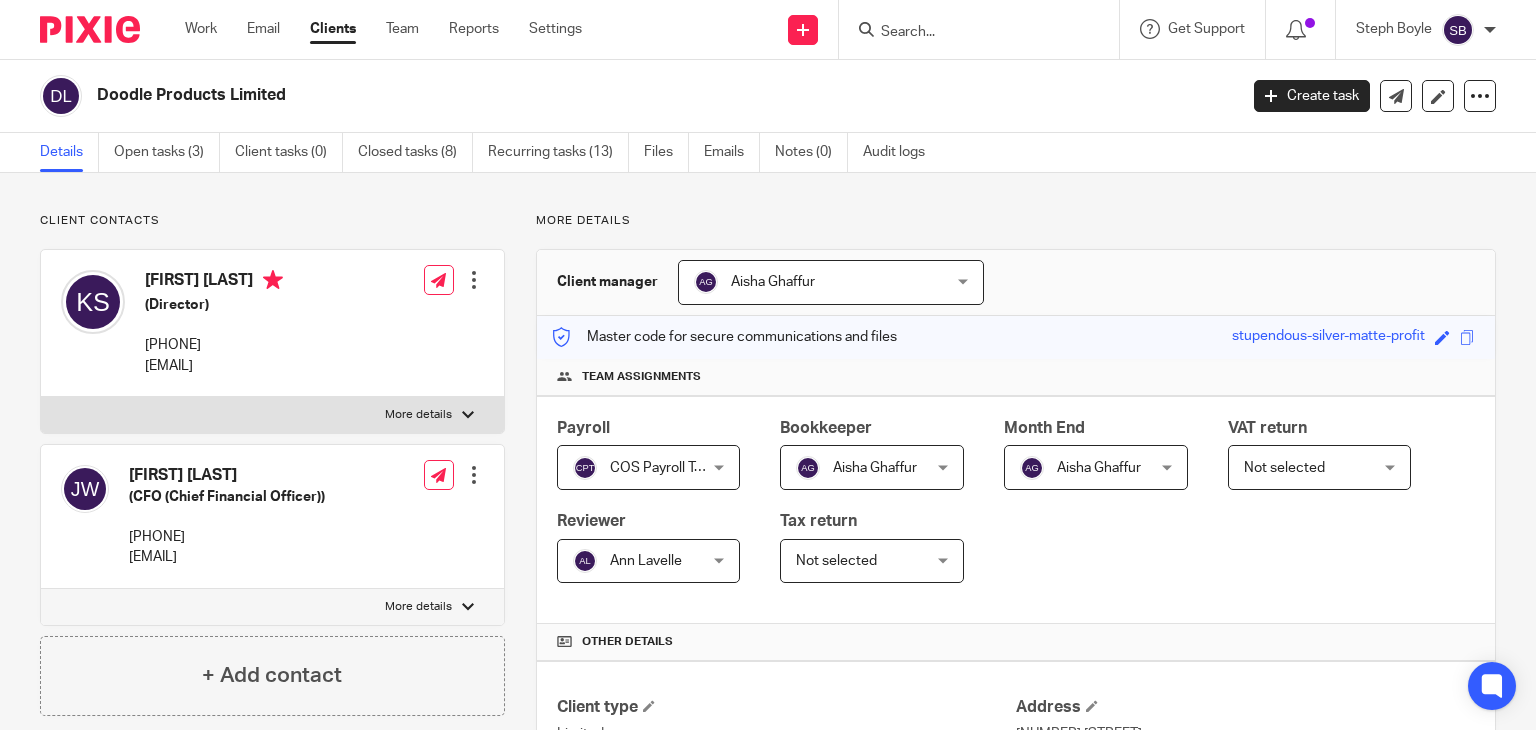 scroll, scrollTop: 0, scrollLeft: 0, axis: both 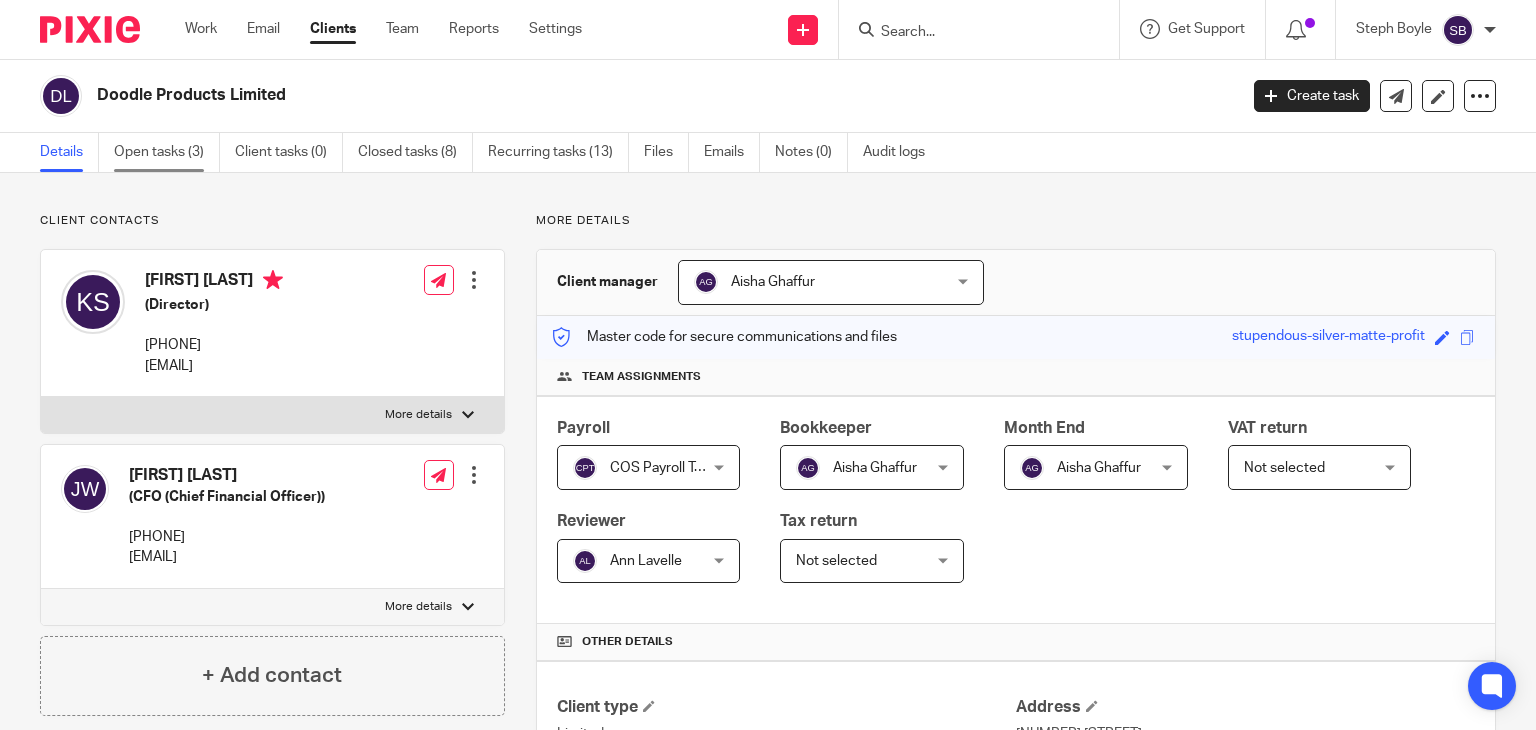 click on "Open tasks (3)" at bounding box center [167, 152] 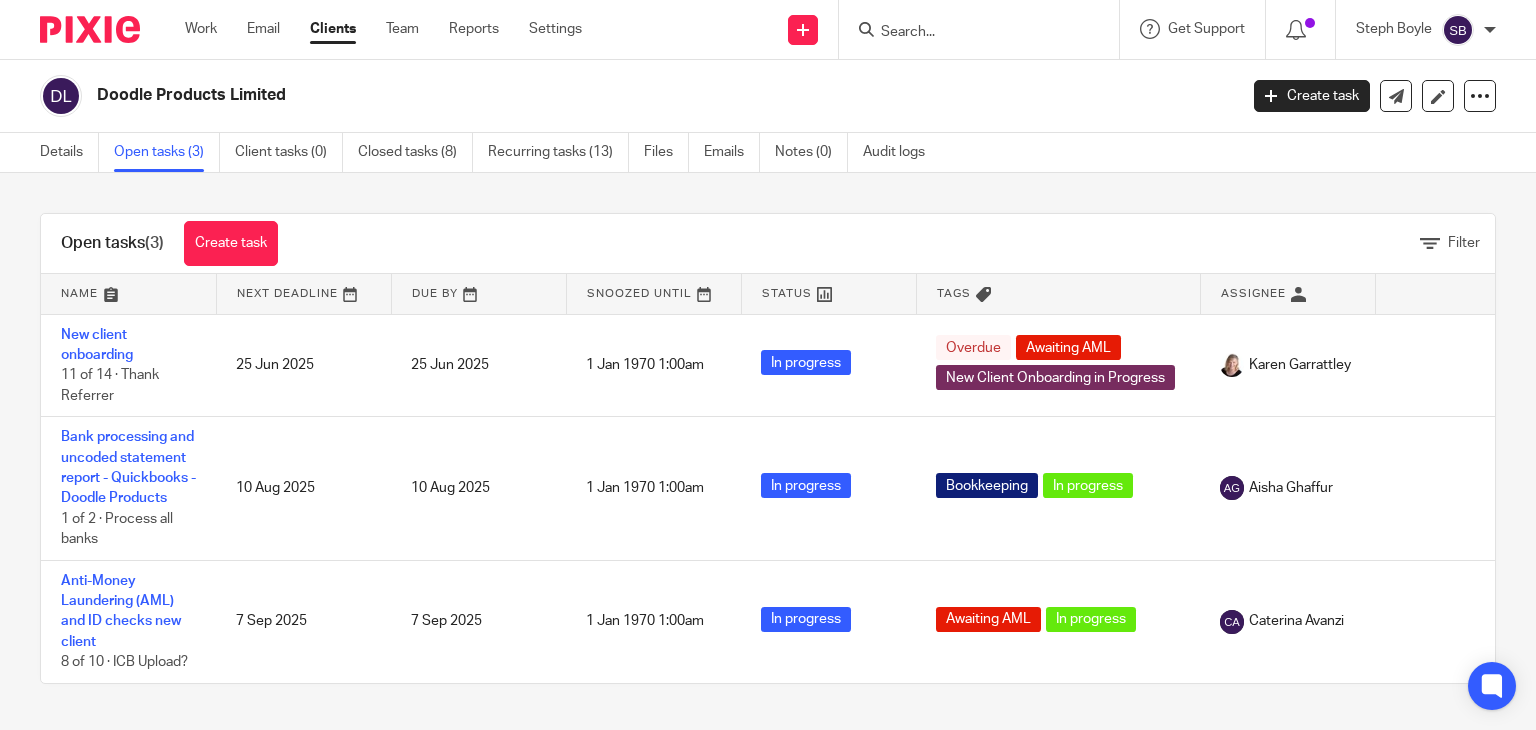 scroll, scrollTop: 0, scrollLeft: 0, axis: both 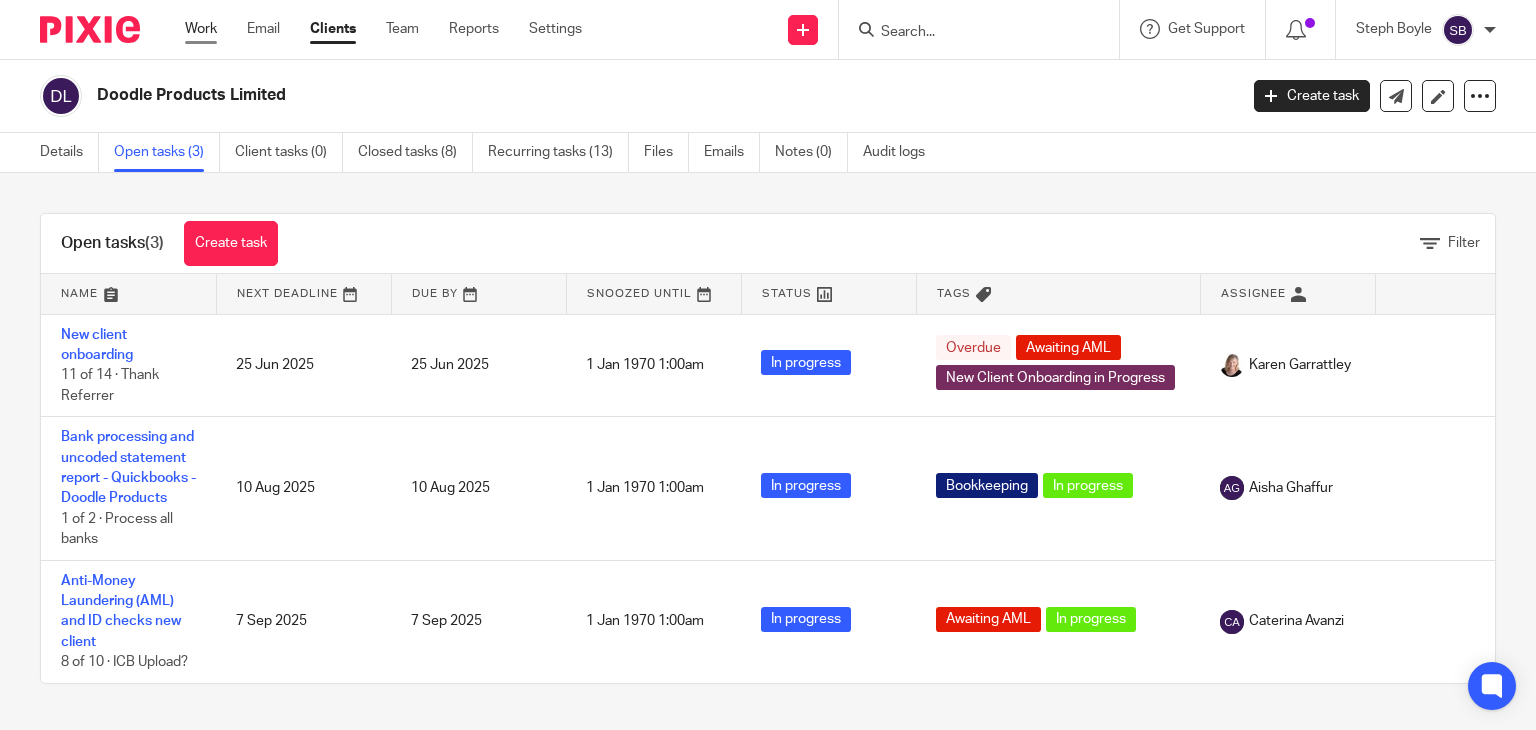 click on "Work" at bounding box center [201, 29] 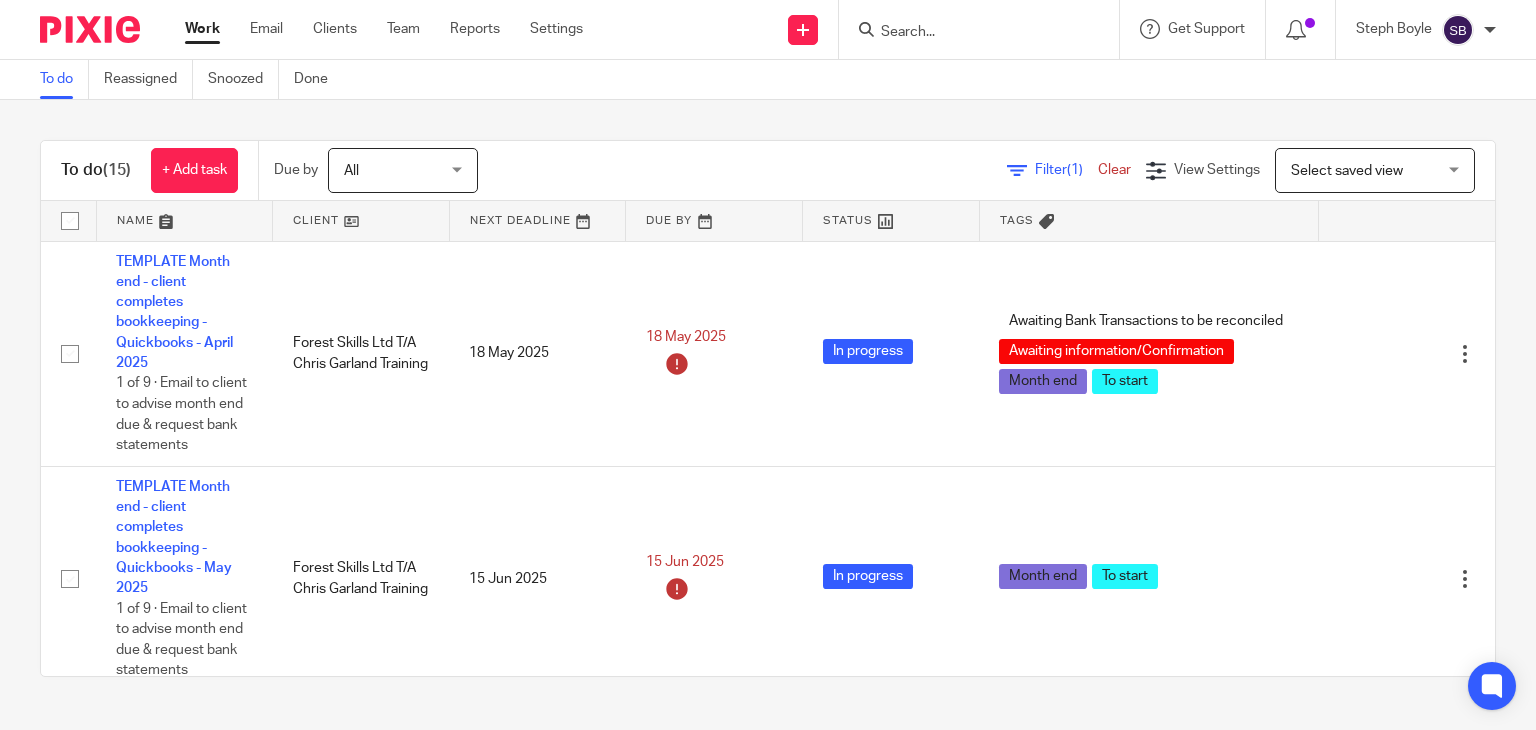 scroll, scrollTop: 0, scrollLeft: 0, axis: both 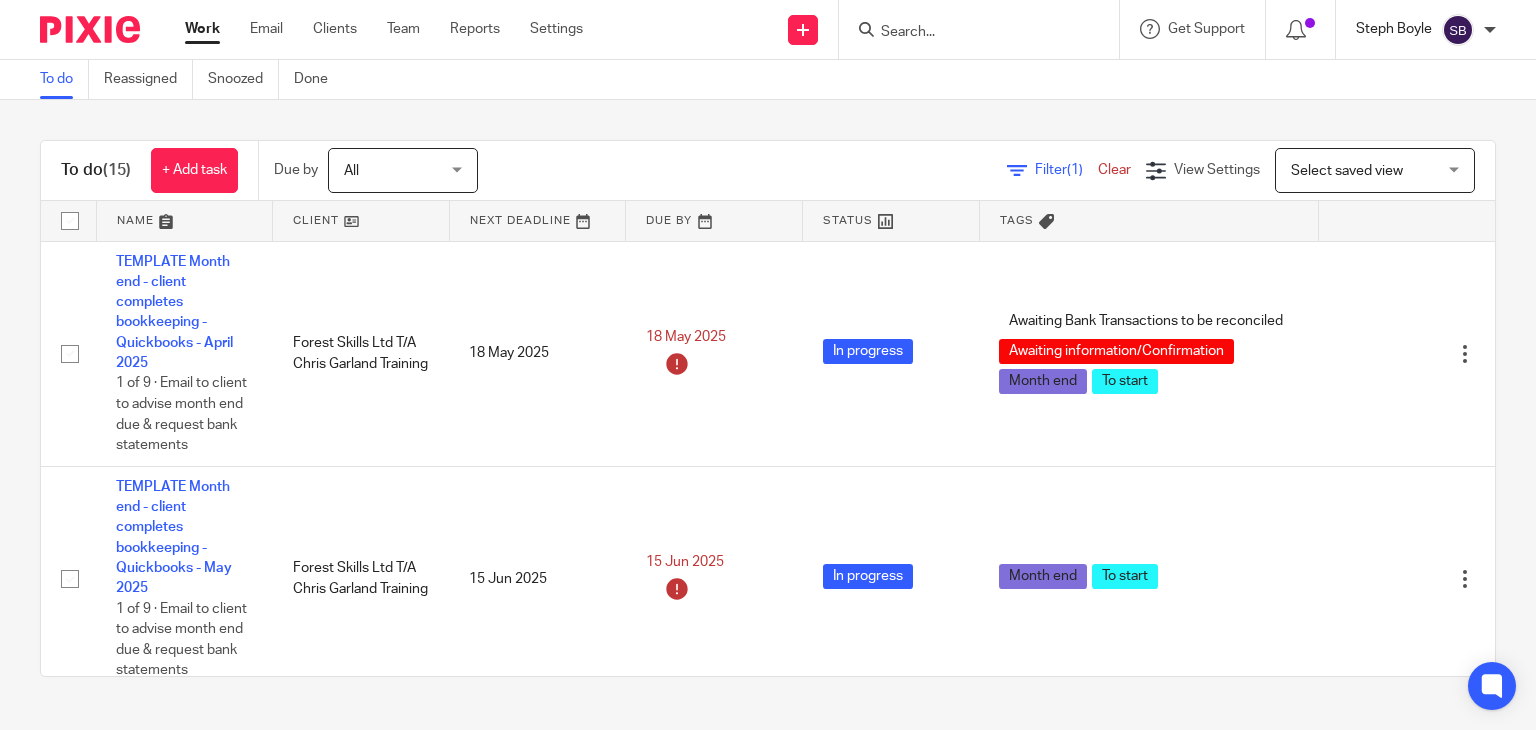 click on "Steph Boyle" at bounding box center [1394, 29] 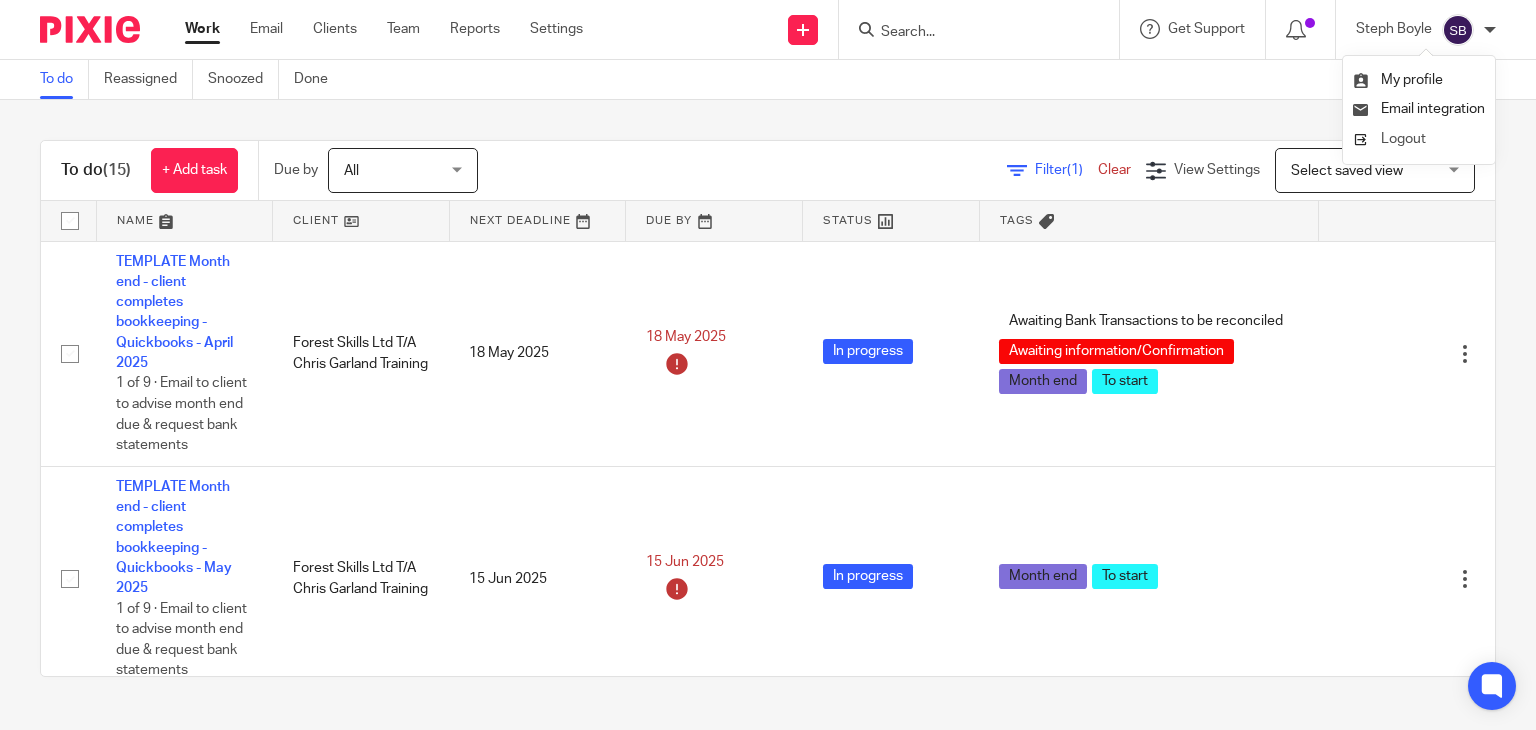 drag, startPoint x: 1383, startPoint y: 139, endPoint x: 1376, endPoint y: 129, distance: 12.206555 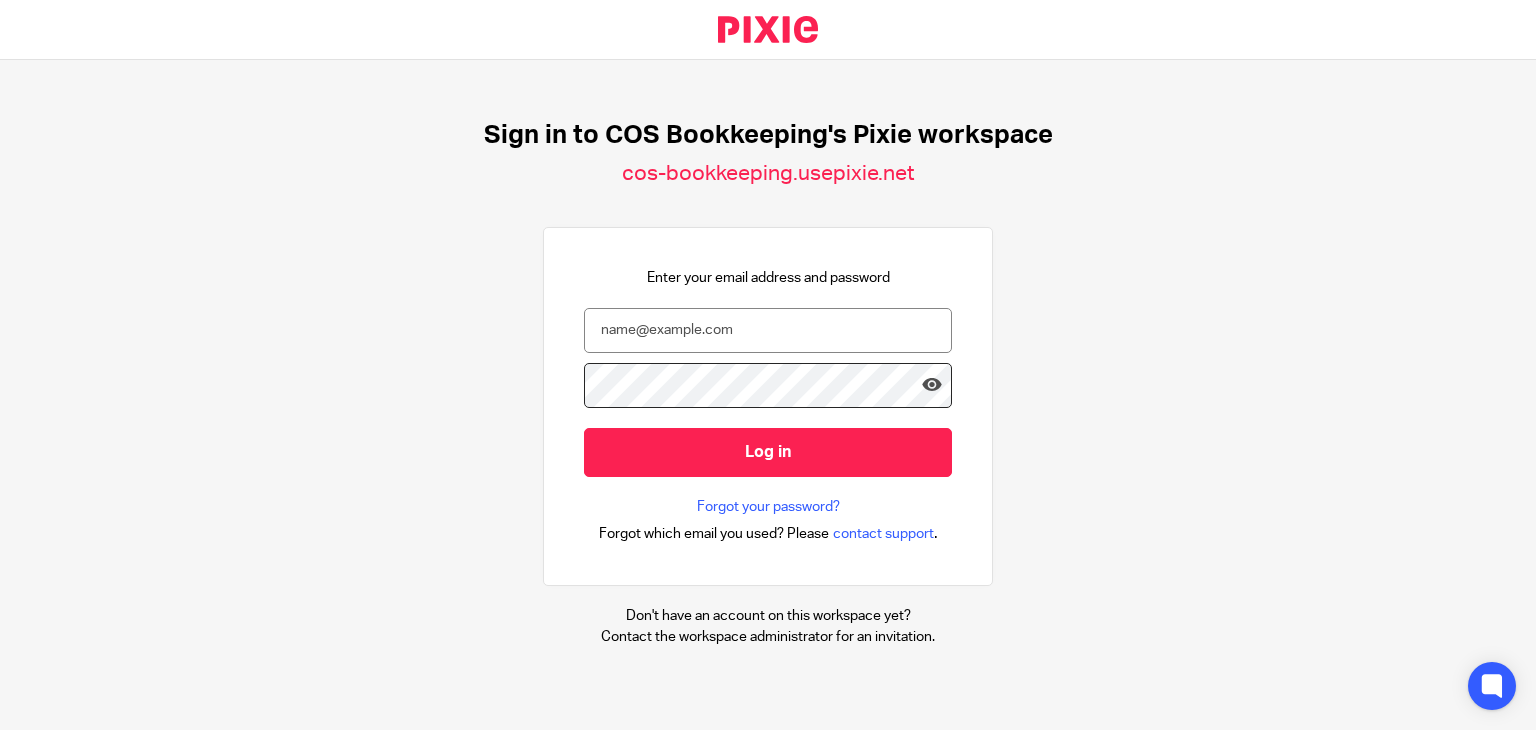 scroll, scrollTop: 0, scrollLeft: 0, axis: both 